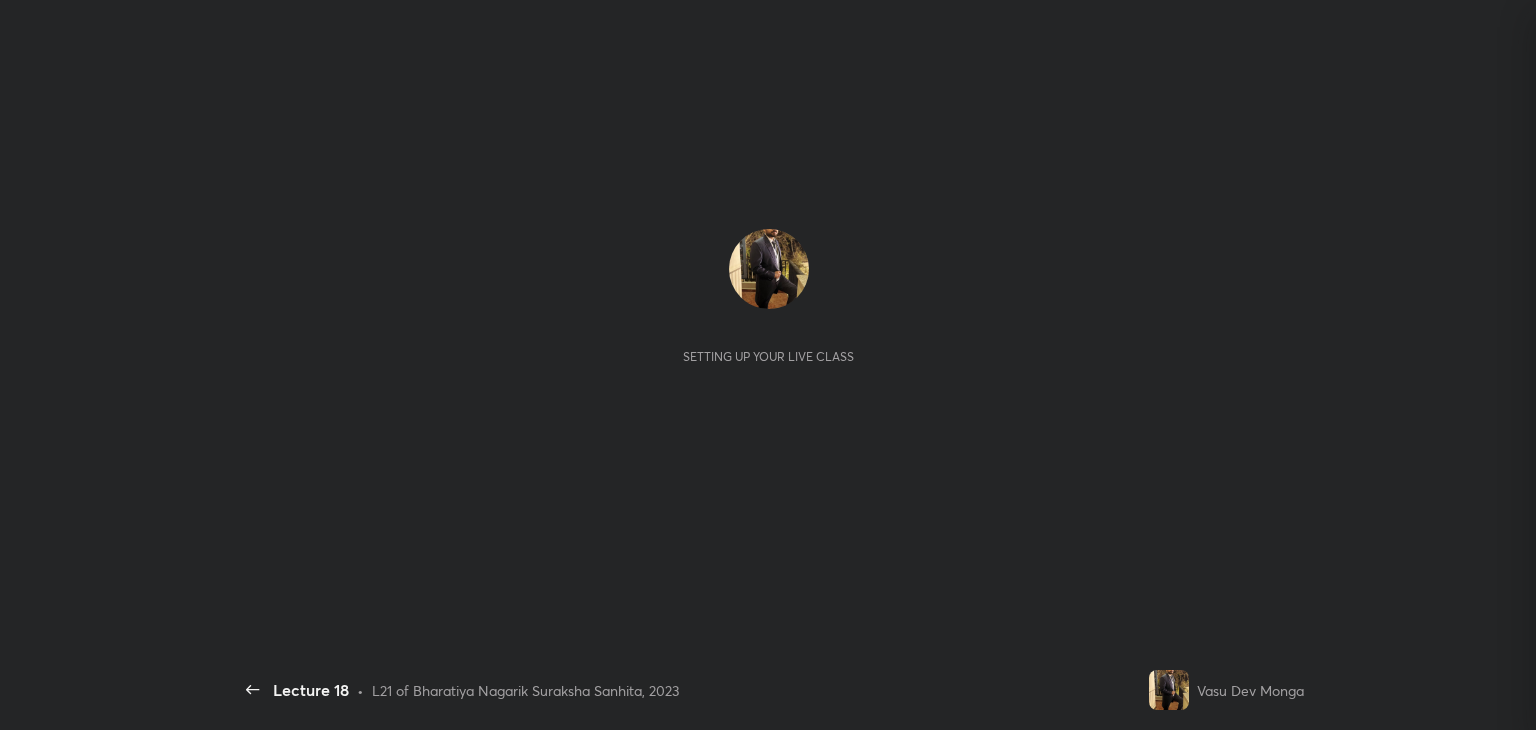 scroll, scrollTop: 0, scrollLeft: 0, axis: both 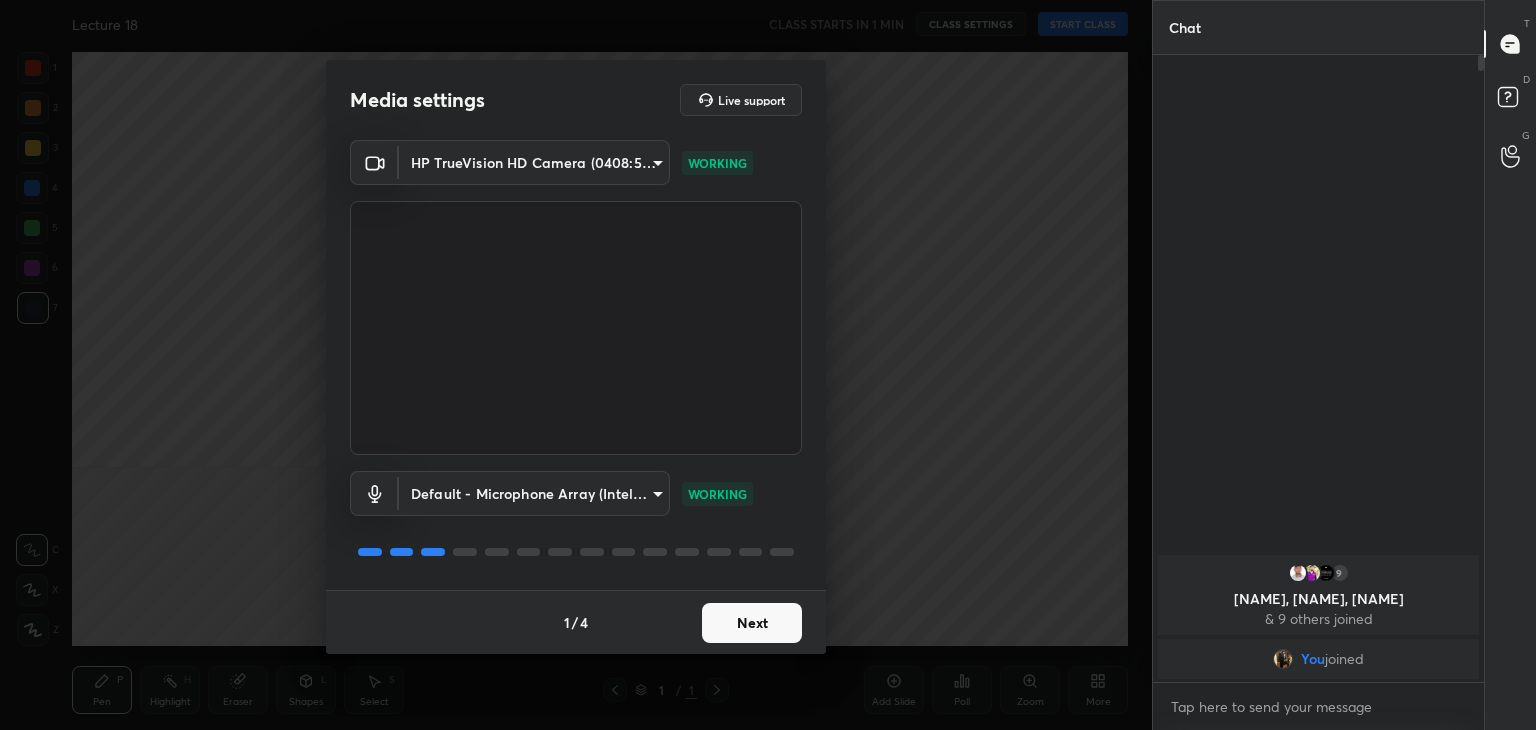 click on "Next" at bounding box center [752, 623] 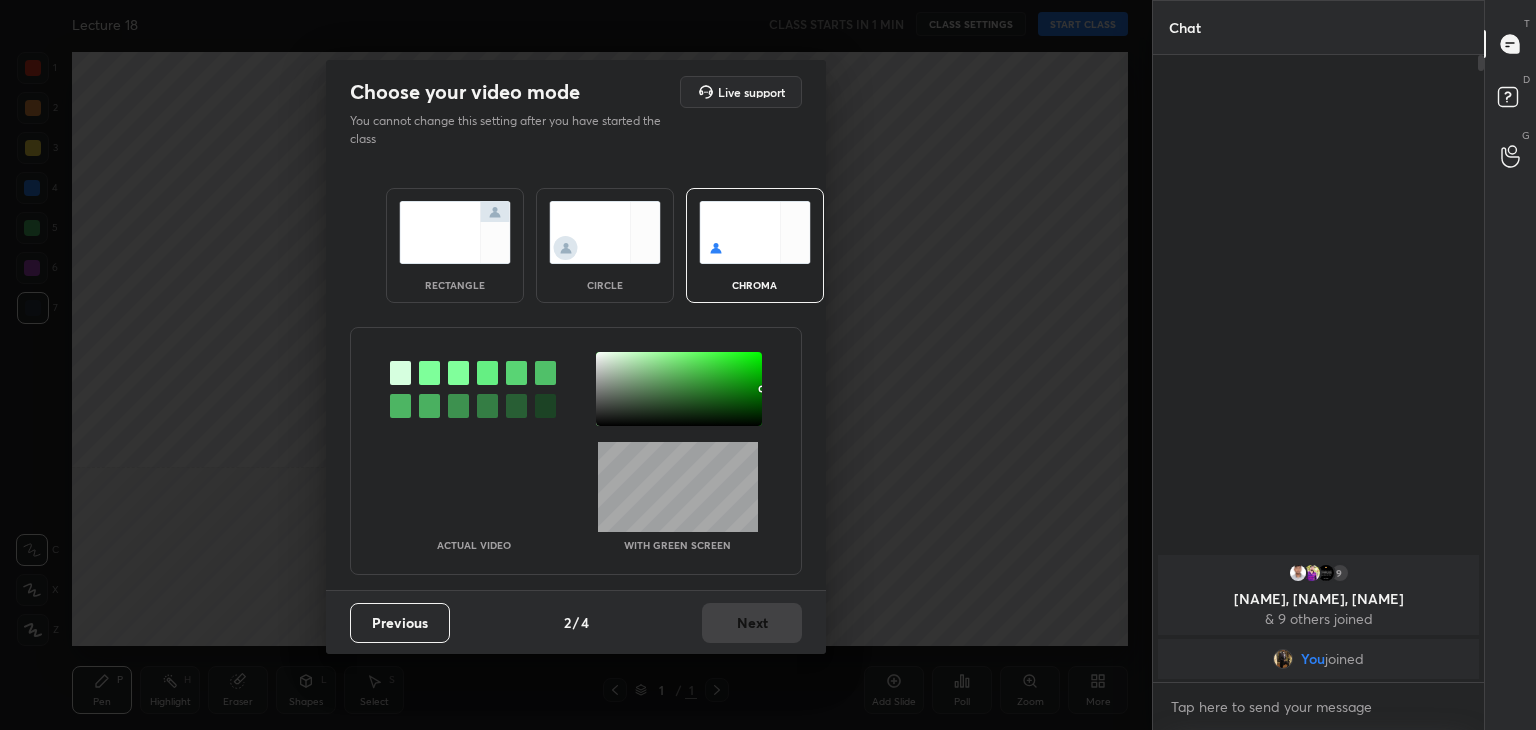 click at bounding box center [455, 232] 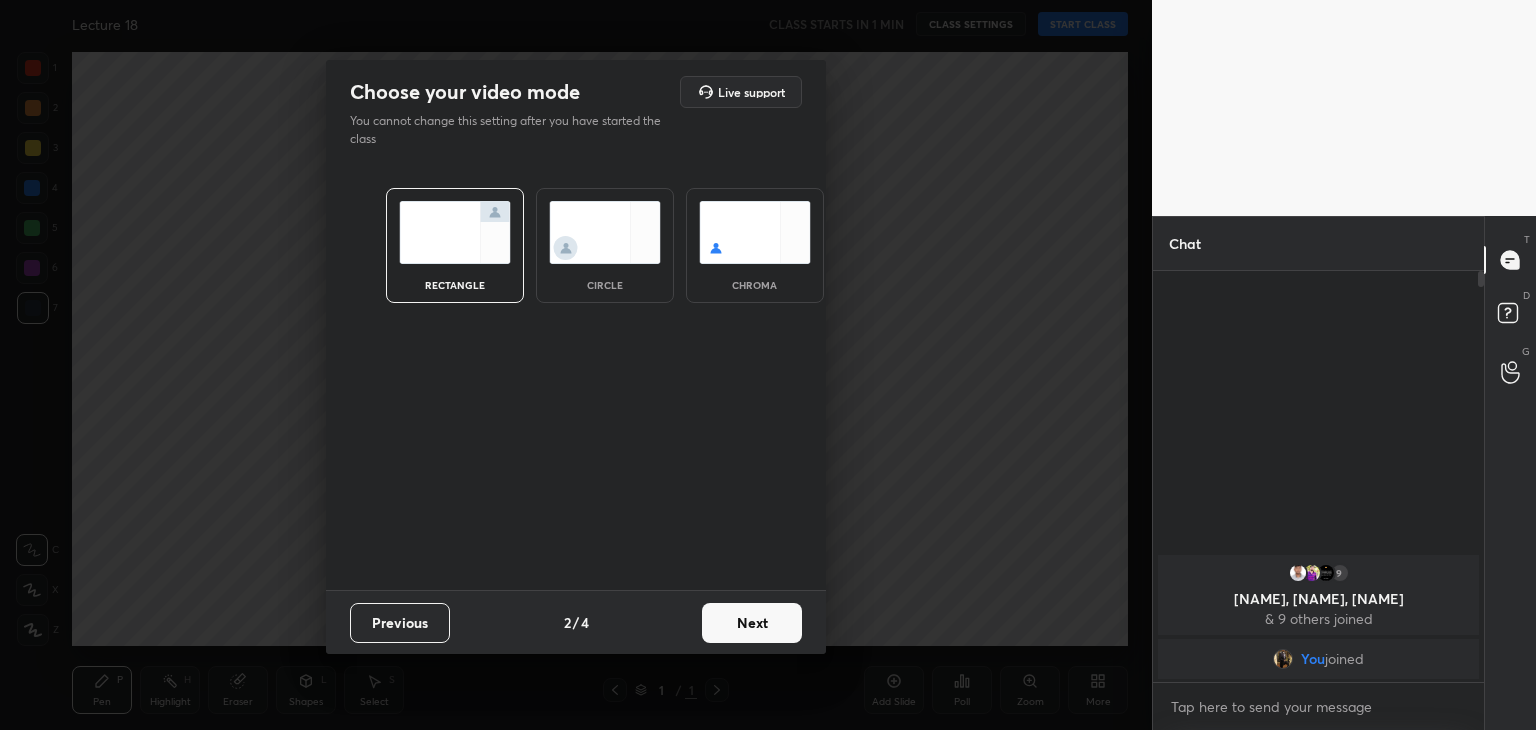 scroll, scrollTop: 405, scrollLeft: 325, axis: both 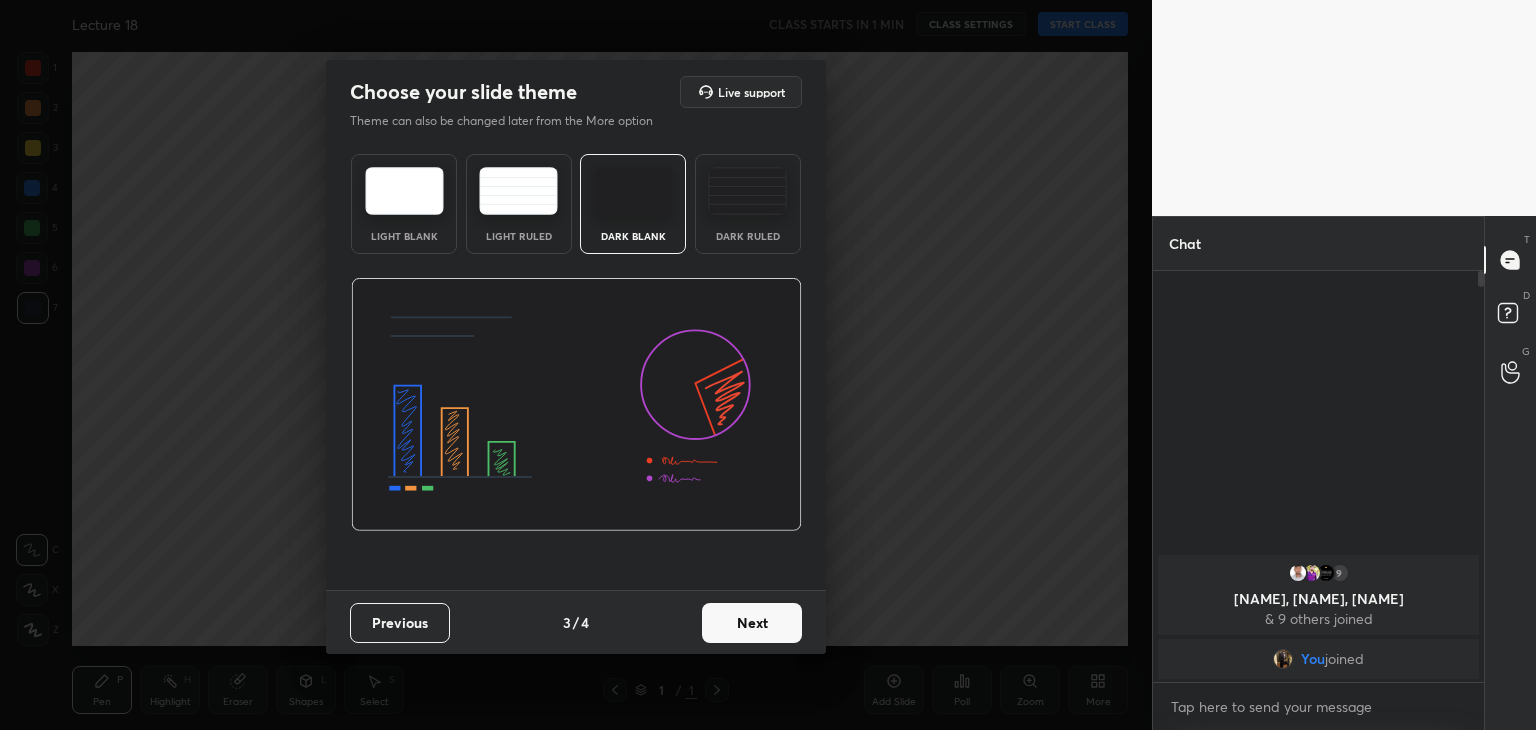 click on "Next" at bounding box center [752, 623] 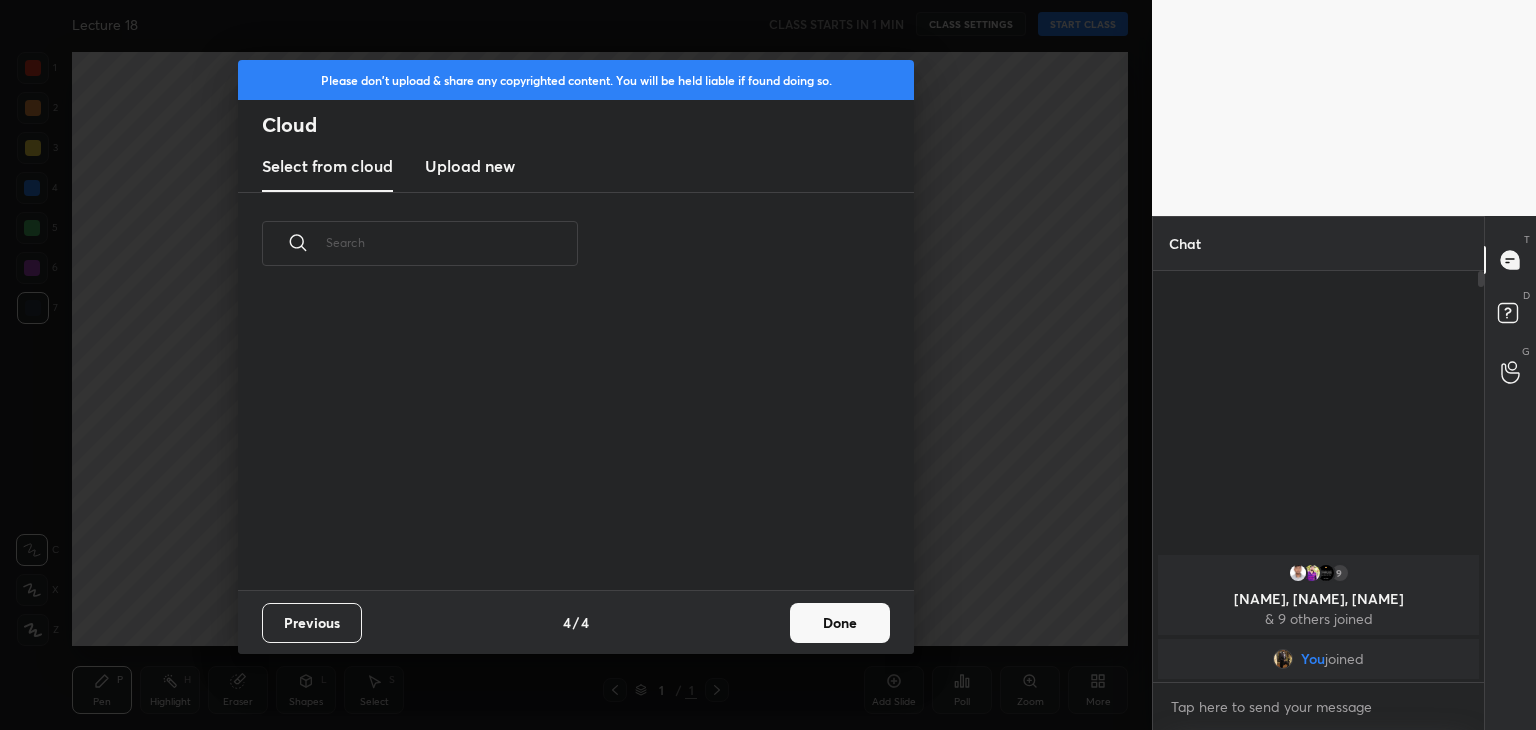 click on "Done" at bounding box center (840, 623) 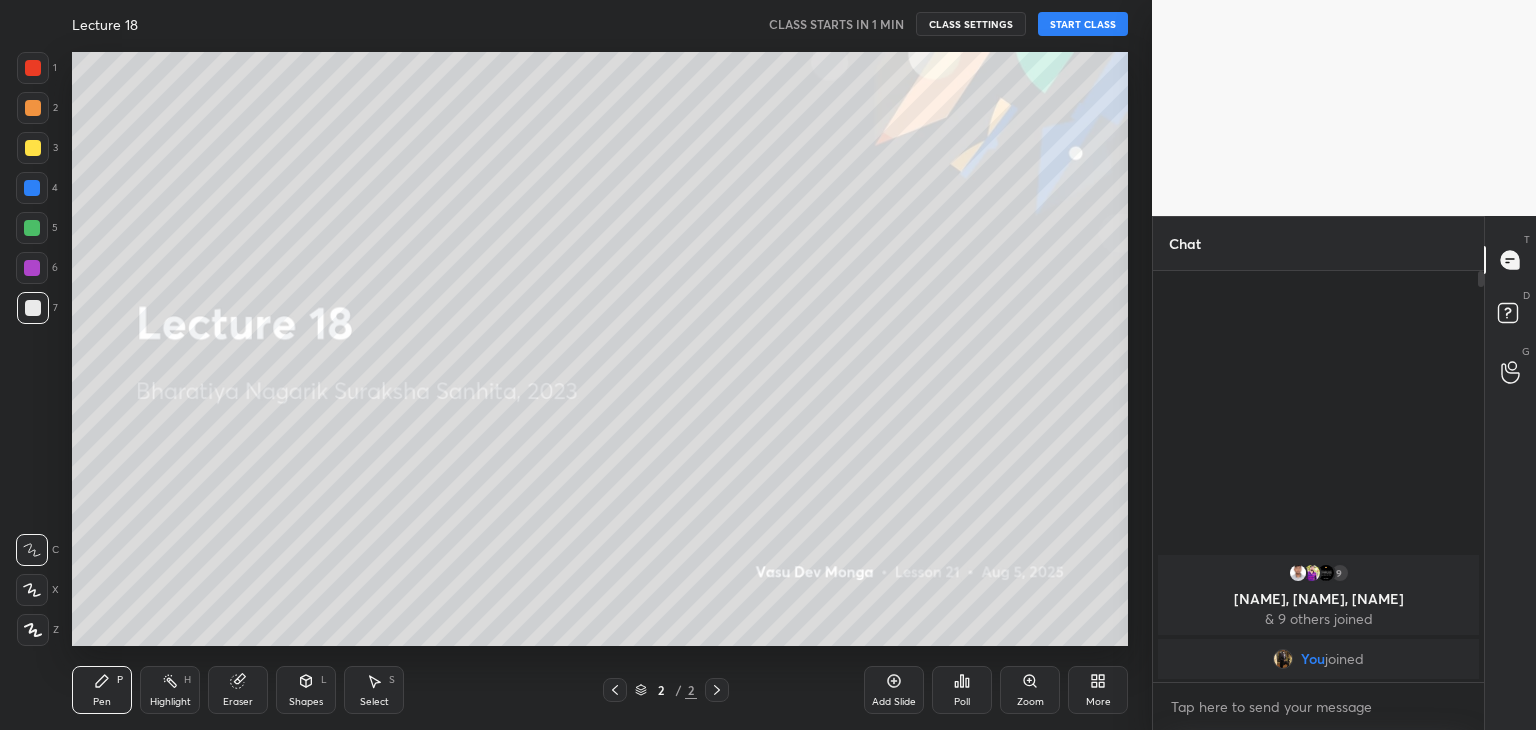click on "START CLASS" at bounding box center (1083, 24) 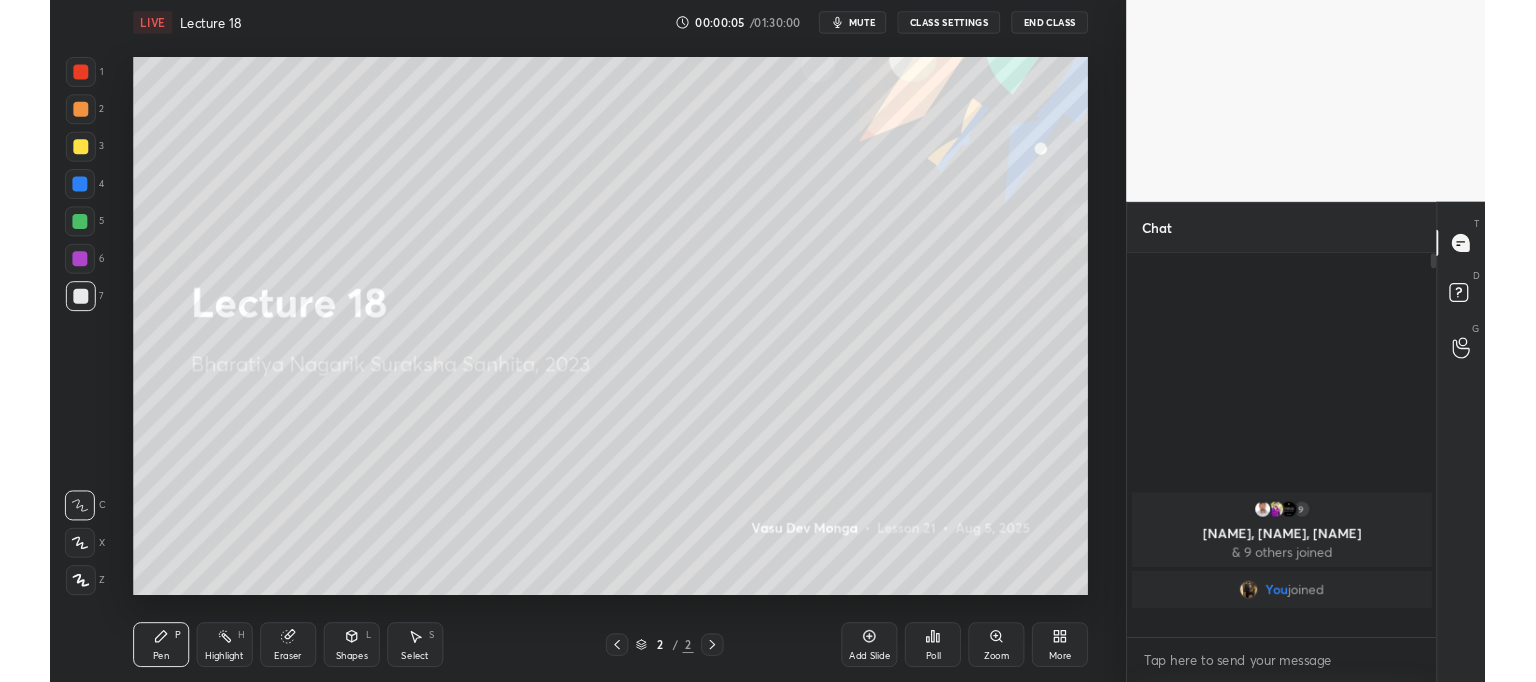 scroll, scrollTop: 550, scrollLeft: 1072, axis: both 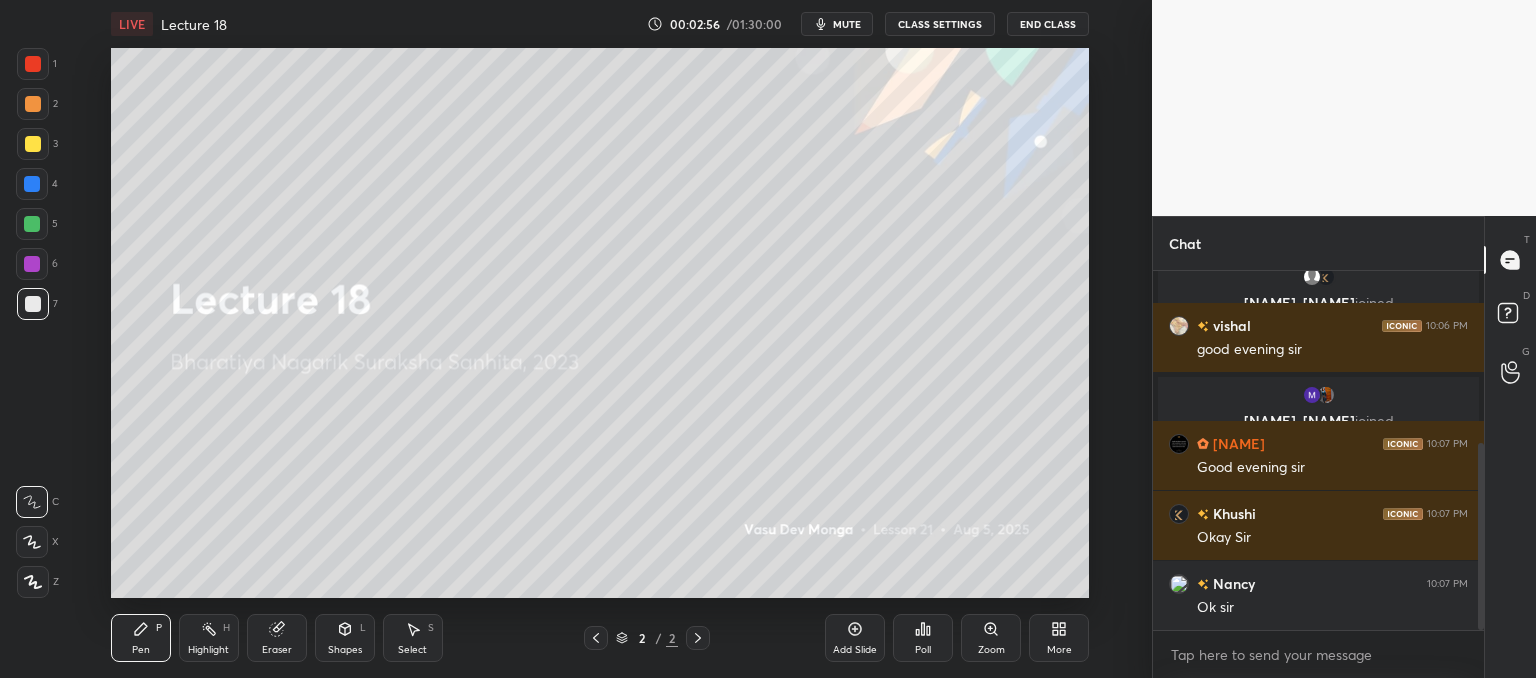drag, startPoint x: 1482, startPoint y: 386, endPoint x: 1452, endPoint y: 724, distance: 339.32874 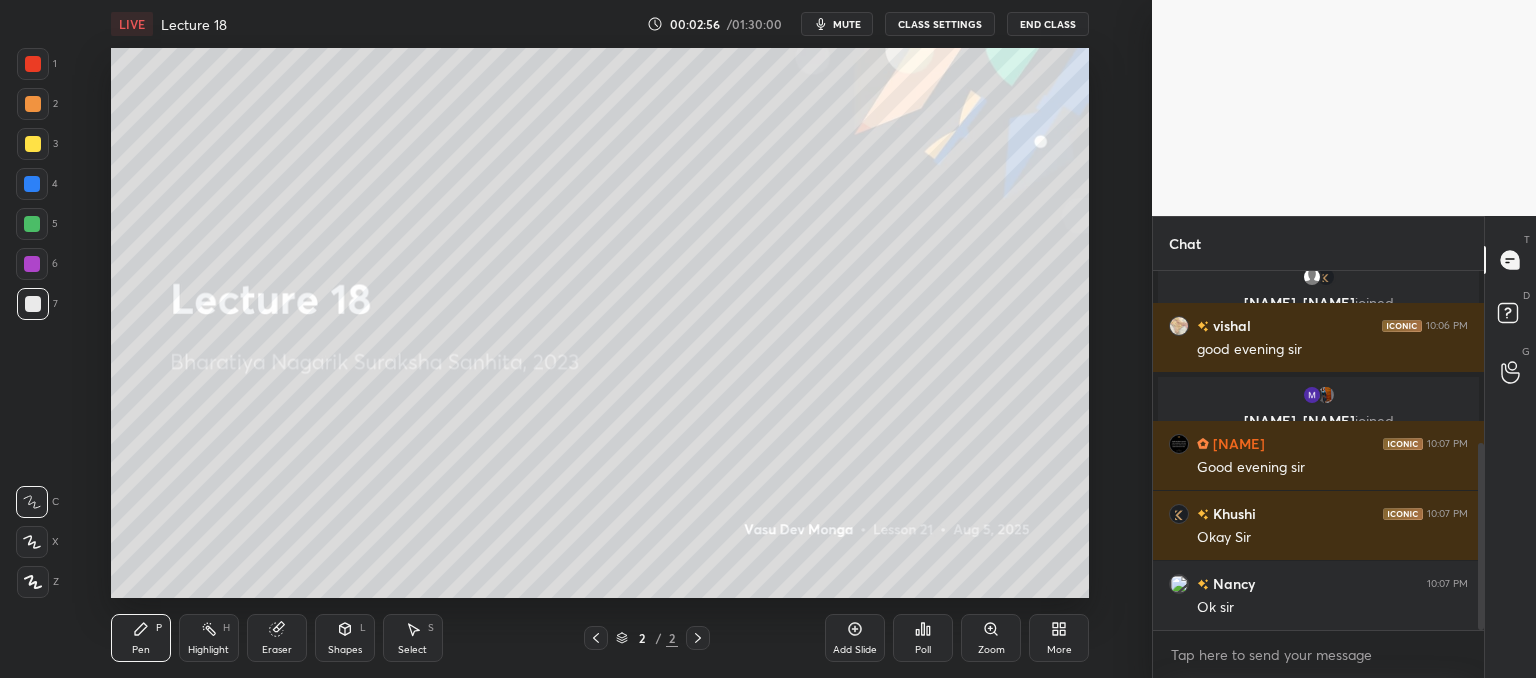 click on "1 2 3 4 5 6 7 C X Z C X Z E E Erase all   H H LIVE Lecture 18 00:02:56 /  01:30:00 mute CLASS SETTINGS End Class Setting up your live class Poll for   secs No correct answer Start poll Back Lecture 18 • L21 of Bharatiya Nagarik Suraksha Sanhita, 2023 Vasu Dev Monga Pen P Highlight H Eraser Shapes L Select S 2 / 2 Add Slide Poll Zoom More Chat sweety 10:05 PM Good evening sir kedar, Khushi  joined vishal 10:06 PM good evening sir Monica, Priyanka  joined Dikshika 10:07 PM Good evening sir Khushi 10:07 PM Okay Sir Nancy 10:07 PM Ok sir JUMP TO LATEST Enable hand raising Enable raise hand to speak to learners. Once enabled, chat will be turned off temporarily. Enable x   Doubts asked by learners will show up here NEW DOUBTS ASKED No one has raised a hand yet Can't raise hand Looks like educator just invited you to speak. Please wait before you can raise your hand again. Got it T Messages (T) D Doubts (D) G Raise Hand (G) Report an issue Reason for reporting Buffering Chat not working Audio - Video sync issue" at bounding box center [768, 0] 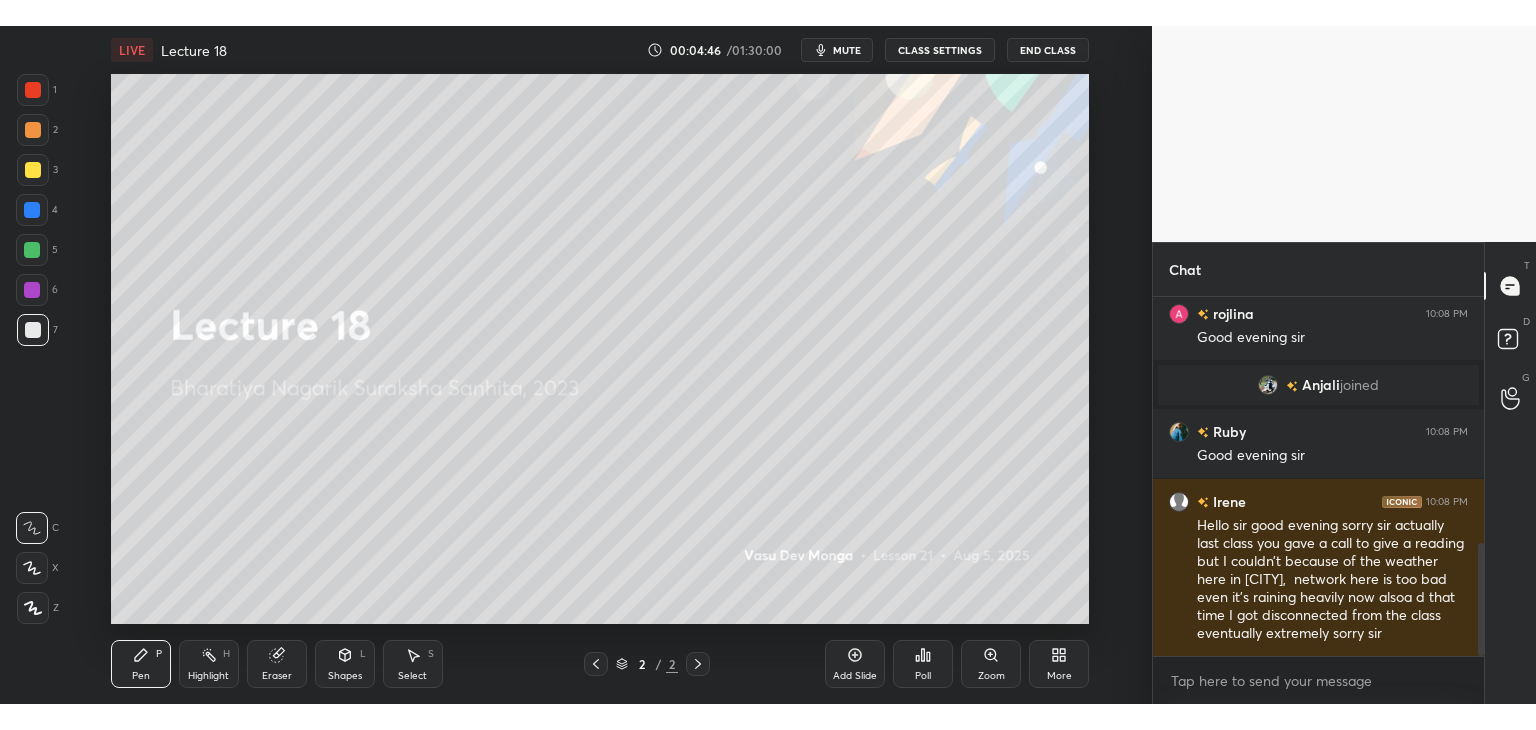 scroll, scrollTop: 850, scrollLeft: 0, axis: vertical 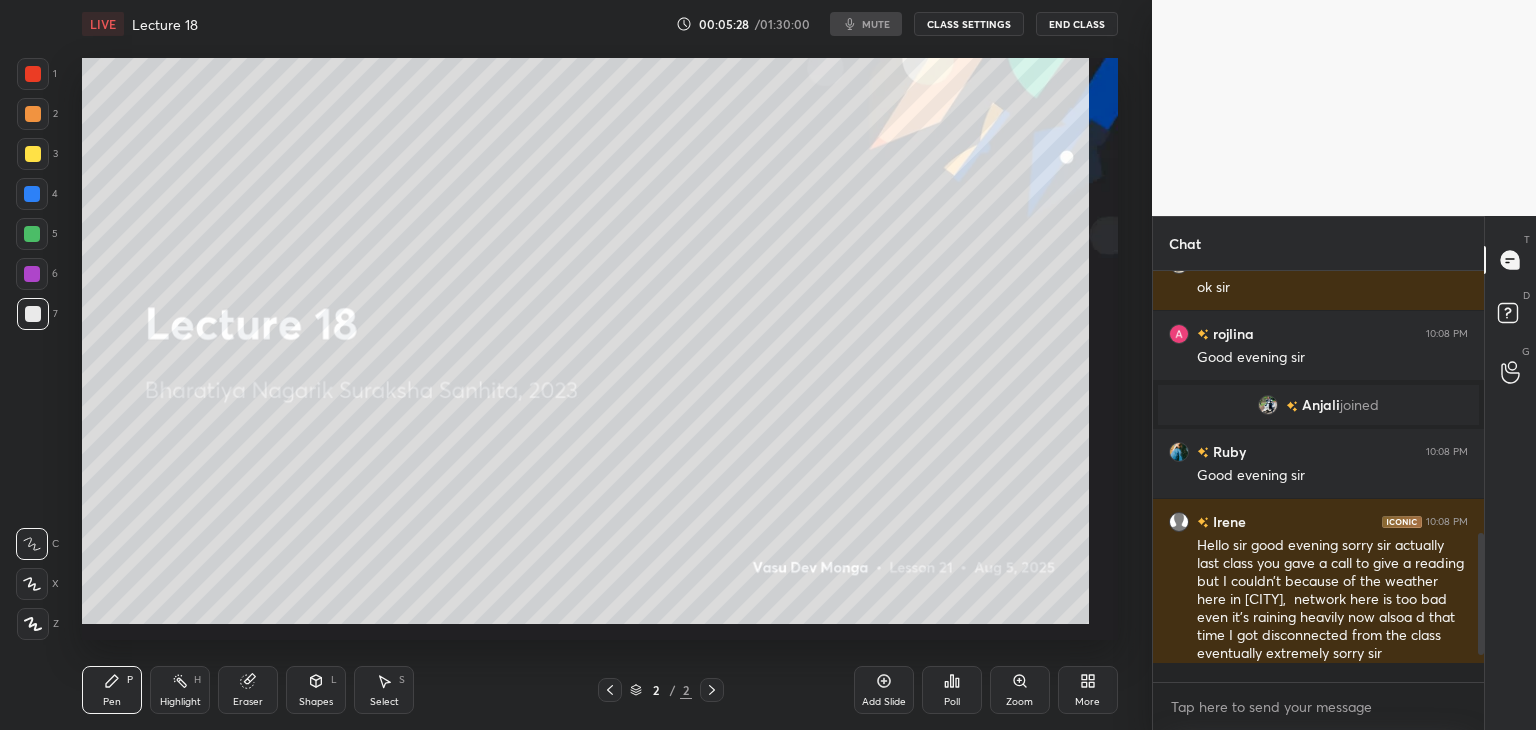 type on "x" 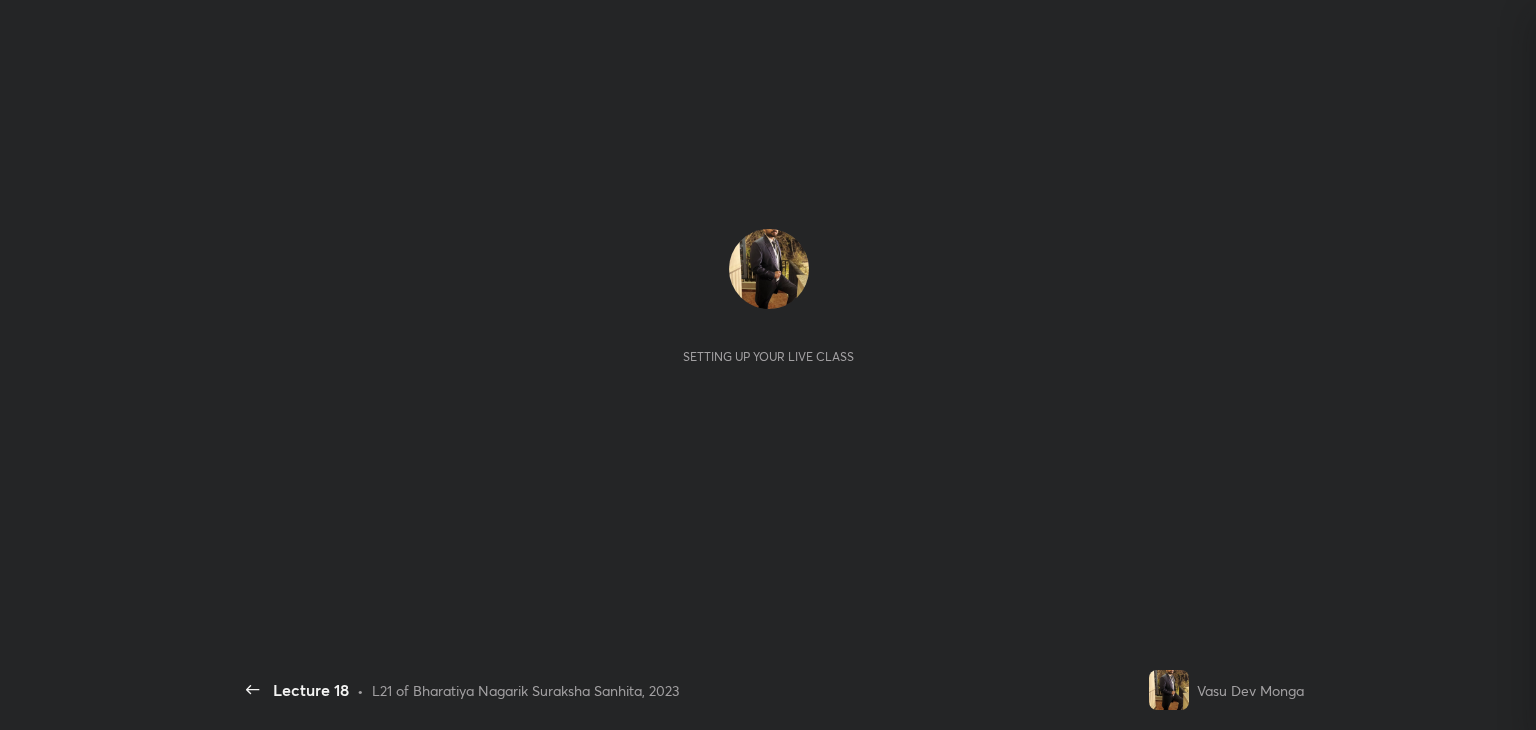 scroll, scrollTop: 0, scrollLeft: 0, axis: both 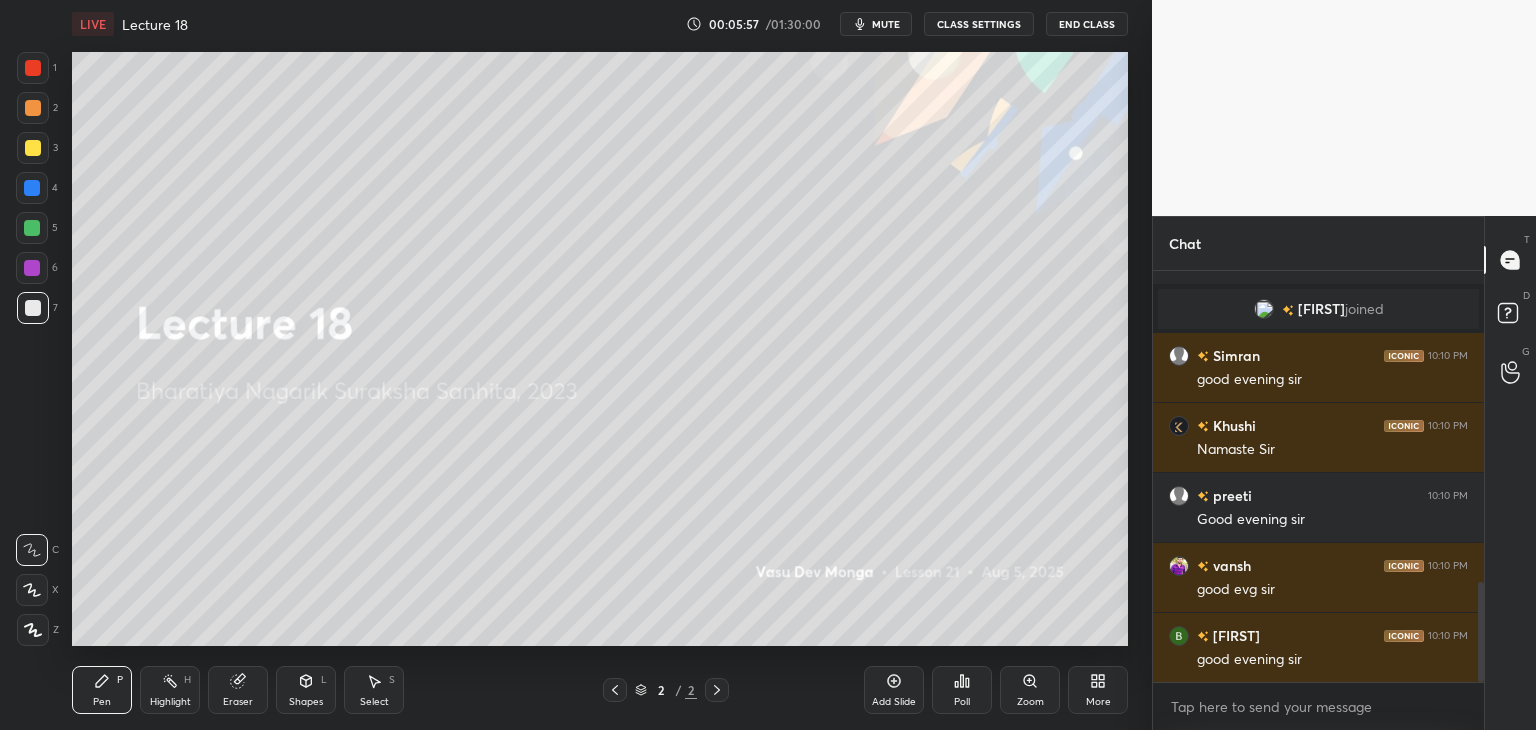 click 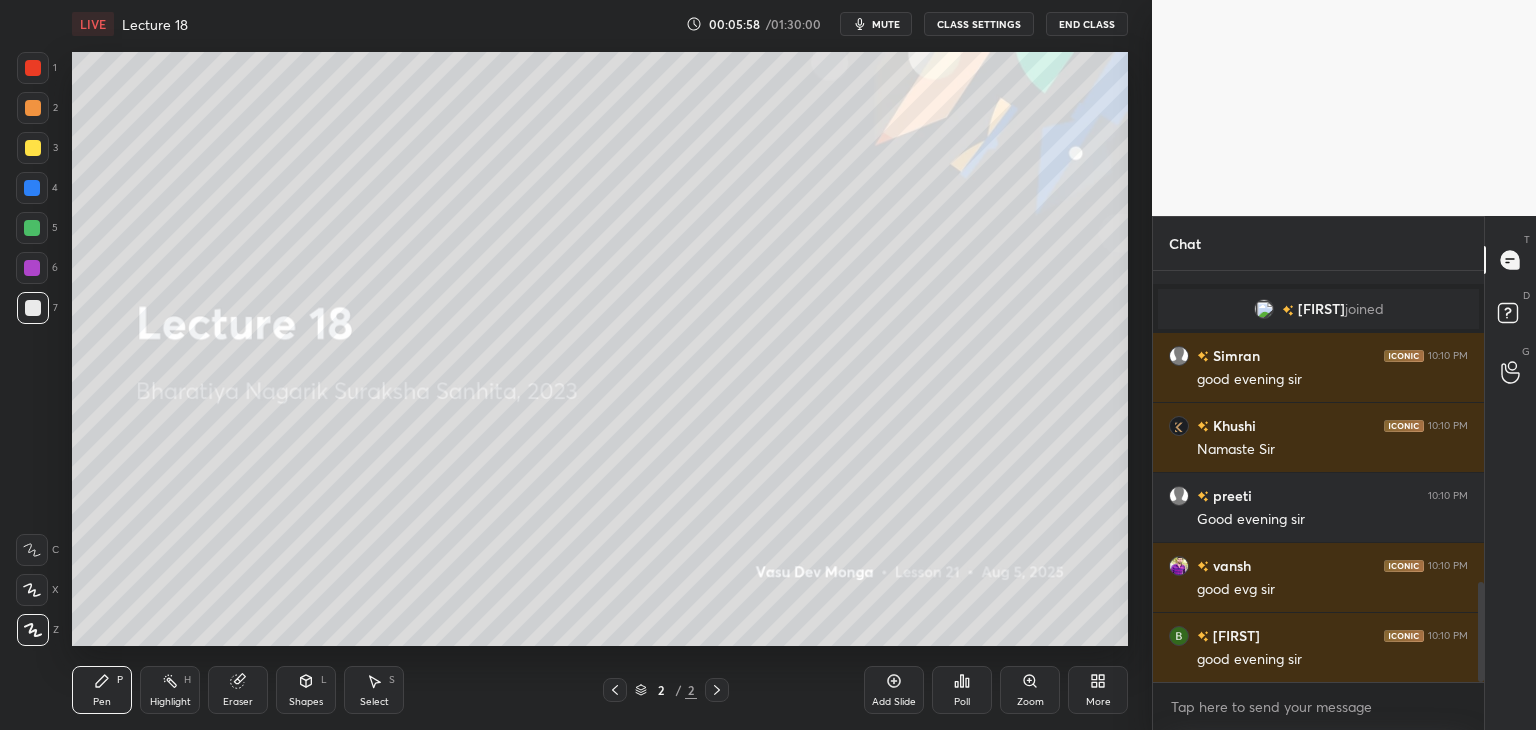 scroll, scrollTop: 1348, scrollLeft: 0, axis: vertical 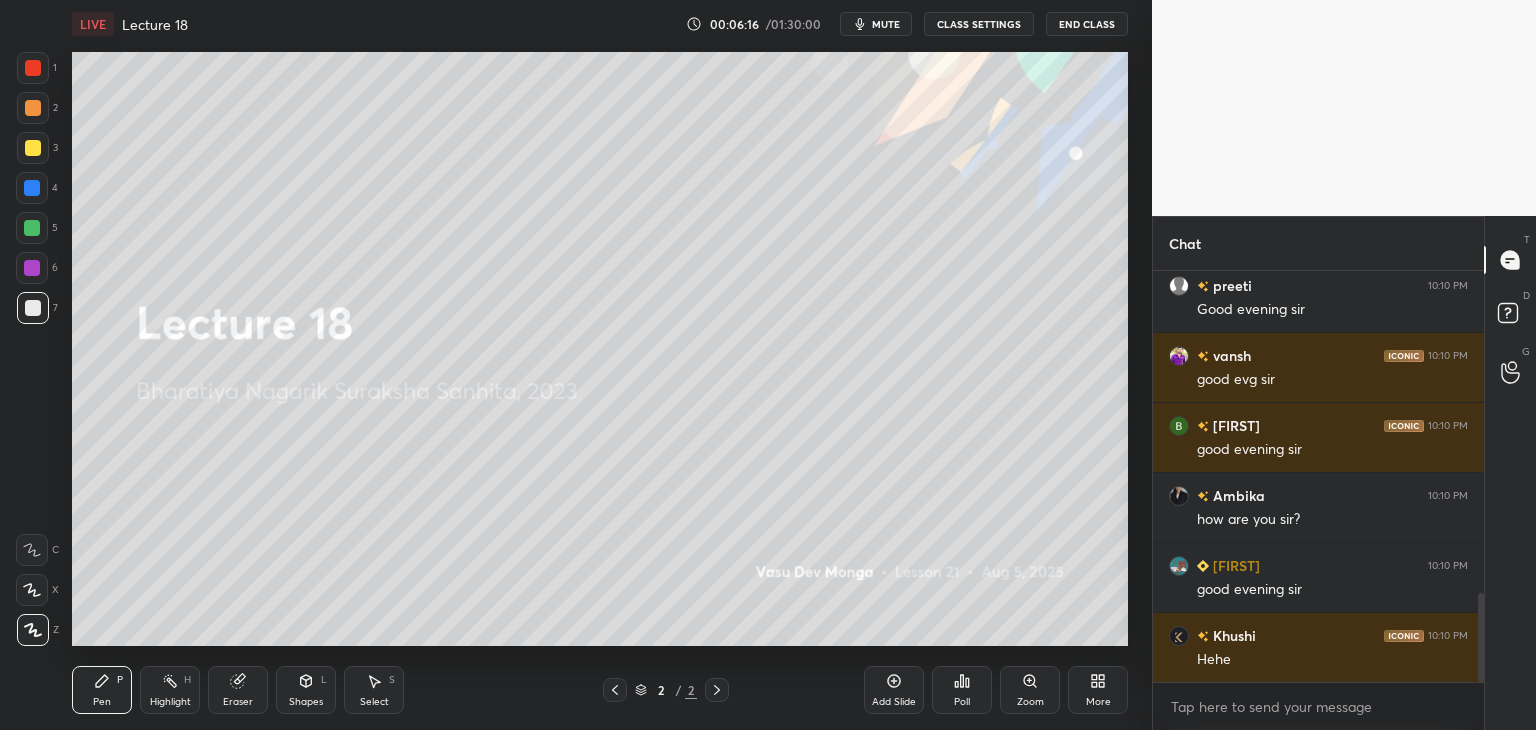 drag, startPoint x: 1480, startPoint y: 640, endPoint x: 1507, endPoint y: 776, distance: 138.65425 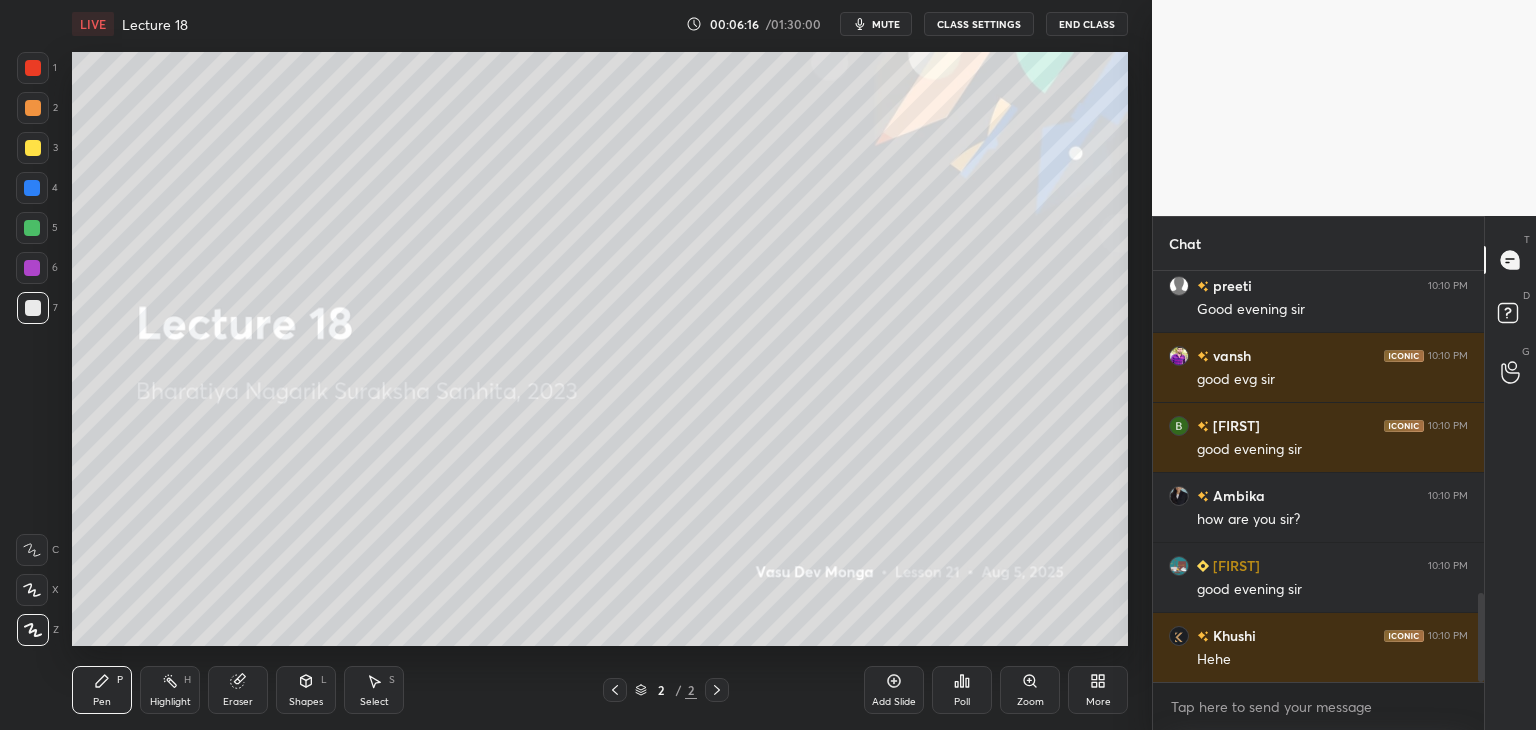 click on "[NAME]" at bounding box center (768, 0) 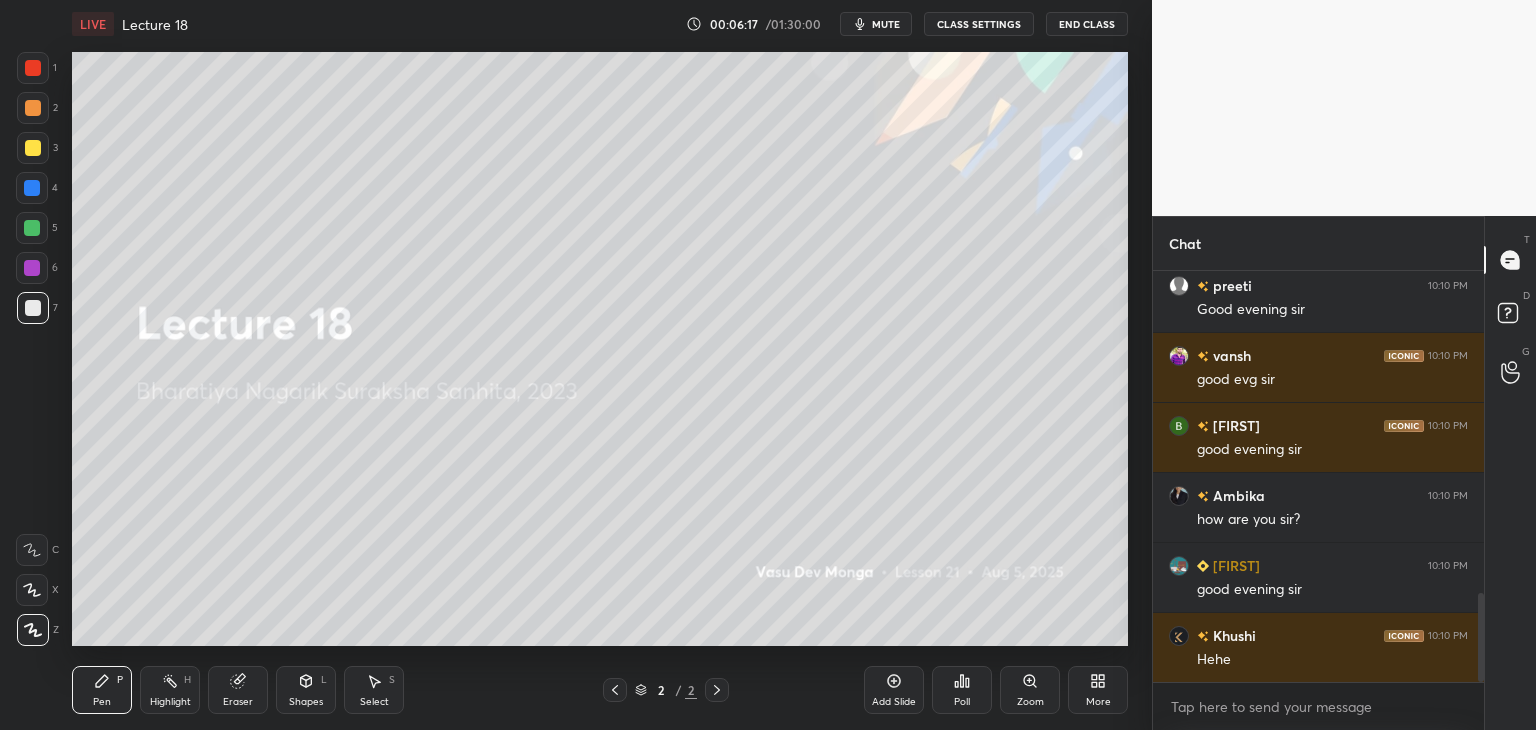 click at bounding box center [32, 188] 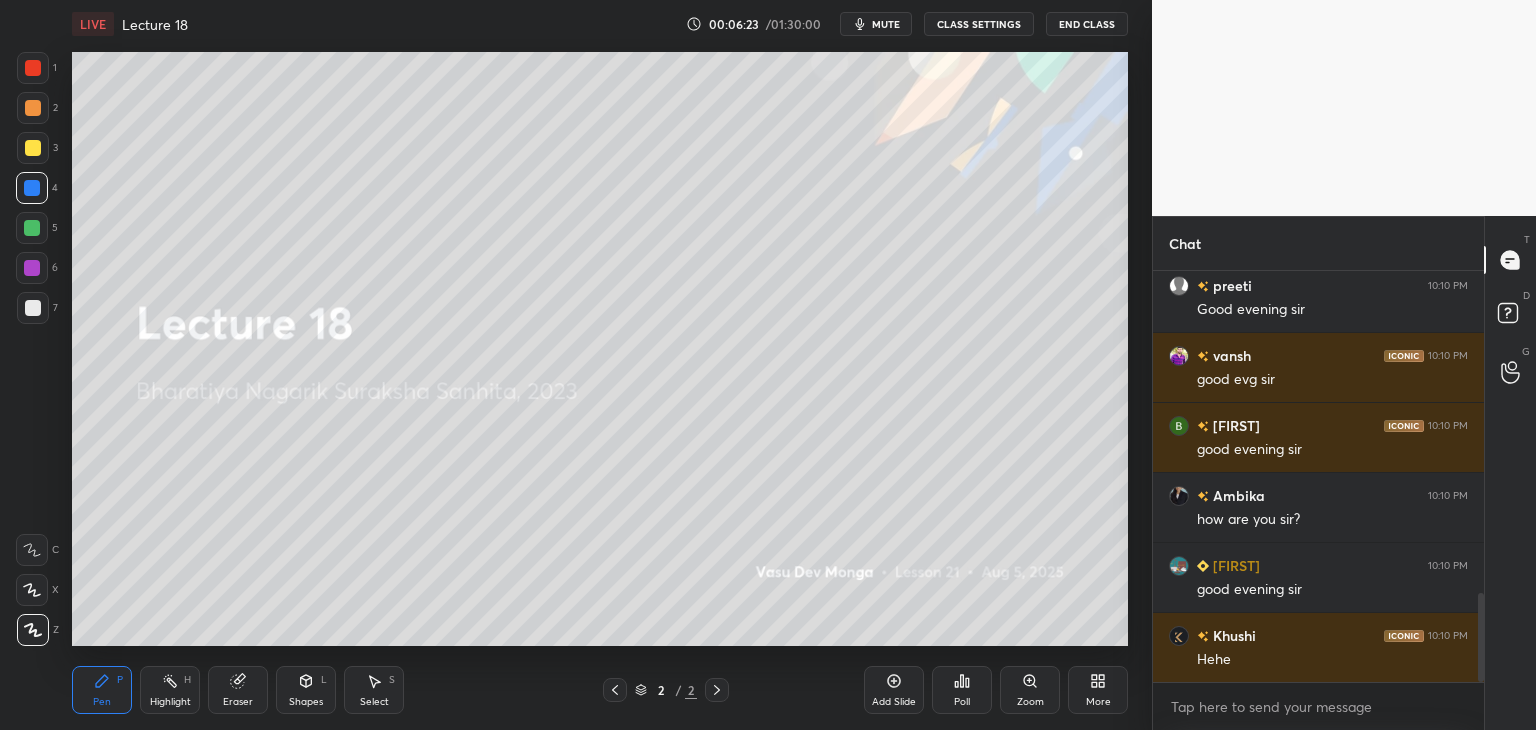scroll, scrollTop: 1558, scrollLeft: 0, axis: vertical 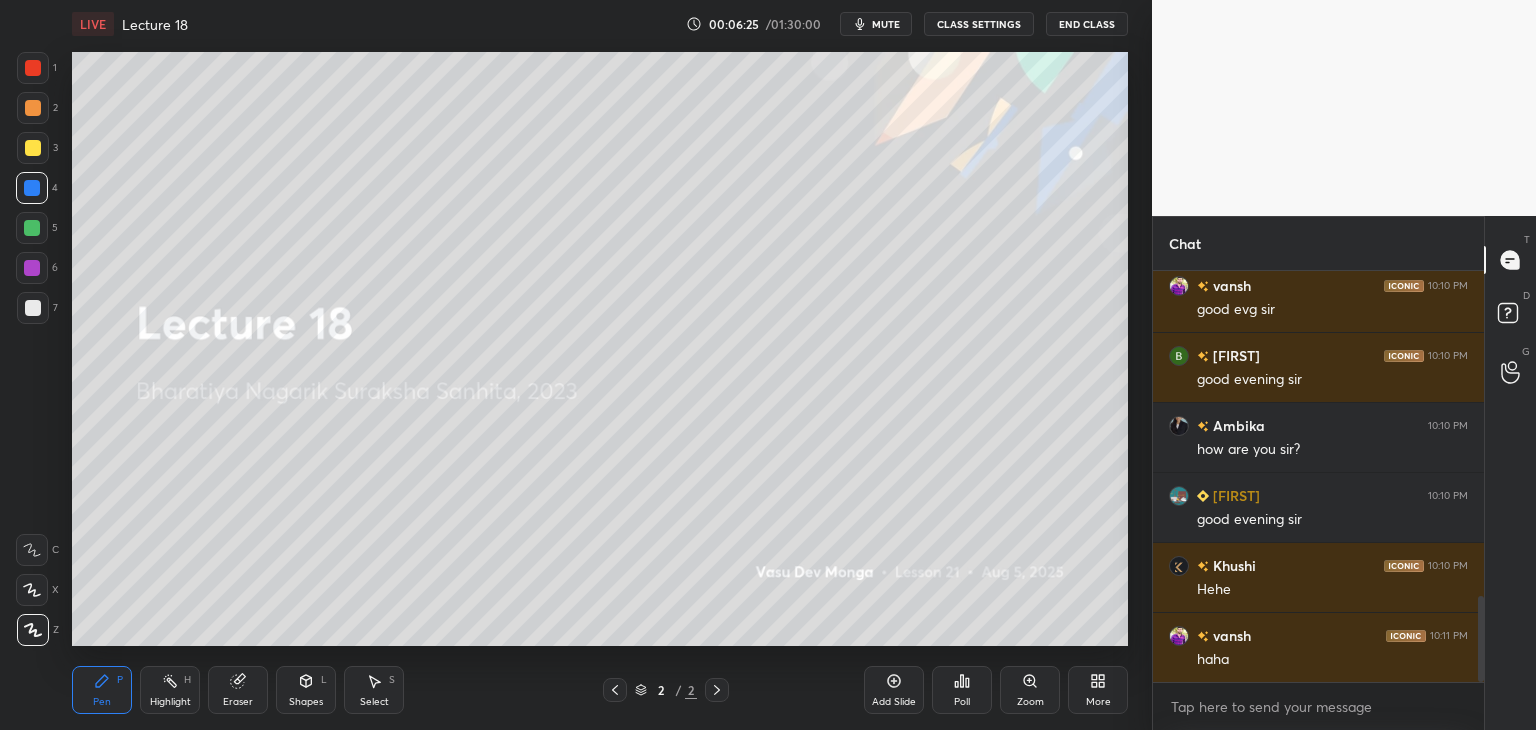 click at bounding box center [32, 268] 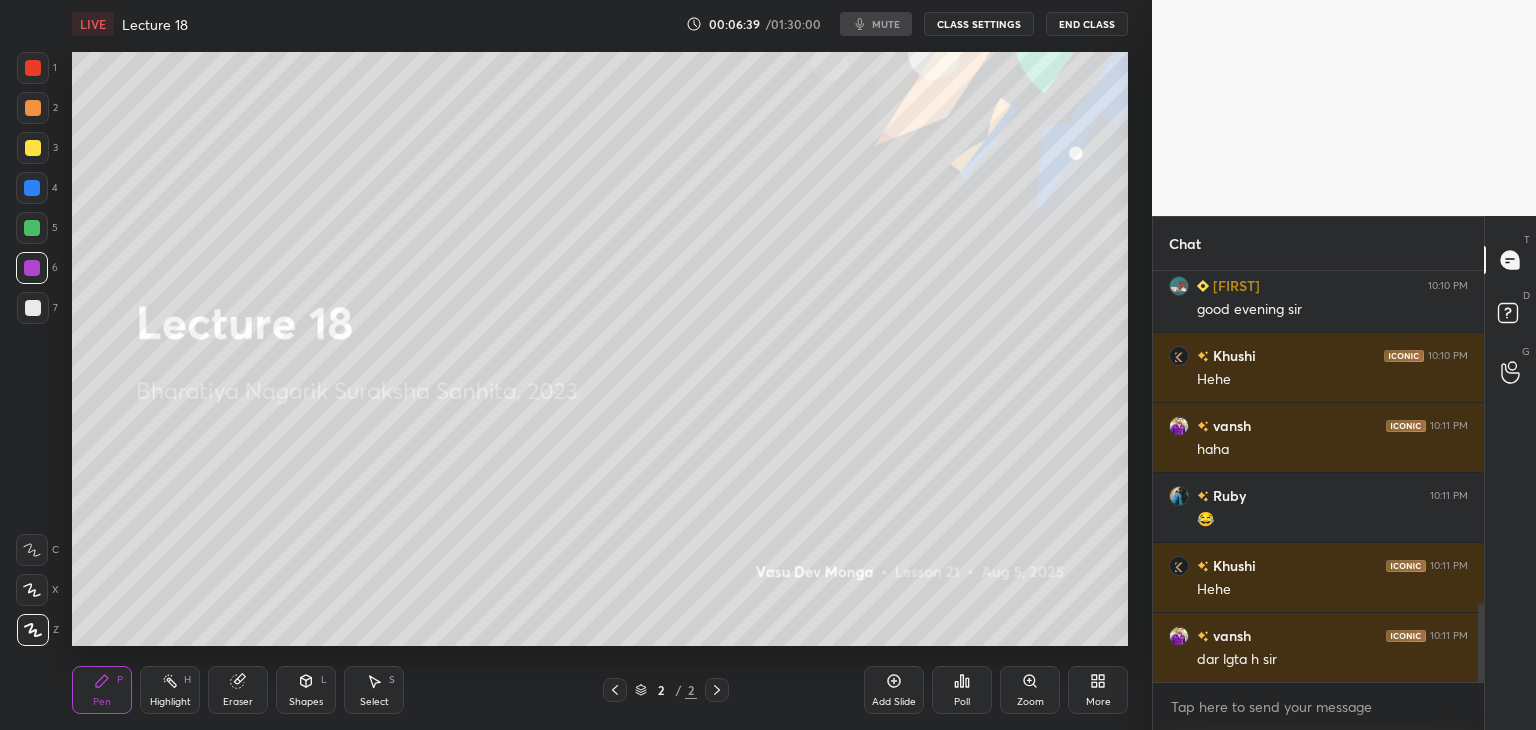 scroll, scrollTop: 1838, scrollLeft: 0, axis: vertical 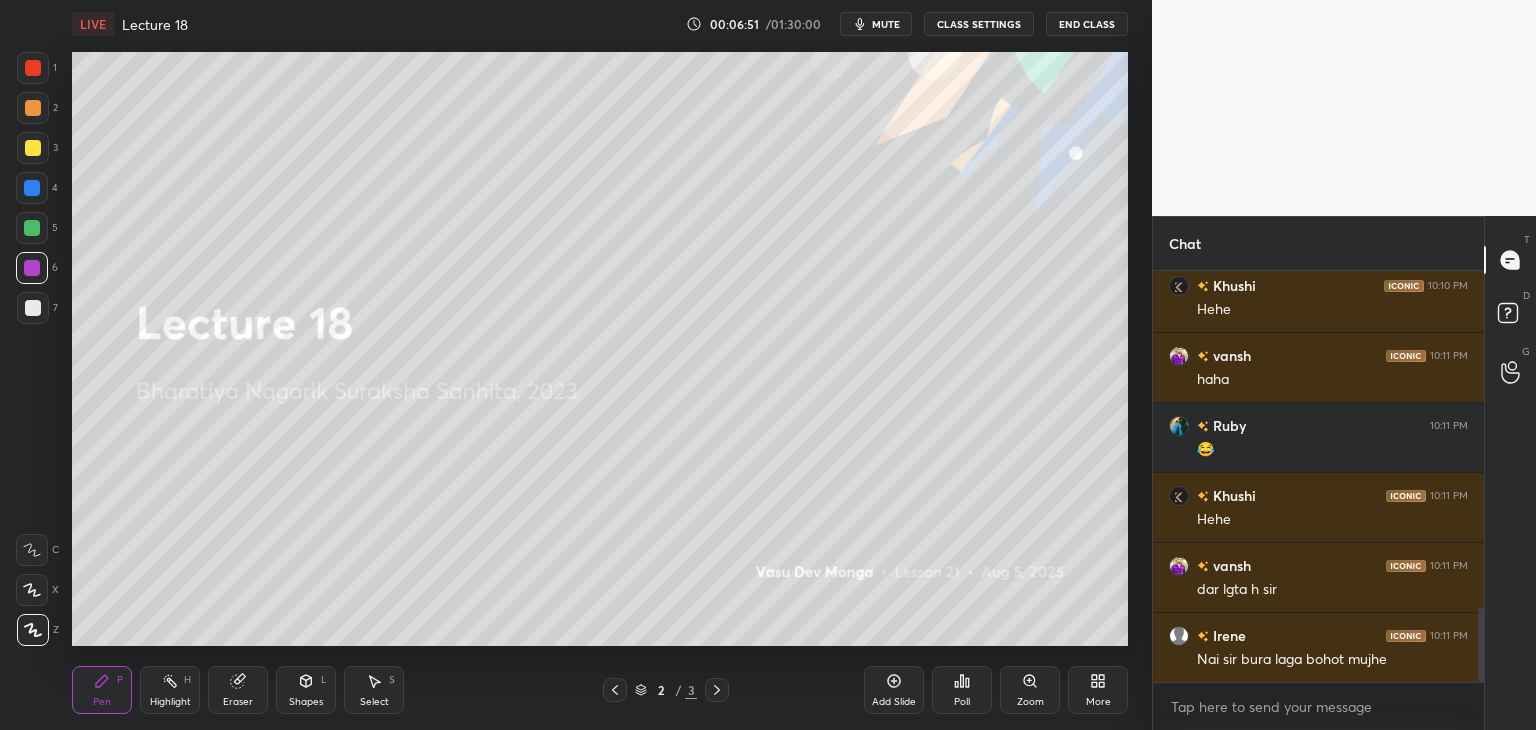 click at bounding box center [33, 308] 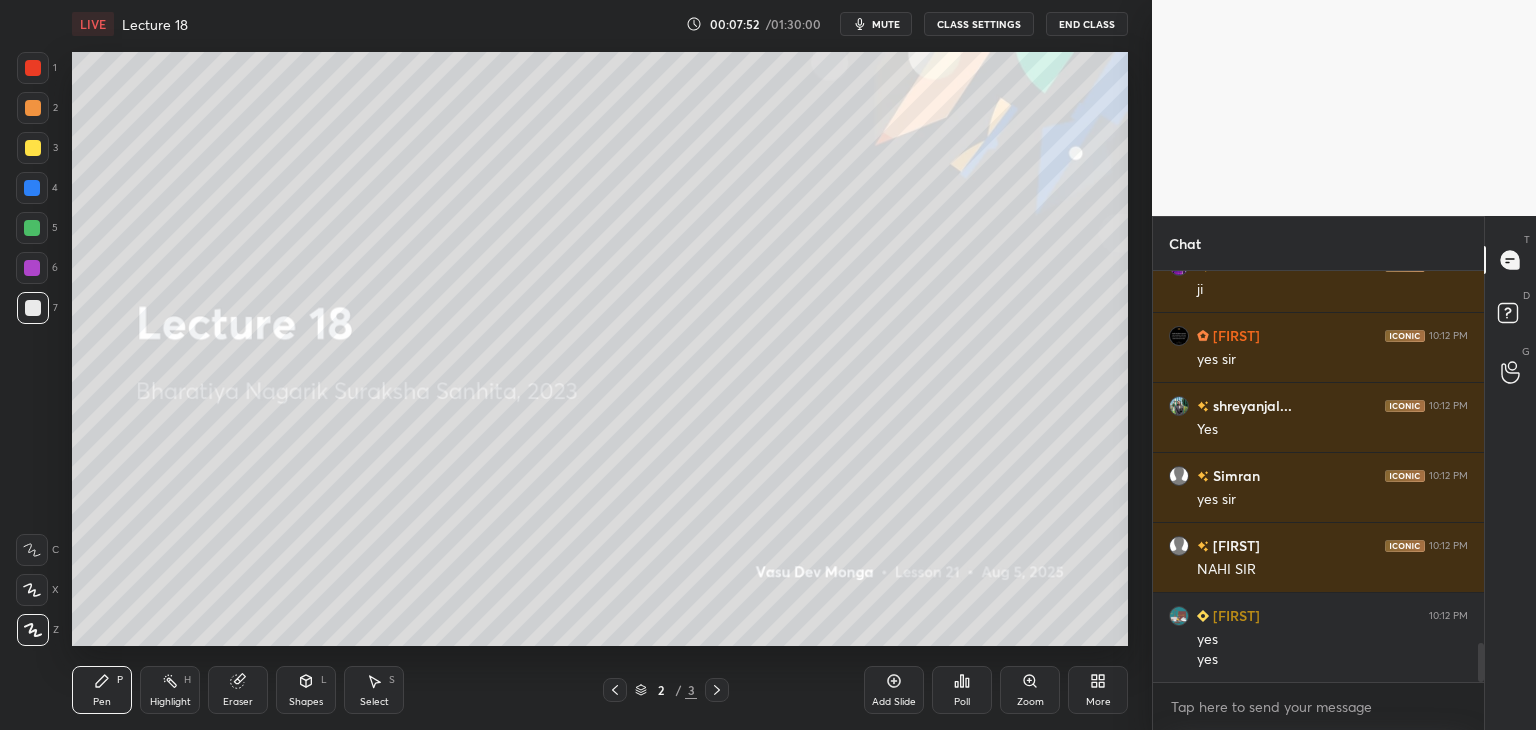 scroll, scrollTop: 4028, scrollLeft: 0, axis: vertical 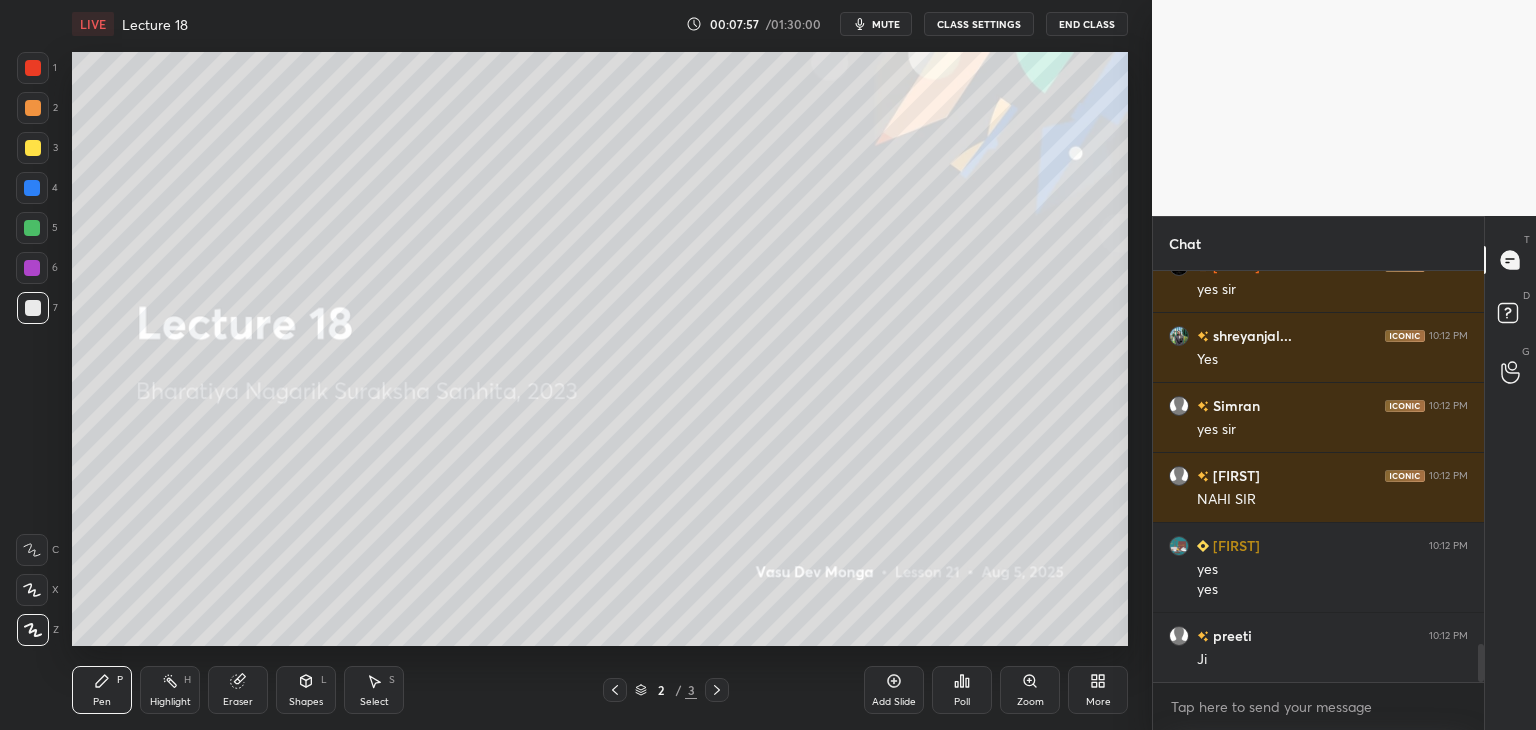click at bounding box center (32, 268) 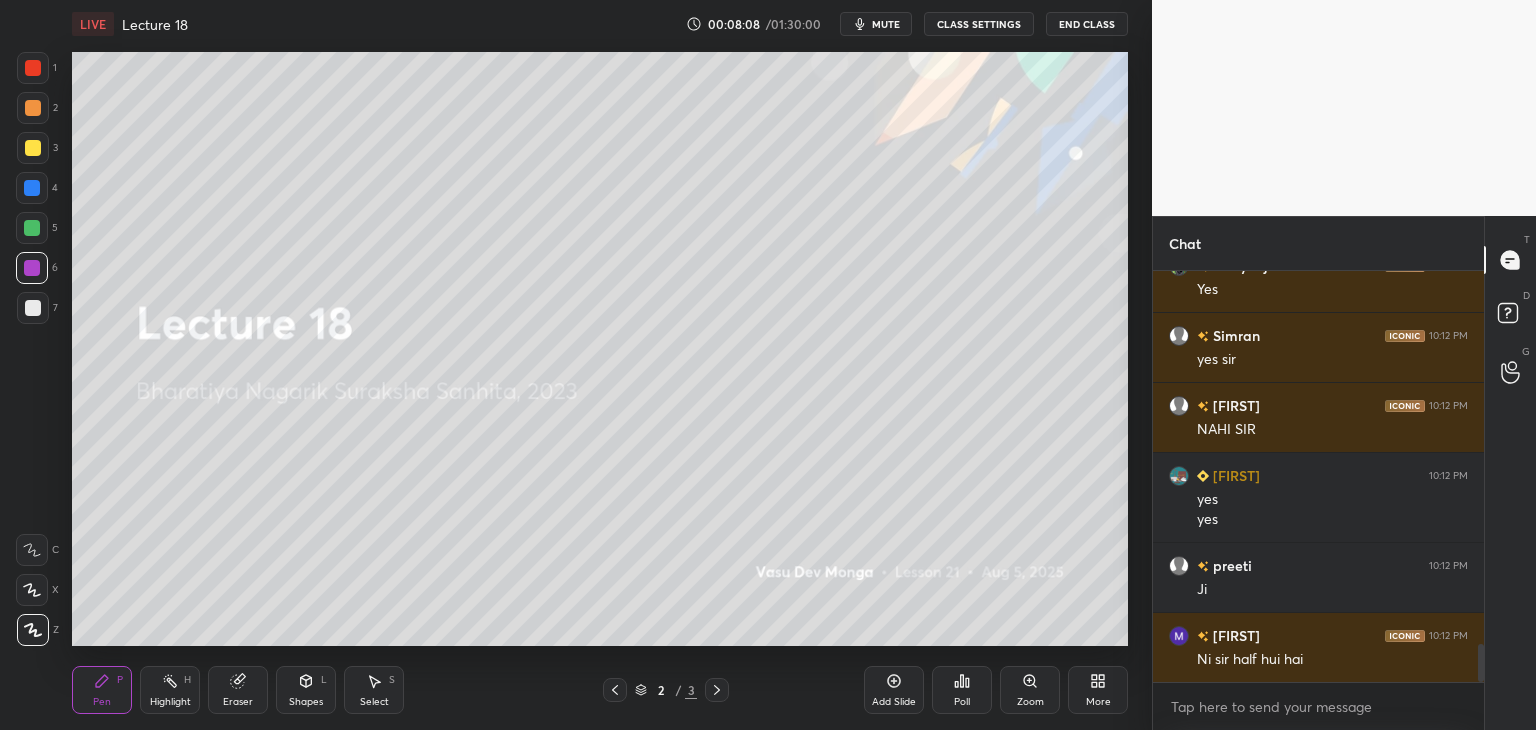 scroll, scrollTop: 4168, scrollLeft: 0, axis: vertical 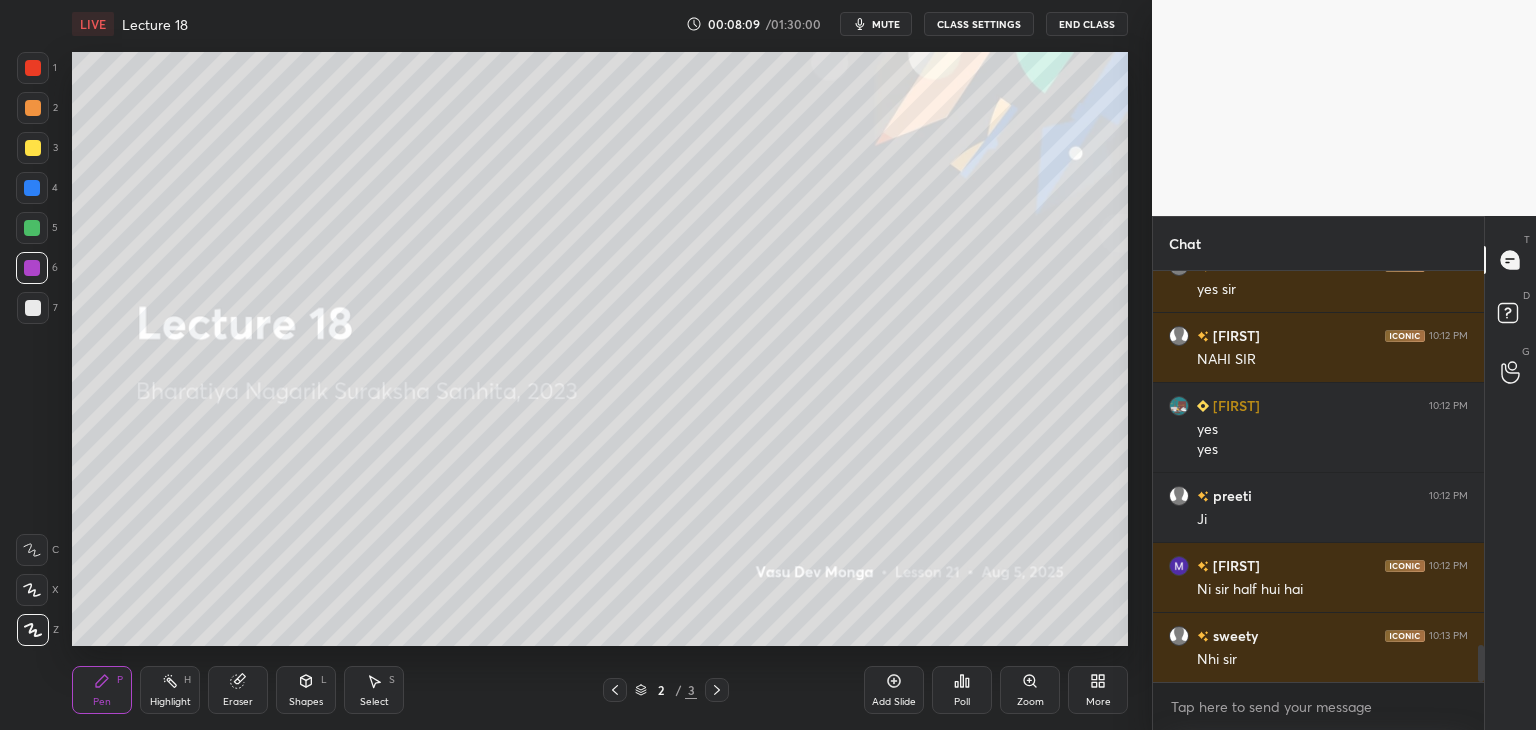 click 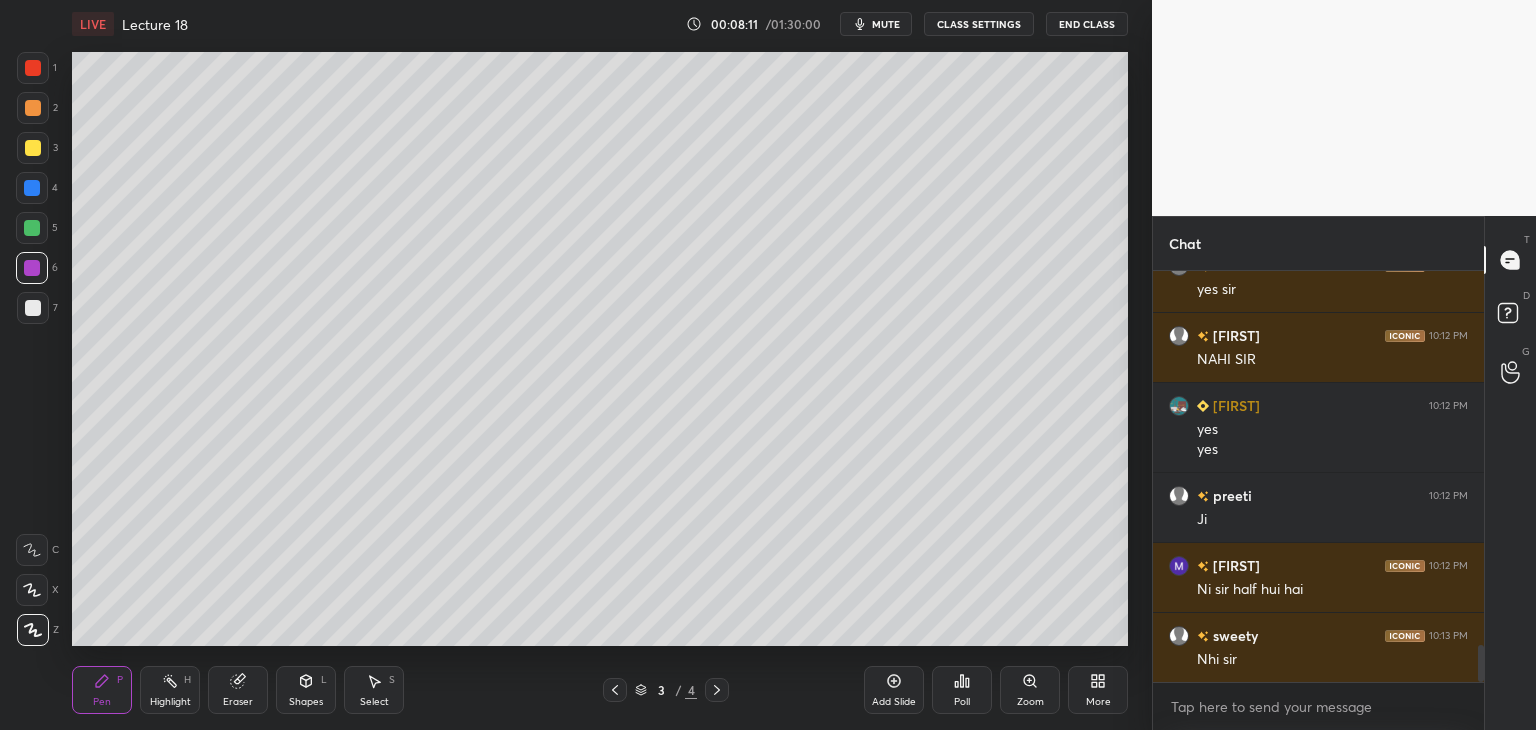 scroll, scrollTop: 4238, scrollLeft: 0, axis: vertical 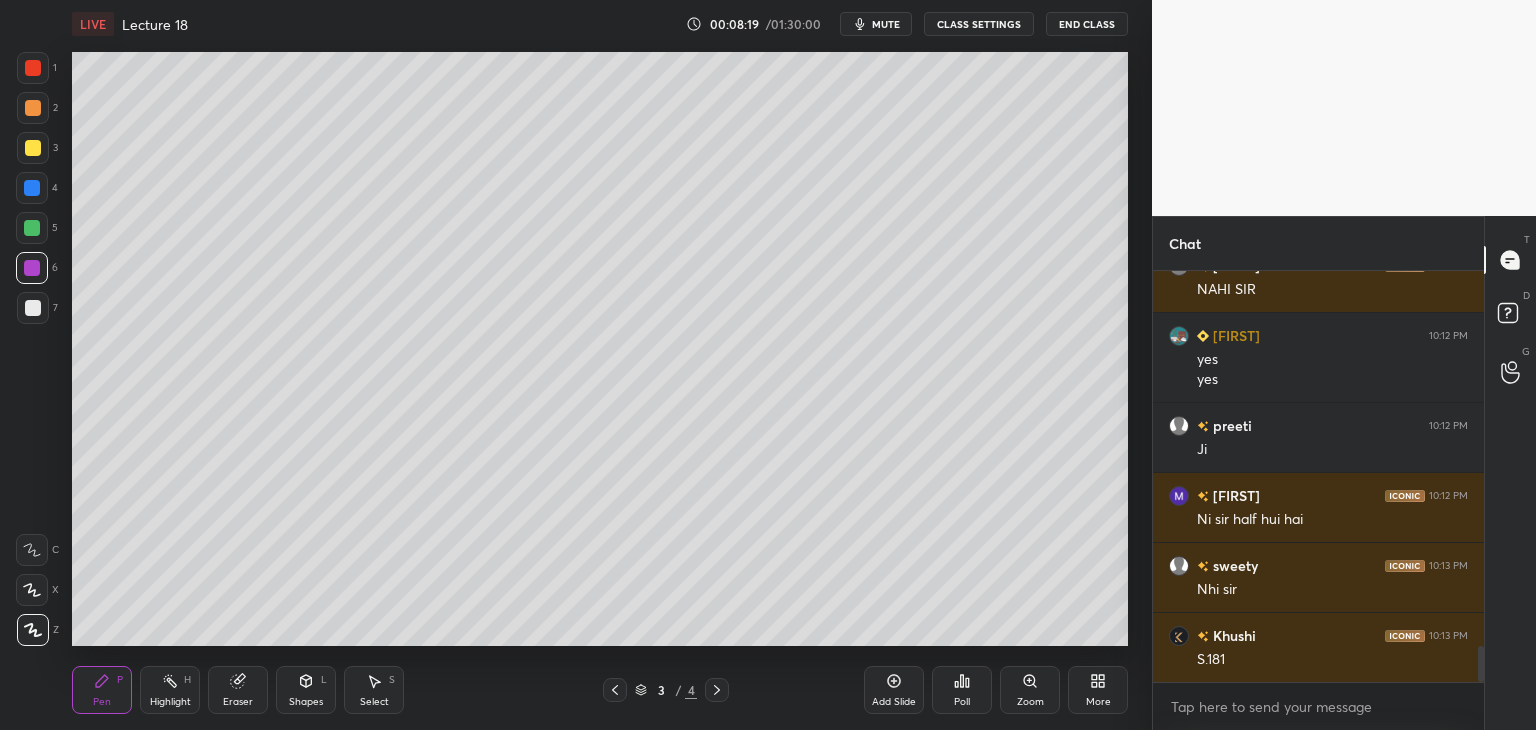 click on "Add Slide" at bounding box center [894, 690] 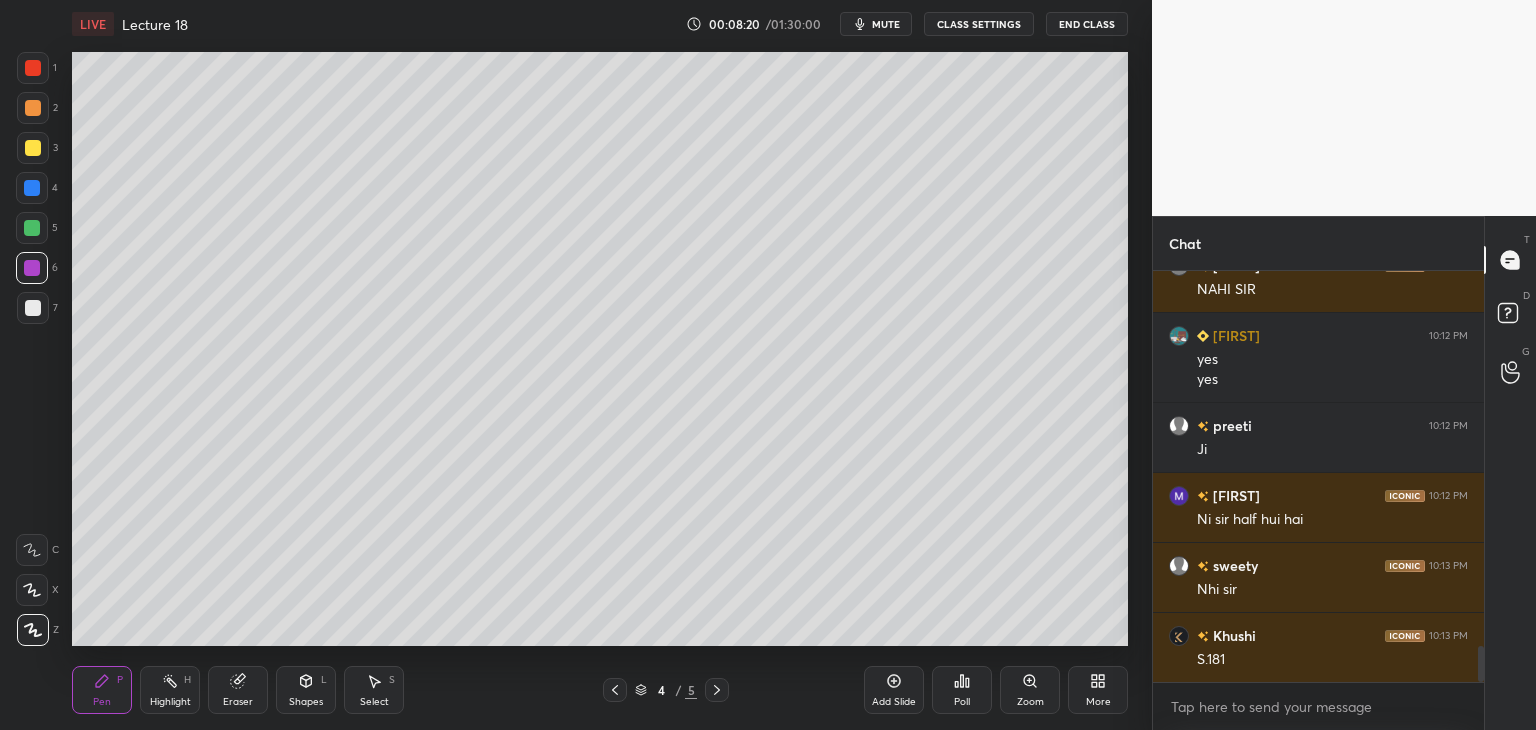 scroll, scrollTop: 4308, scrollLeft: 0, axis: vertical 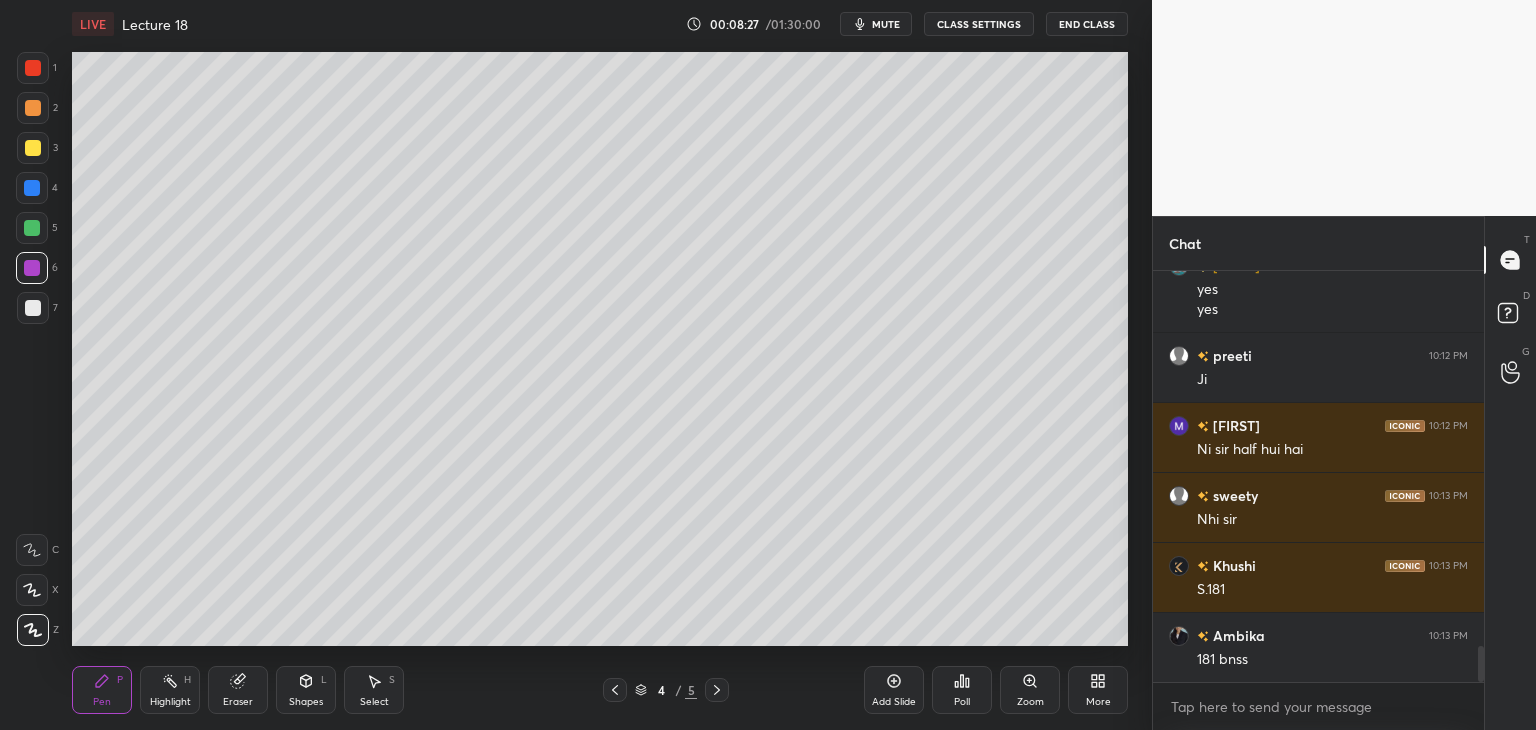 click at bounding box center [33, 108] 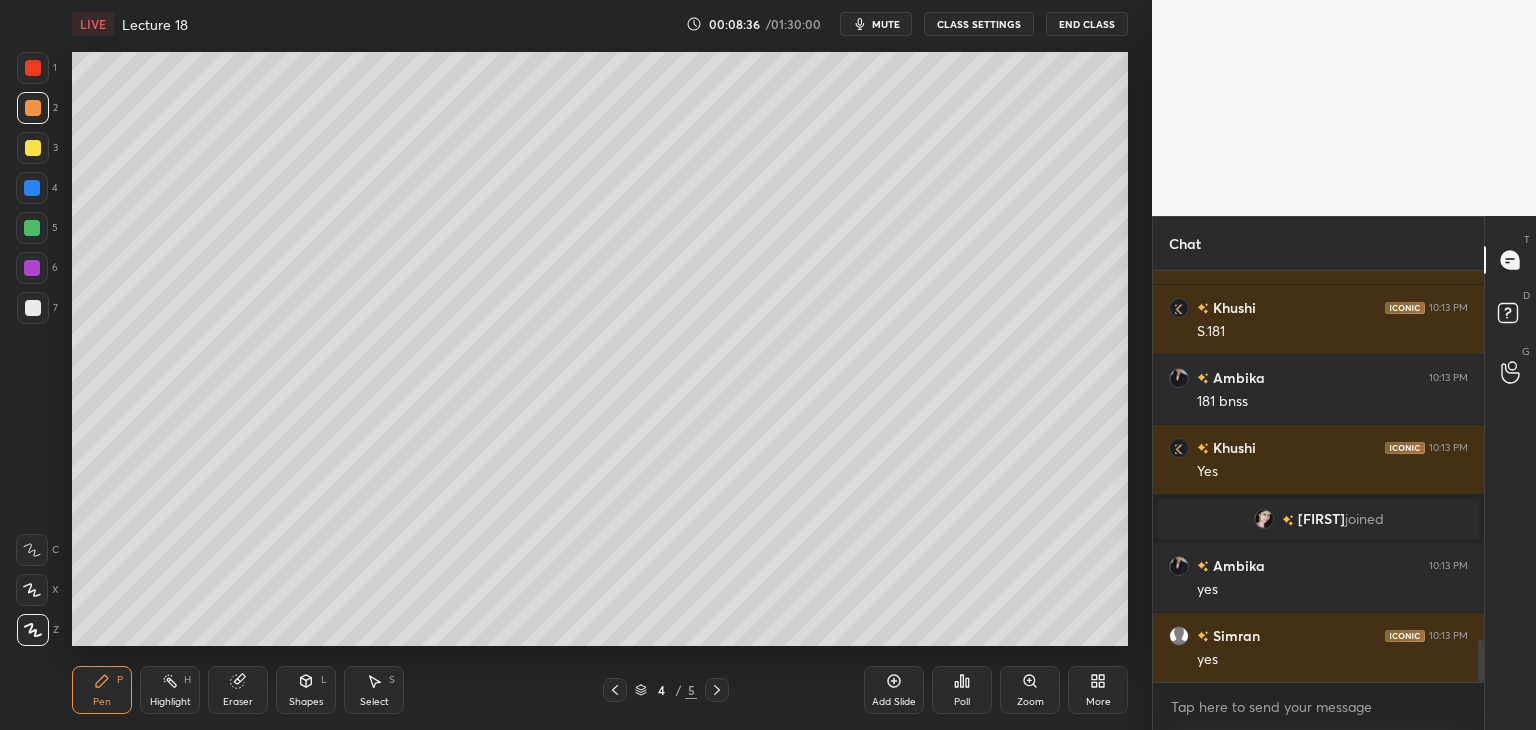 scroll, scrollTop: 3626, scrollLeft: 0, axis: vertical 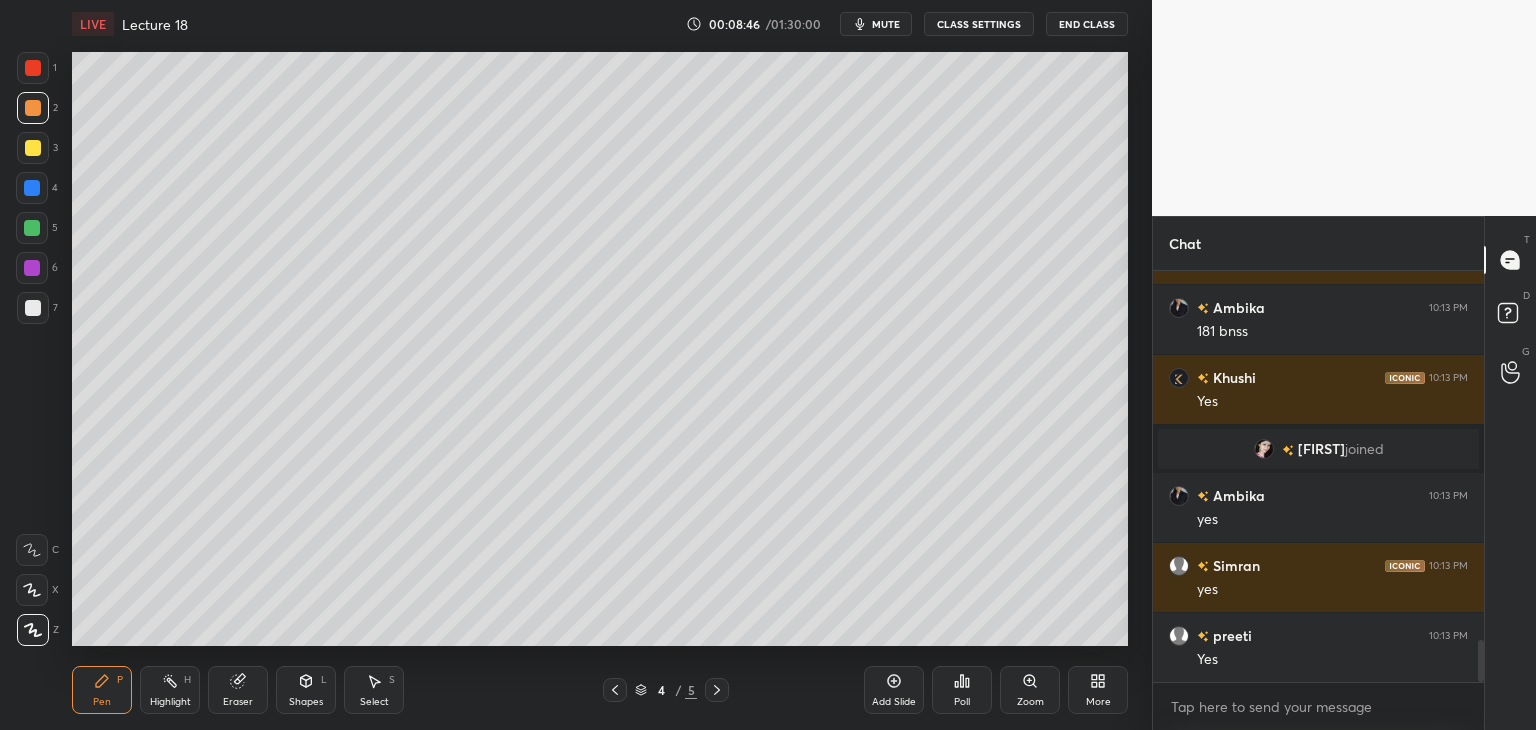 click at bounding box center [32, 188] 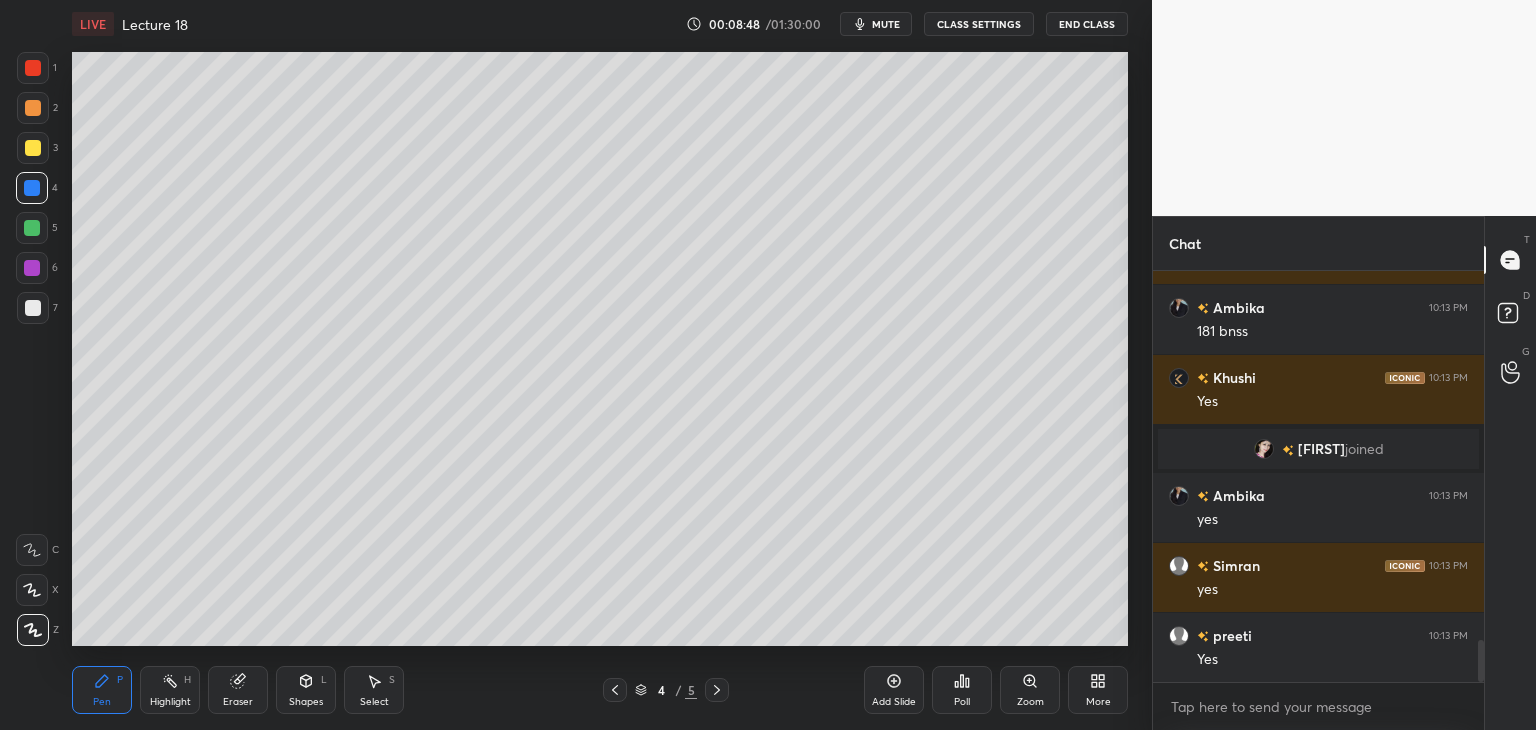 scroll, scrollTop: 3696, scrollLeft: 0, axis: vertical 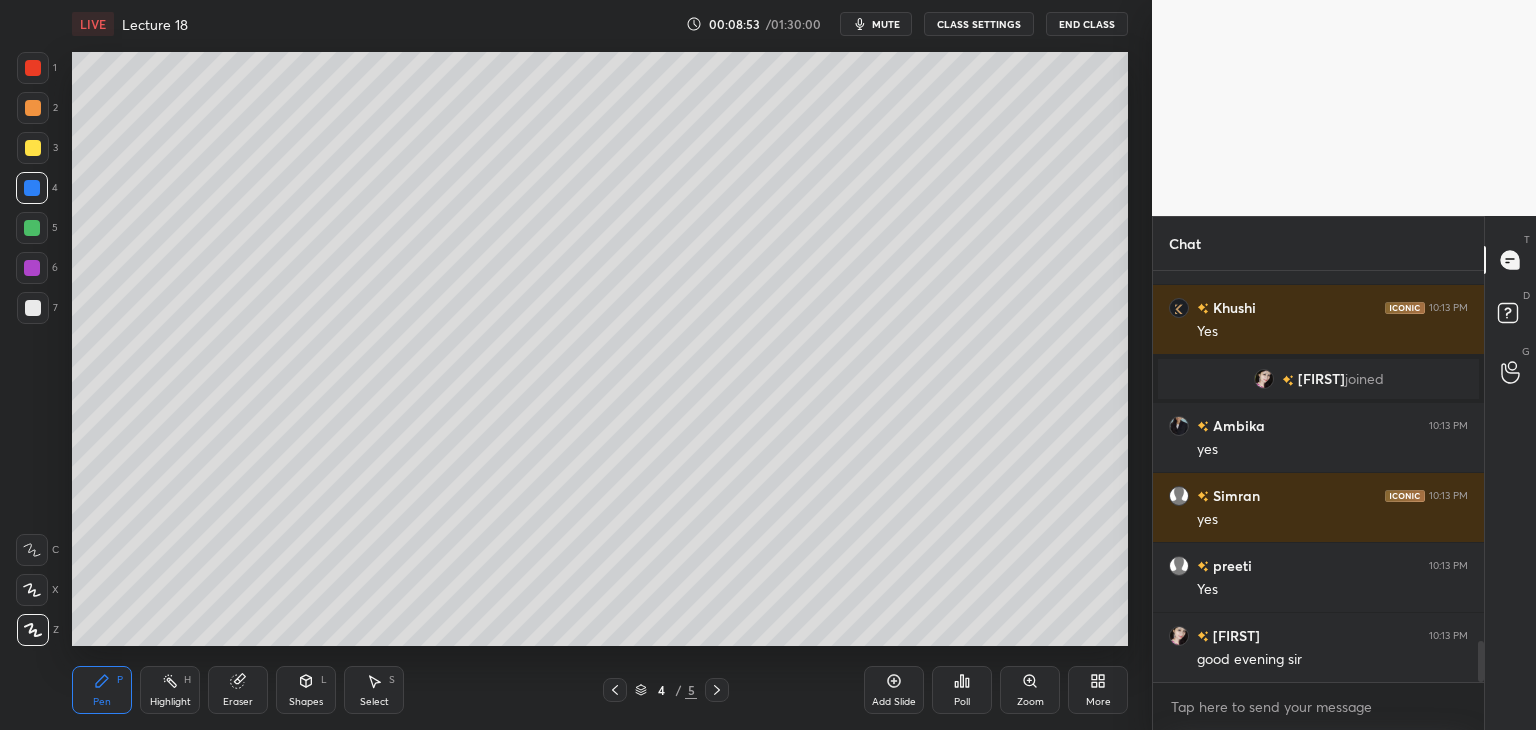 click on "6" at bounding box center (37, 268) 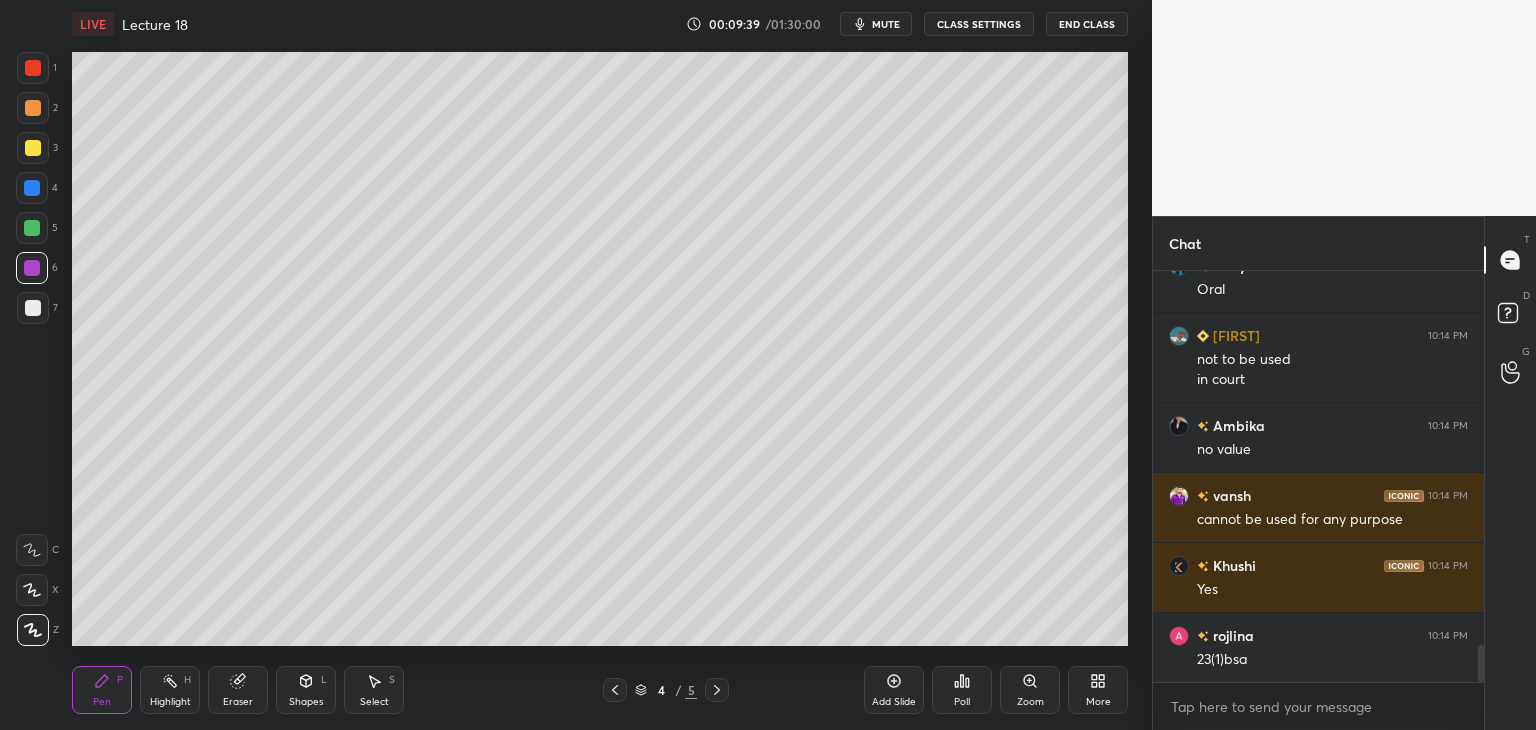 scroll, scrollTop: 4276, scrollLeft: 0, axis: vertical 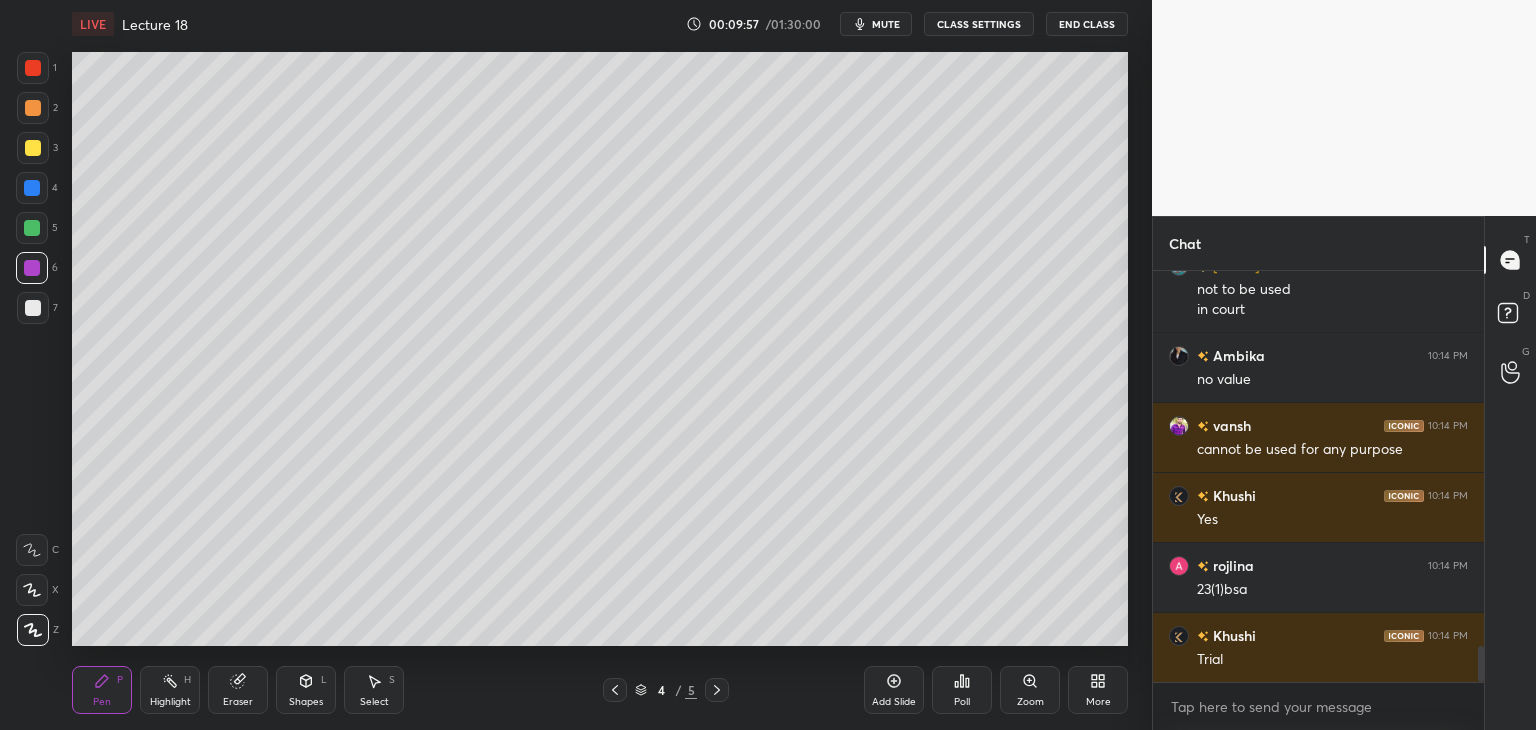 click at bounding box center (32, 228) 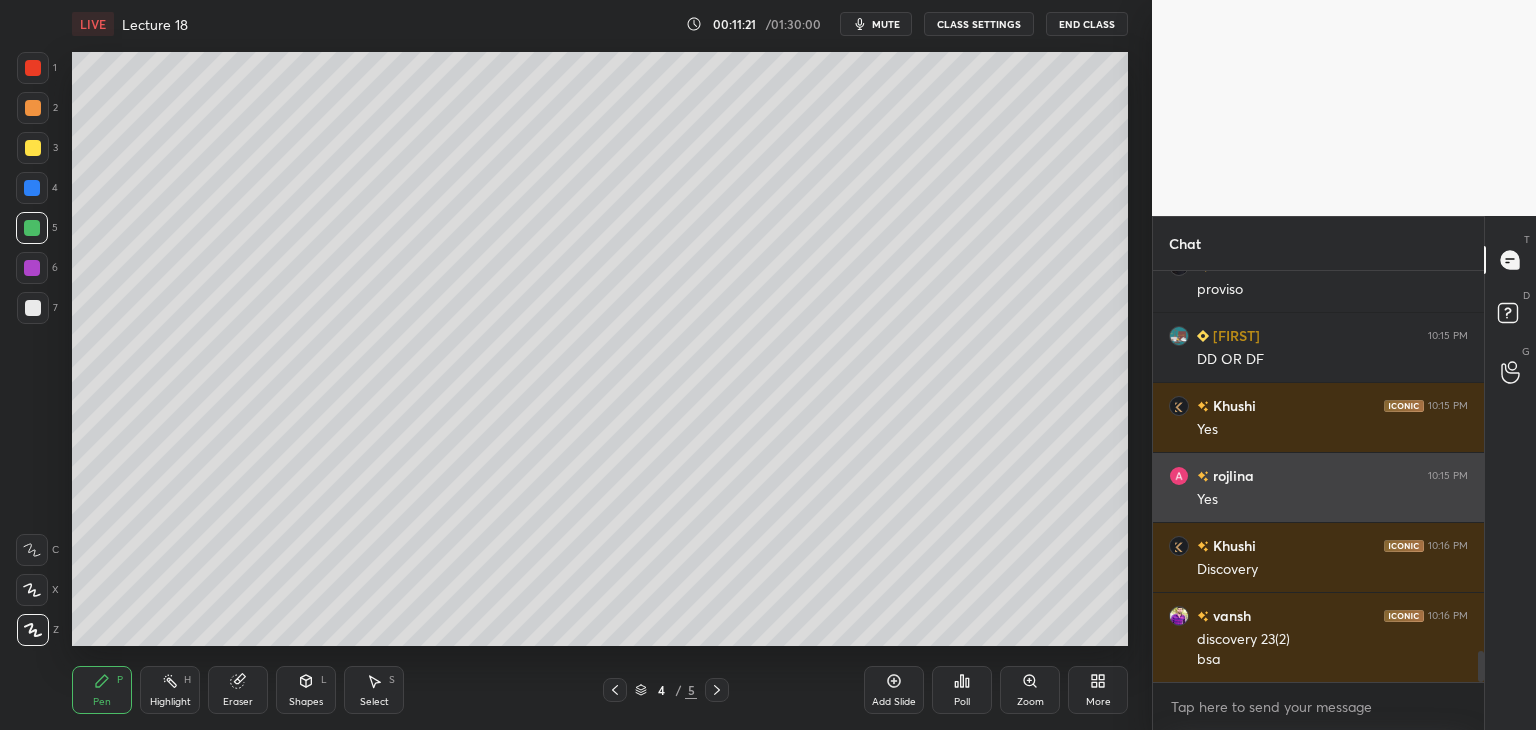 scroll, scrollTop: 5016, scrollLeft: 0, axis: vertical 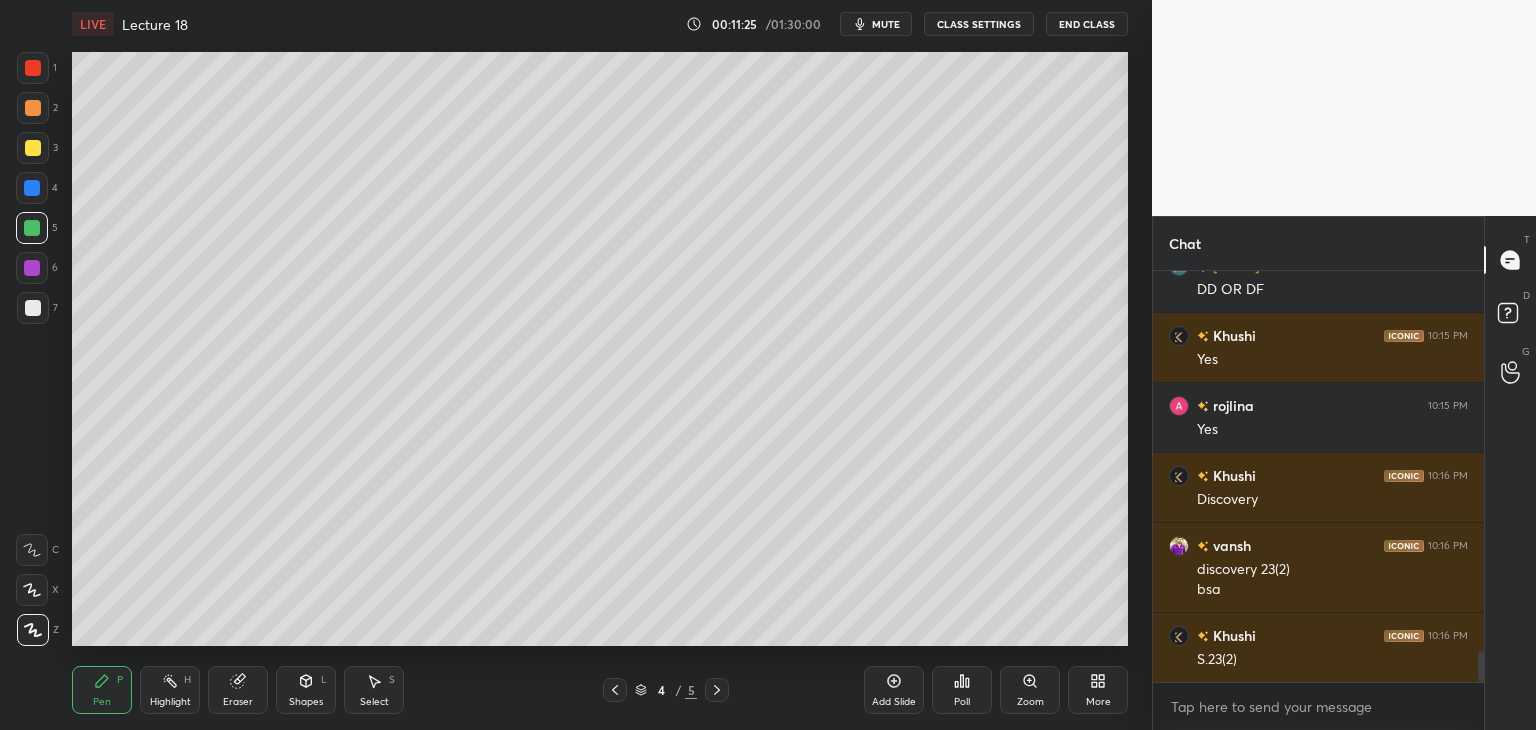 click on "Setting up your live class Poll for   secs No correct answer Start poll" at bounding box center (600, 349) 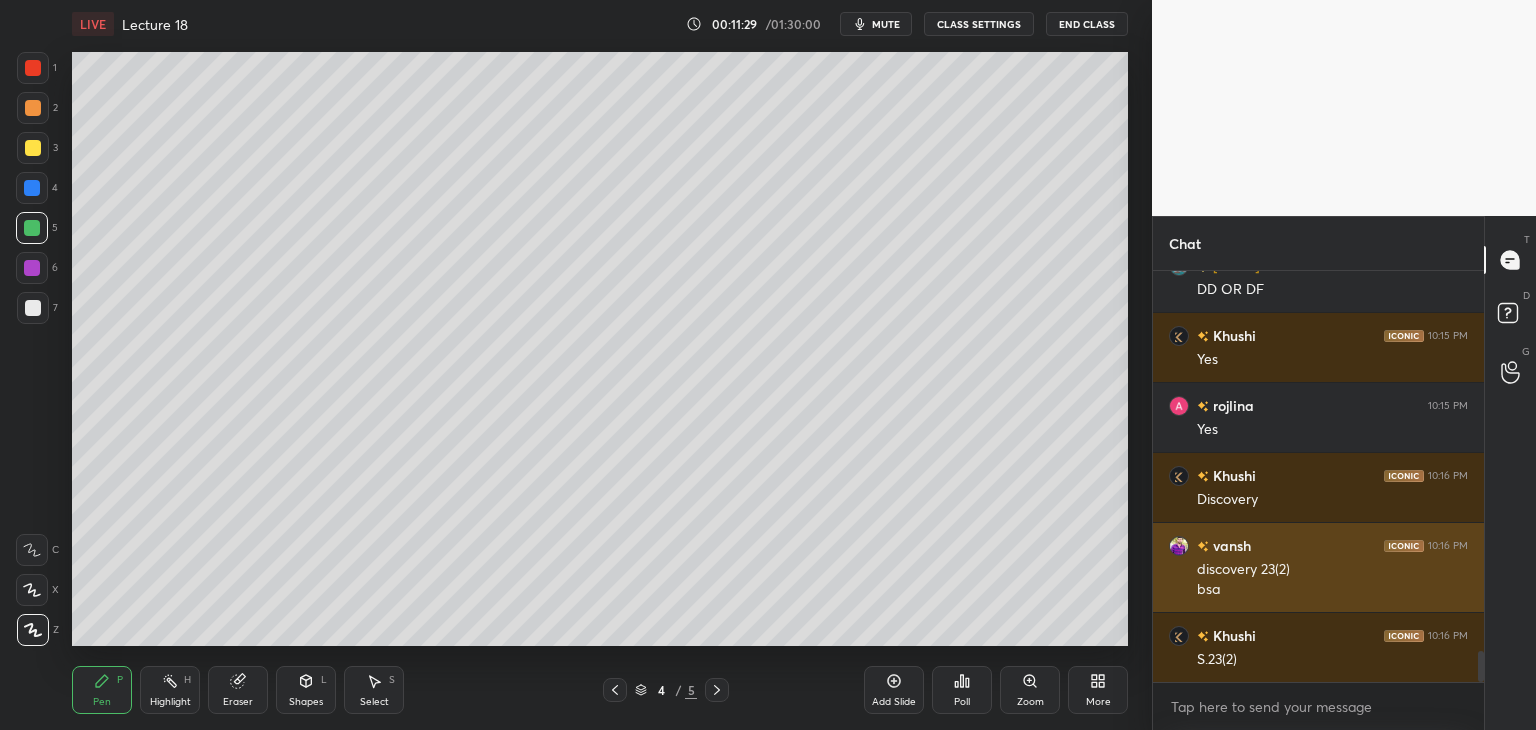 scroll, scrollTop: 5086, scrollLeft: 0, axis: vertical 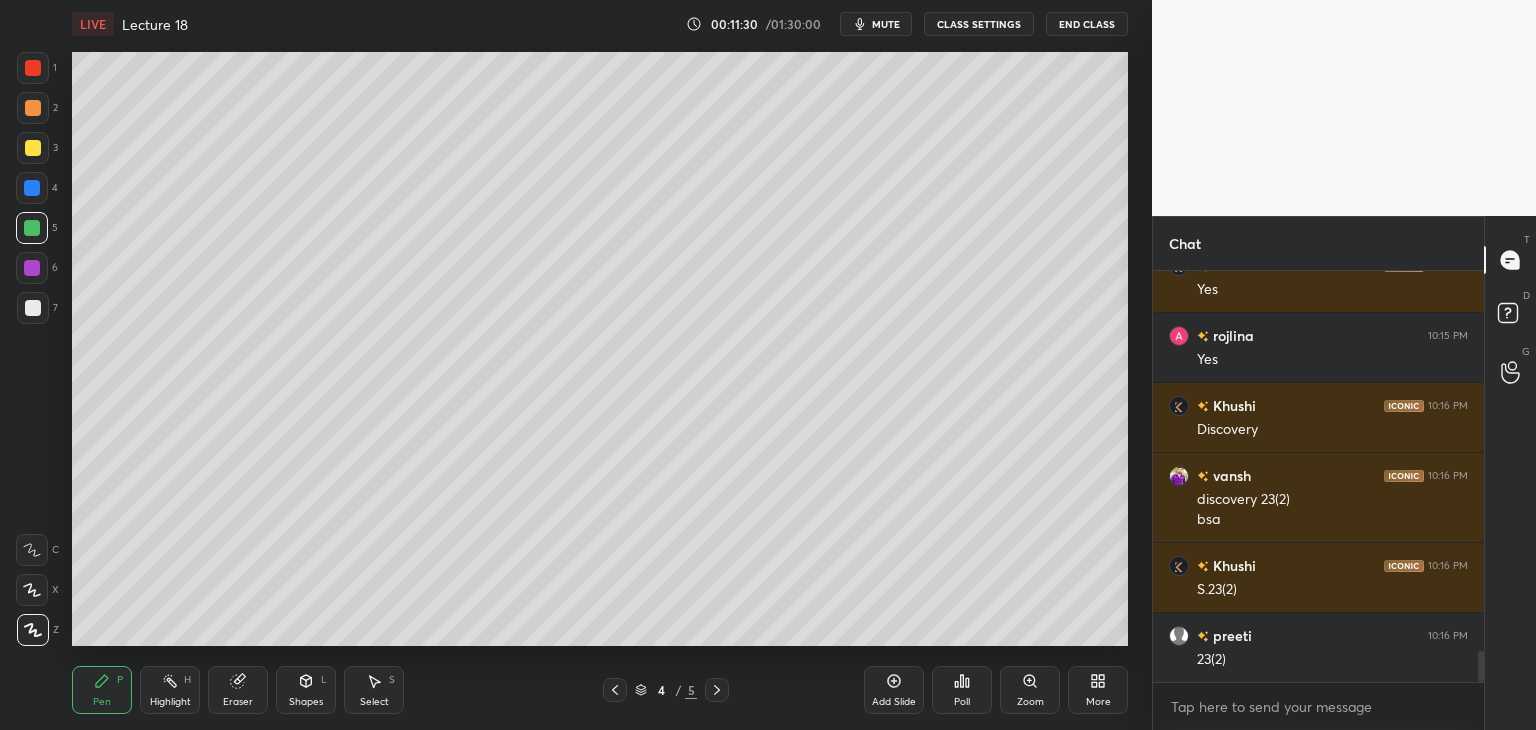 click at bounding box center (33, 308) 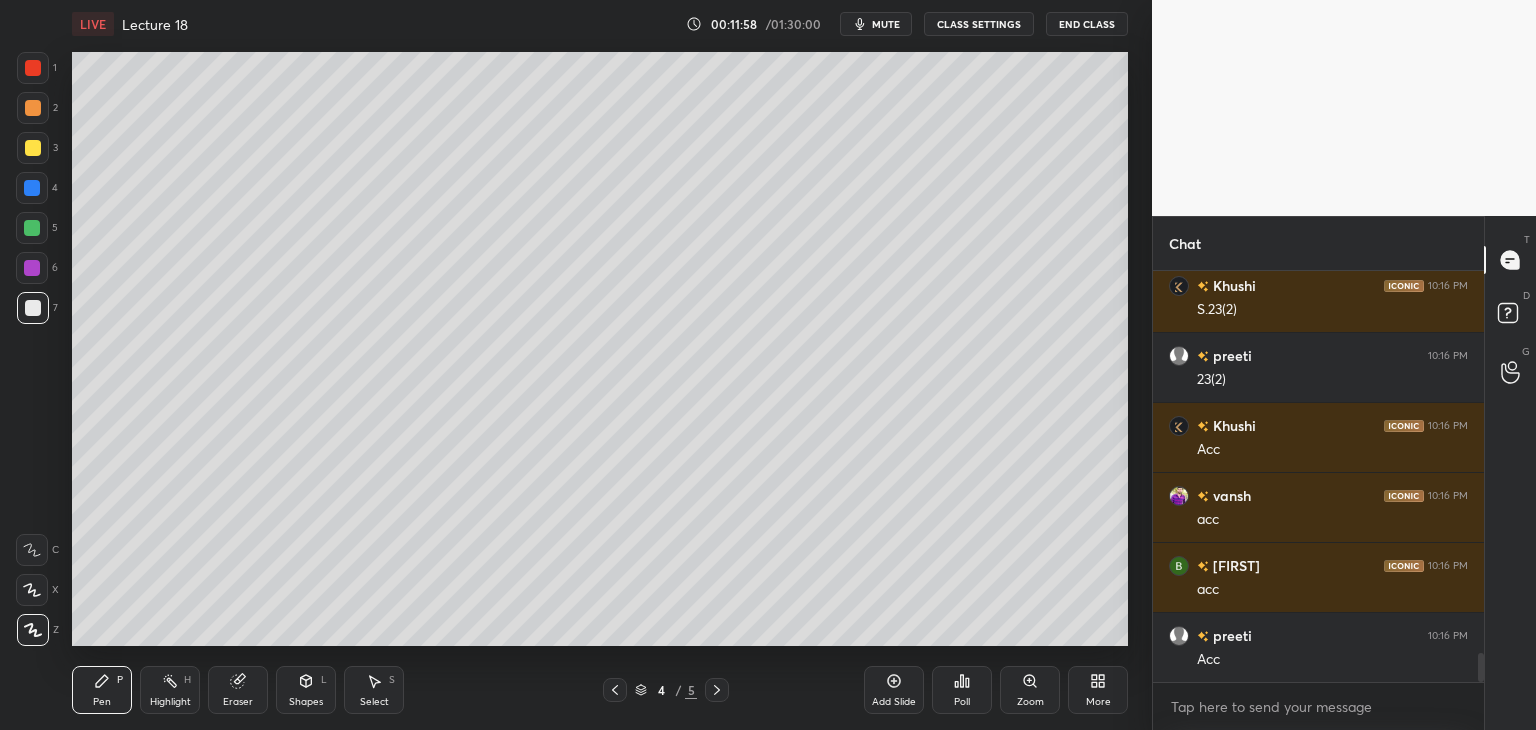 scroll, scrollTop: 5436, scrollLeft: 0, axis: vertical 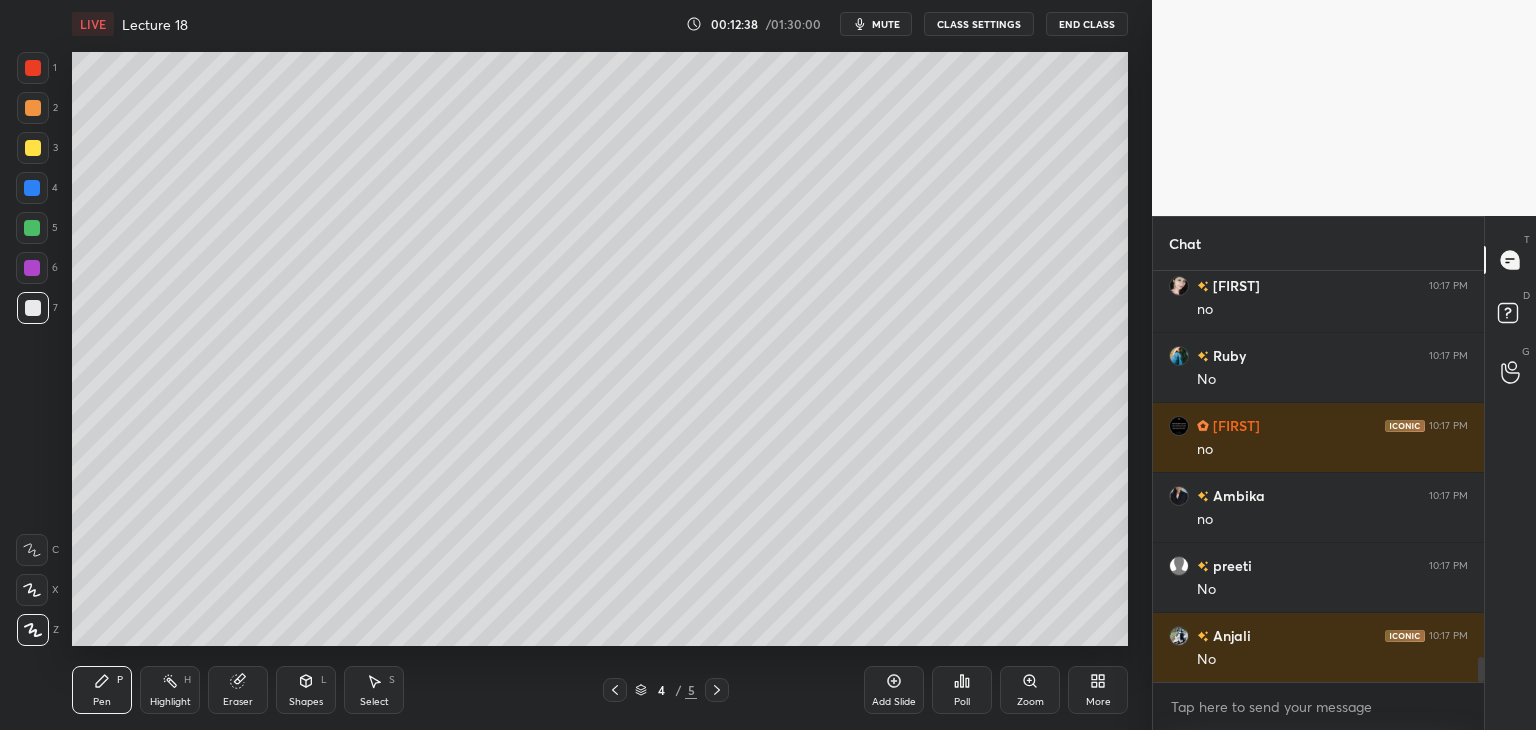 click on "Add Slide" at bounding box center (894, 702) 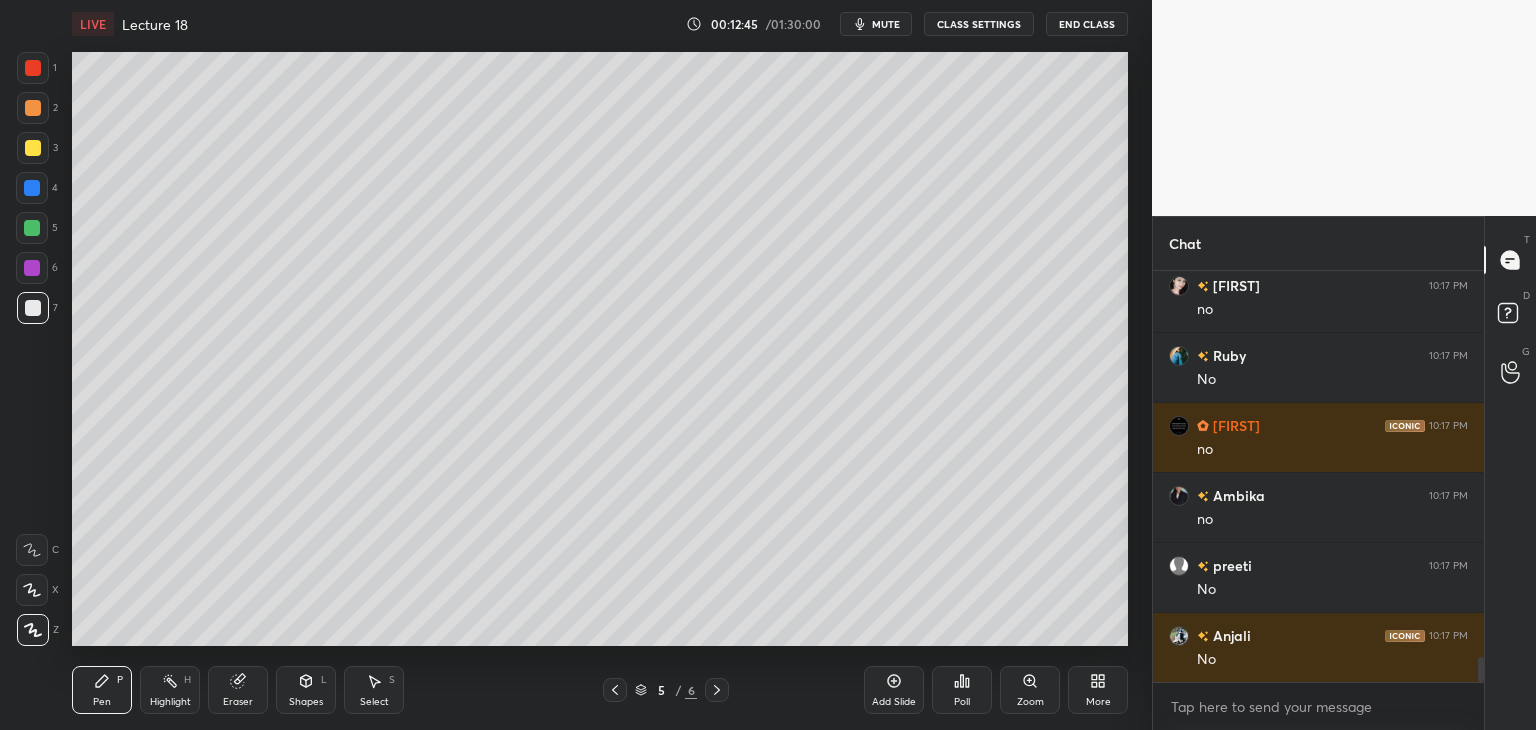 click at bounding box center (32, 228) 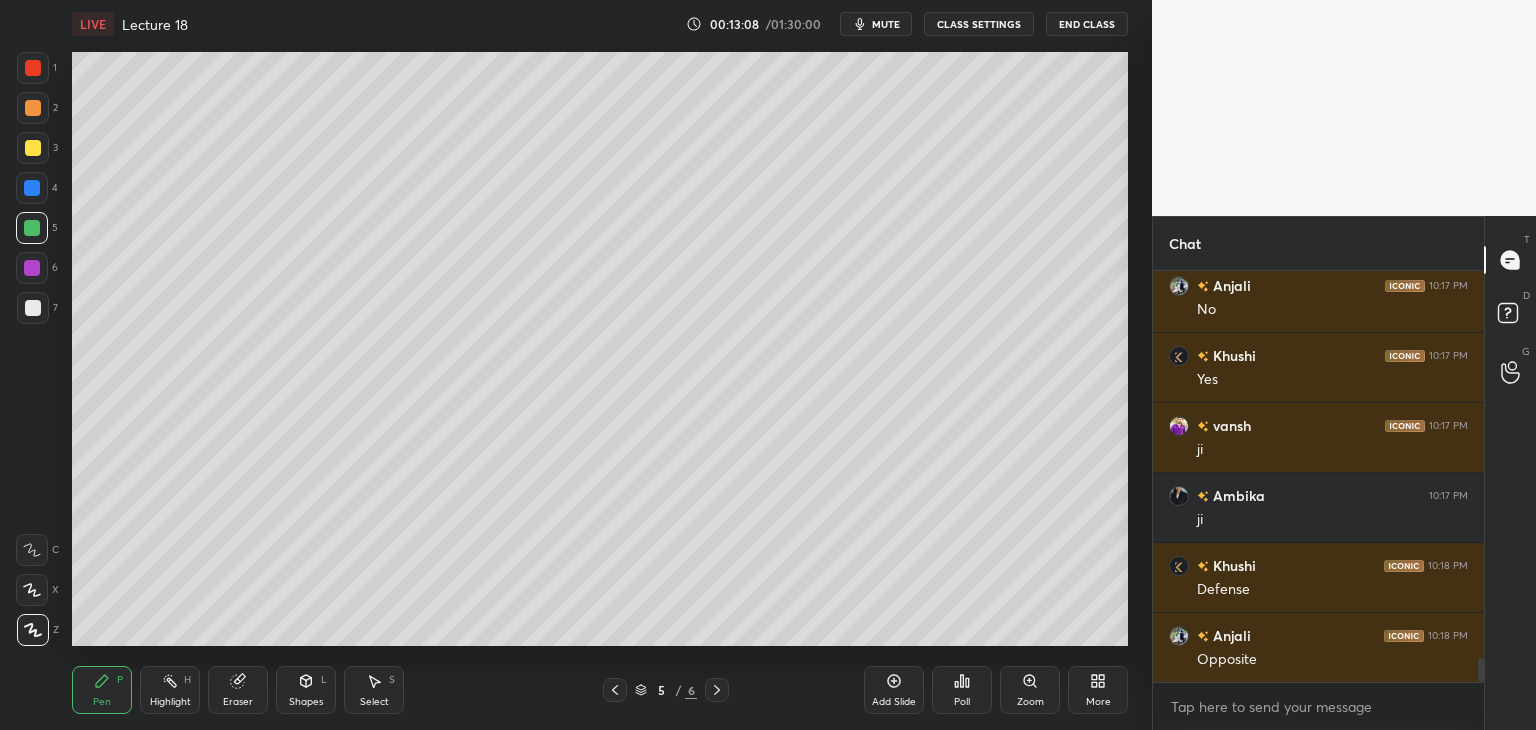 scroll, scrollTop: 6766, scrollLeft: 0, axis: vertical 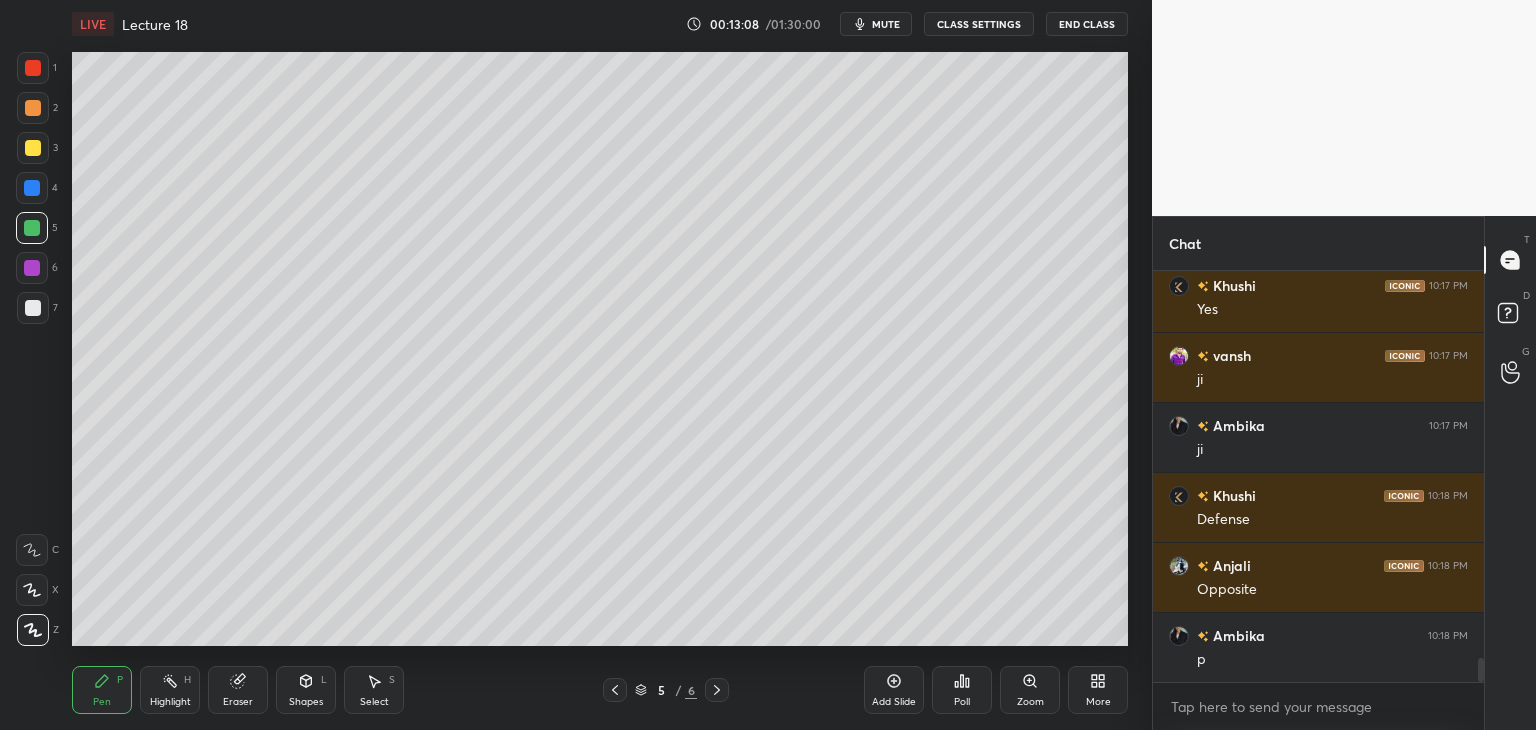 click at bounding box center [33, 308] 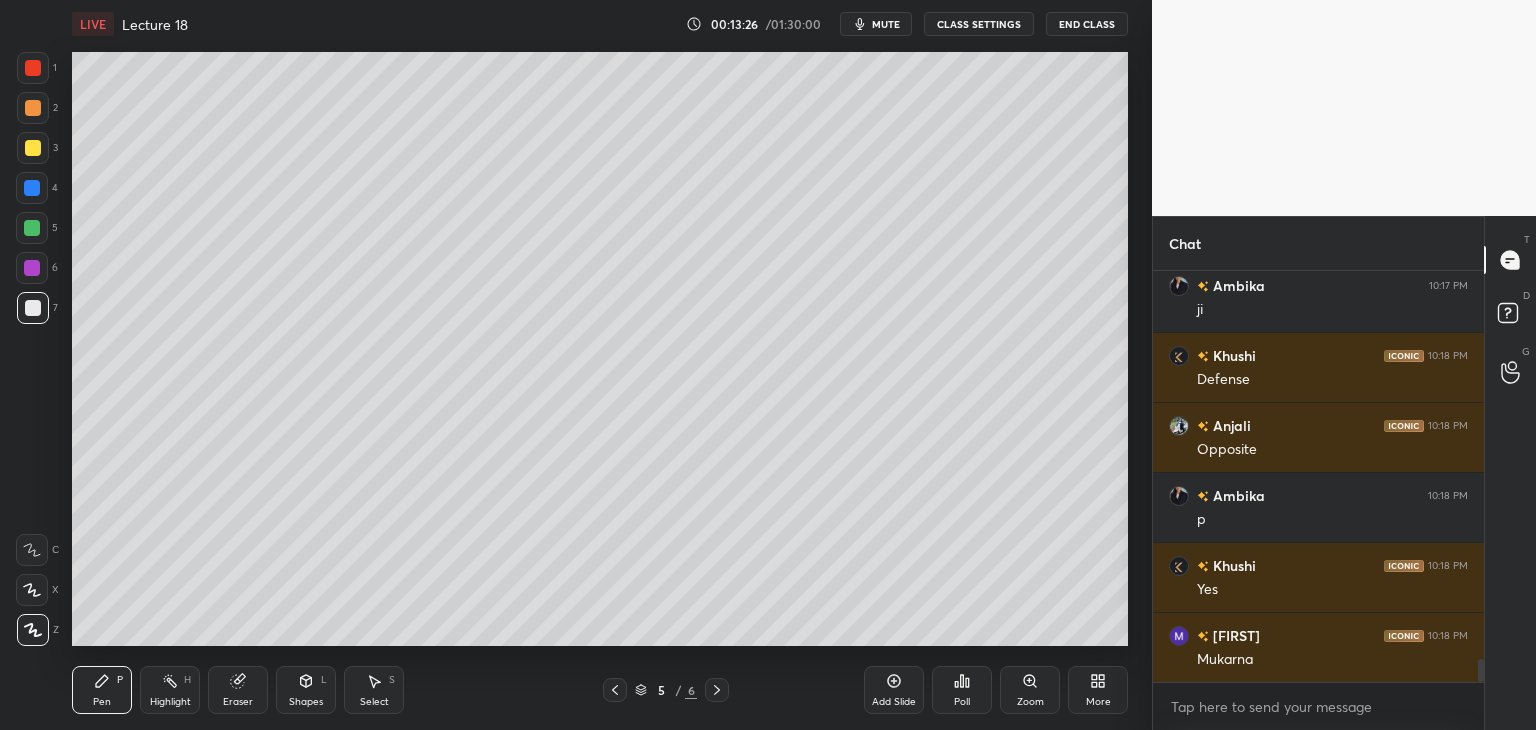 scroll, scrollTop: 6976, scrollLeft: 0, axis: vertical 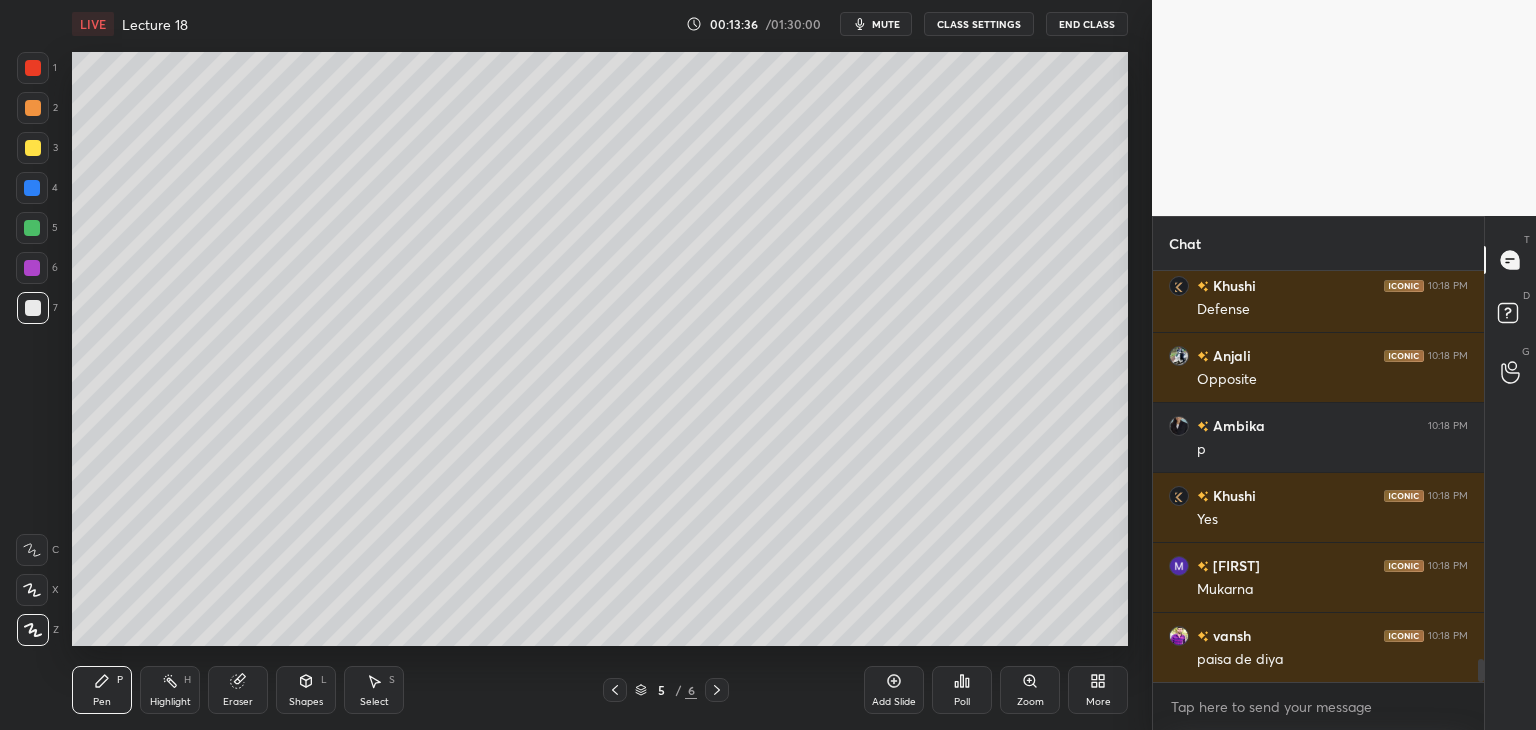 click at bounding box center (32, 268) 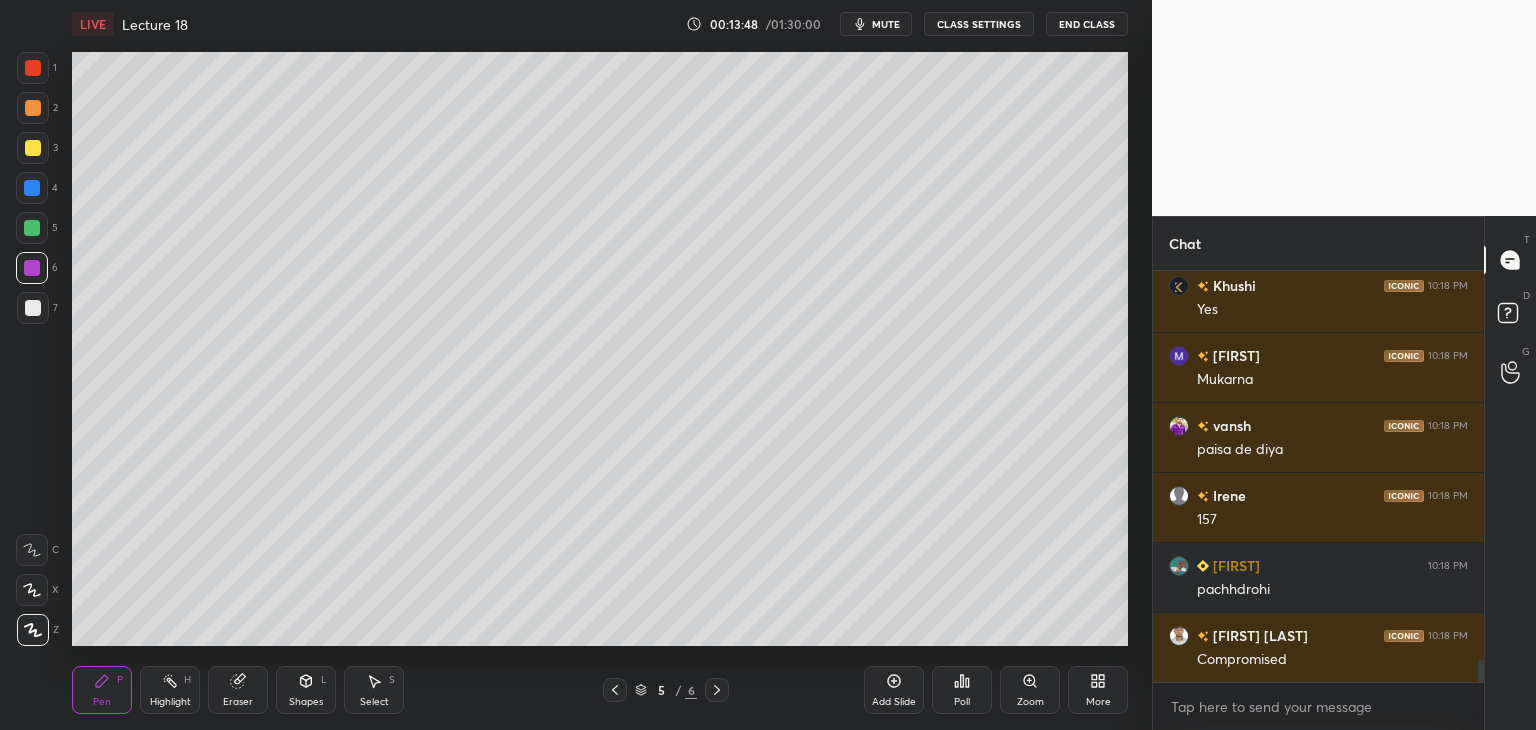 scroll, scrollTop: 7256, scrollLeft: 0, axis: vertical 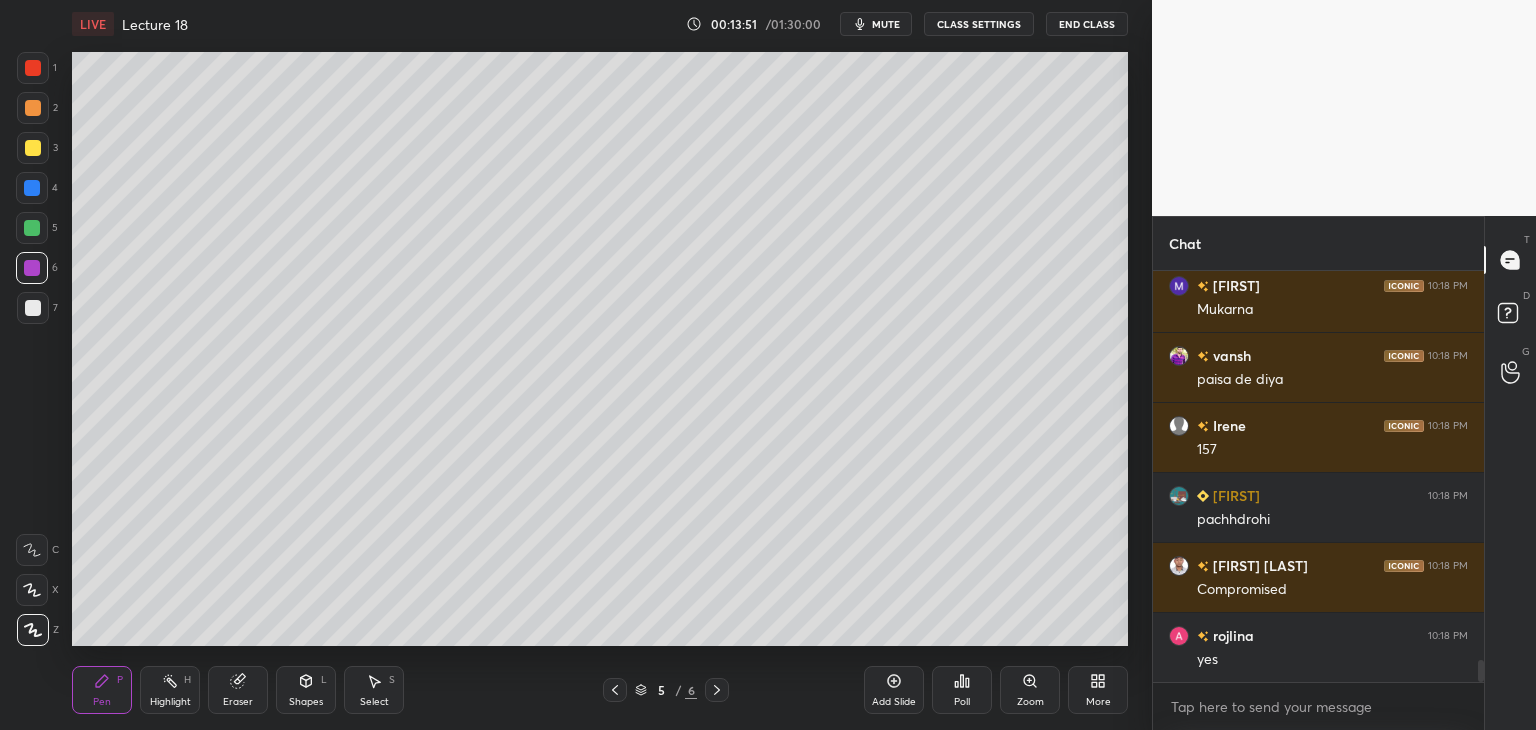 click at bounding box center (32, 228) 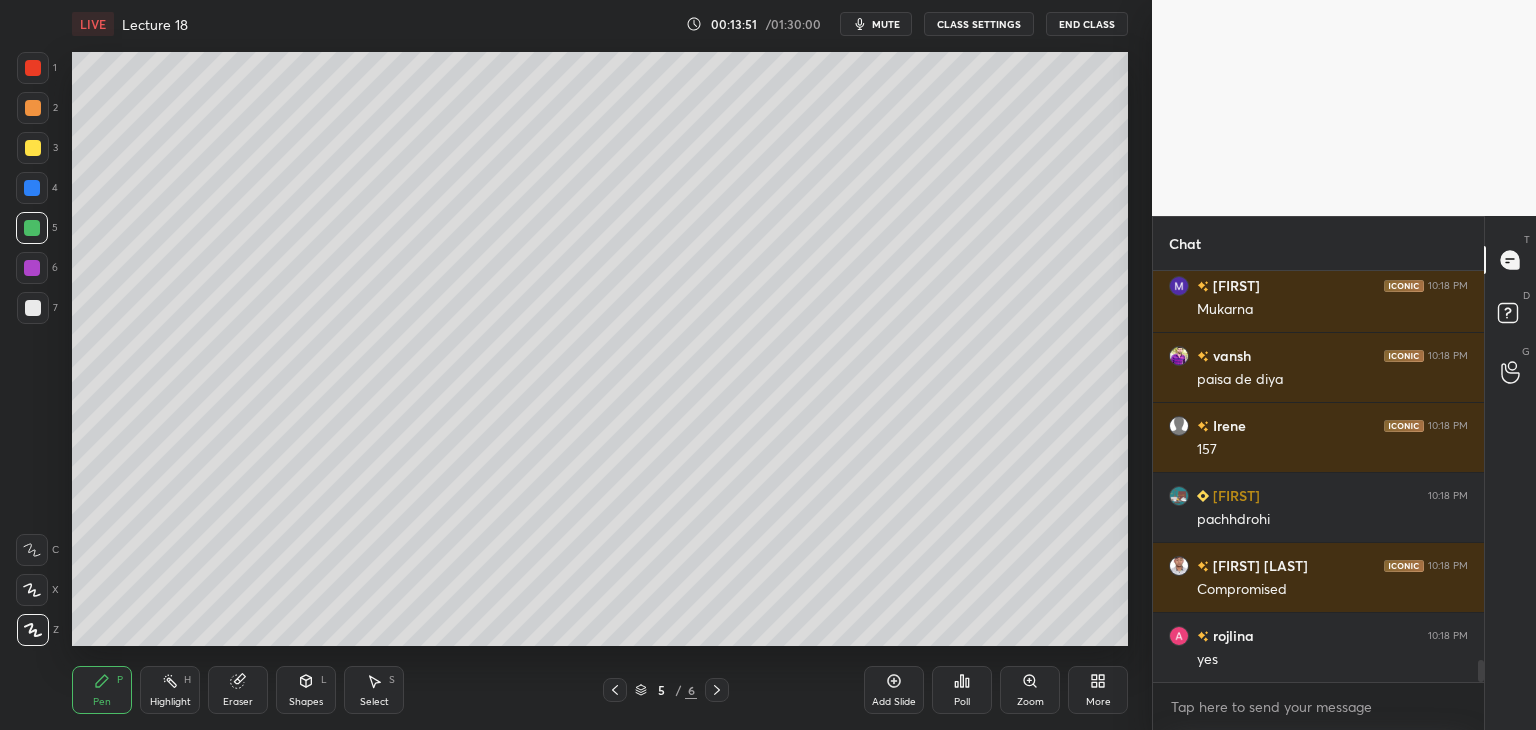 click at bounding box center [33, 148] 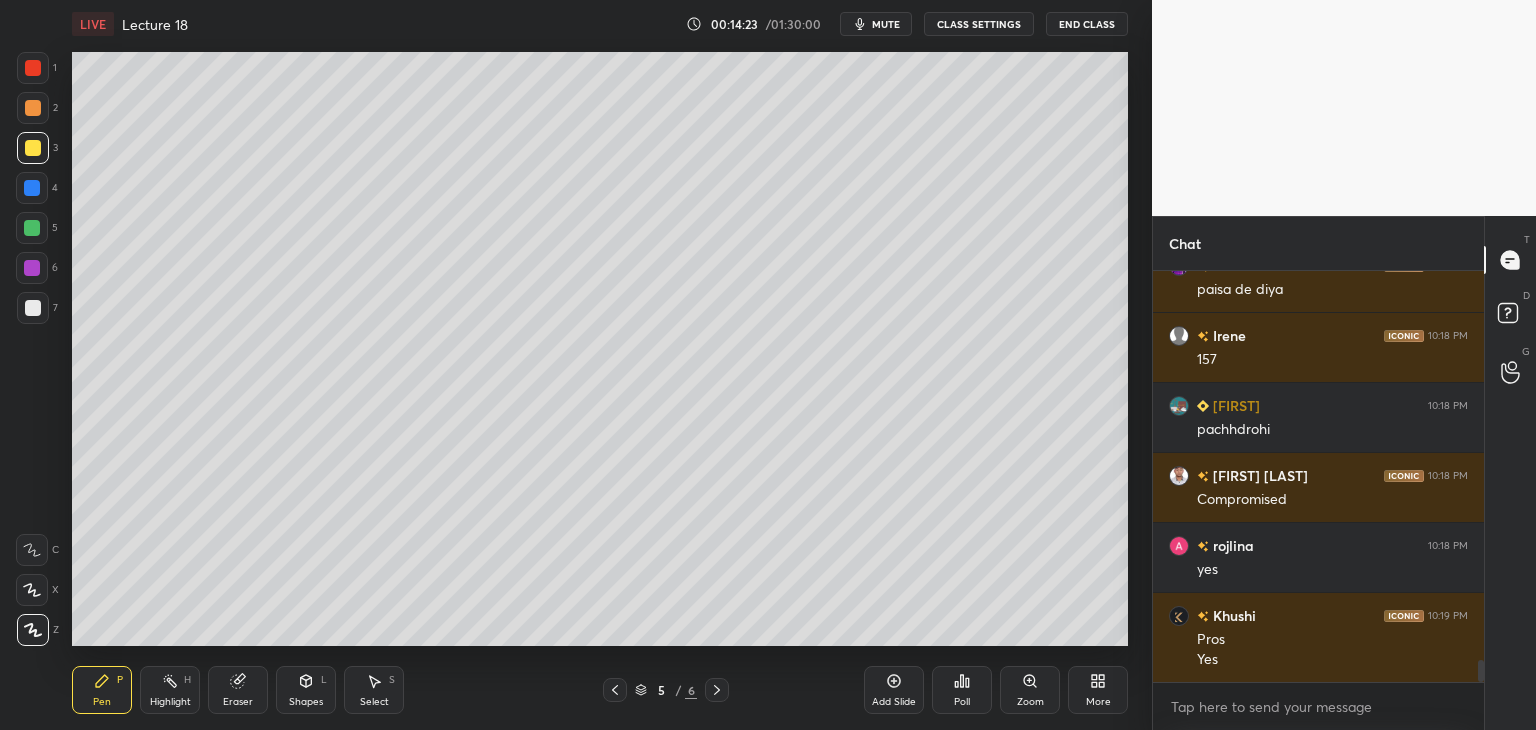 scroll, scrollTop: 7416, scrollLeft: 0, axis: vertical 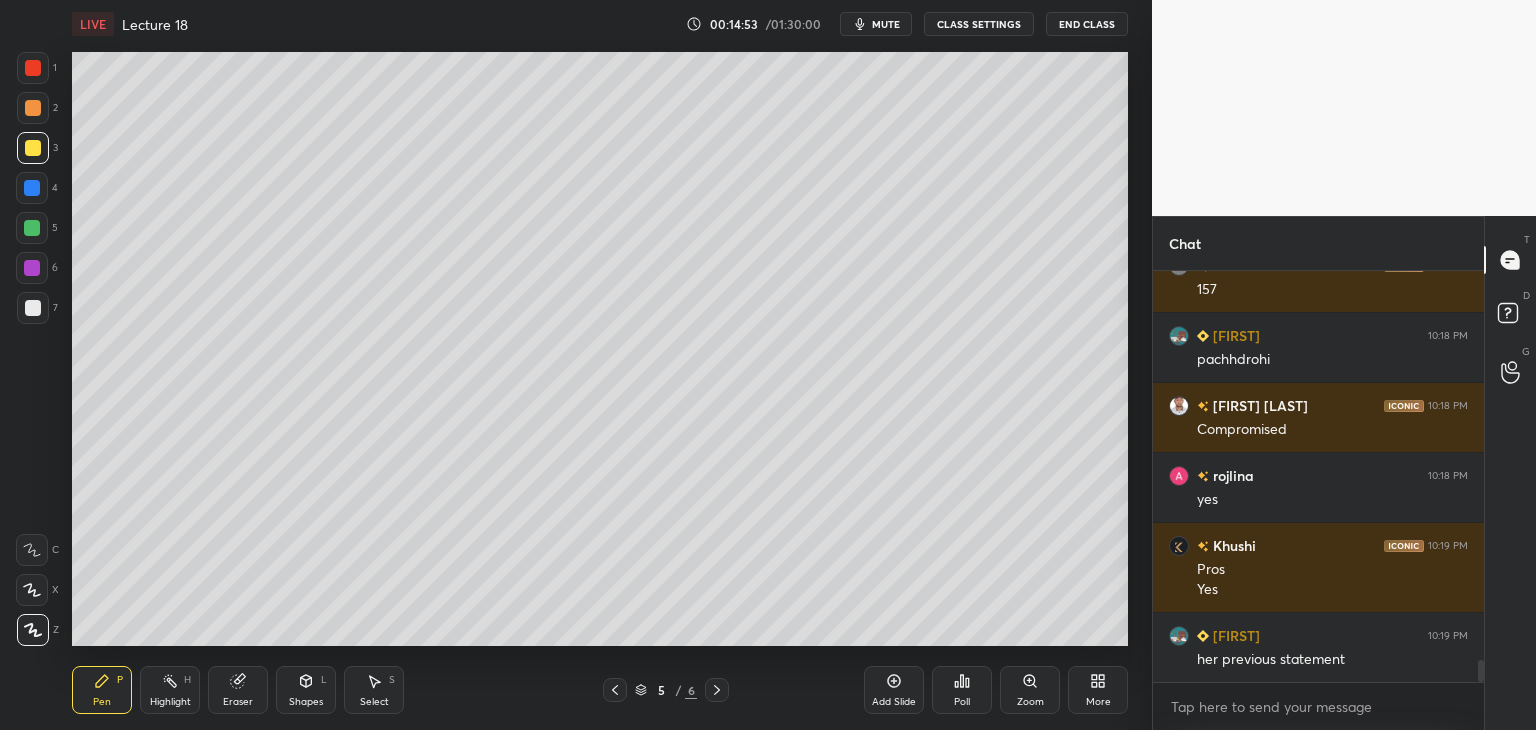 click at bounding box center (32, 188) 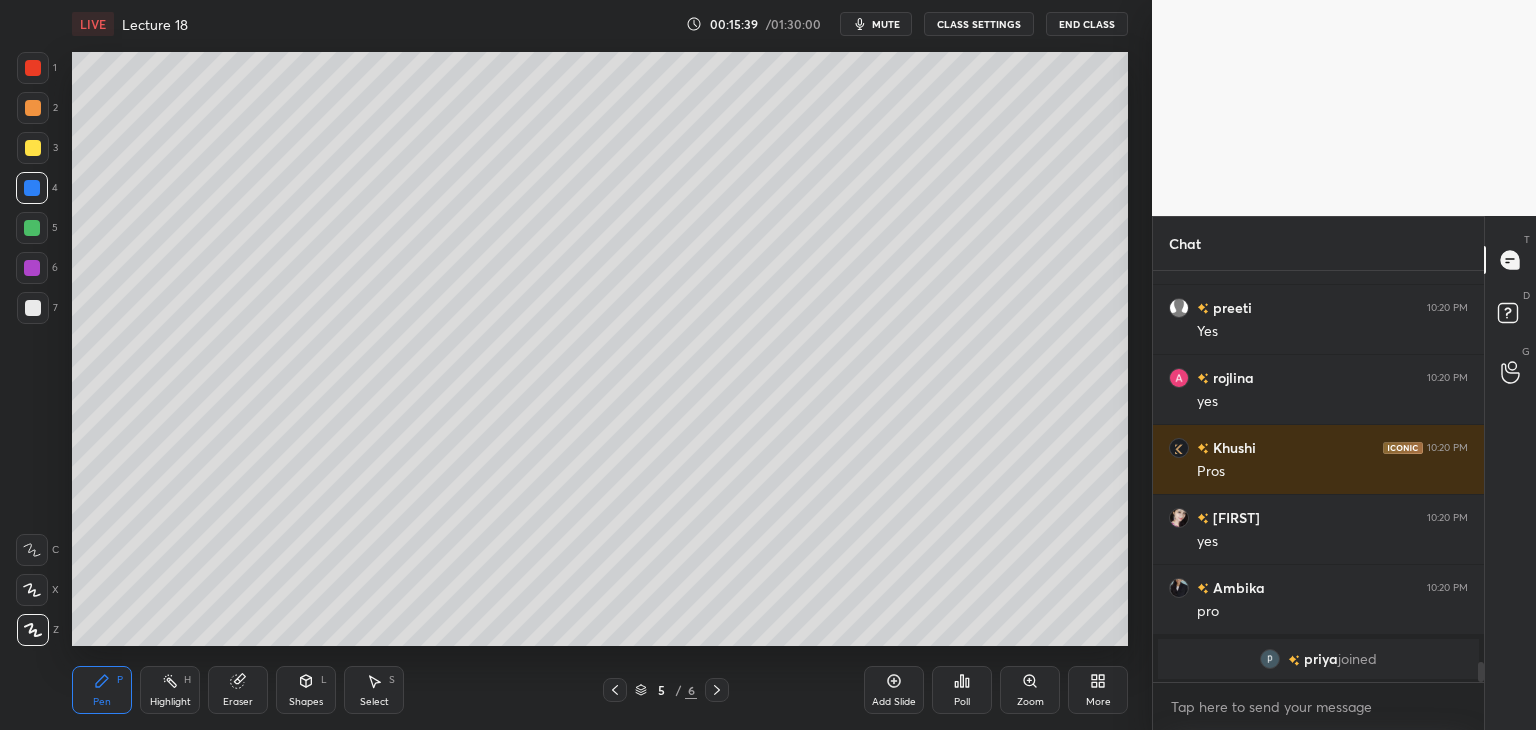 scroll, scrollTop: 6686, scrollLeft: 0, axis: vertical 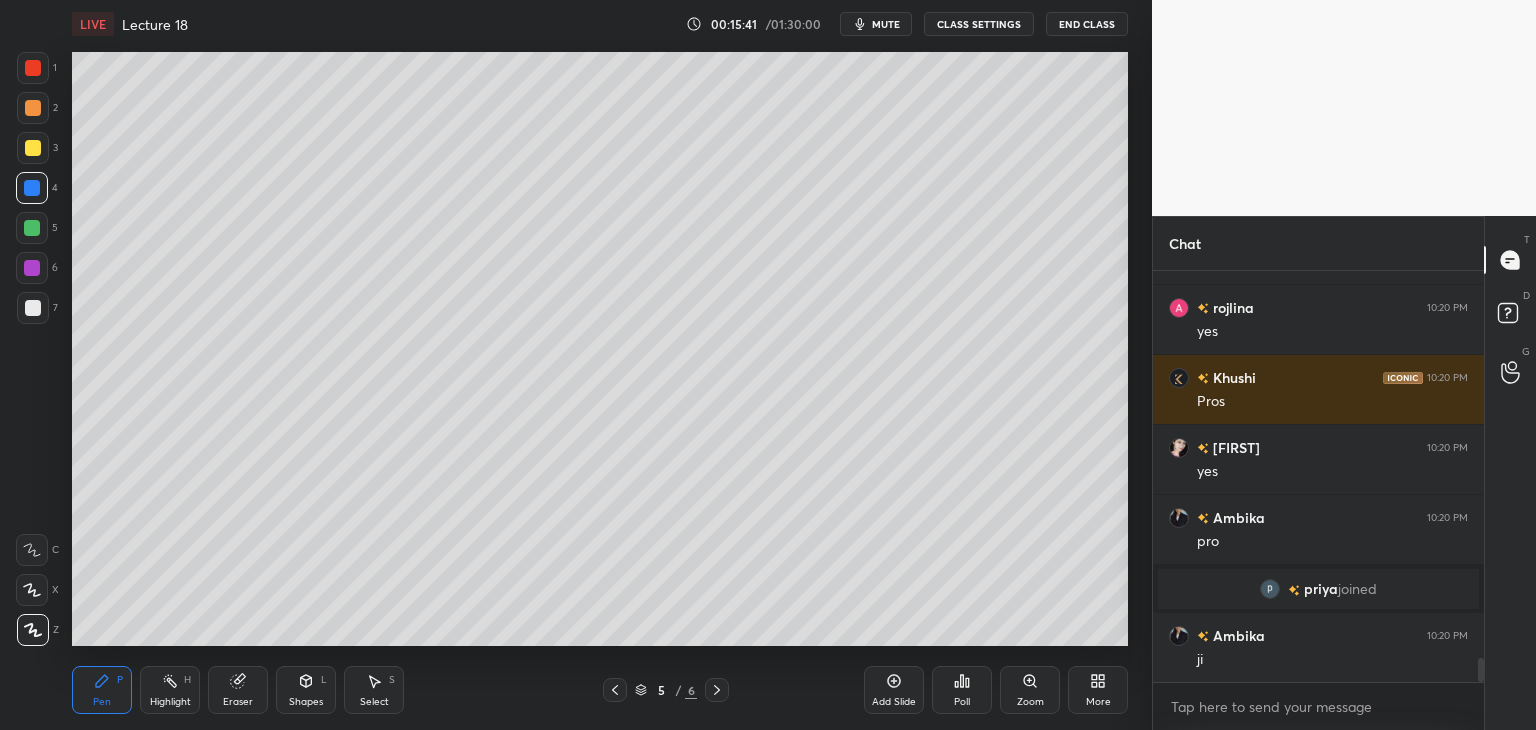 click at bounding box center (33, 148) 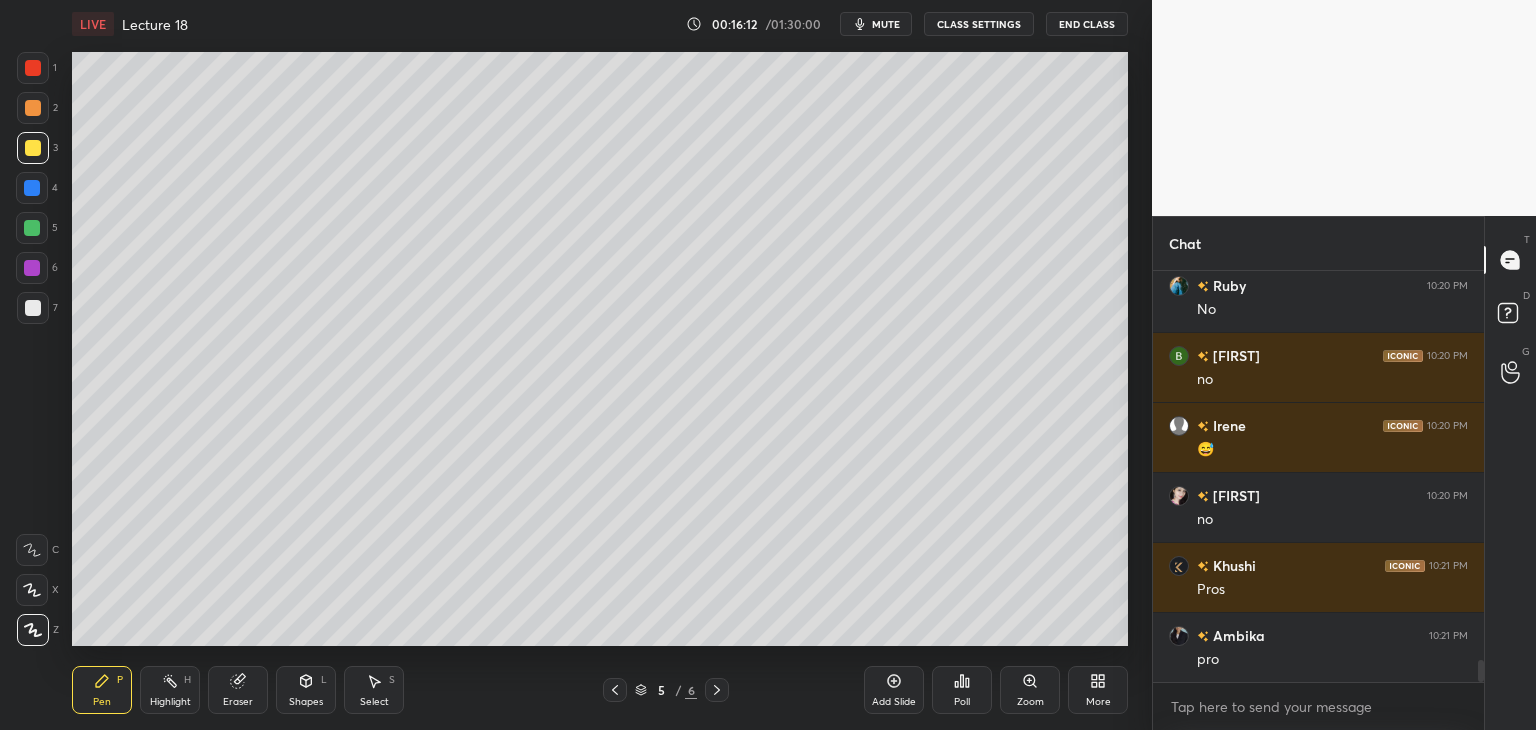 scroll, scrollTop: 7526, scrollLeft: 0, axis: vertical 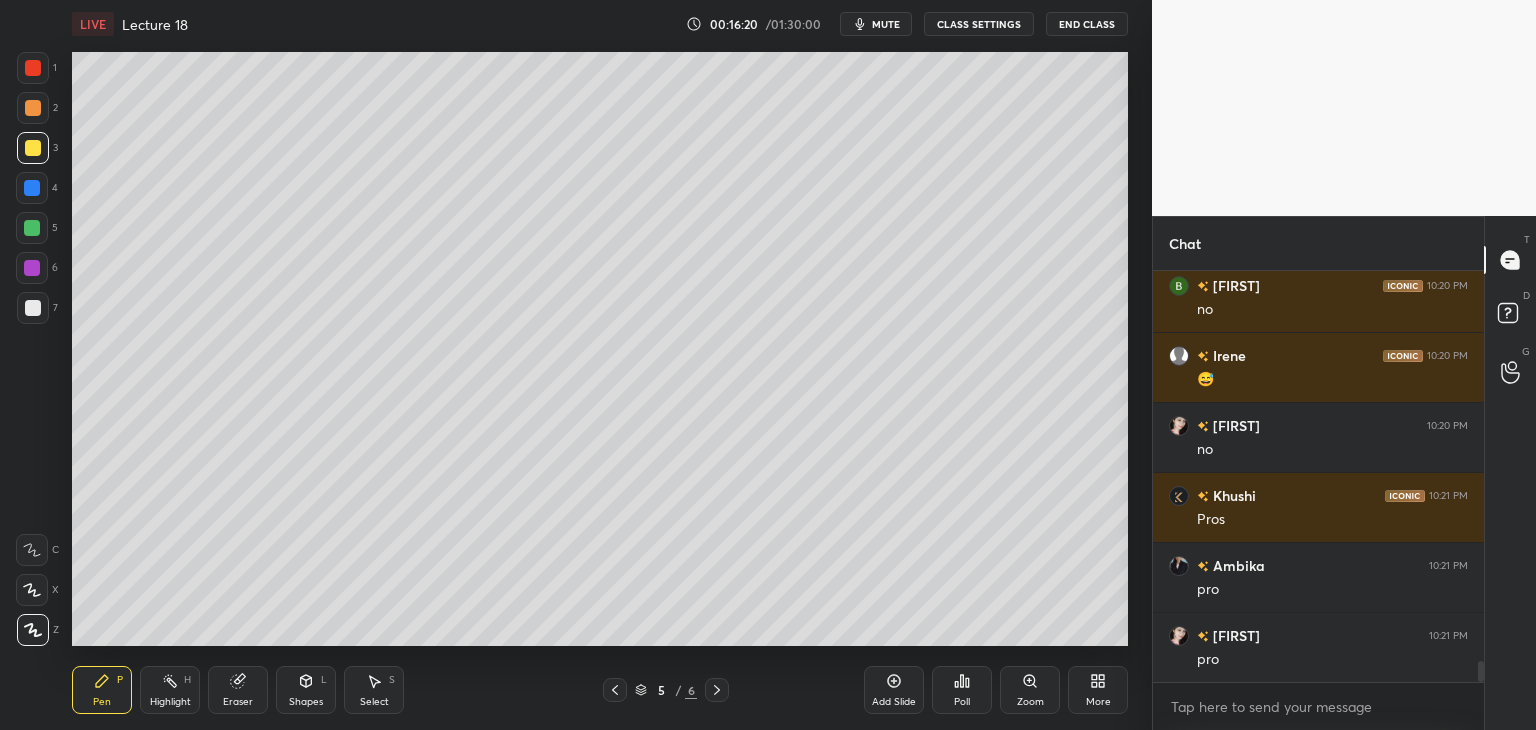 click 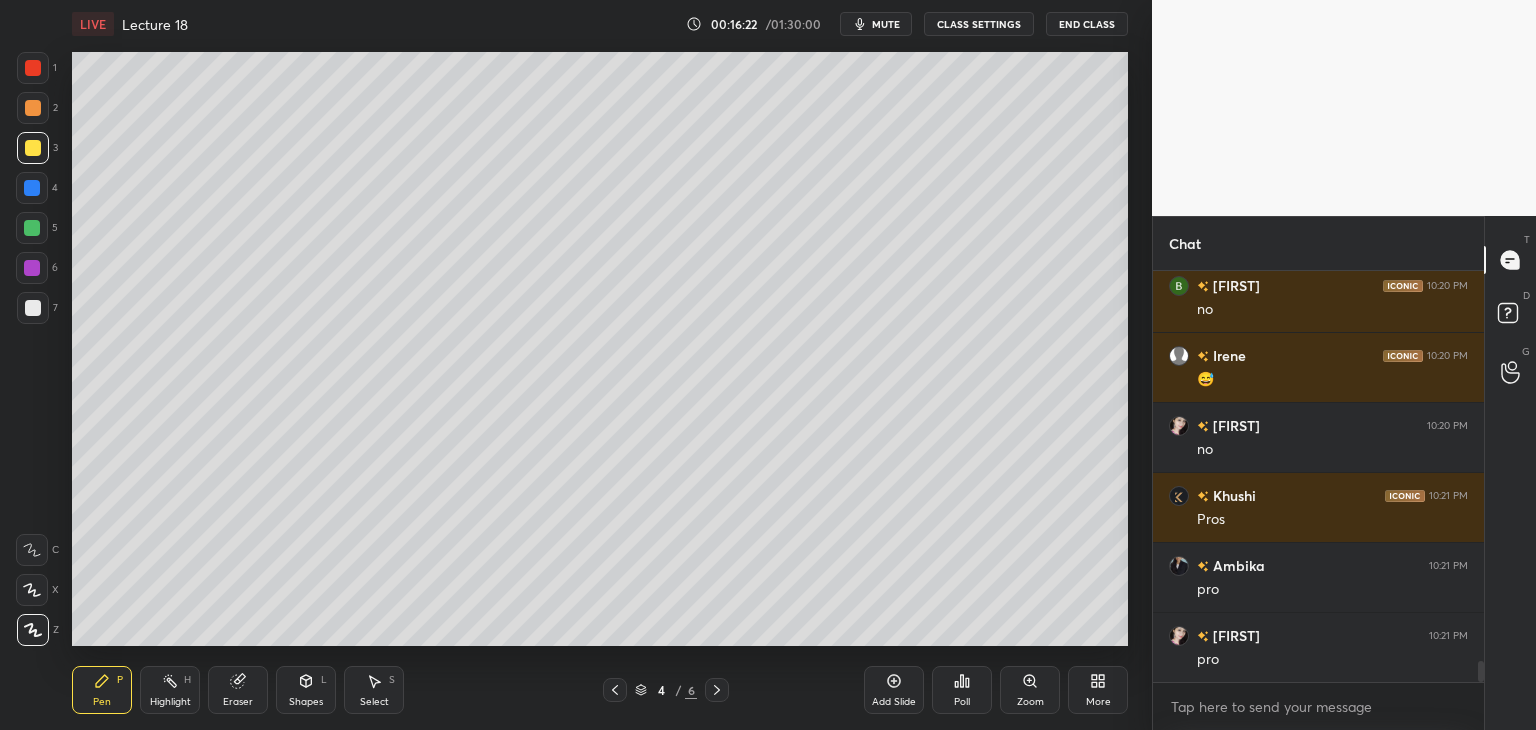 scroll, scrollTop: 7596, scrollLeft: 0, axis: vertical 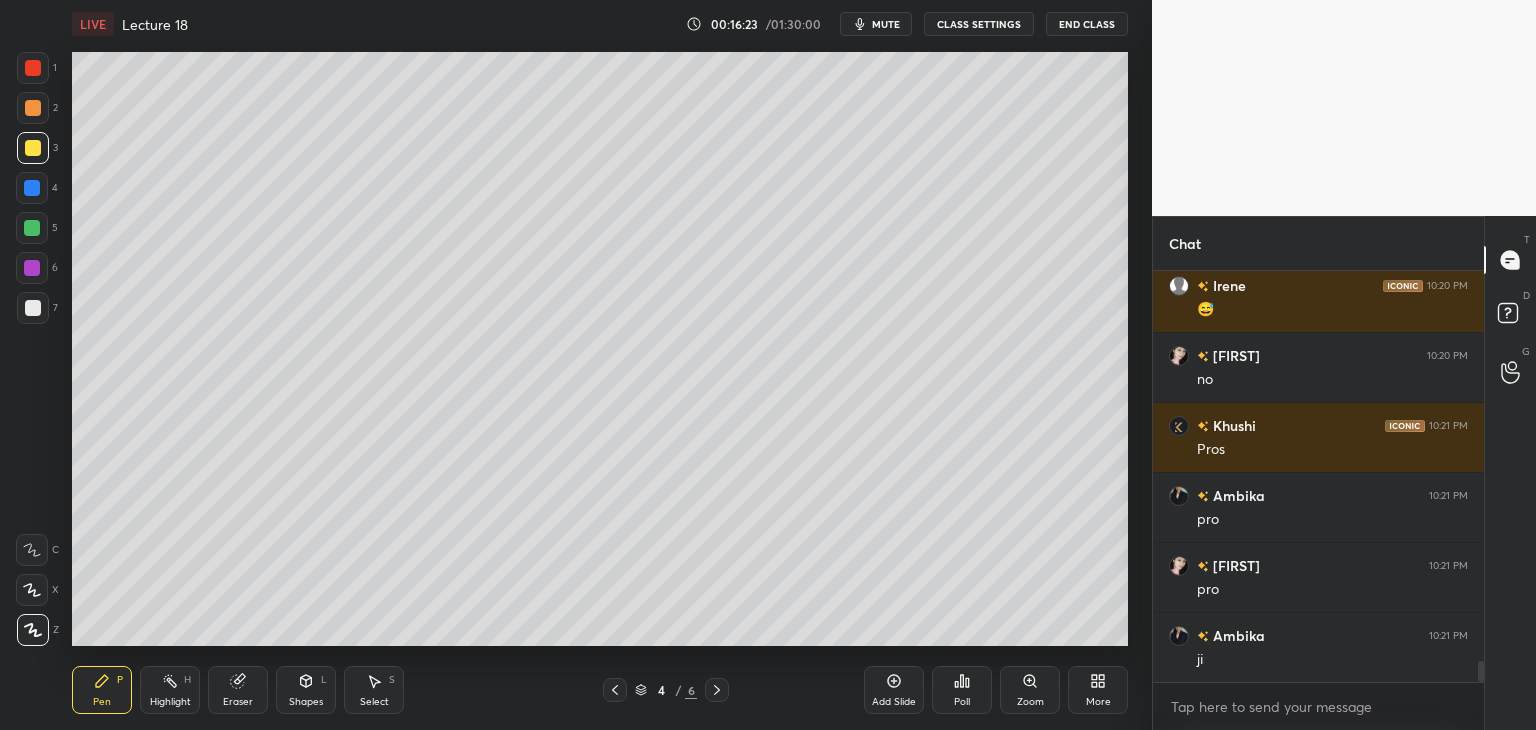 click at bounding box center (33, 148) 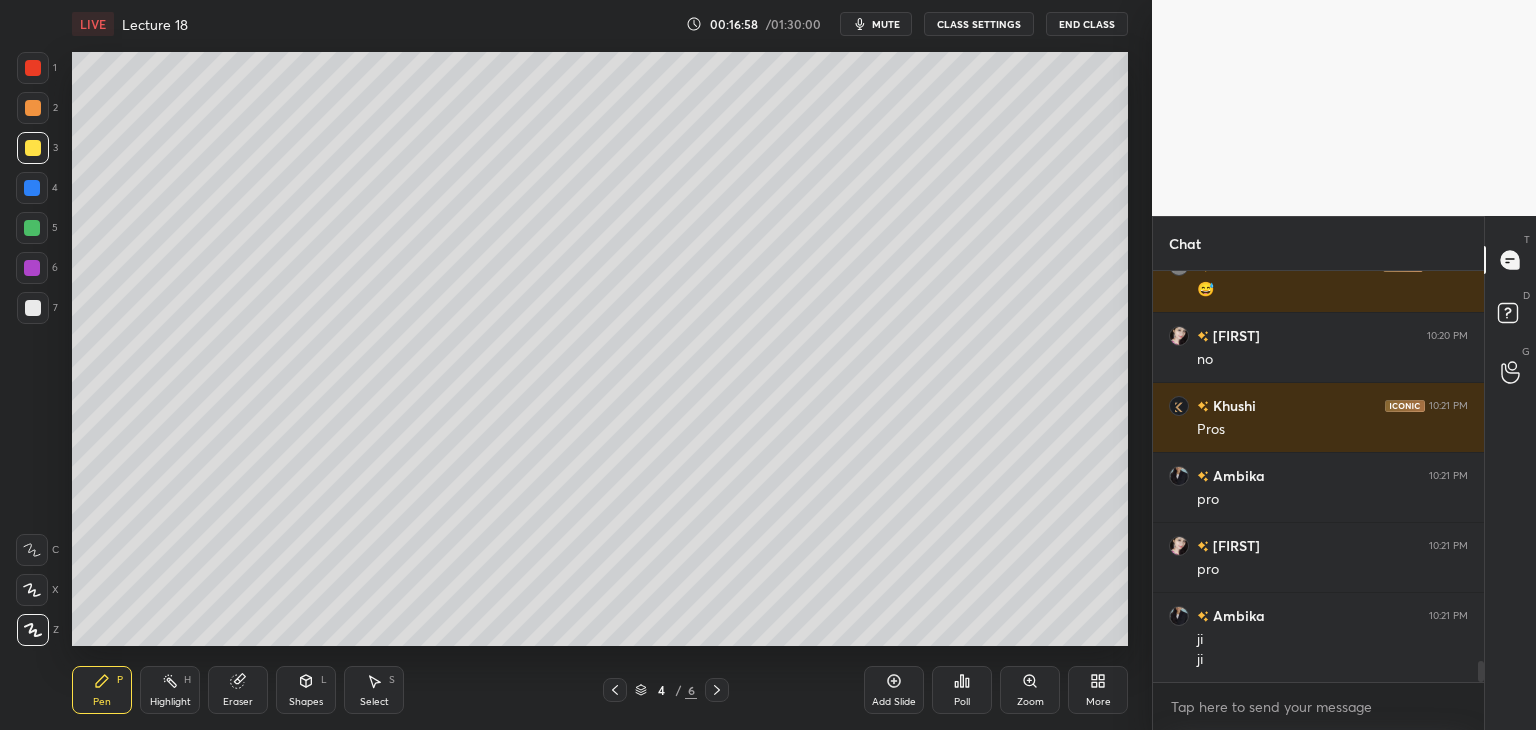 scroll, scrollTop: 7686, scrollLeft: 0, axis: vertical 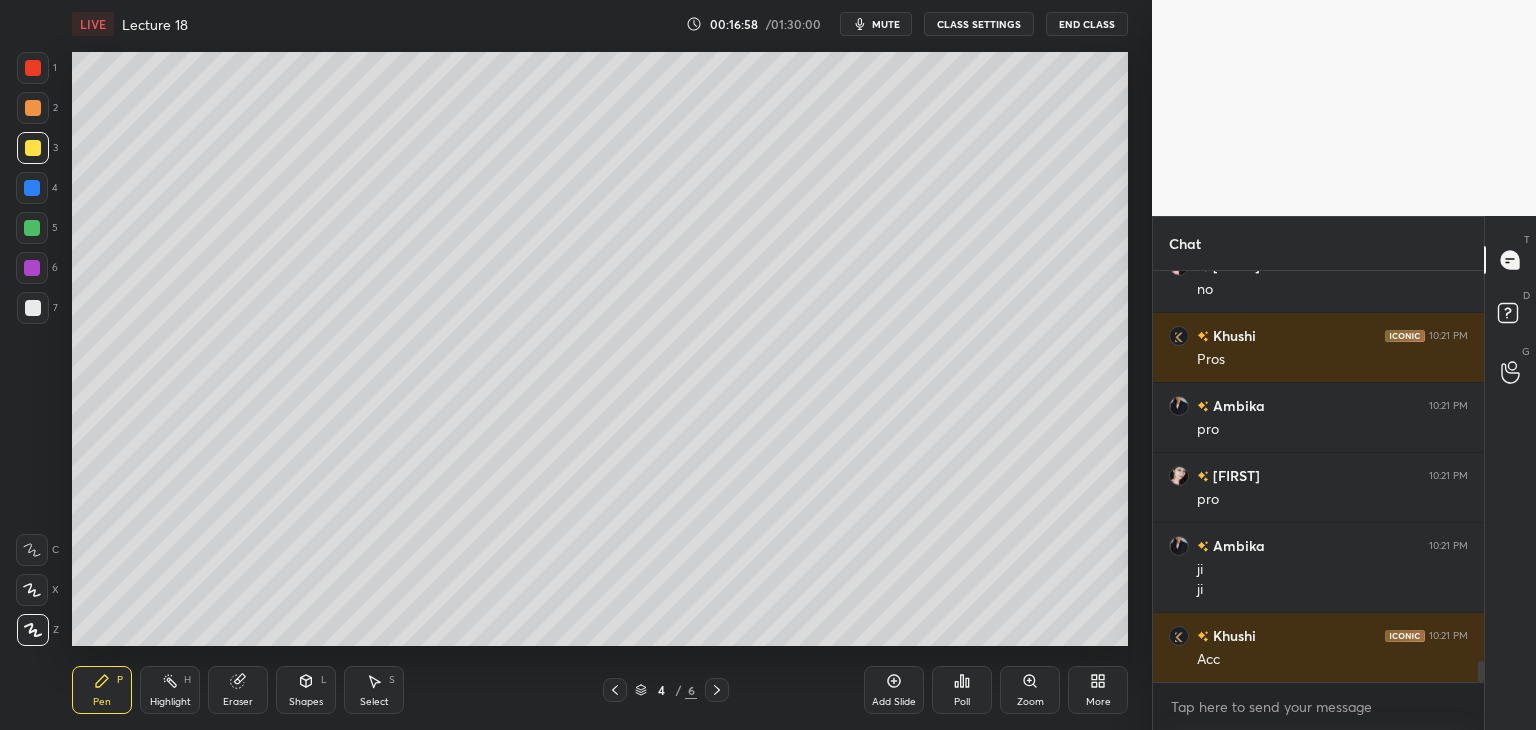 click on "Add Slide" at bounding box center (894, 690) 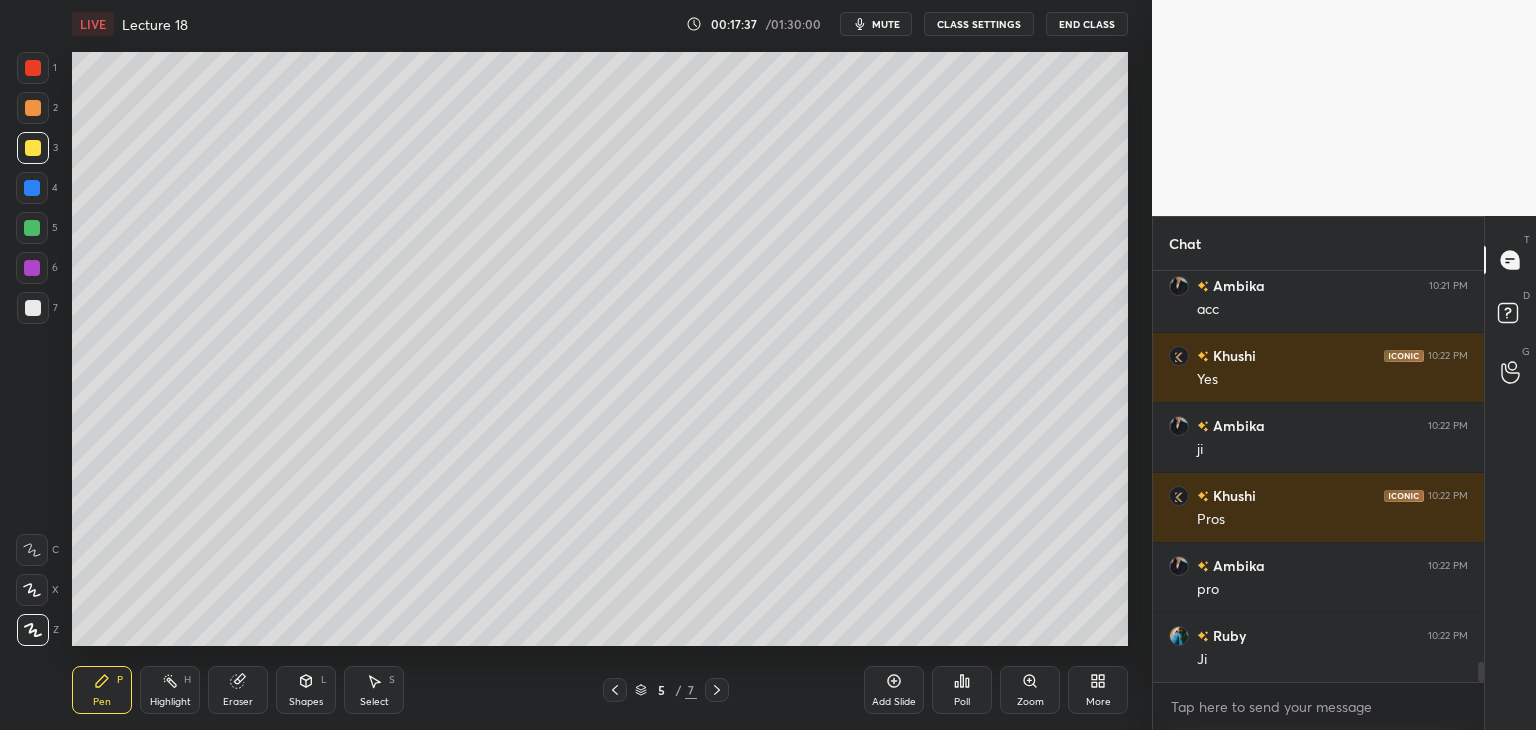 scroll, scrollTop: 8176, scrollLeft: 0, axis: vertical 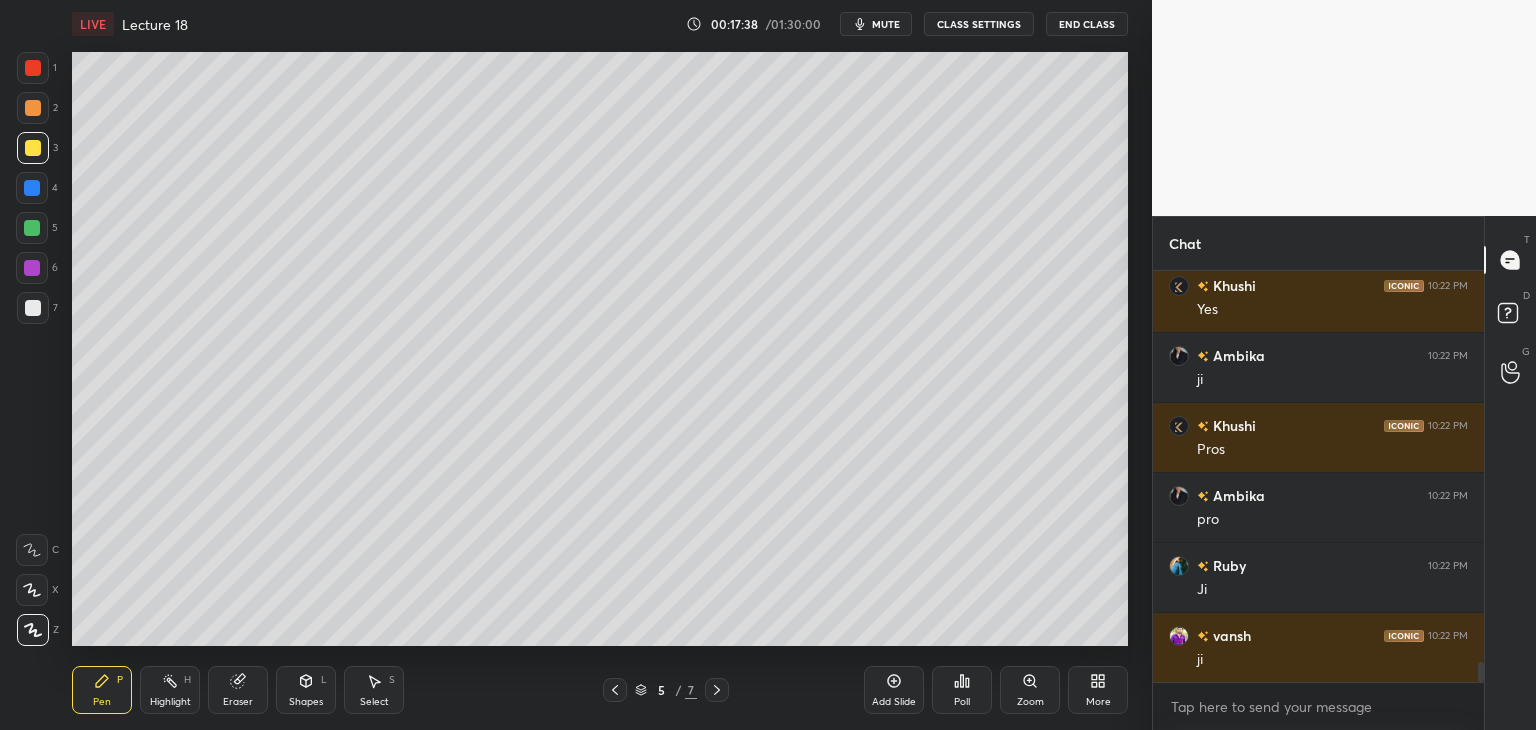 click at bounding box center [615, 690] 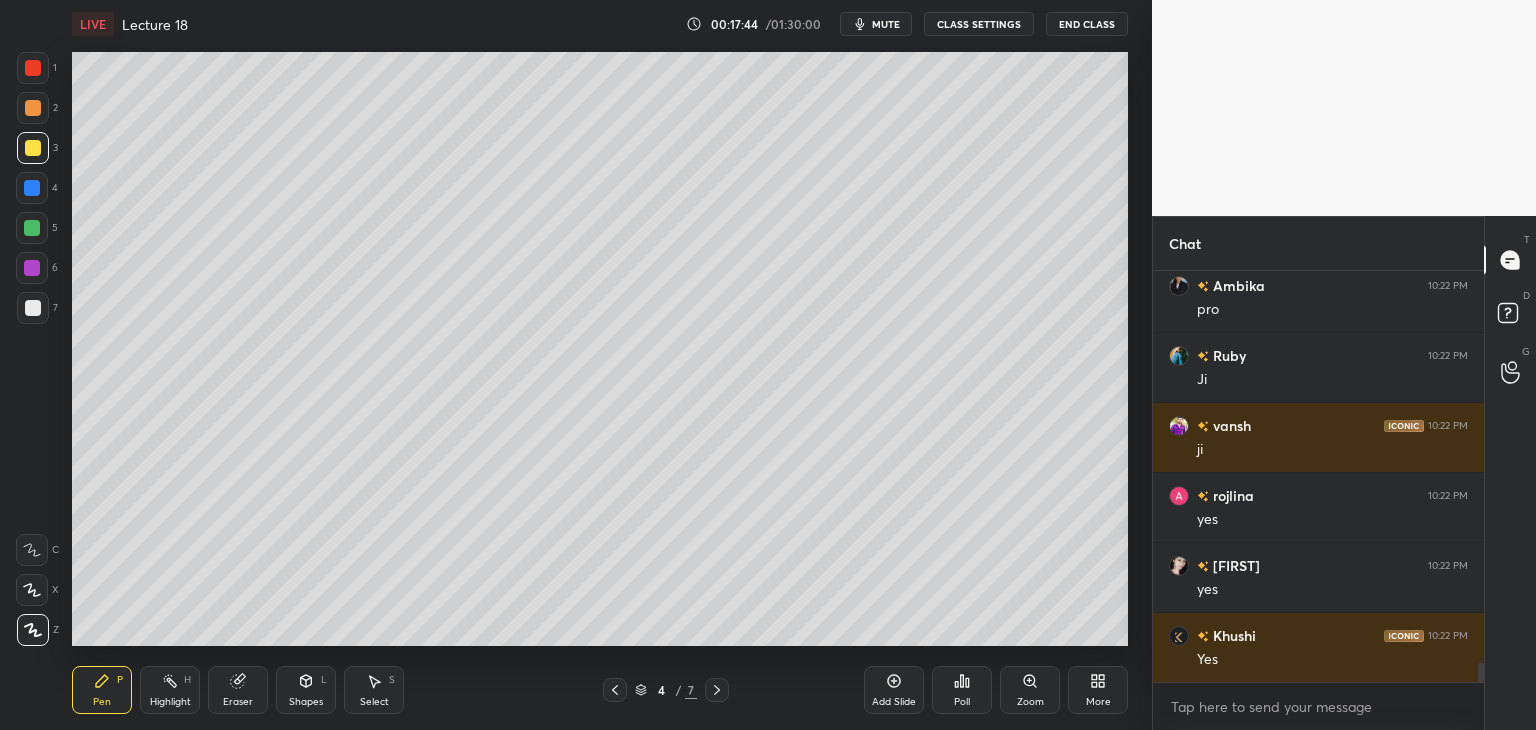 scroll, scrollTop: 8456, scrollLeft: 0, axis: vertical 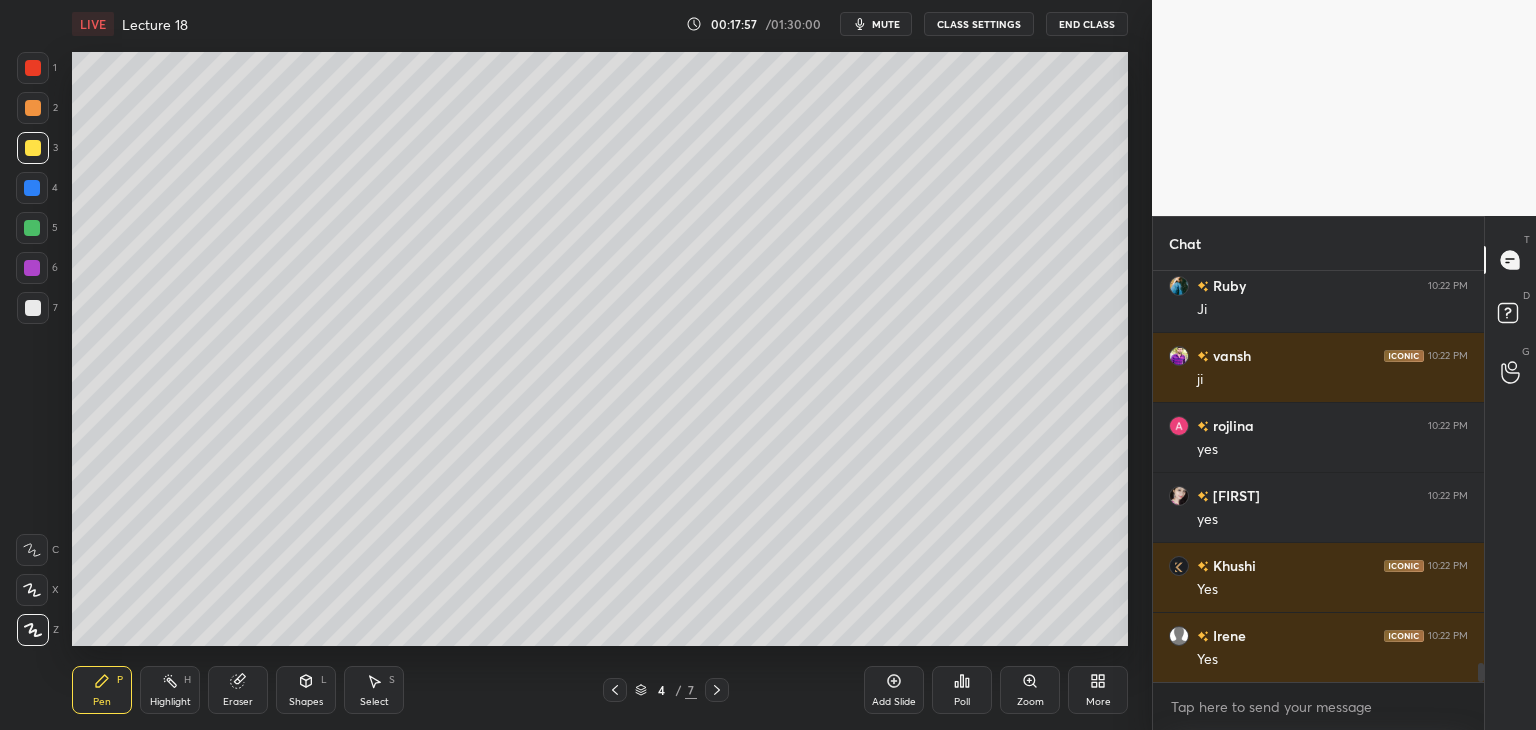 click at bounding box center (717, 690) 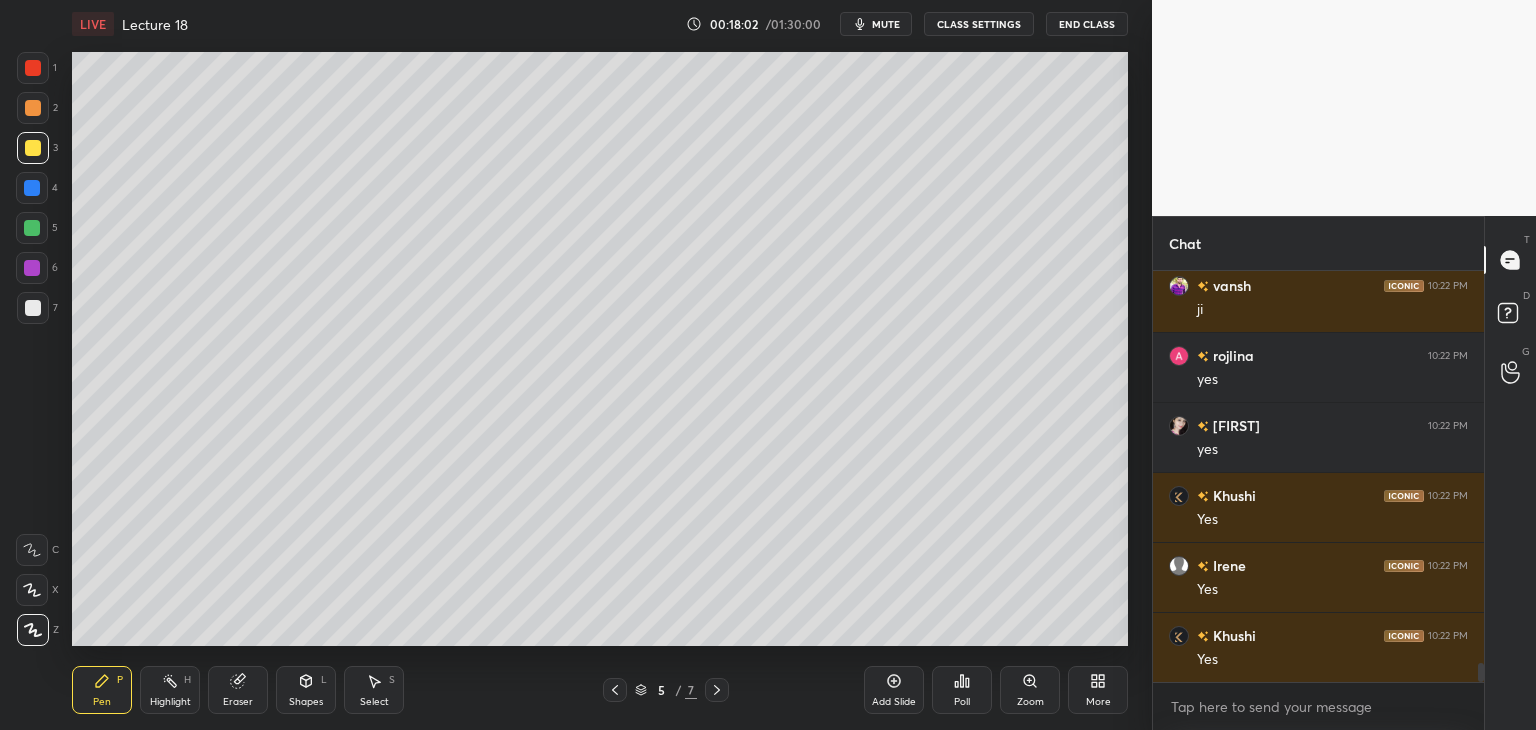 scroll, scrollTop: 8596, scrollLeft: 0, axis: vertical 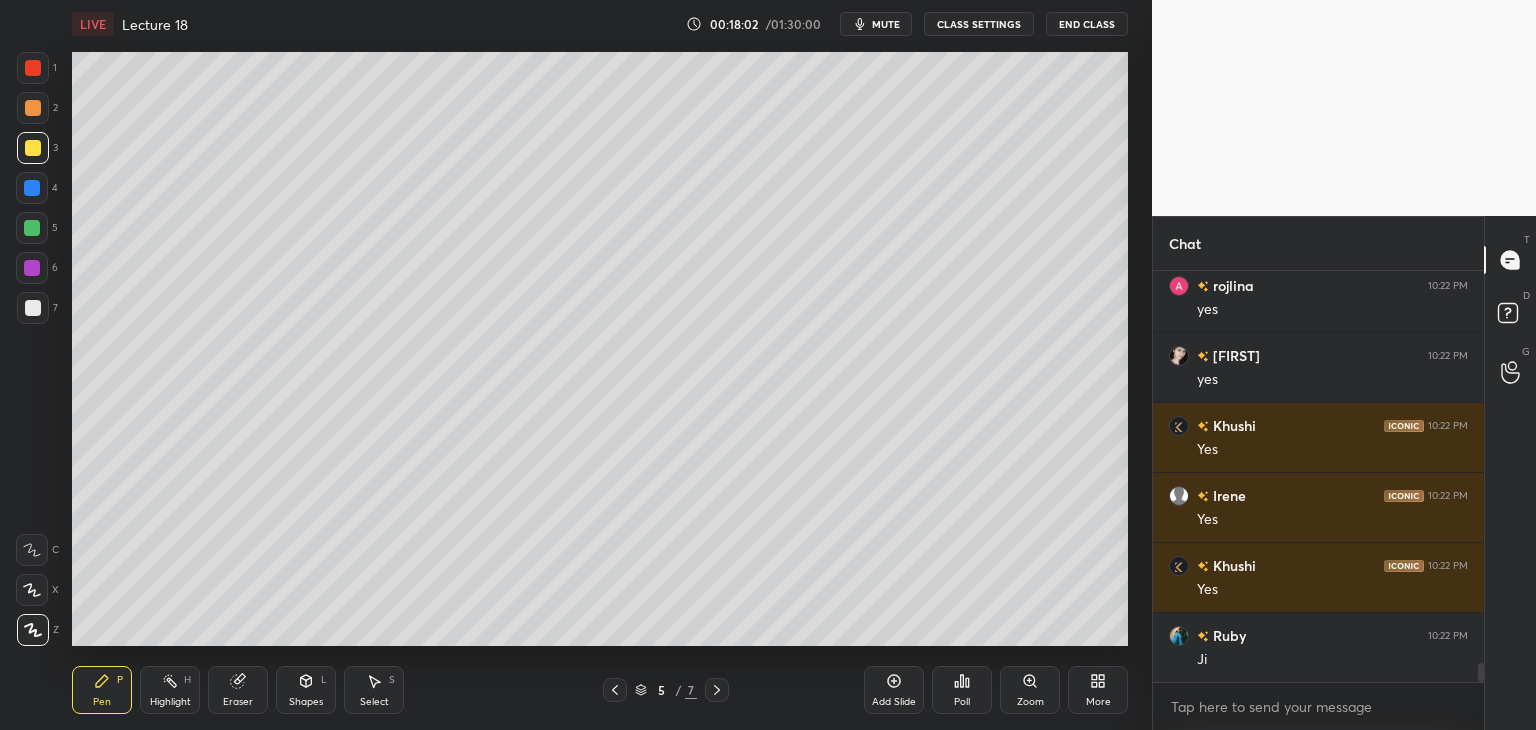 click at bounding box center [33, 308] 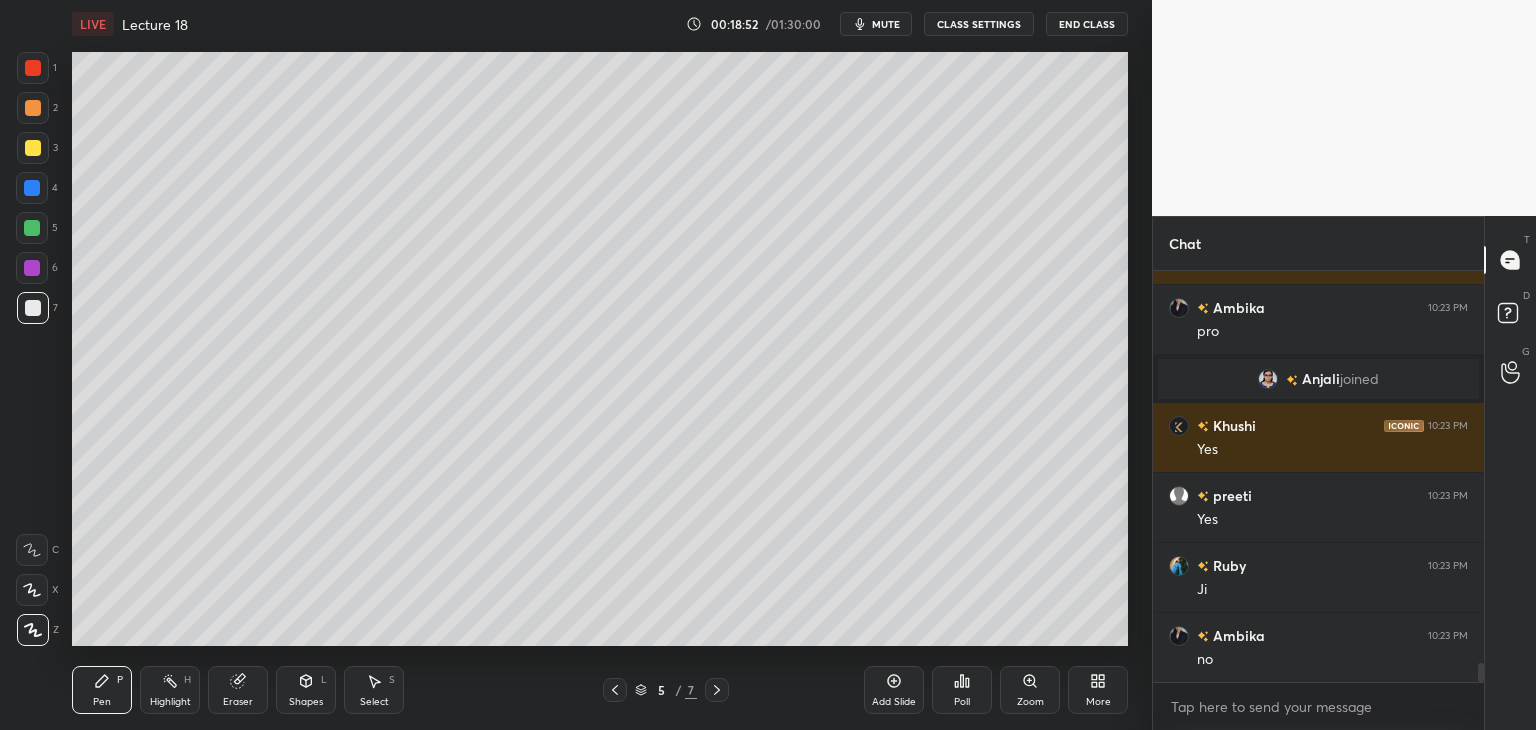 scroll, scrollTop: 8516, scrollLeft: 0, axis: vertical 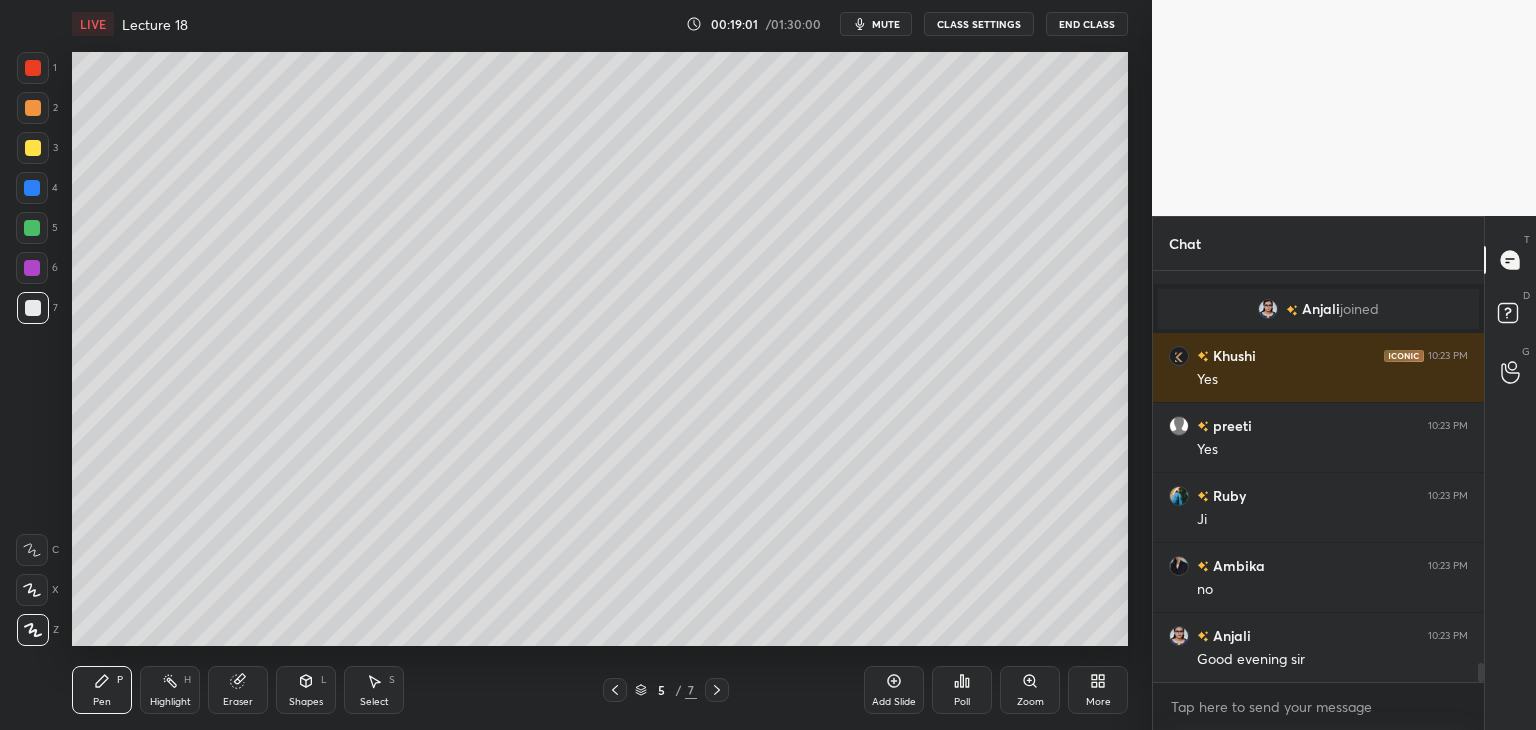 click at bounding box center [32, 188] 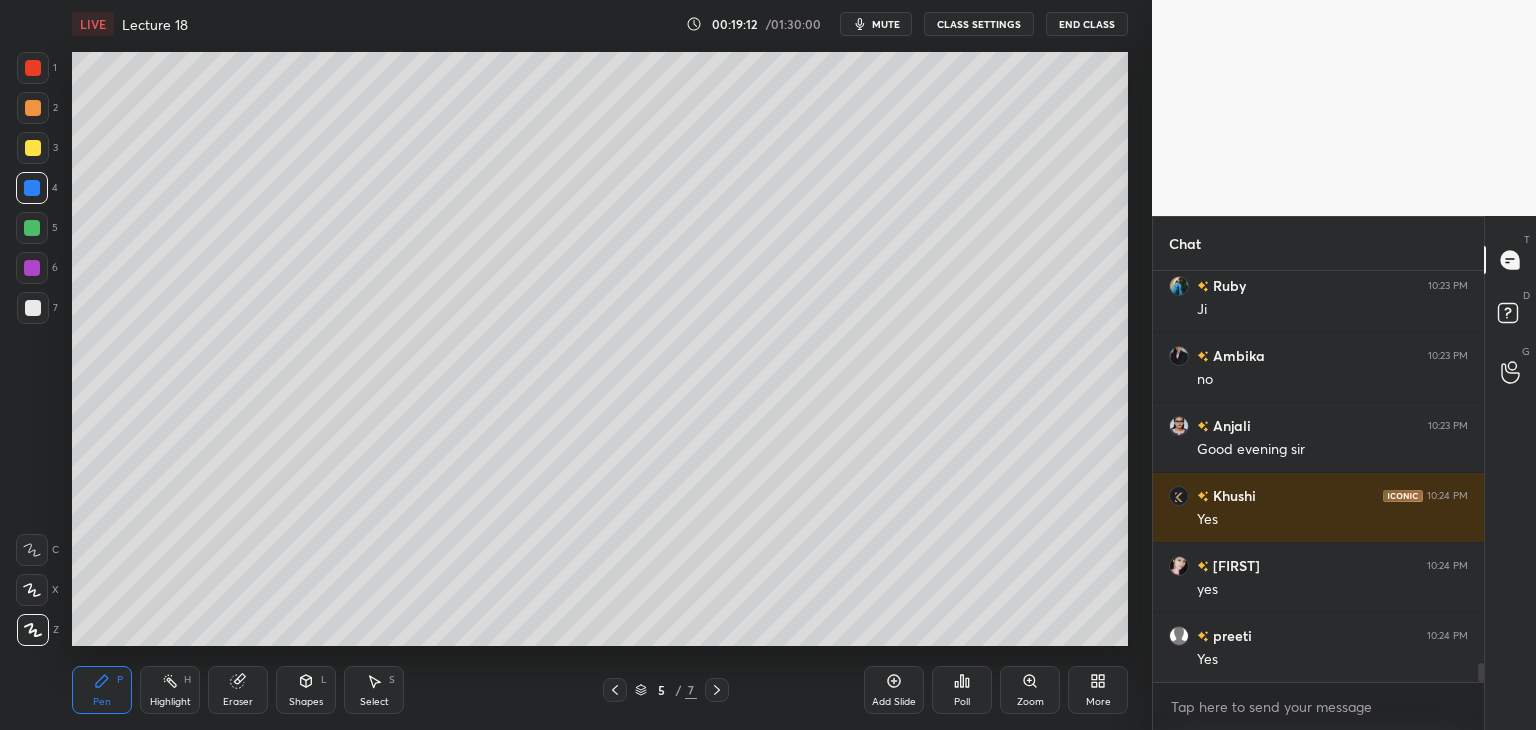 scroll, scrollTop: 8866, scrollLeft: 0, axis: vertical 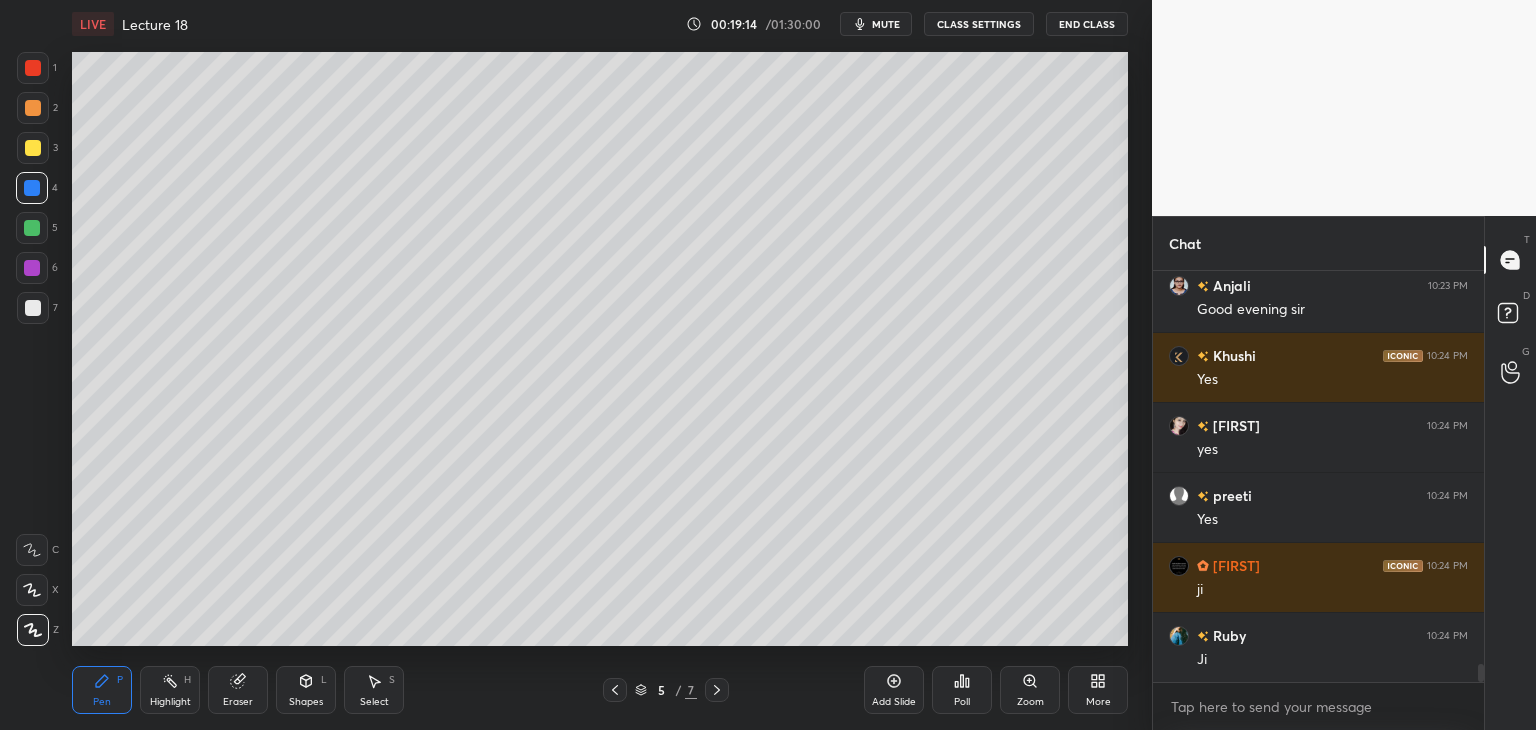 click at bounding box center (615, 690) 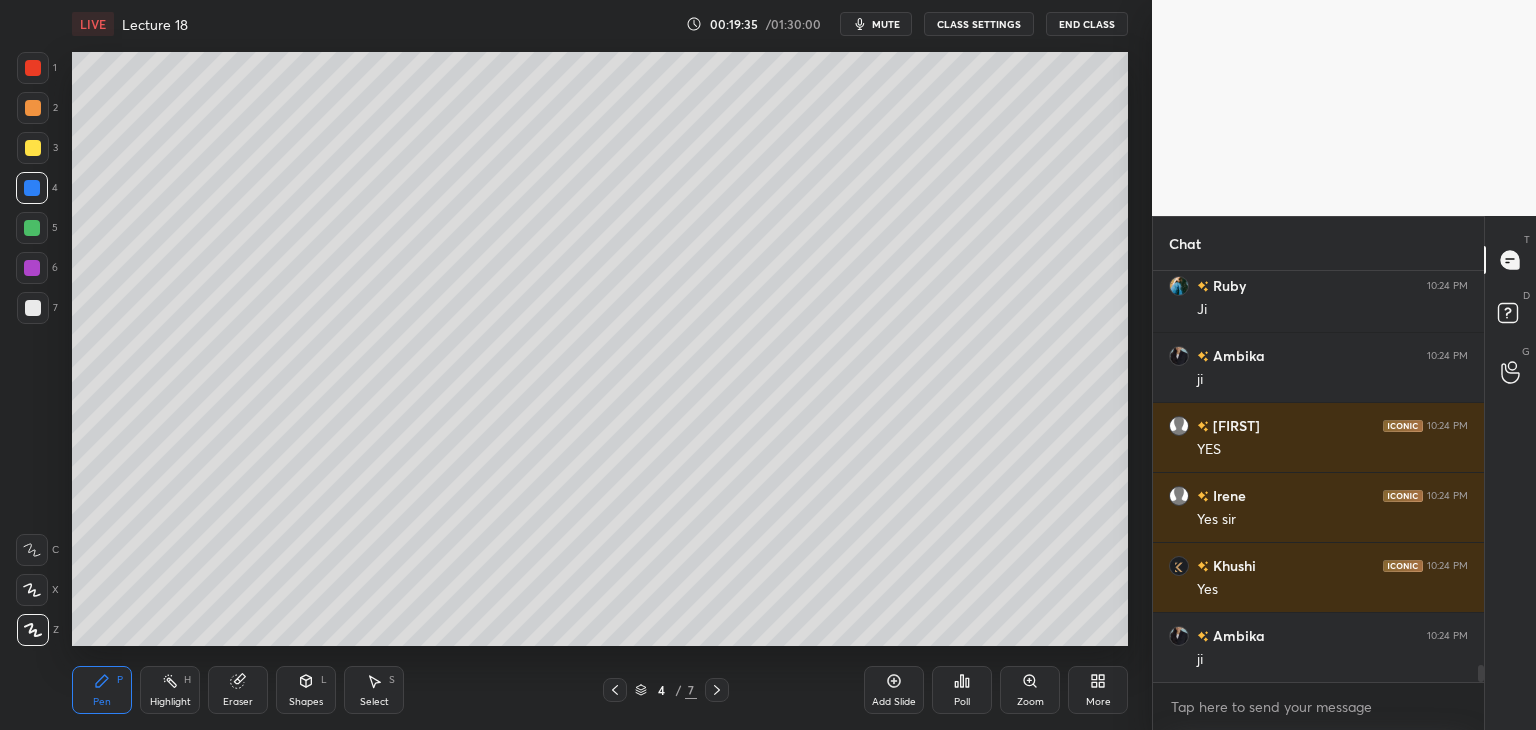 scroll, scrollTop: 9286, scrollLeft: 0, axis: vertical 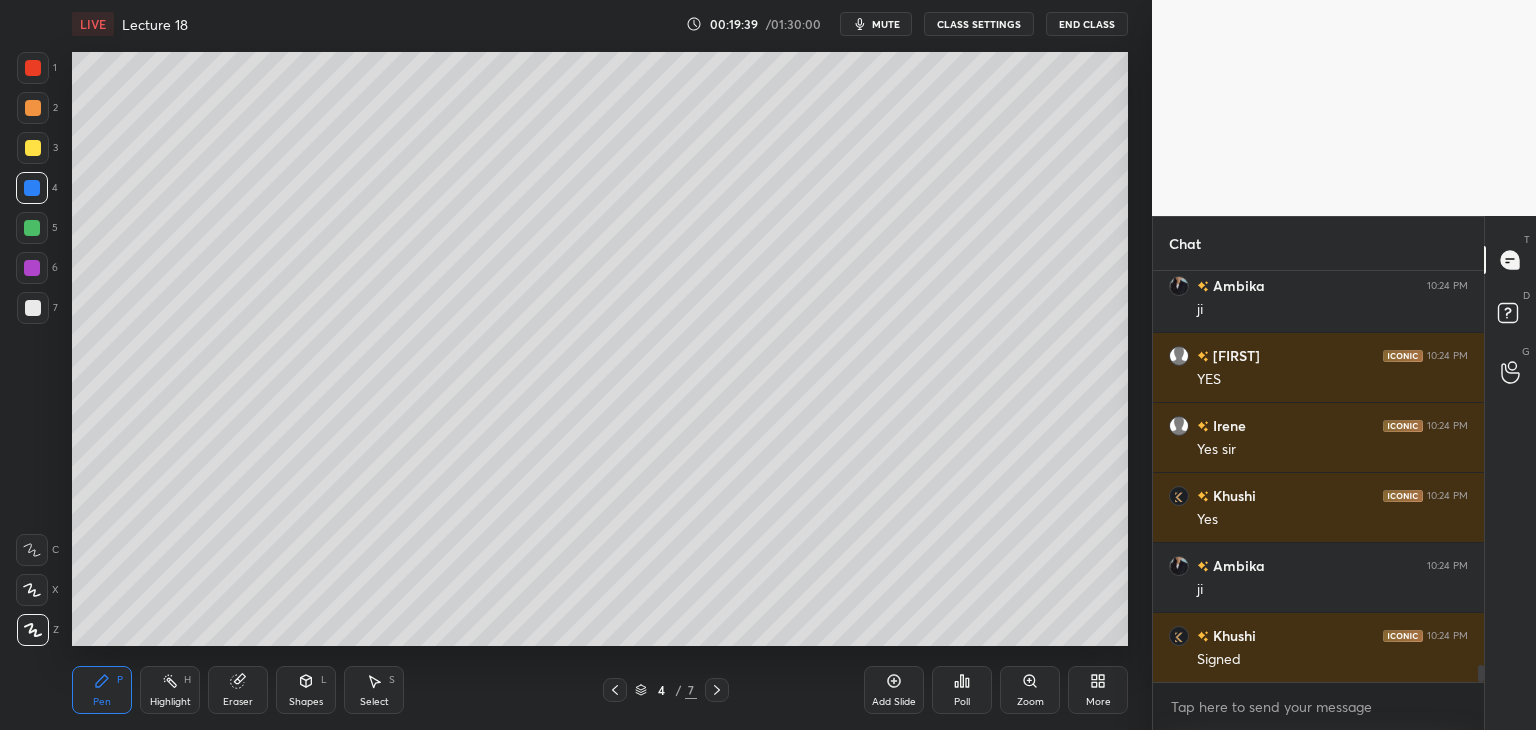 click at bounding box center [32, 268] 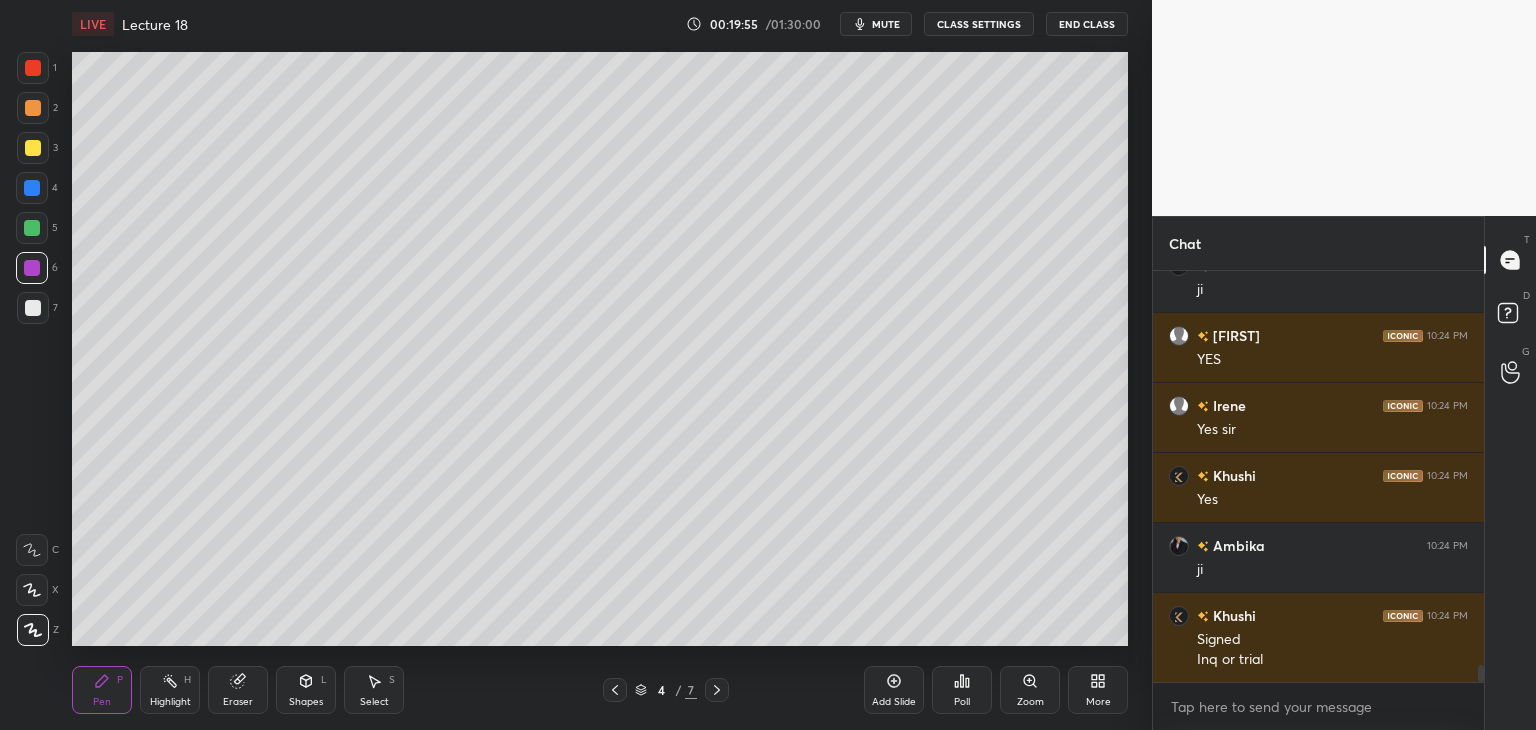 scroll, scrollTop: 9376, scrollLeft: 0, axis: vertical 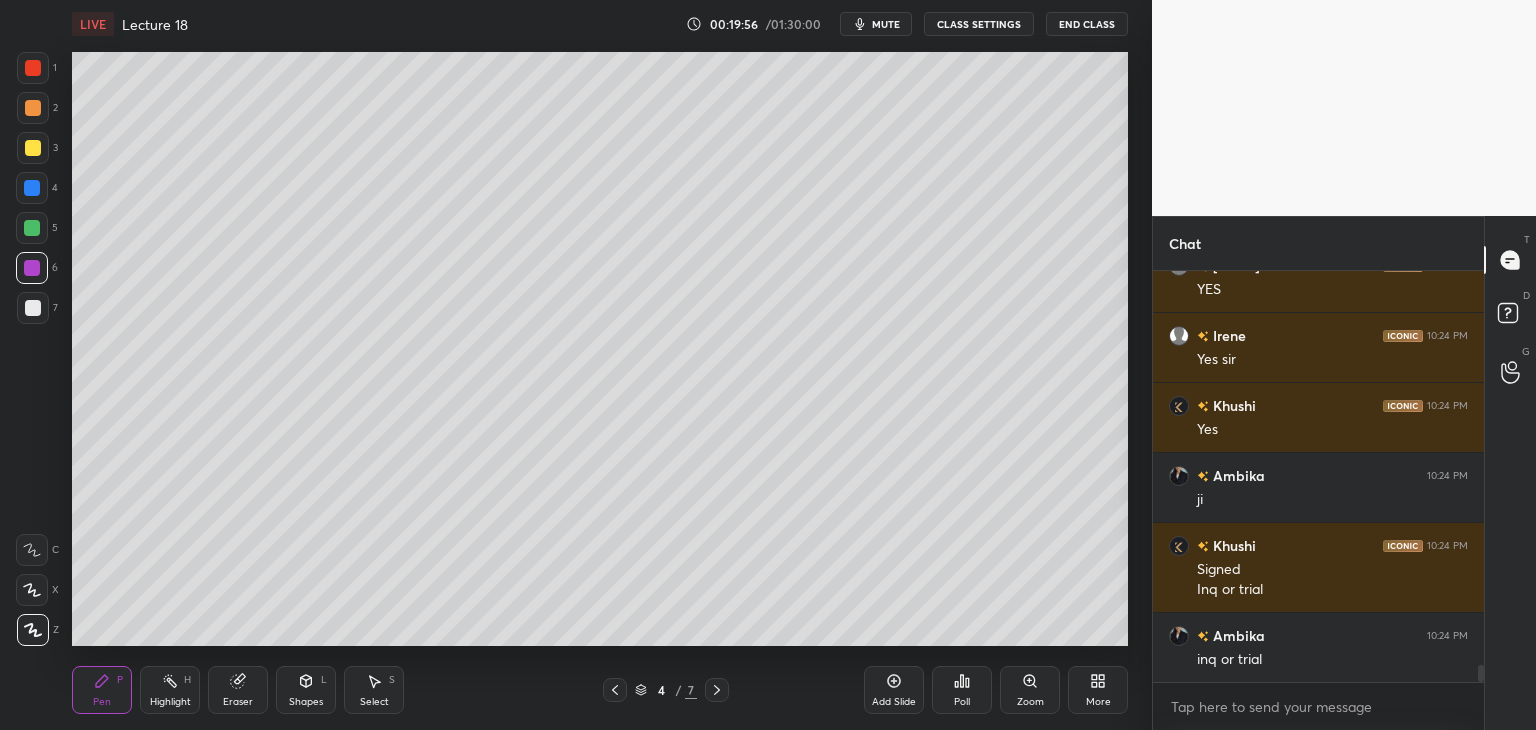 click at bounding box center [32, 228] 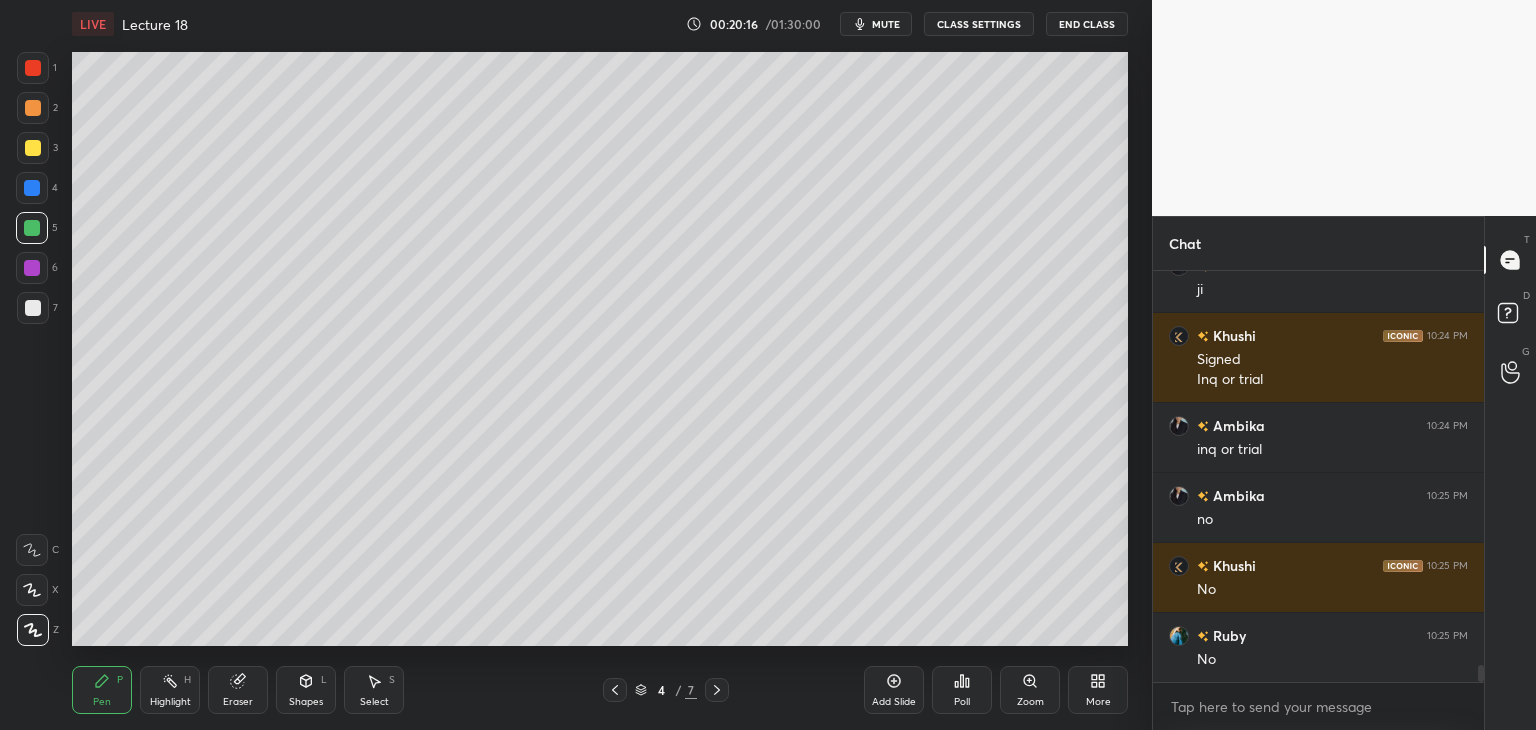 scroll, scrollTop: 9656, scrollLeft: 0, axis: vertical 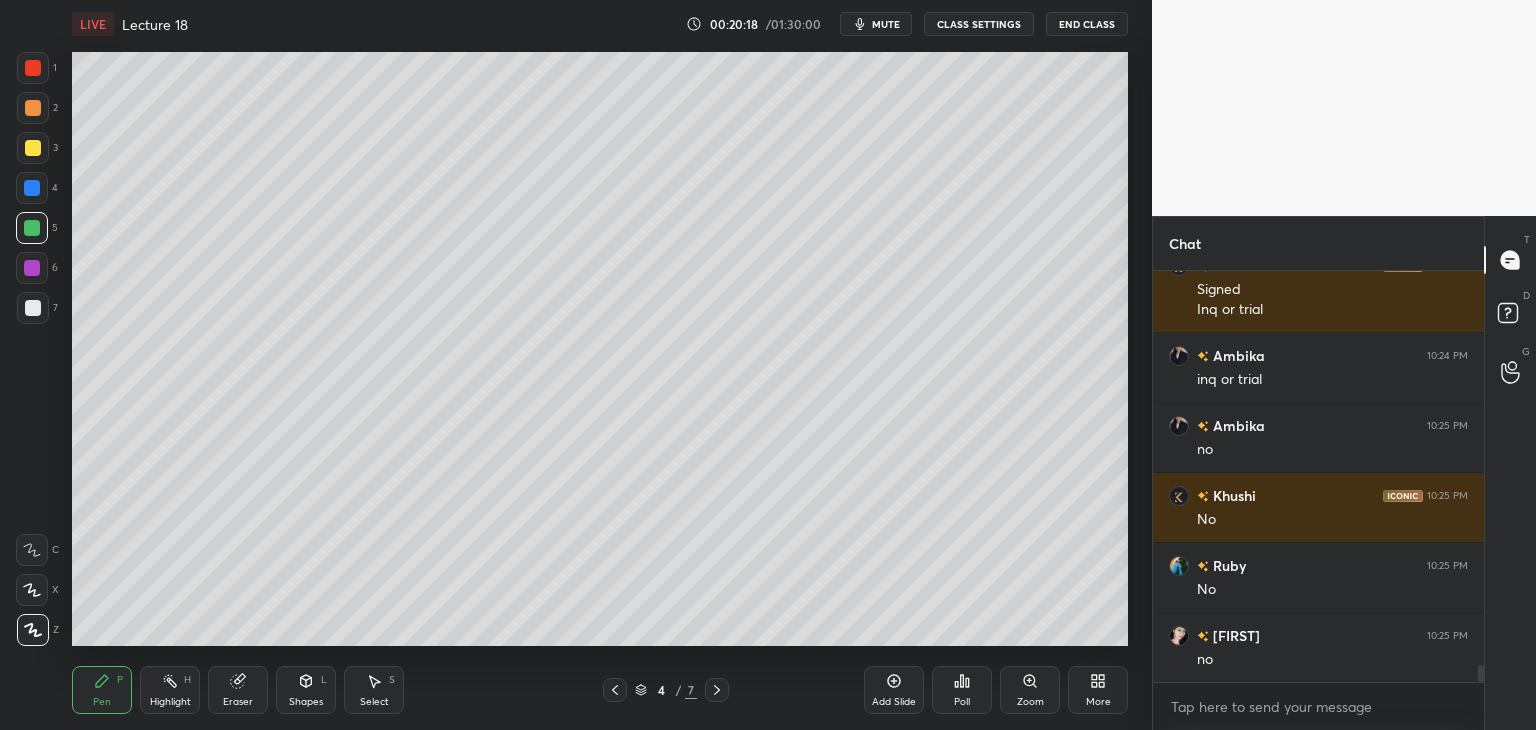 click at bounding box center (33, 308) 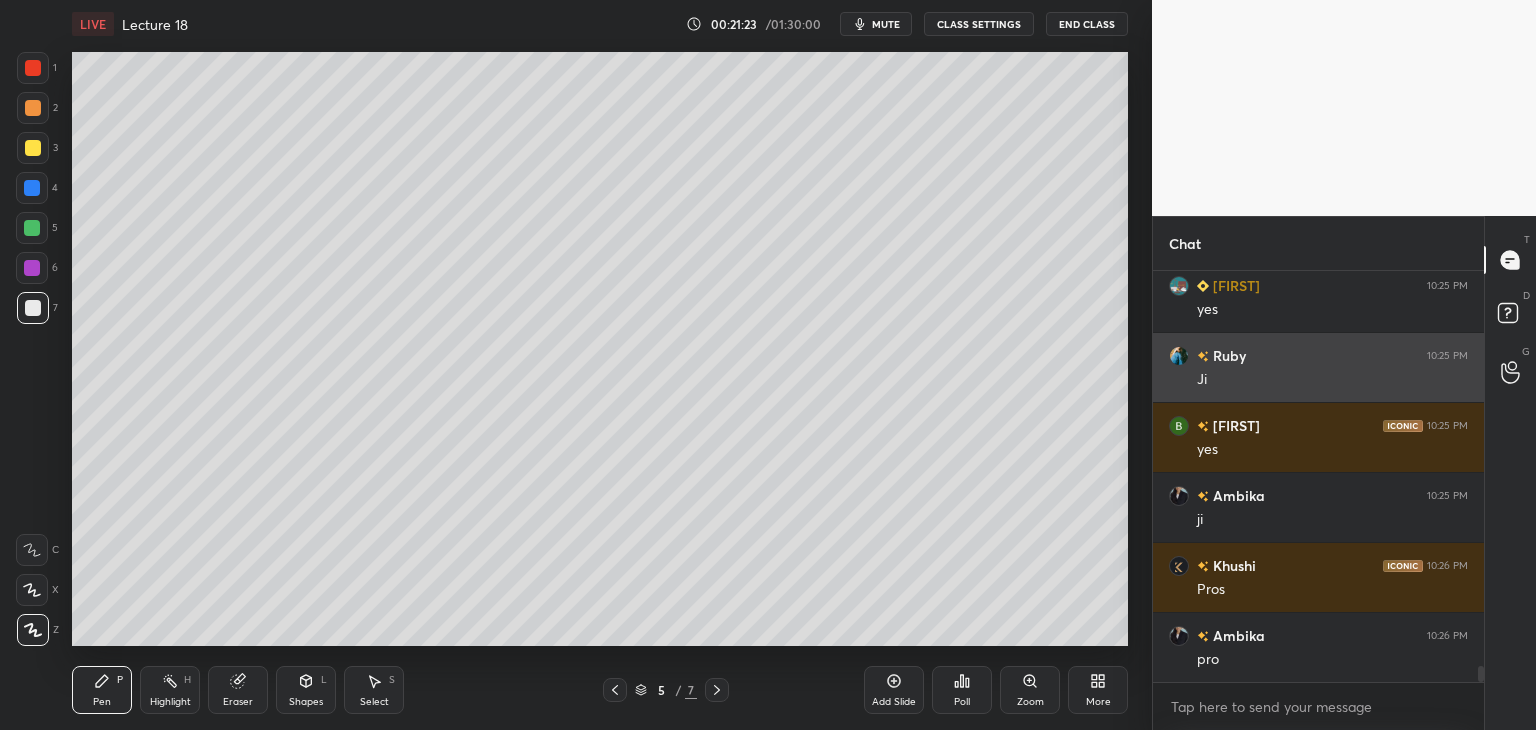 scroll, scrollTop: 10376, scrollLeft: 0, axis: vertical 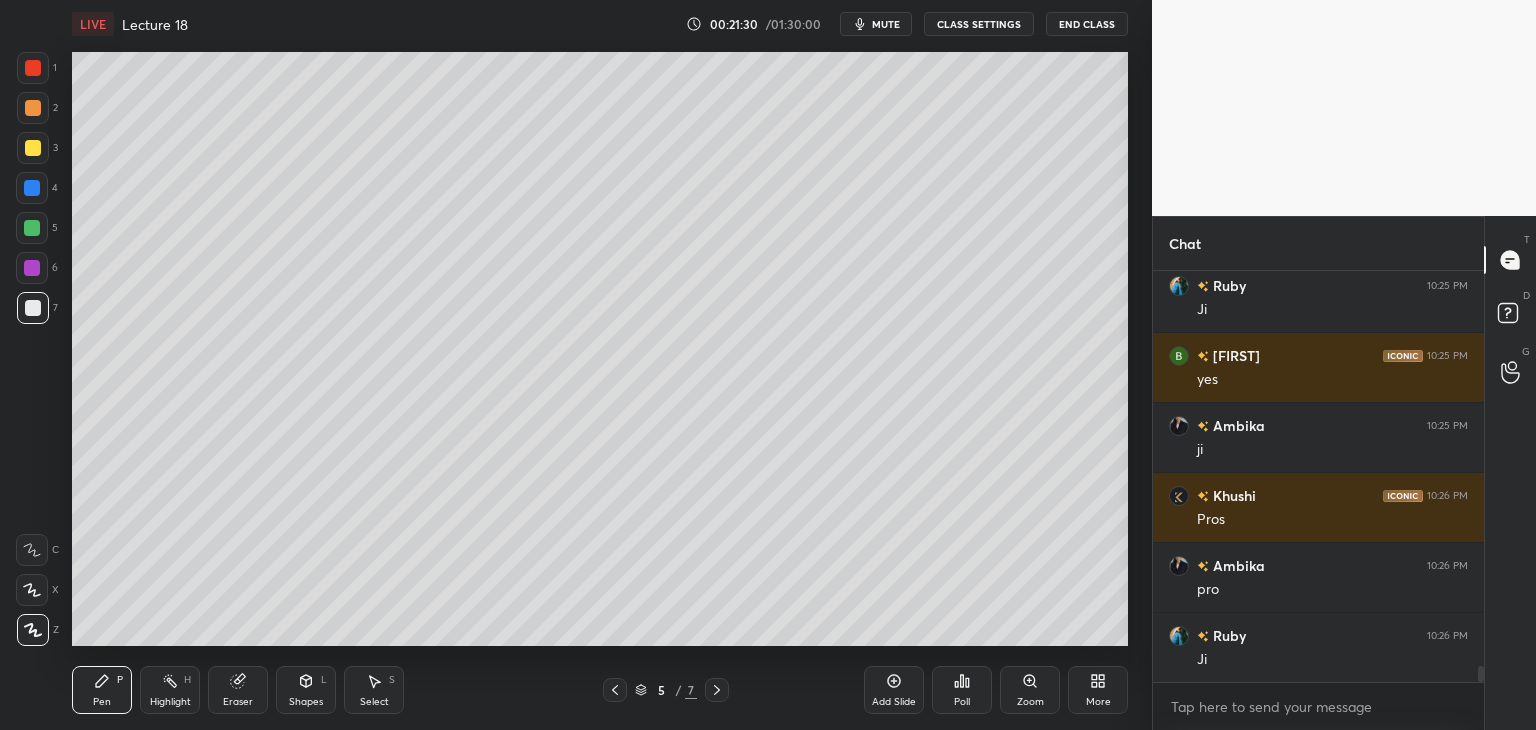 click on "More" at bounding box center [1098, 690] 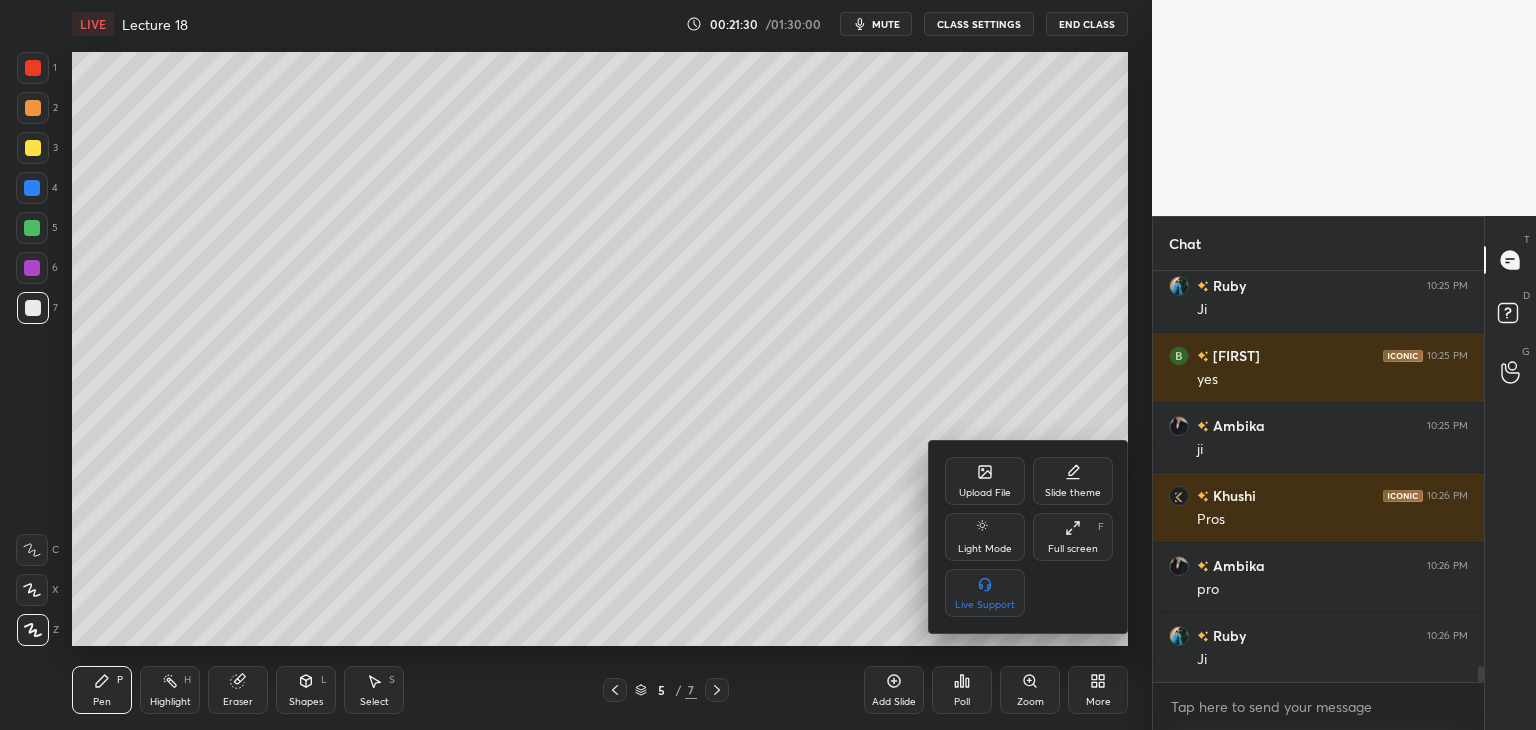 click on "Upload File" at bounding box center (985, 481) 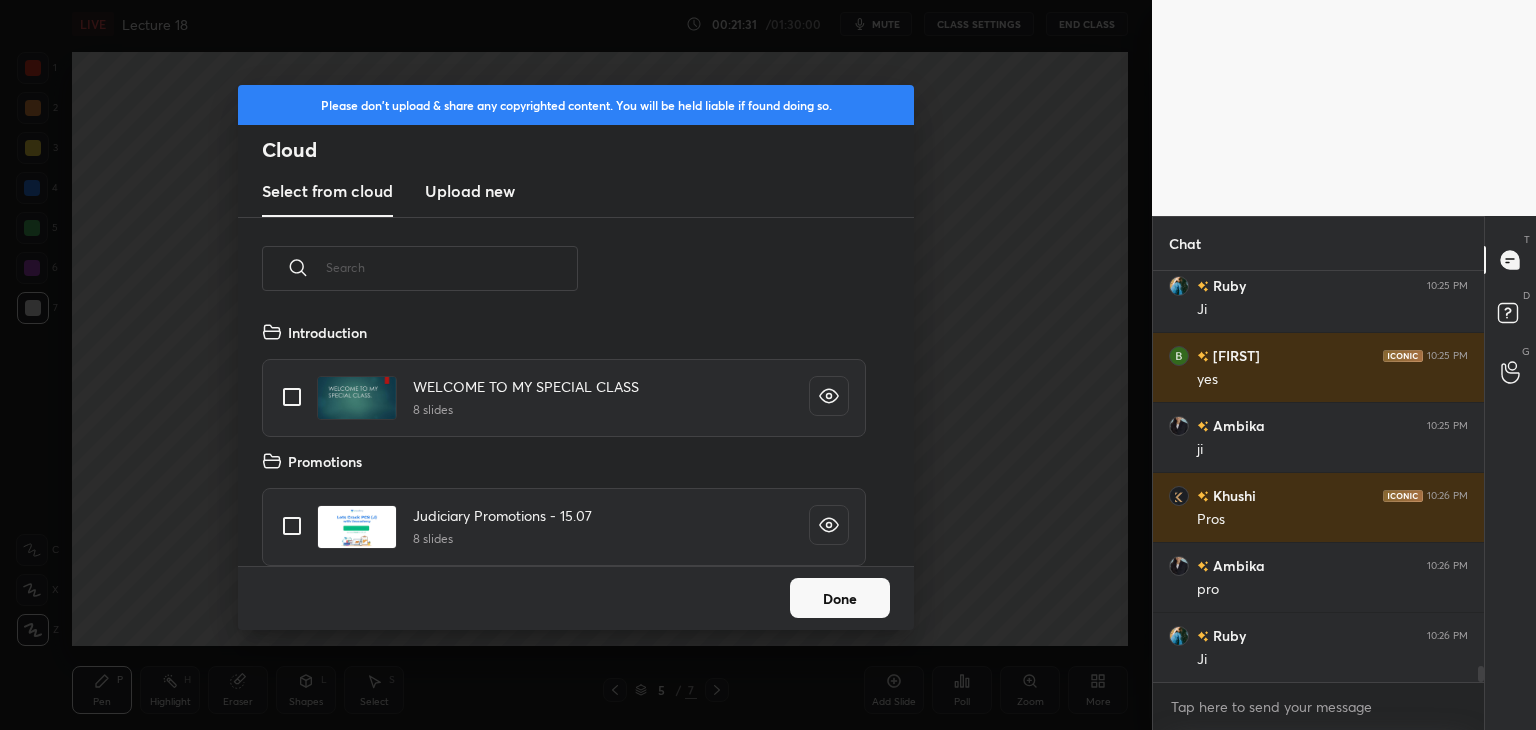 scroll, scrollTop: 5, scrollLeft: 10, axis: both 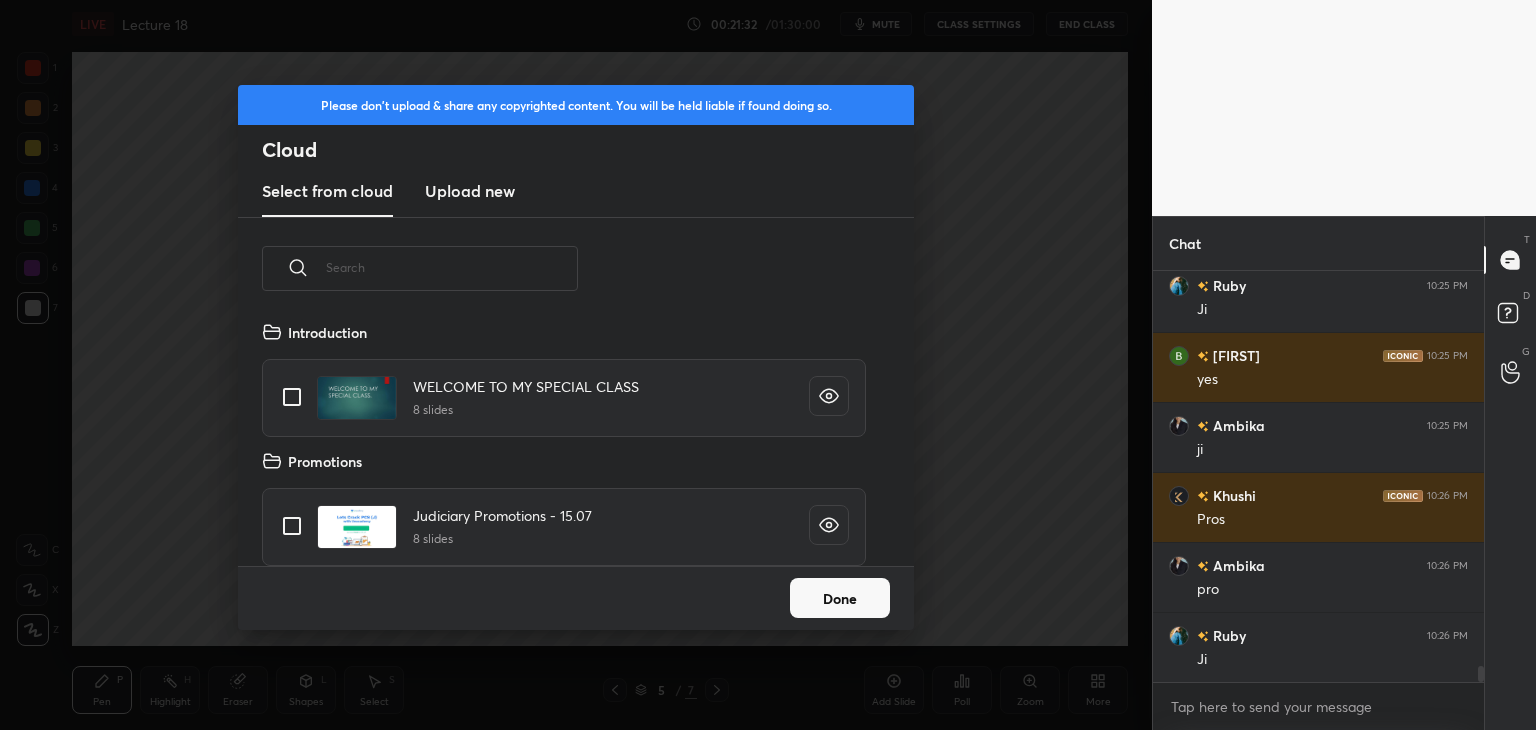 click on "Upload new" at bounding box center (470, 191) 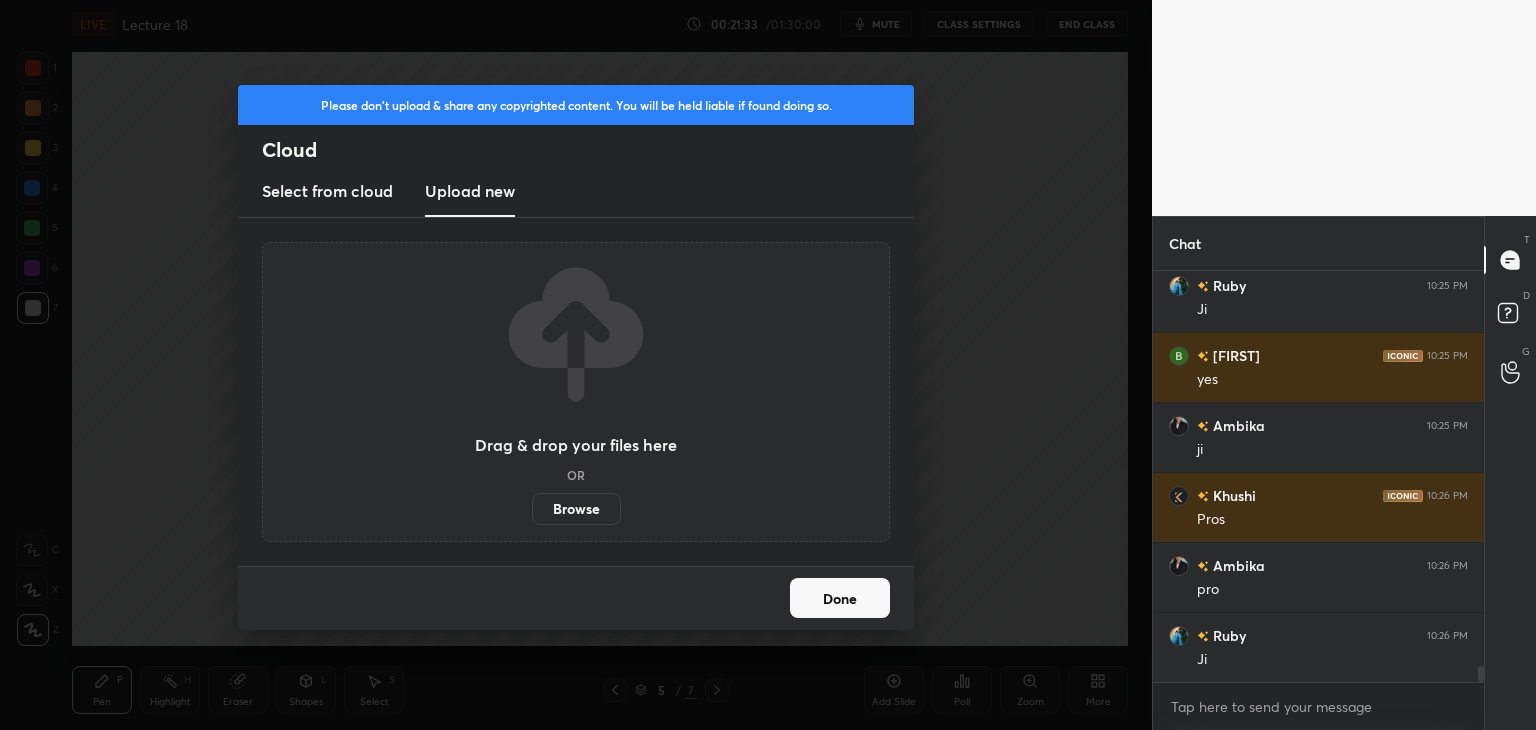 click on "Browse" at bounding box center (576, 509) 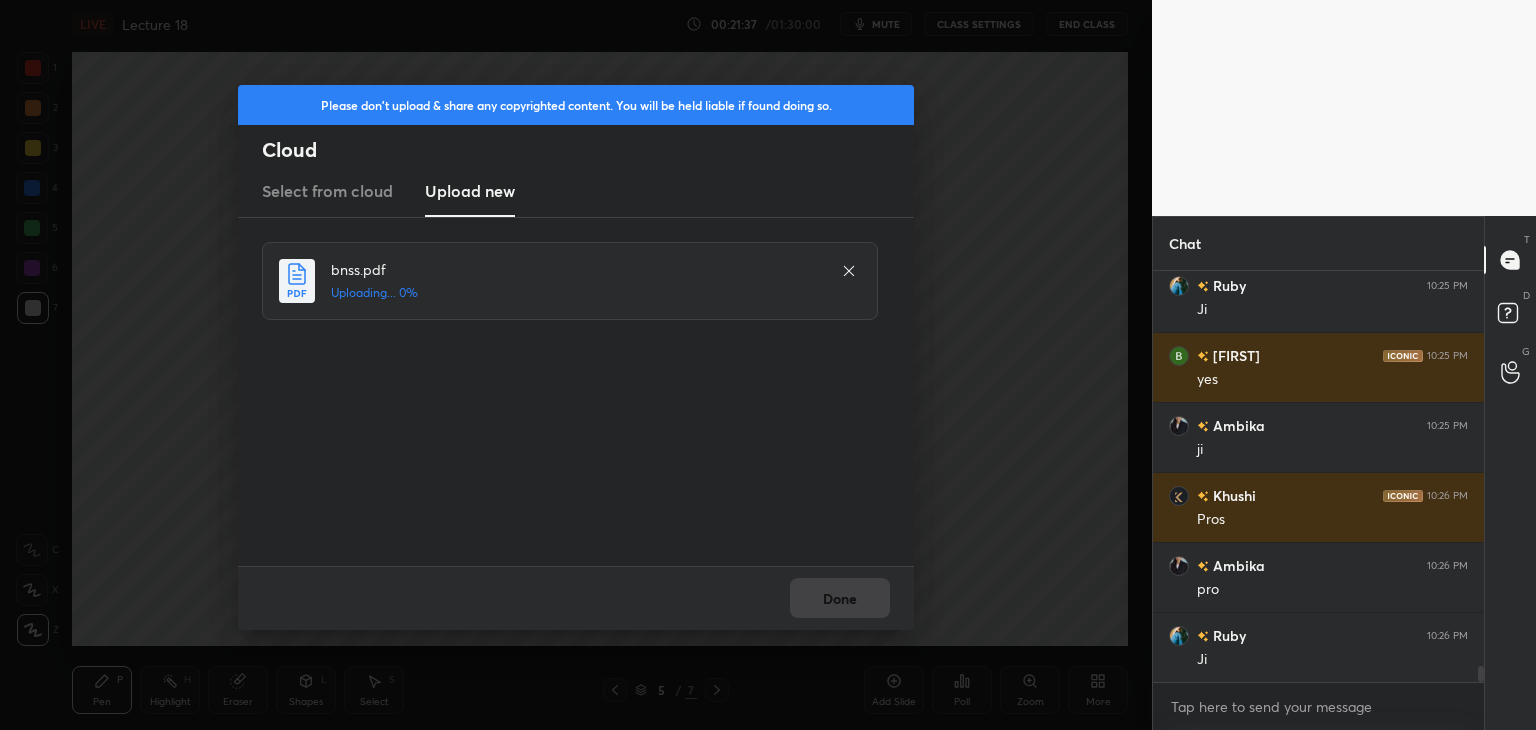 scroll, scrollTop: 10446, scrollLeft: 0, axis: vertical 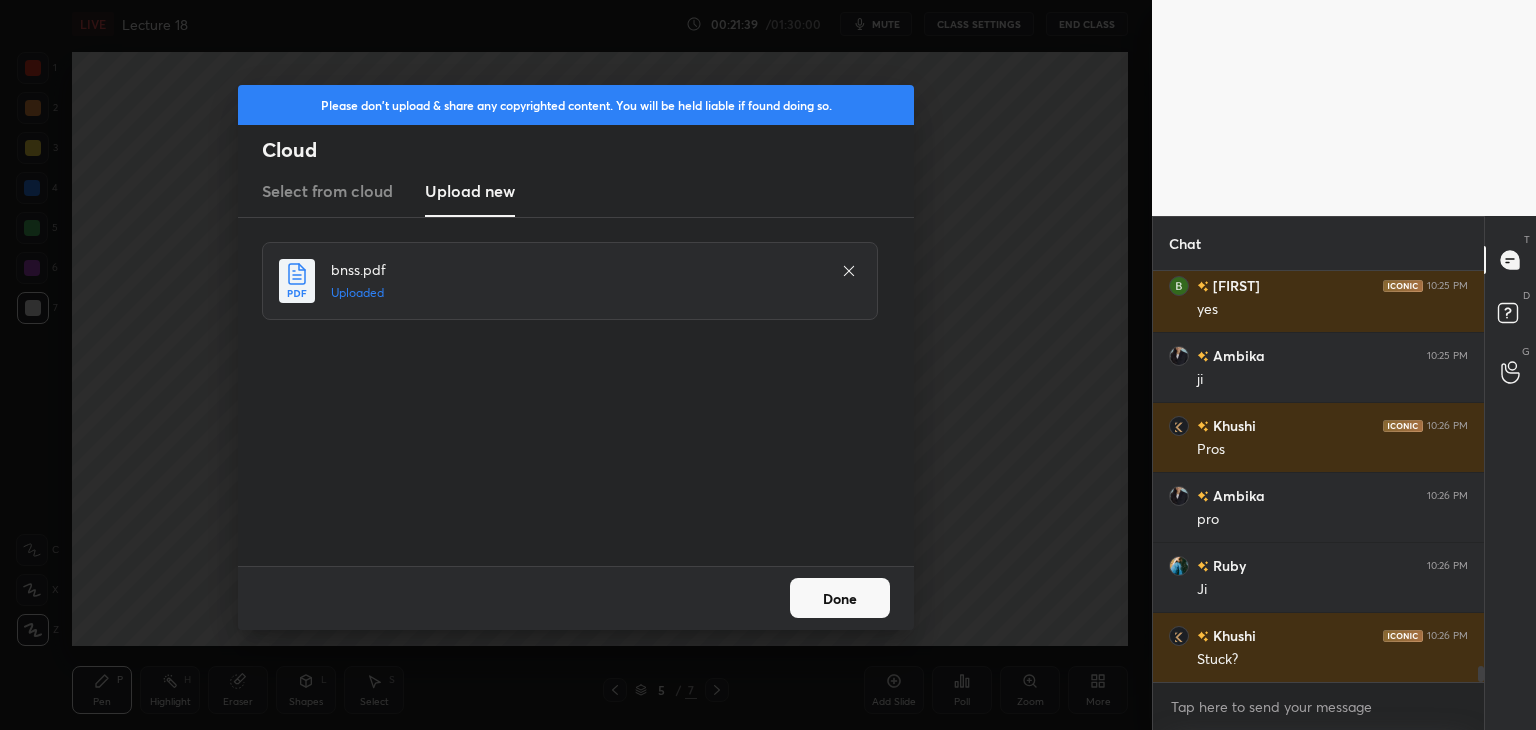 click on "Done" at bounding box center (840, 598) 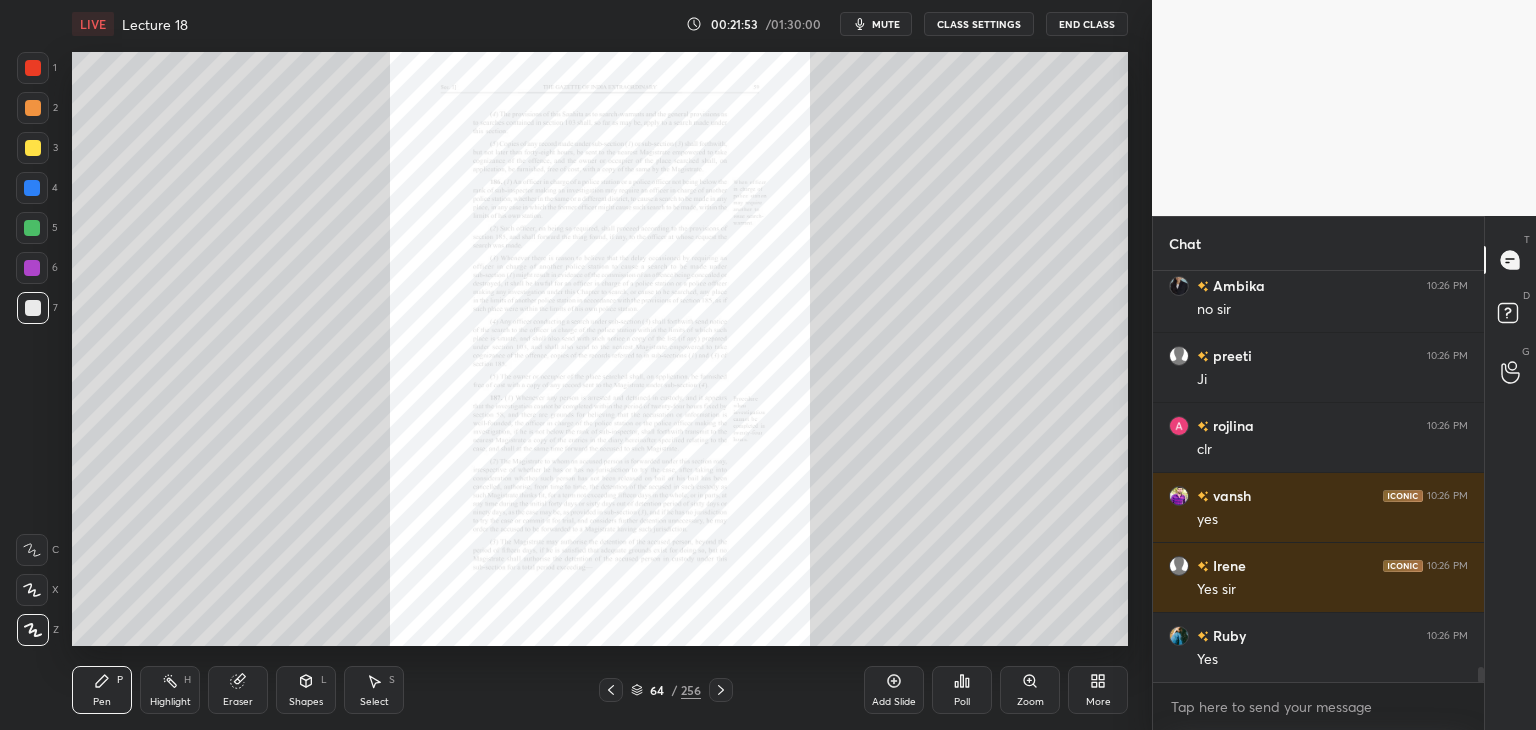 scroll, scrollTop: 11216, scrollLeft: 0, axis: vertical 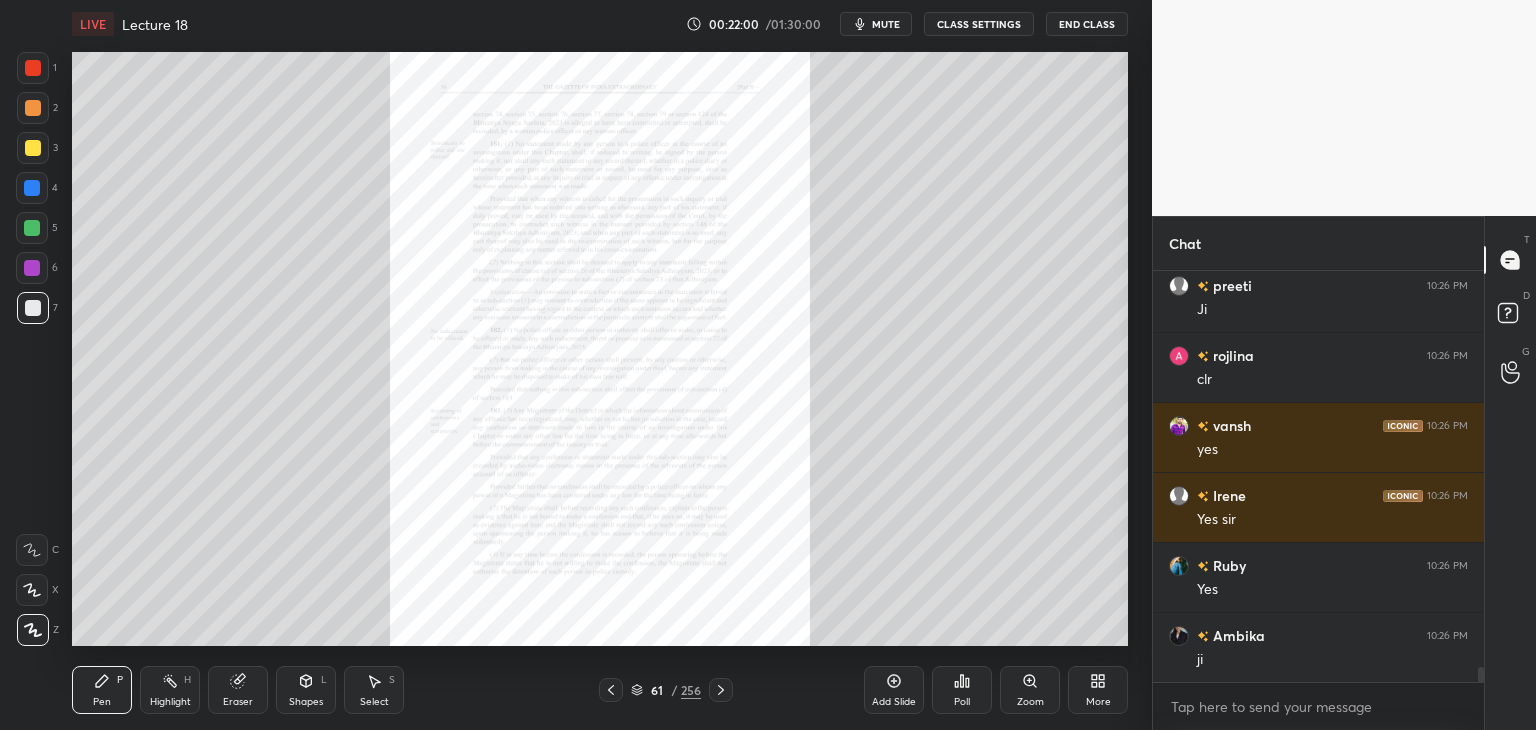 click on "Zoom" at bounding box center [1030, 690] 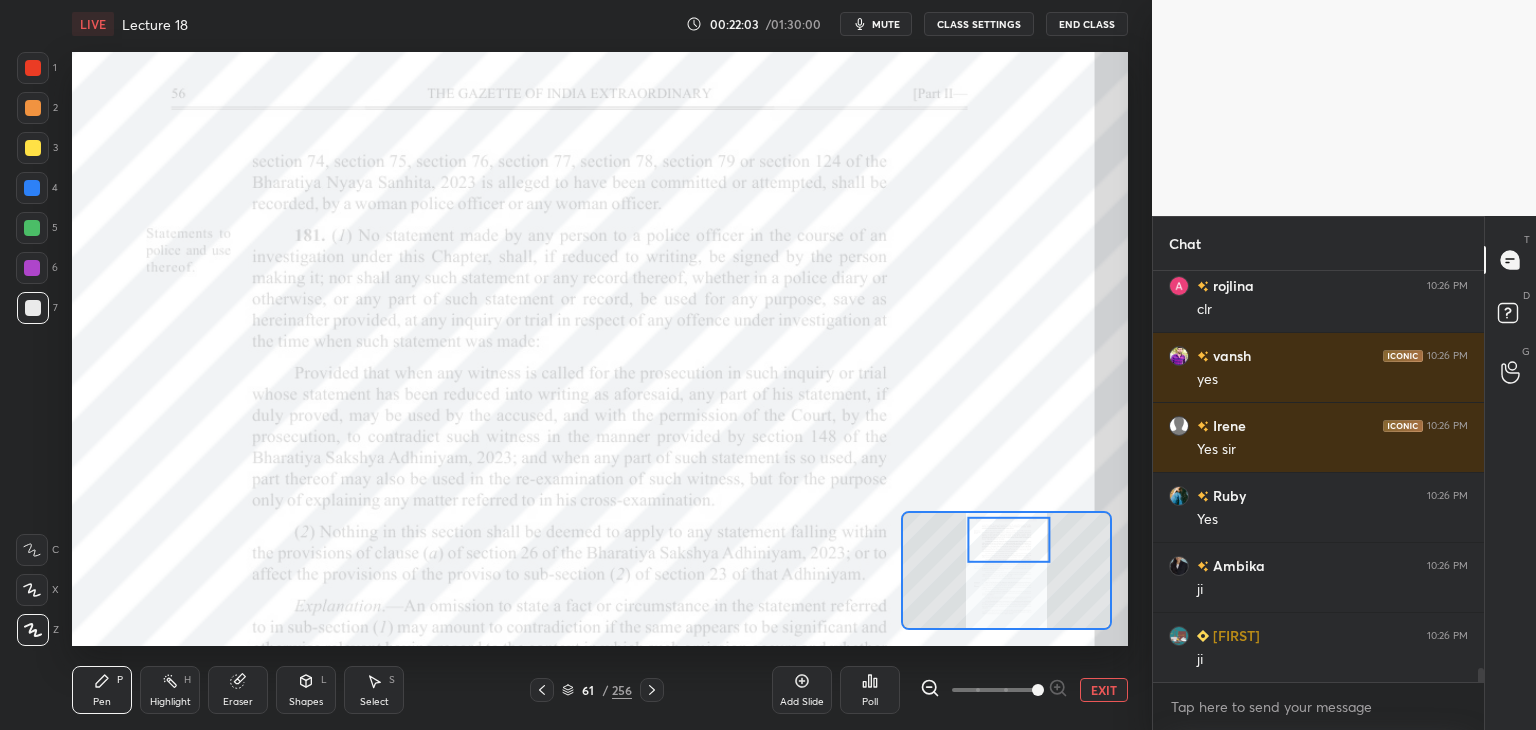 scroll, scrollTop: 11356, scrollLeft: 0, axis: vertical 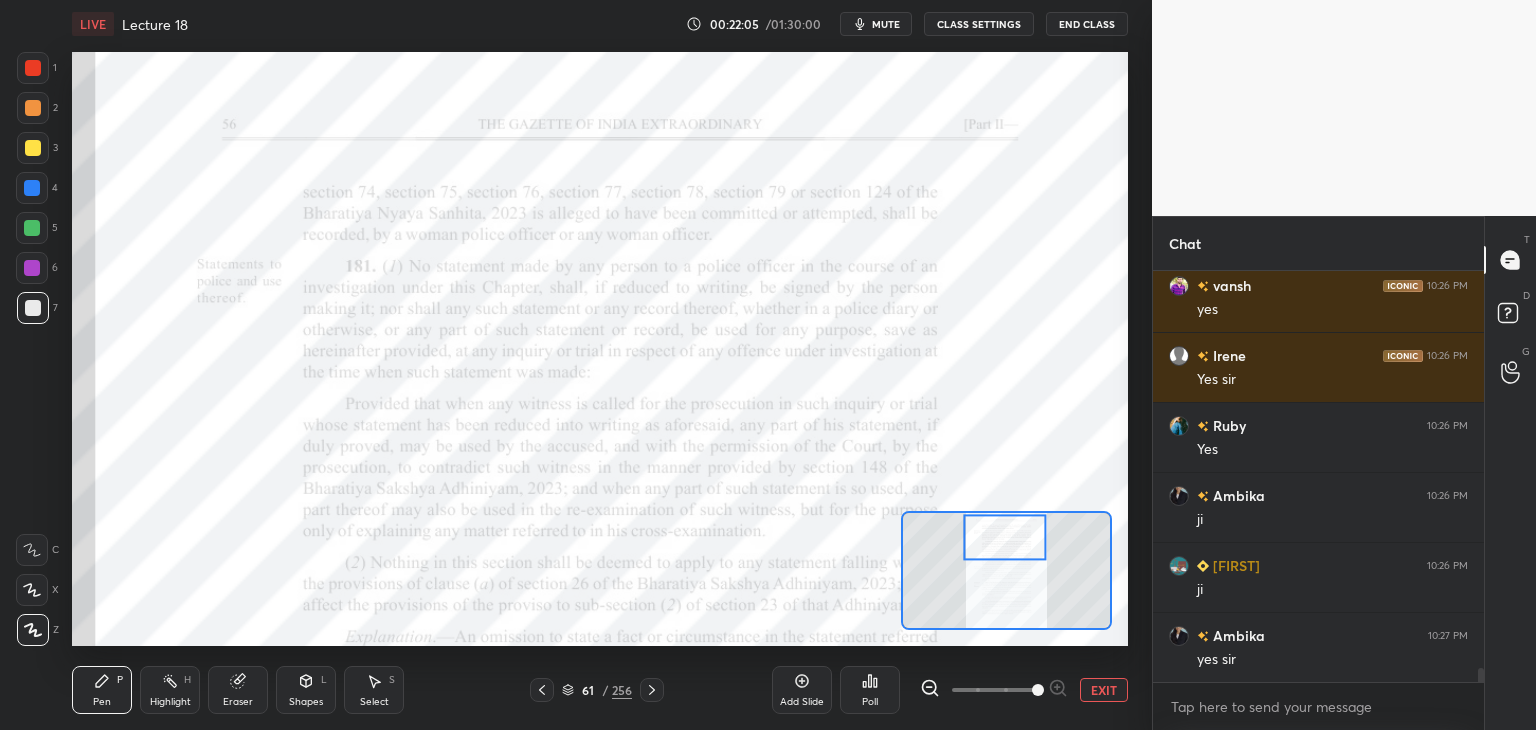 click at bounding box center (33, 68) 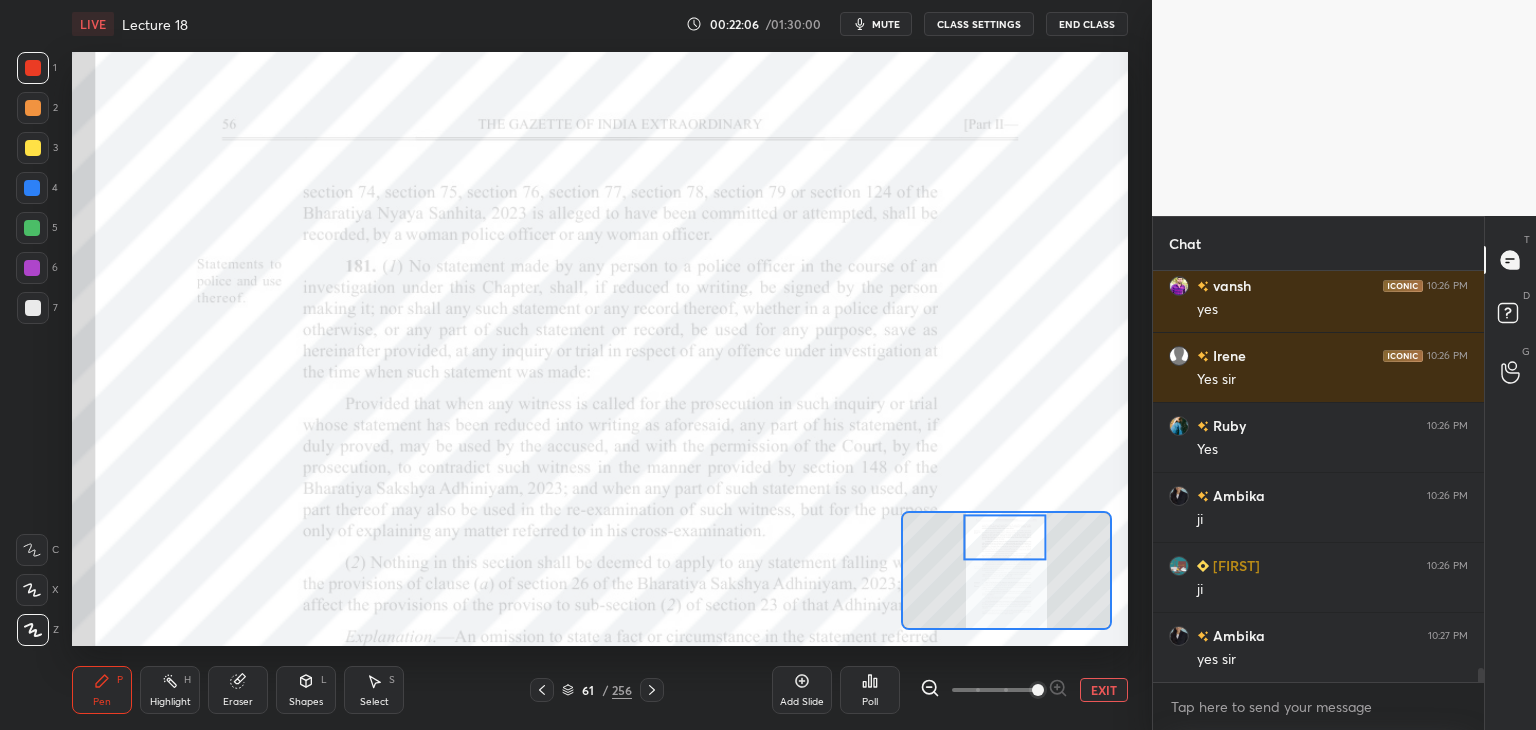 scroll, scrollTop: 11426, scrollLeft: 0, axis: vertical 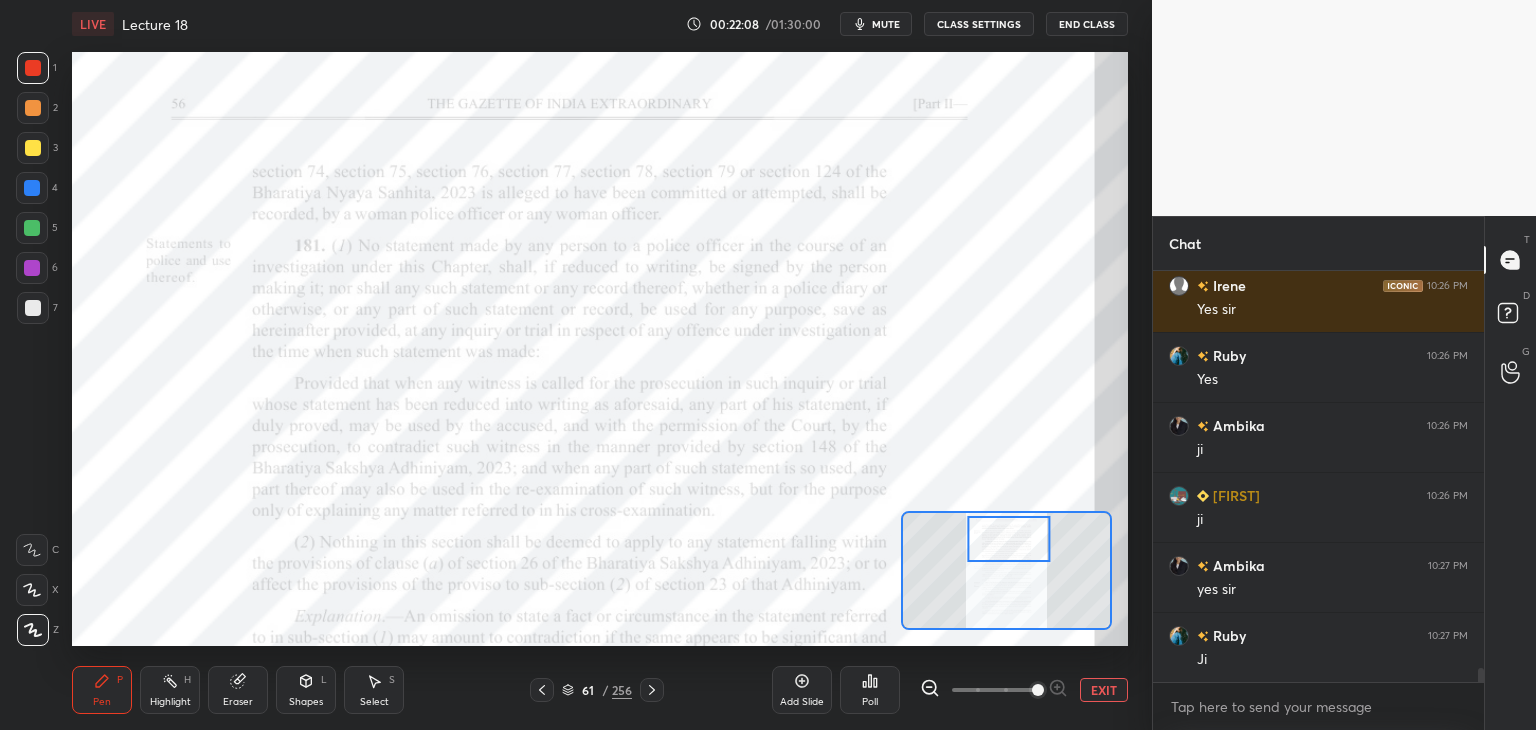 click at bounding box center [32, 228] 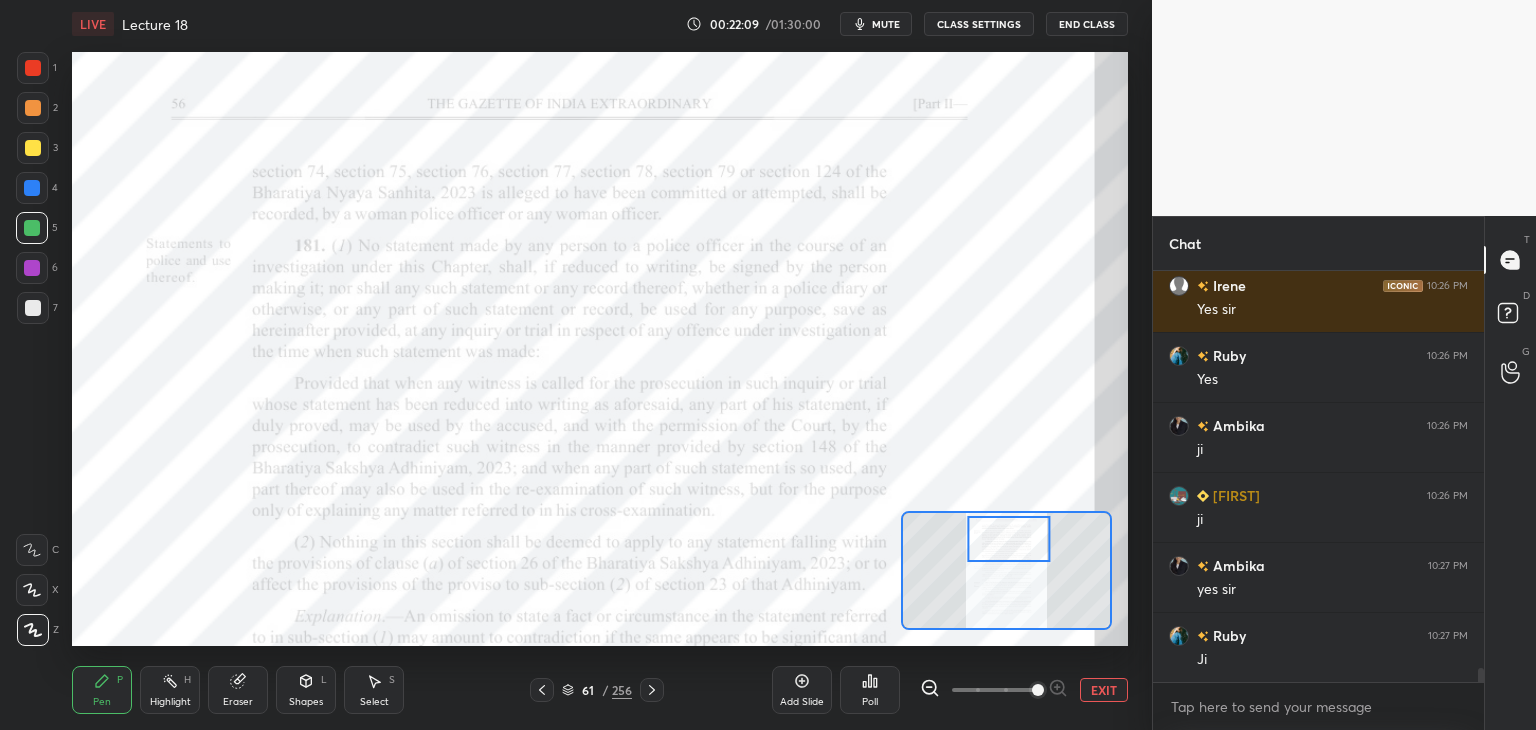 click on "C" at bounding box center (37, 550) 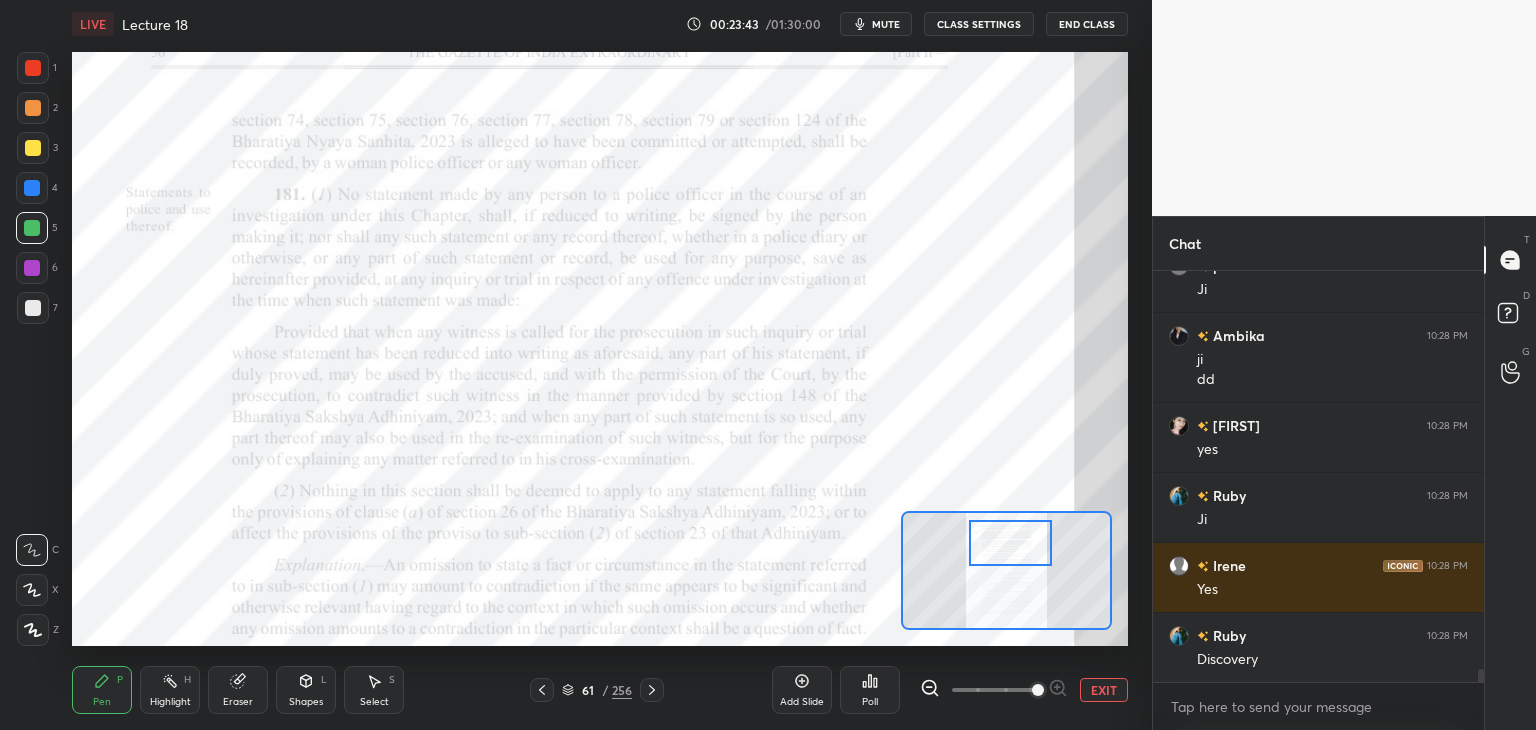 scroll, scrollTop: 12236, scrollLeft: 0, axis: vertical 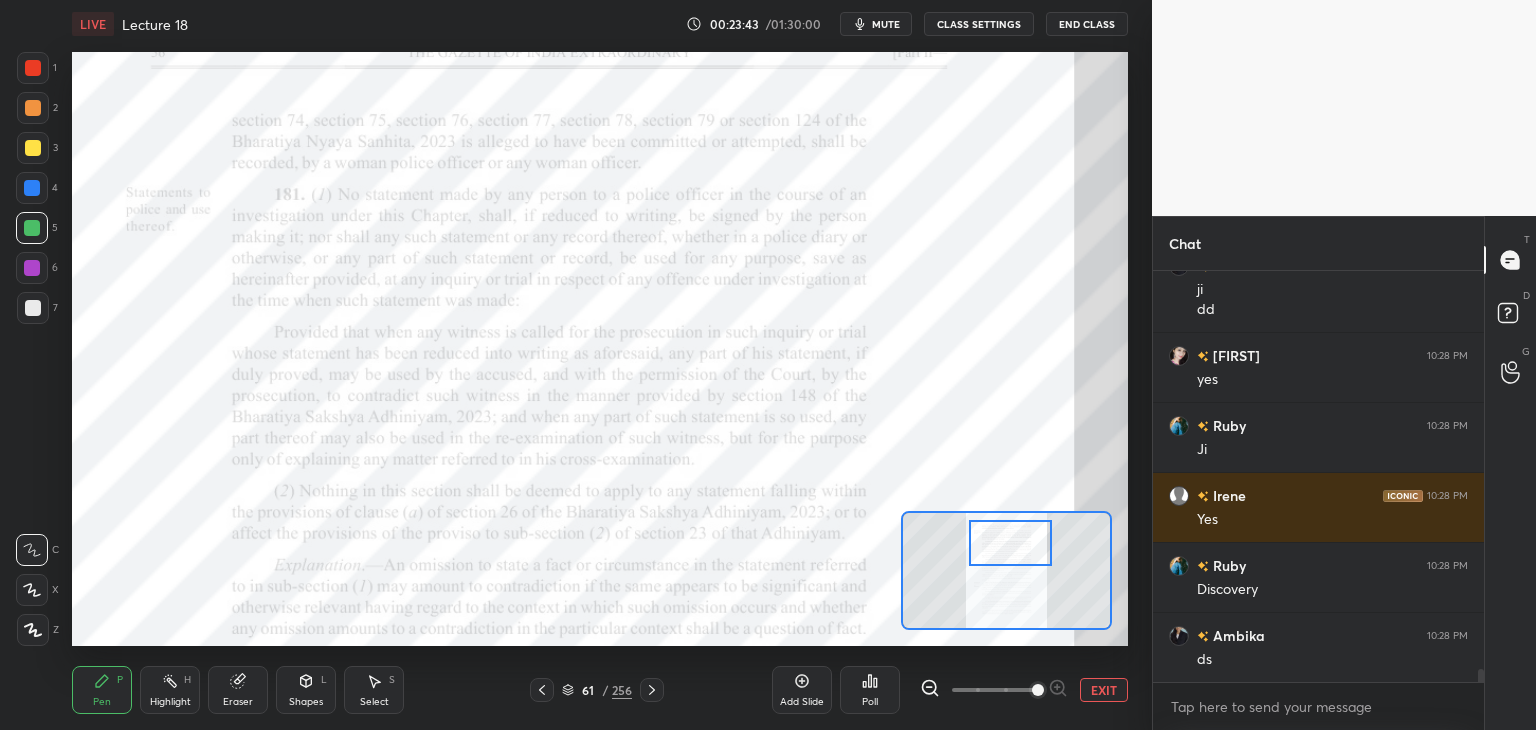 click on "Eraser" at bounding box center [238, 690] 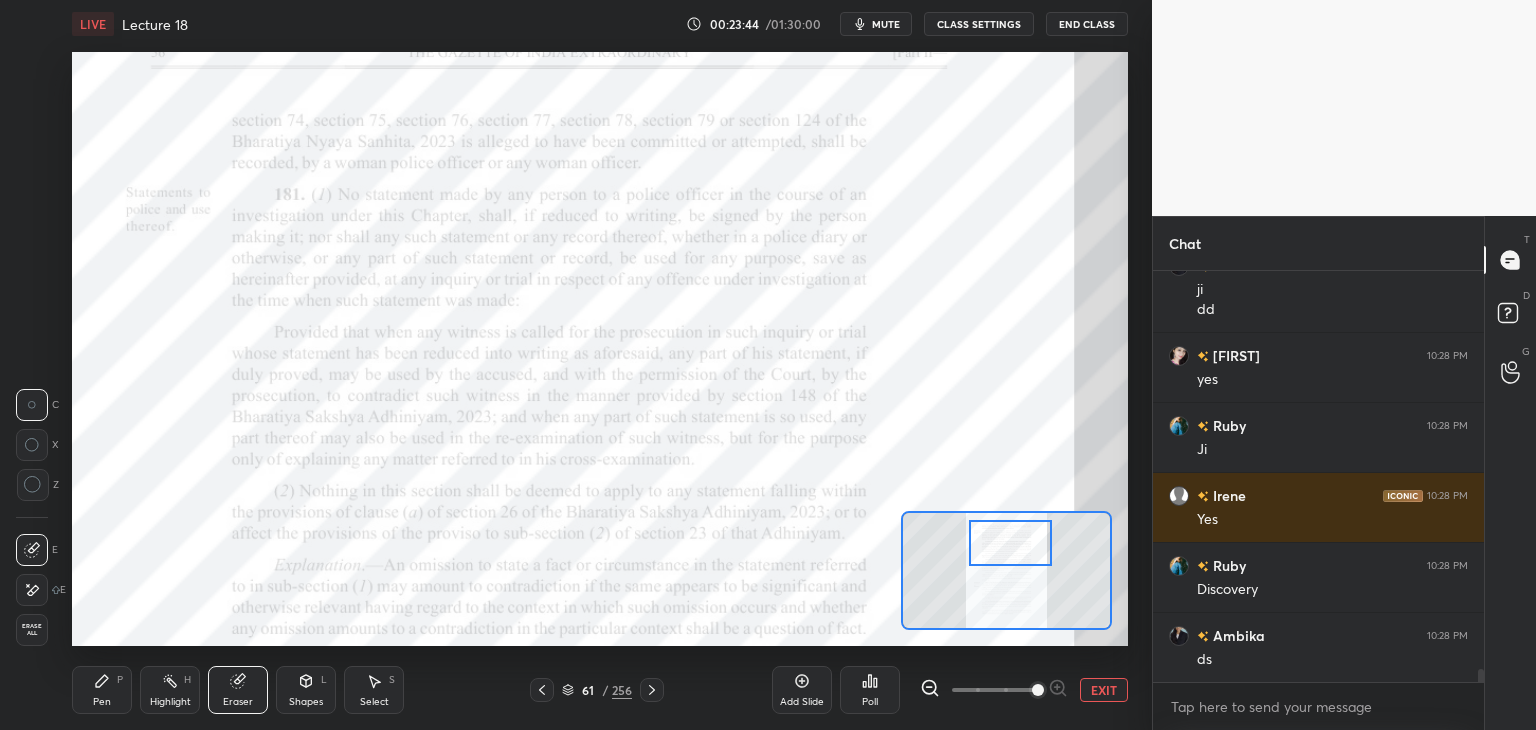 click on "Erase all" at bounding box center [32, 630] 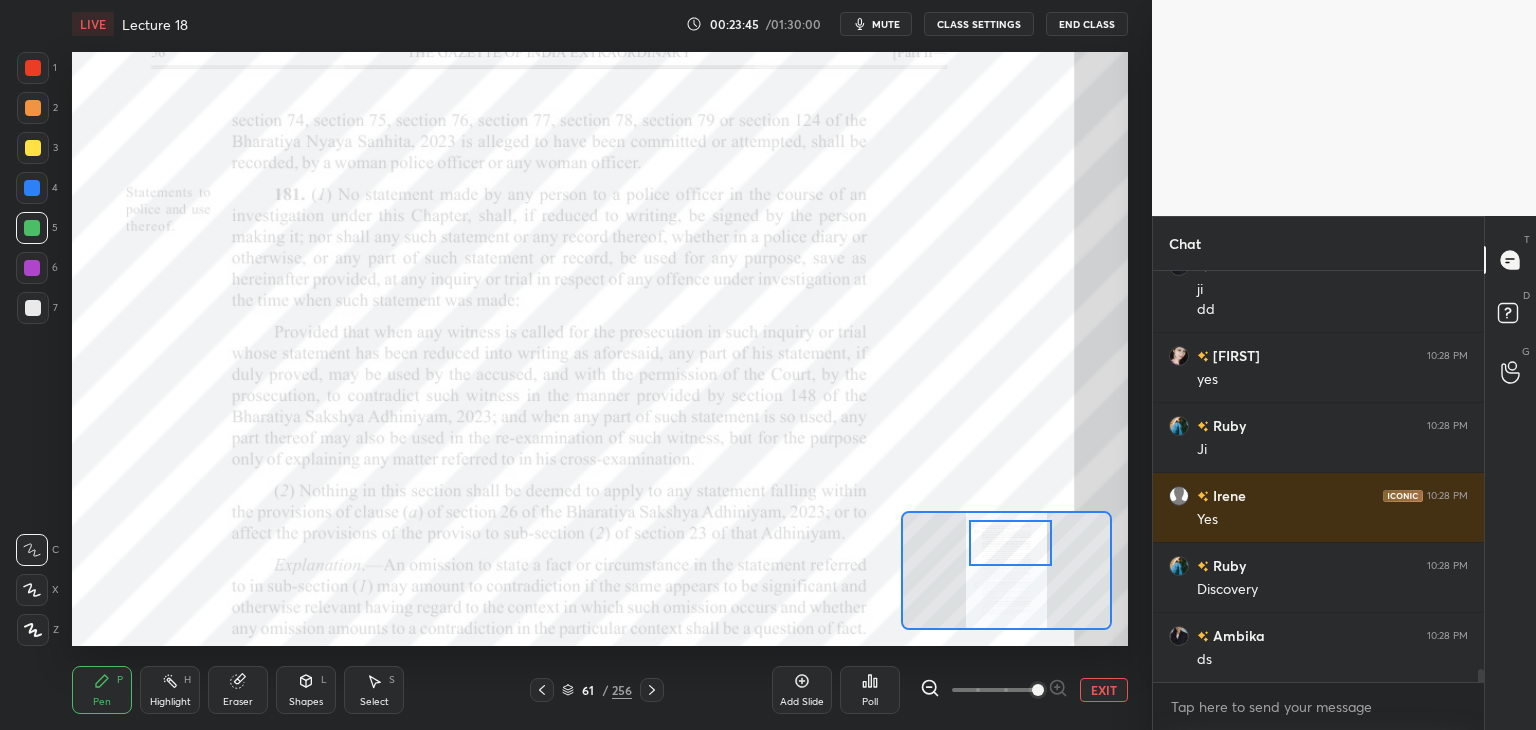 click at bounding box center (33, 148) 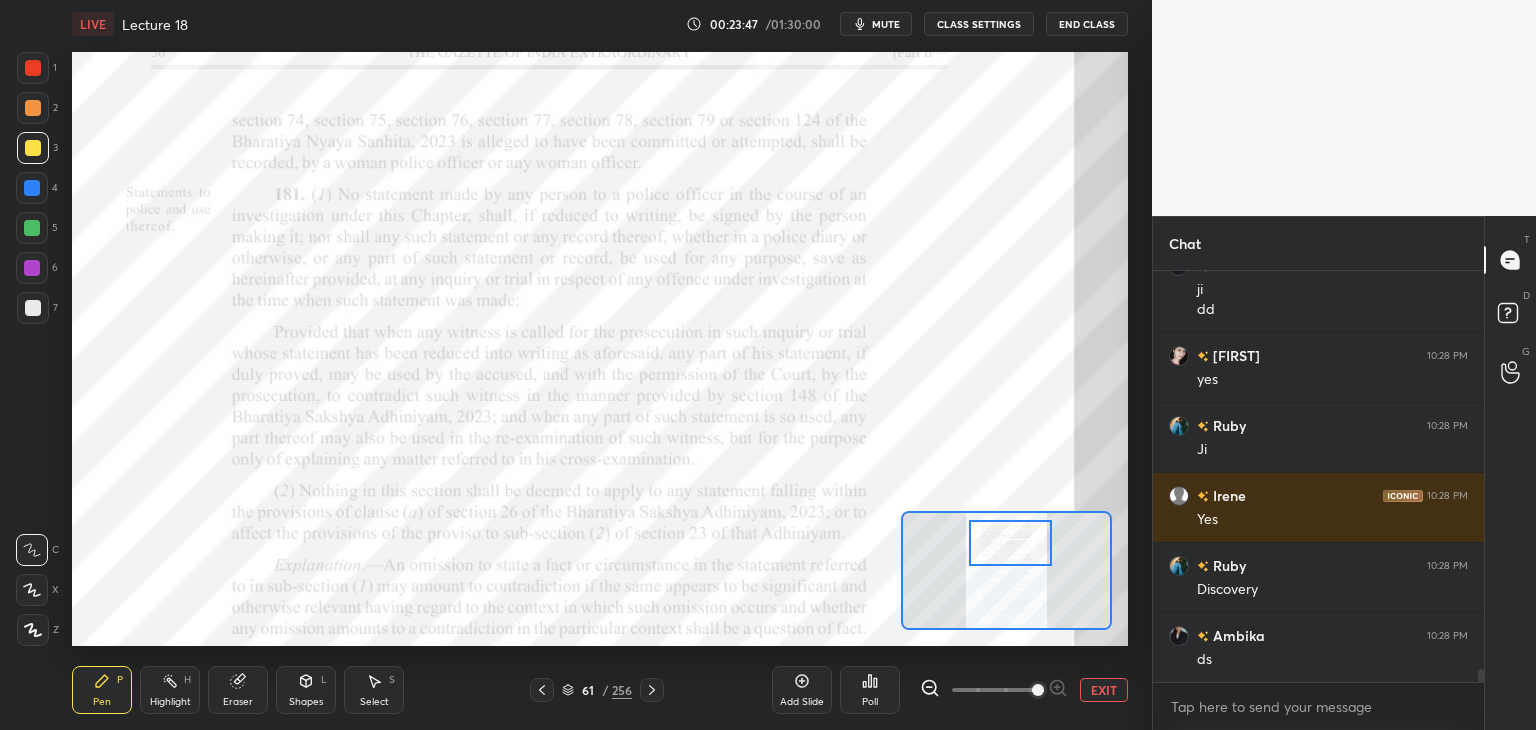 click at bounding box center [32, 268] 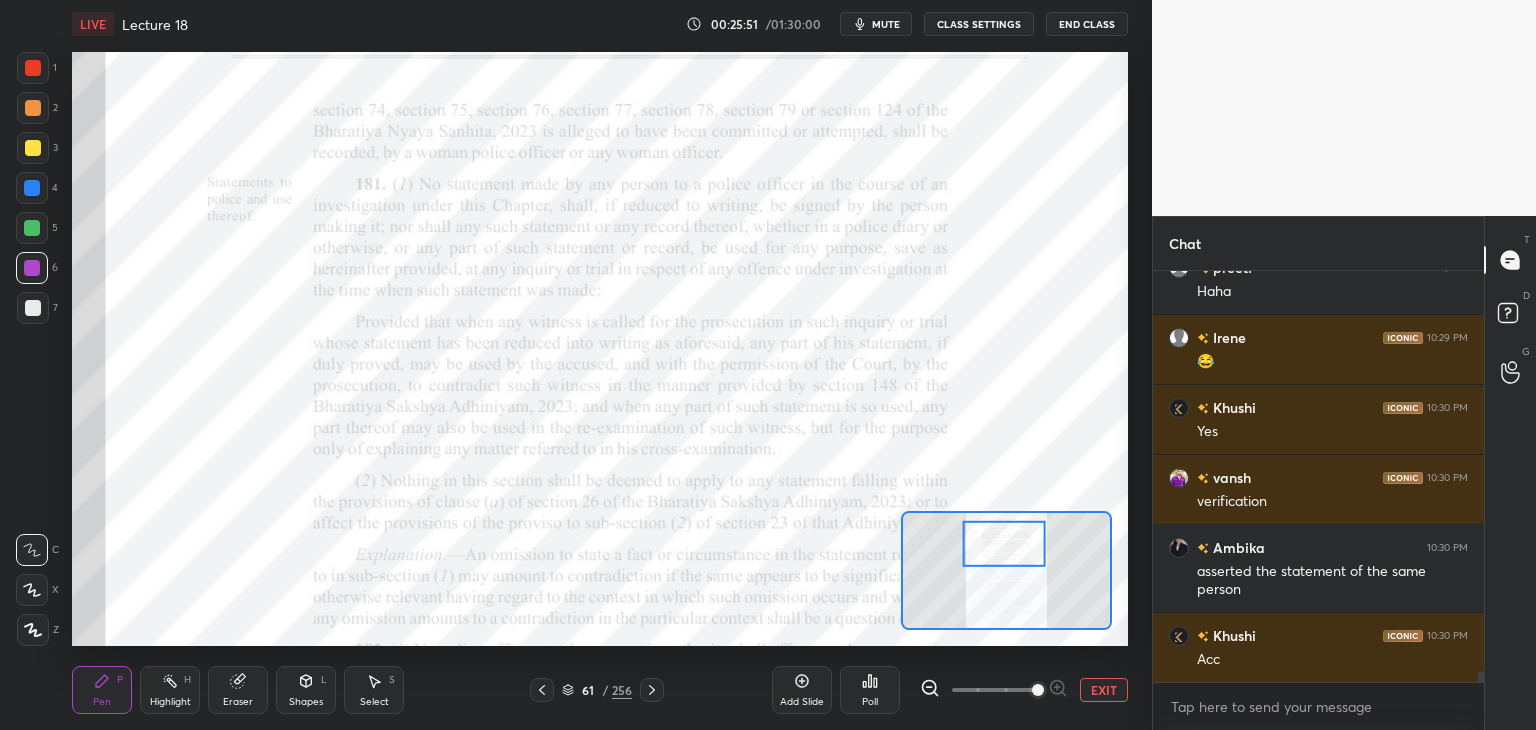 scroll, scrollTop: 14514, scrollLeft: 0, axis: vertical 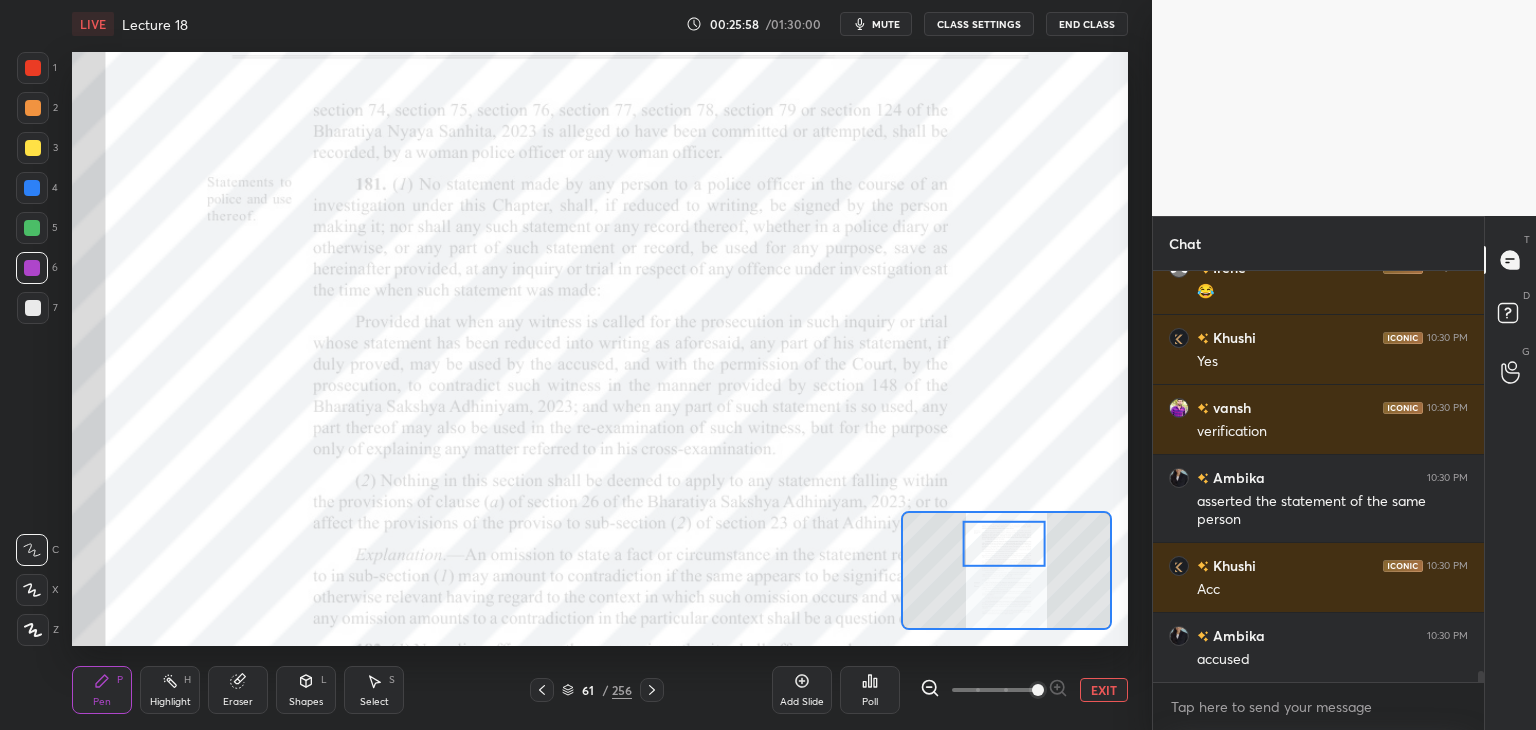 click at bounding box center (32, 228) 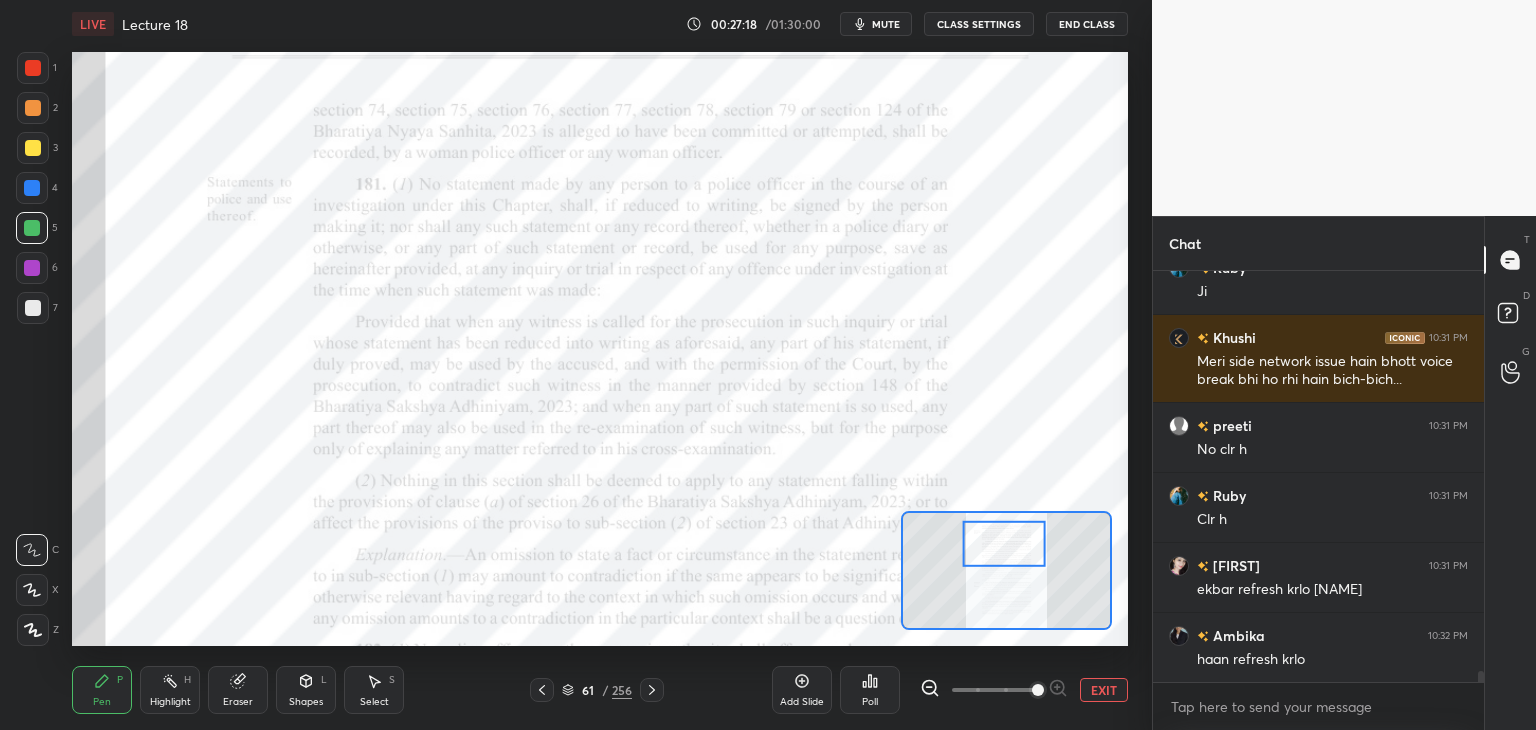 scroll, scrollTop: 15442, scrollLeft: 0, axis: vertical 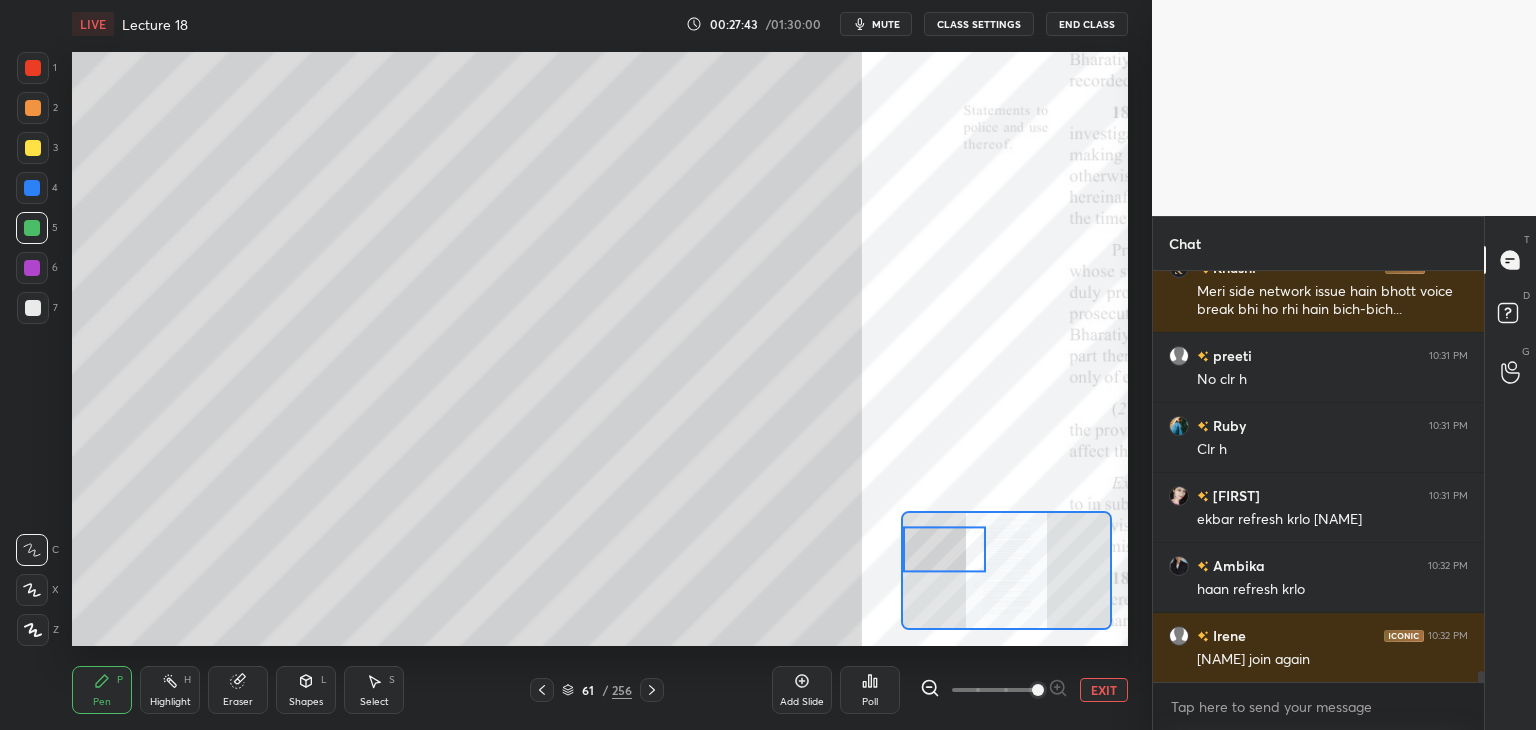 click at bounding box center [33, 308] 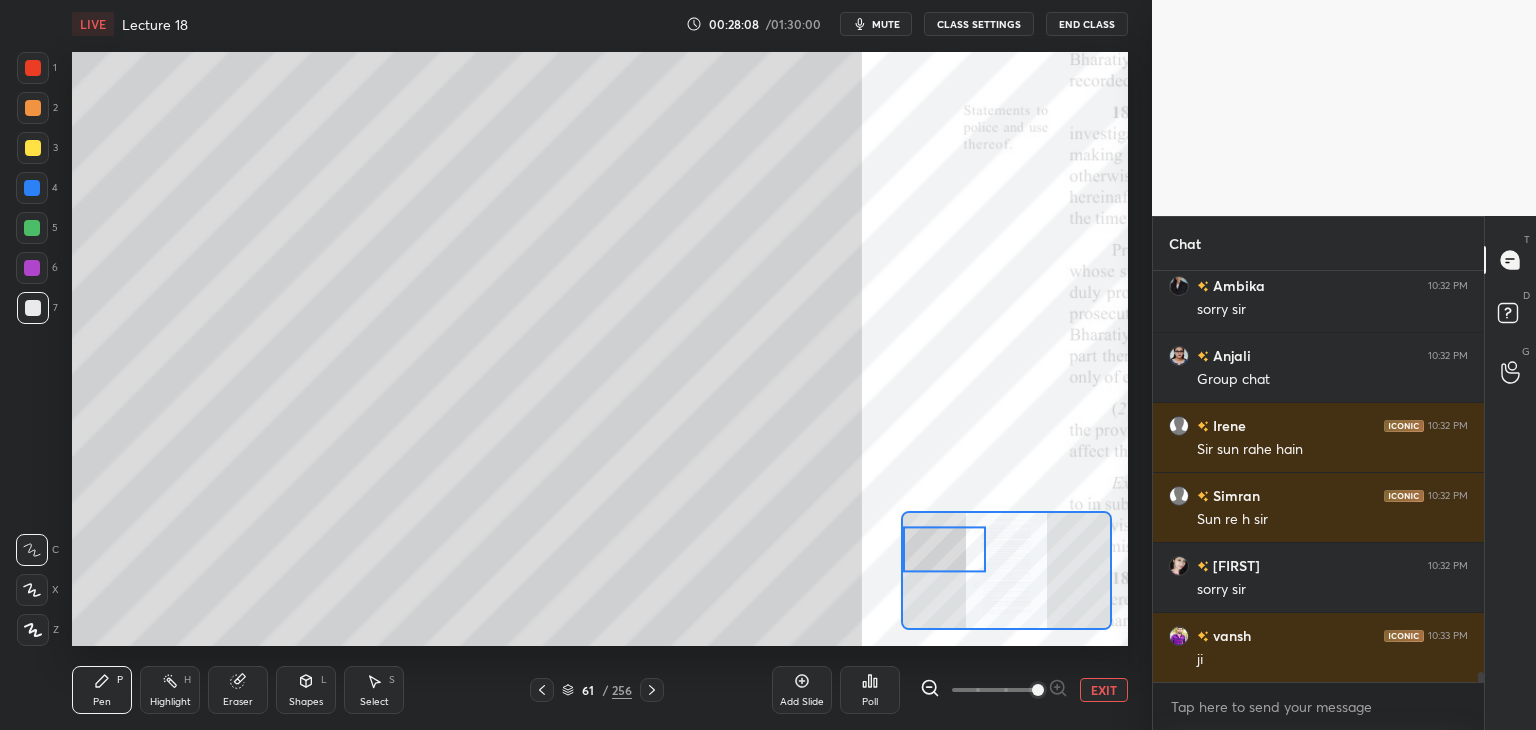 scroll, scrollTop: 16422, scrollLeft: 0, axis: vertical 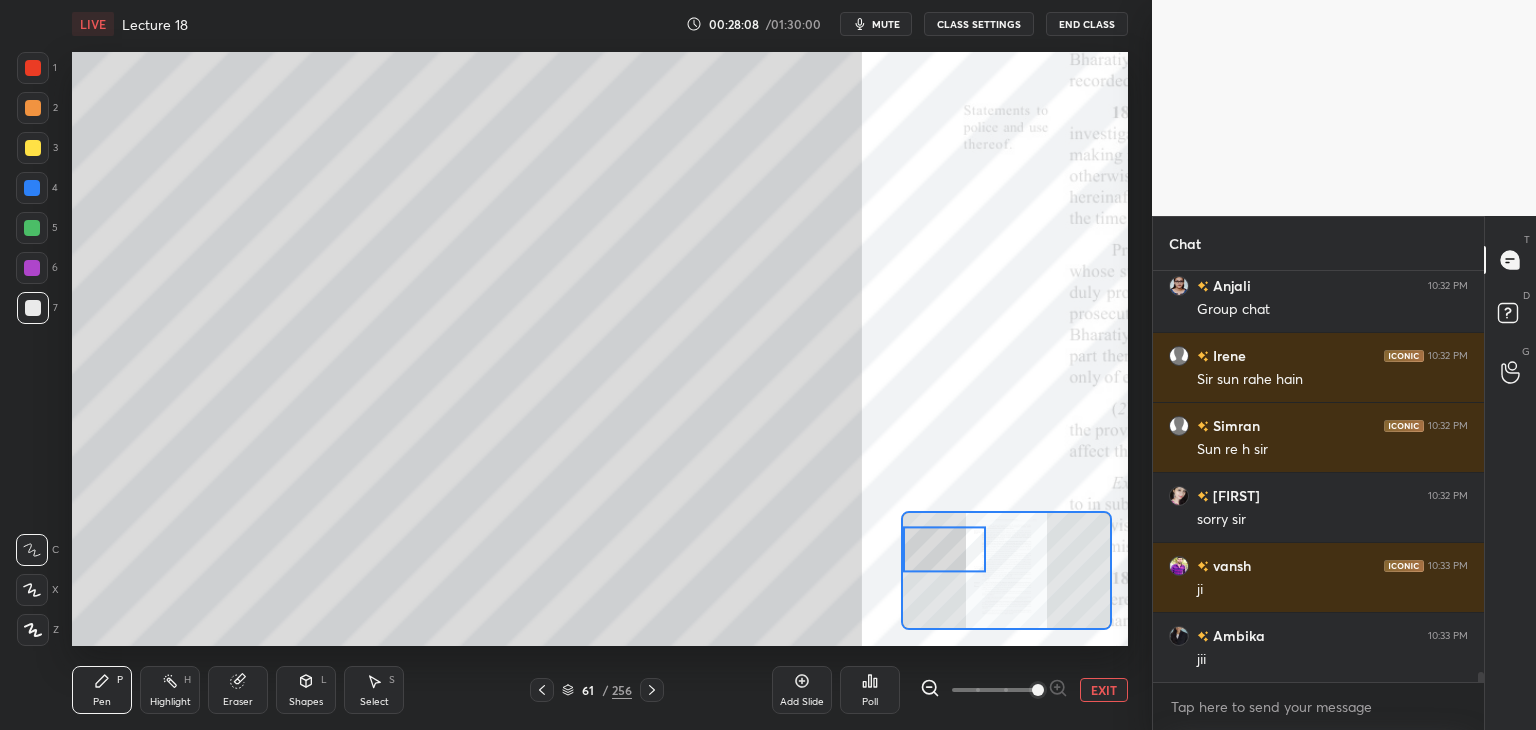 click 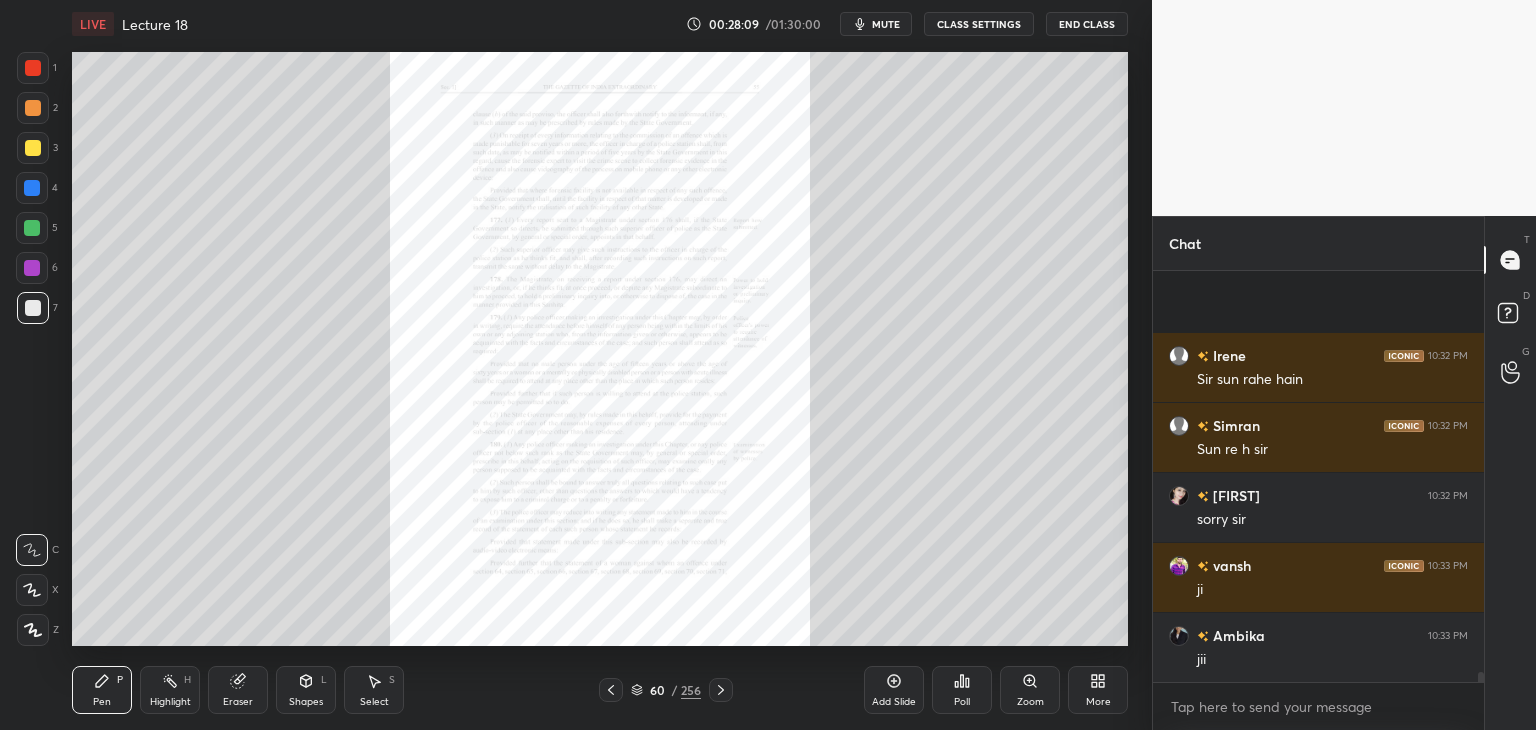 scroll, scrollTop: 16562, scrollLeft: 0, axis: vertical 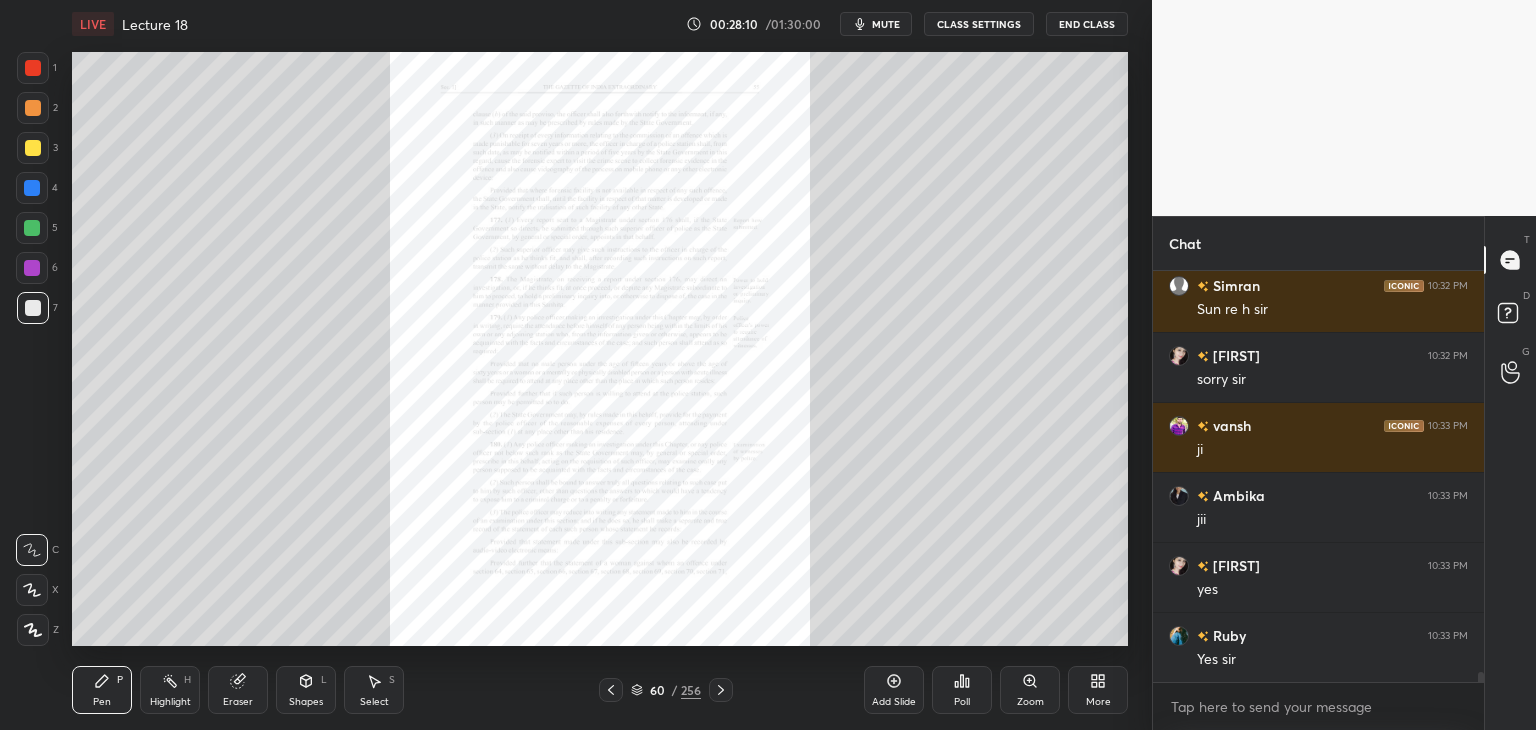 click 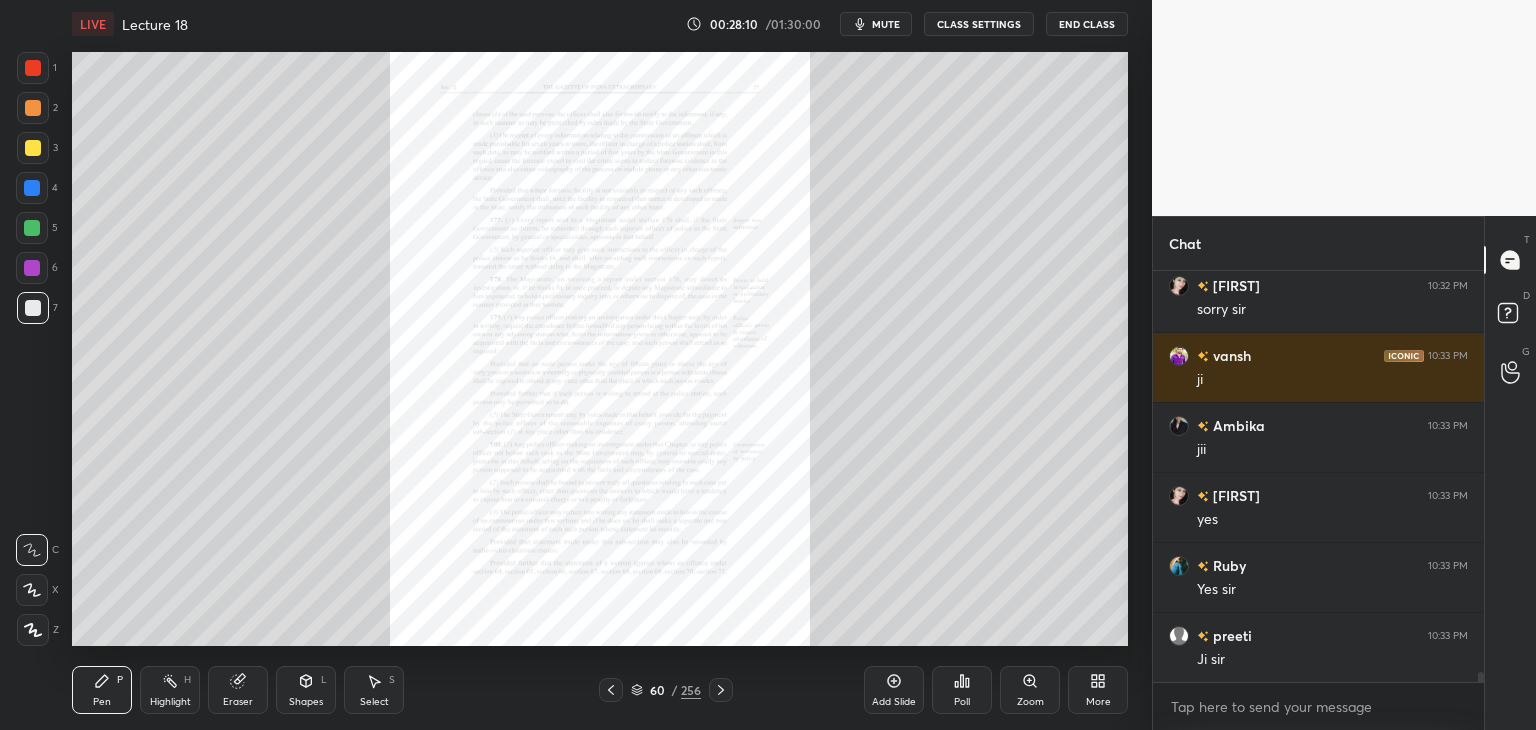 click 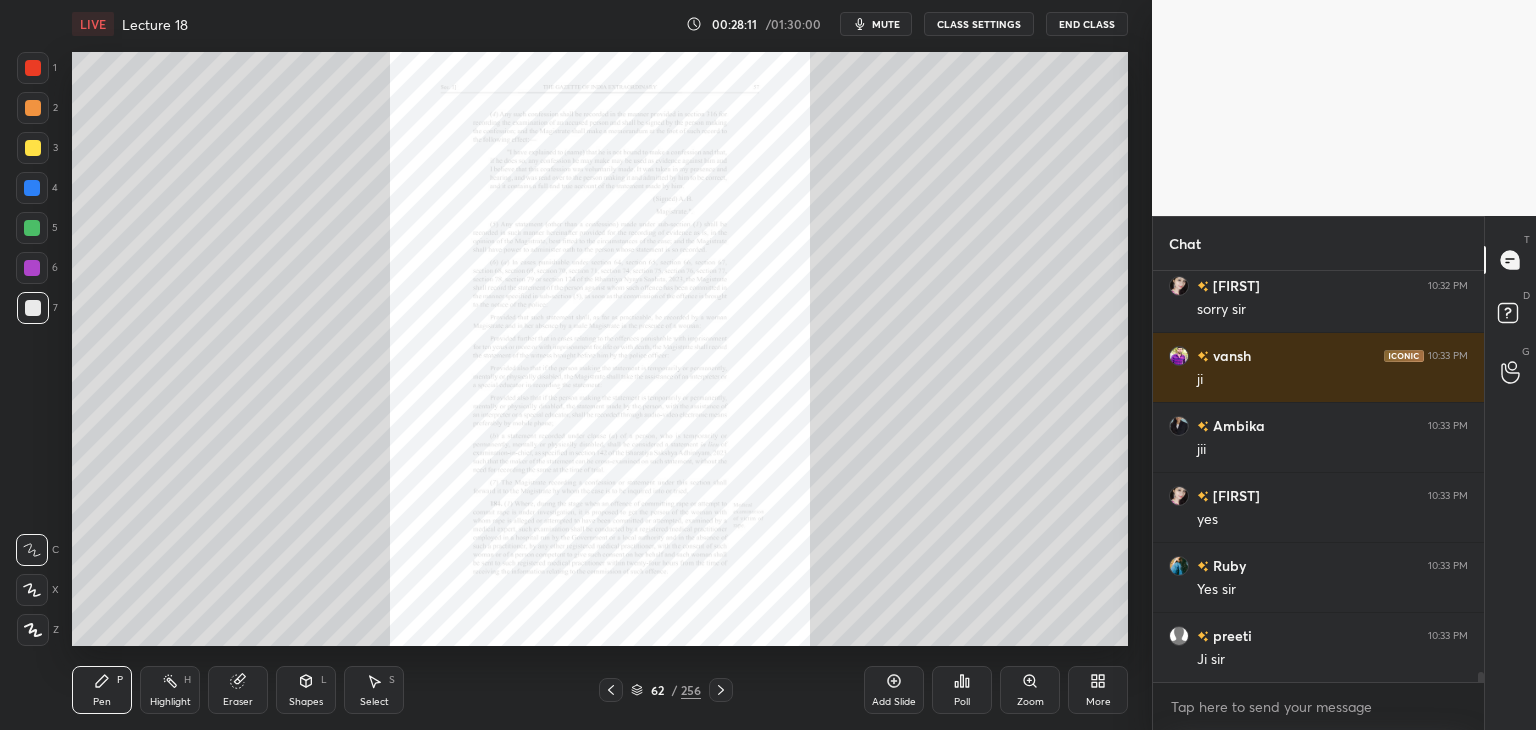 click 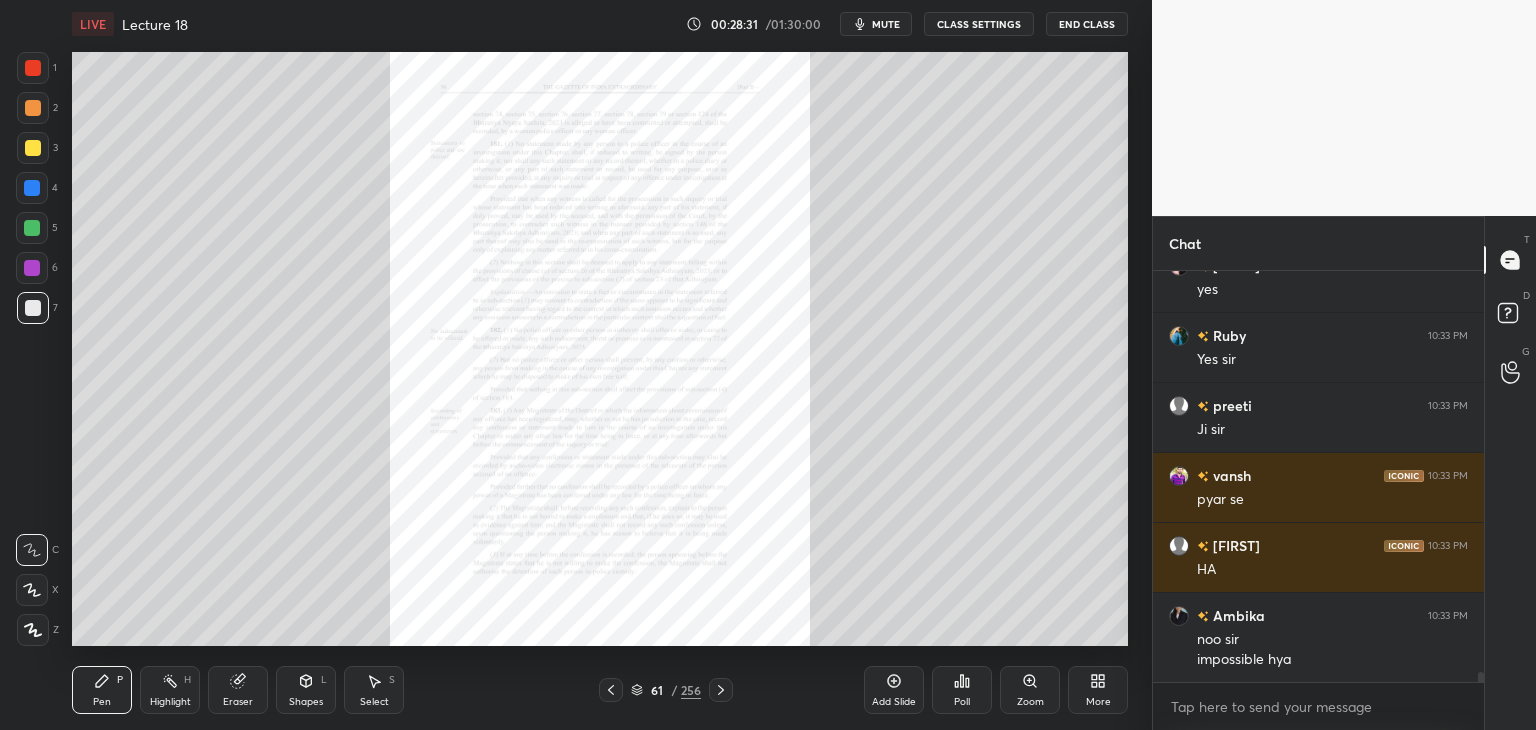 scroll, scrollTop: 16932, scrollLeft: 0, axis: vertical 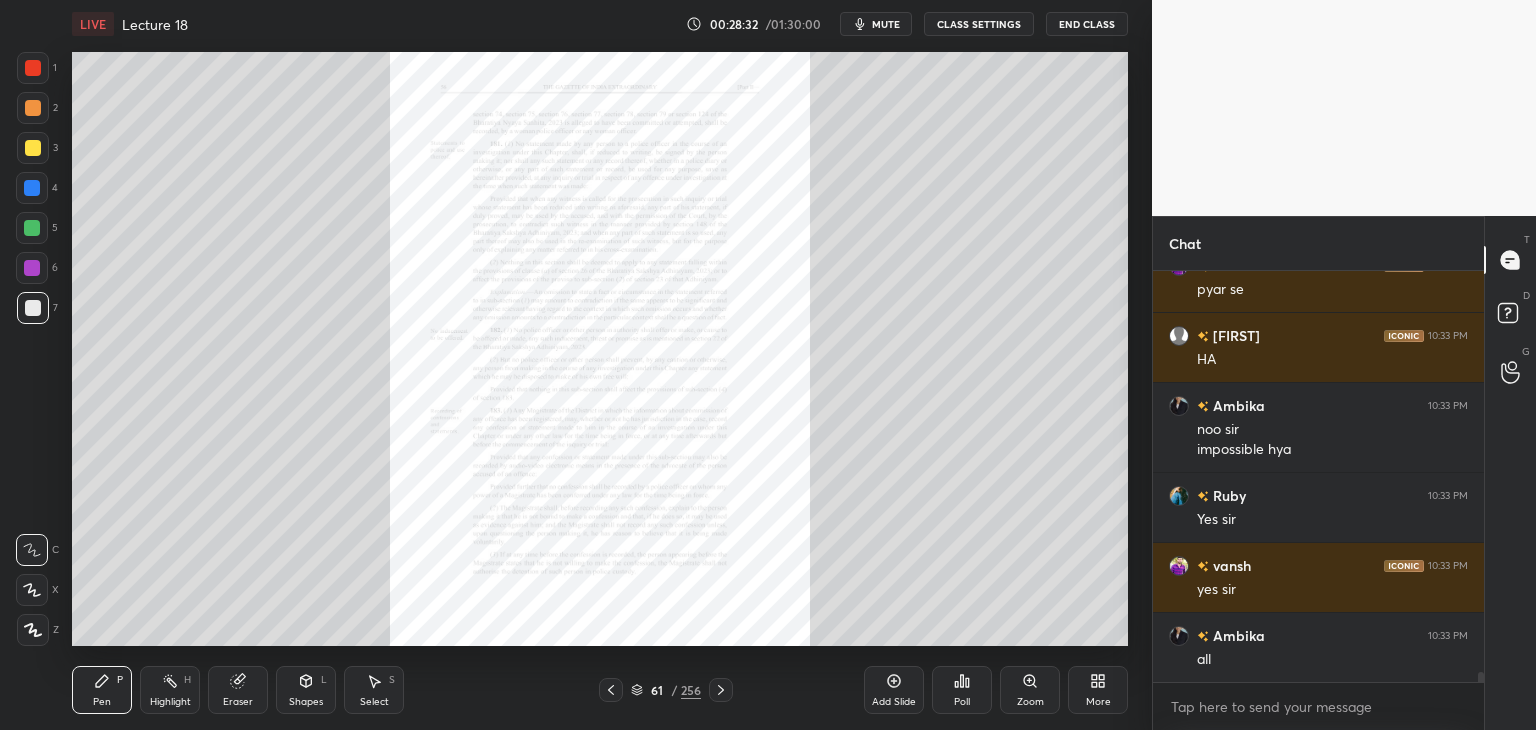 click at bounding box center (33, 308) 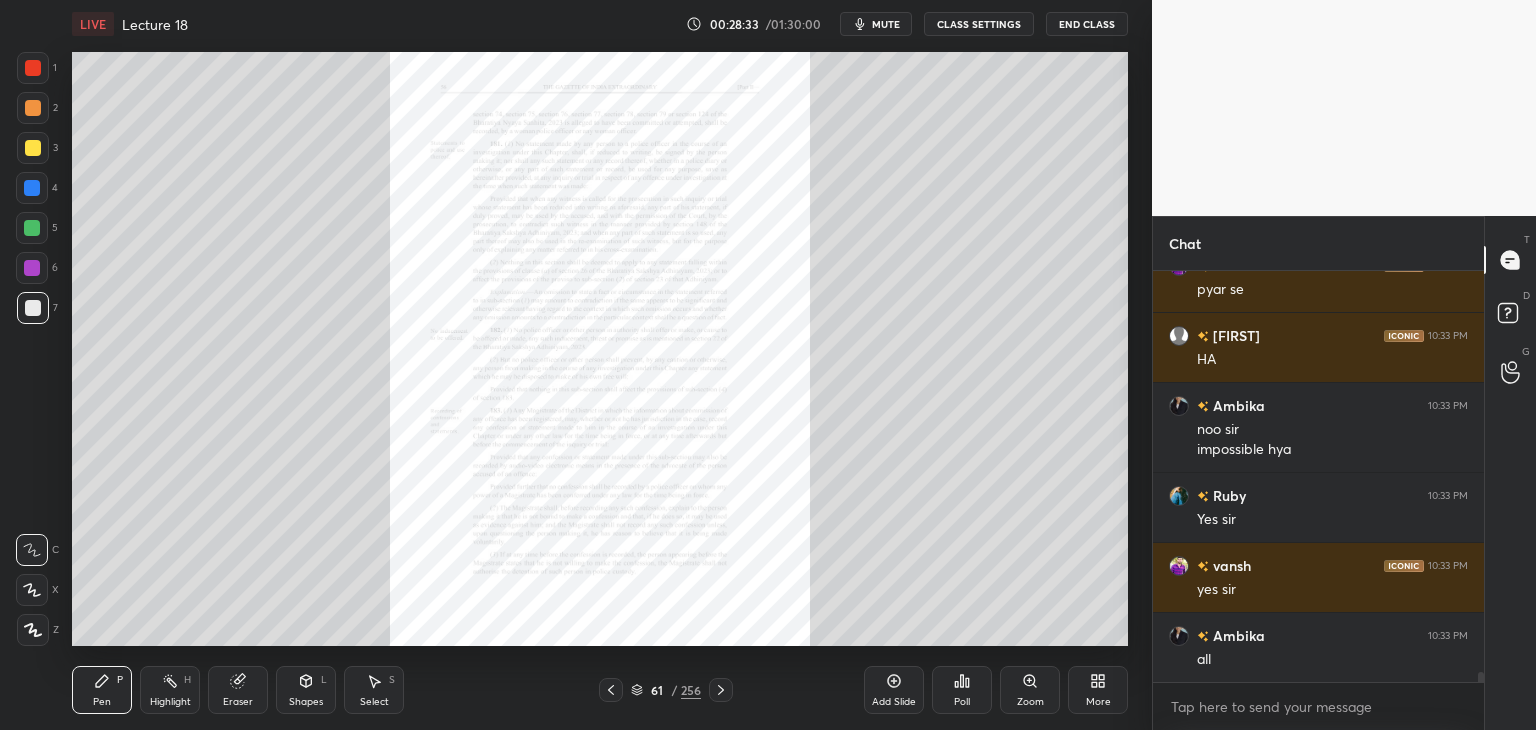 scroll, scrollTop: 17212, scrollLeft: 0, axis: vertical 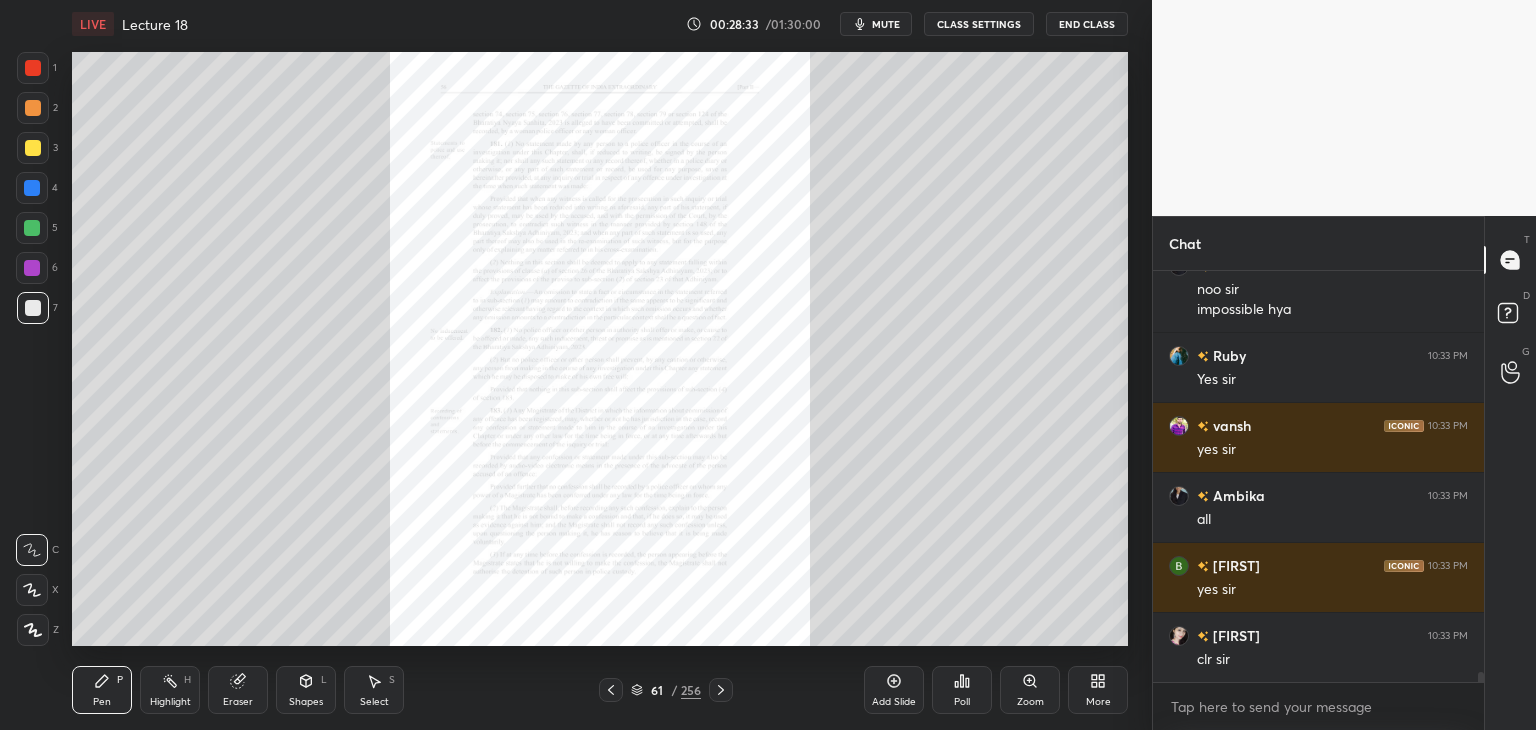 click at bounding box center [33, 630] 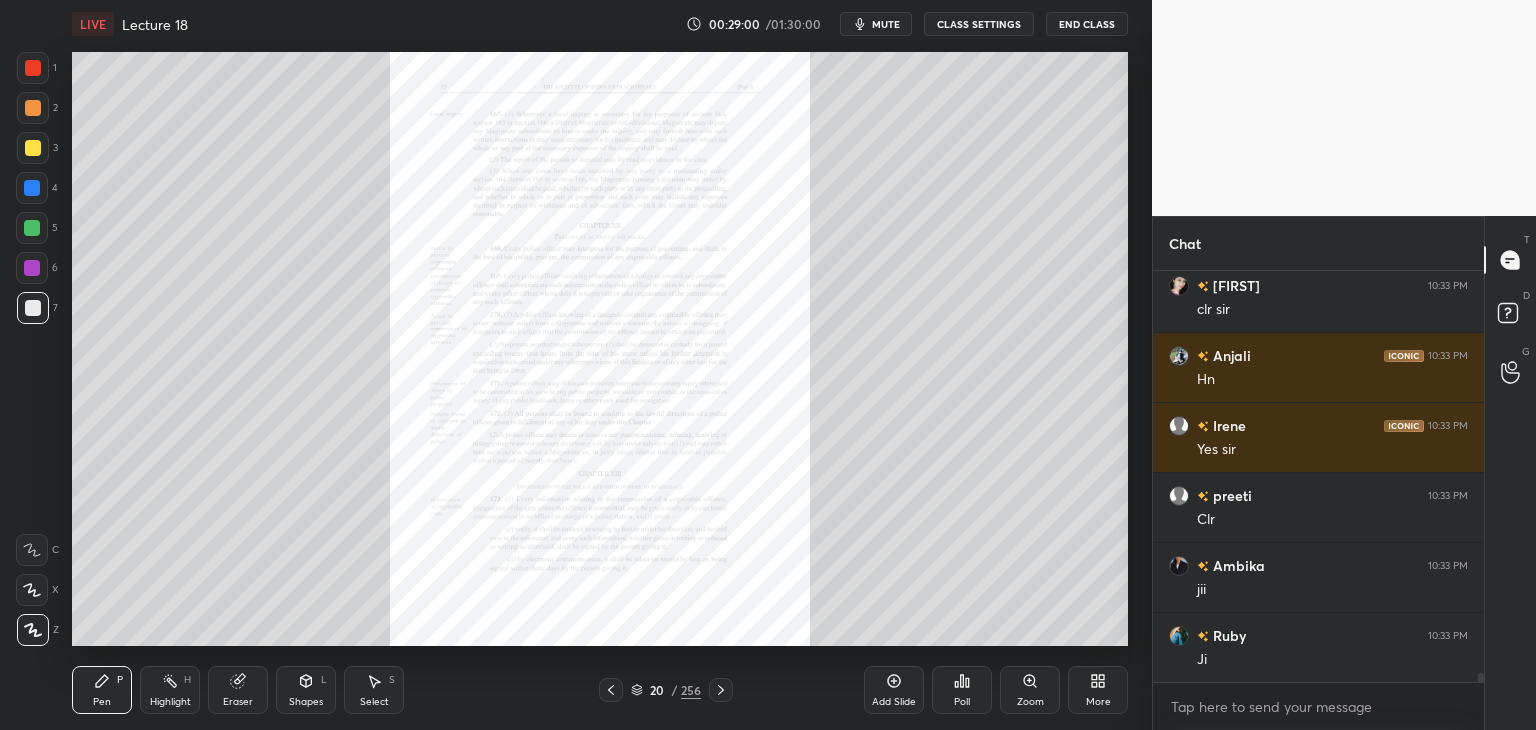 scroll, scrollTop: 17632, scrollLeft: 0, axis: vertical 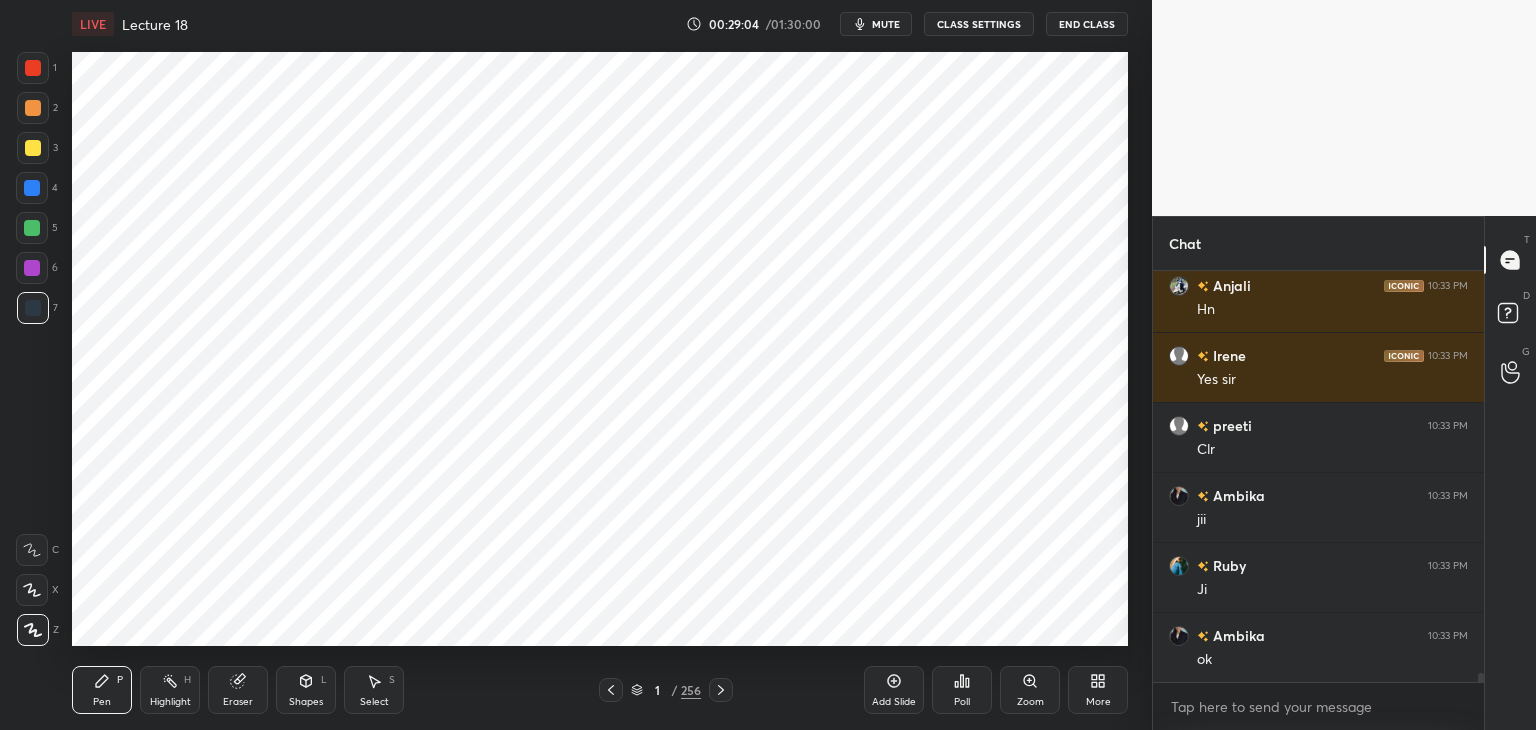 click on "More" at bounding box center [1098, 690] 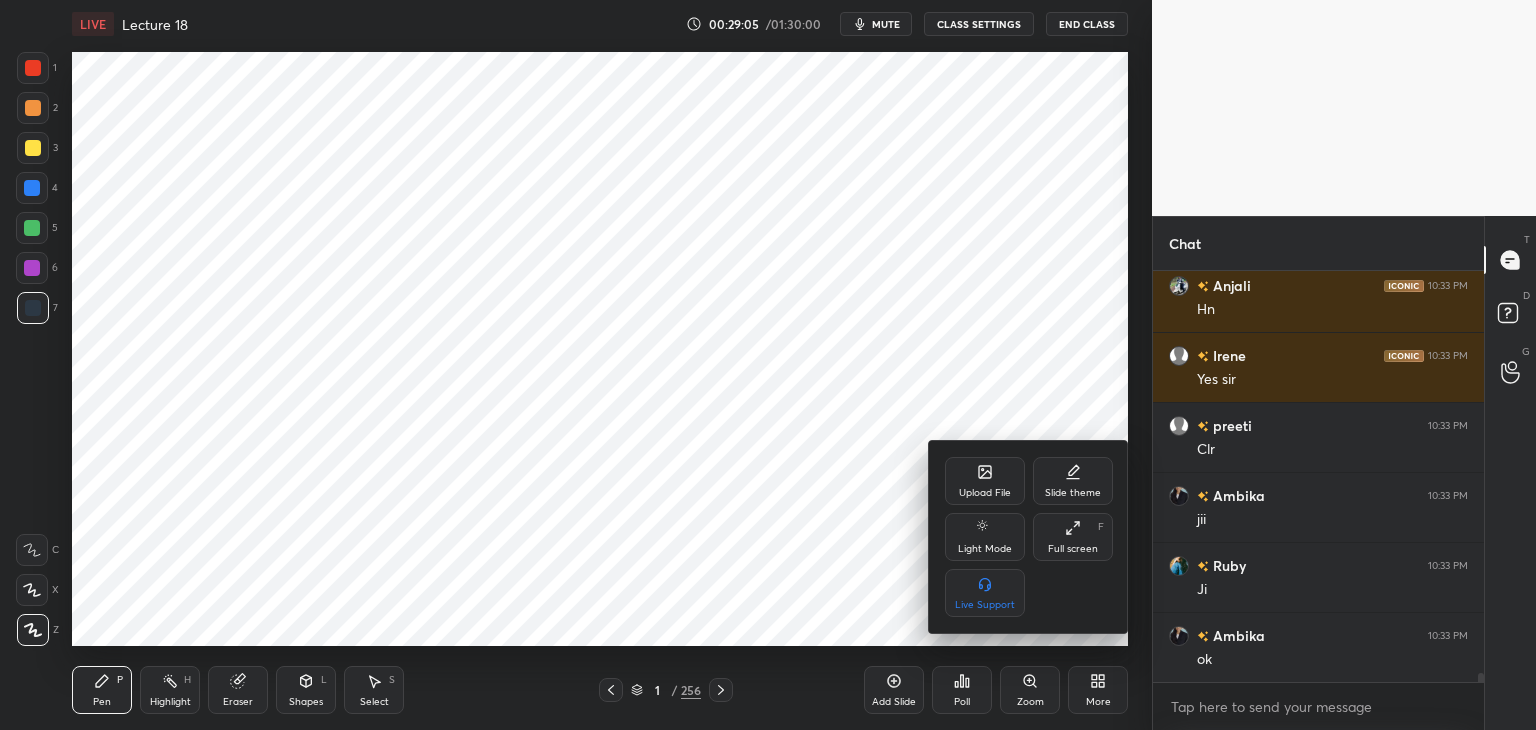 click 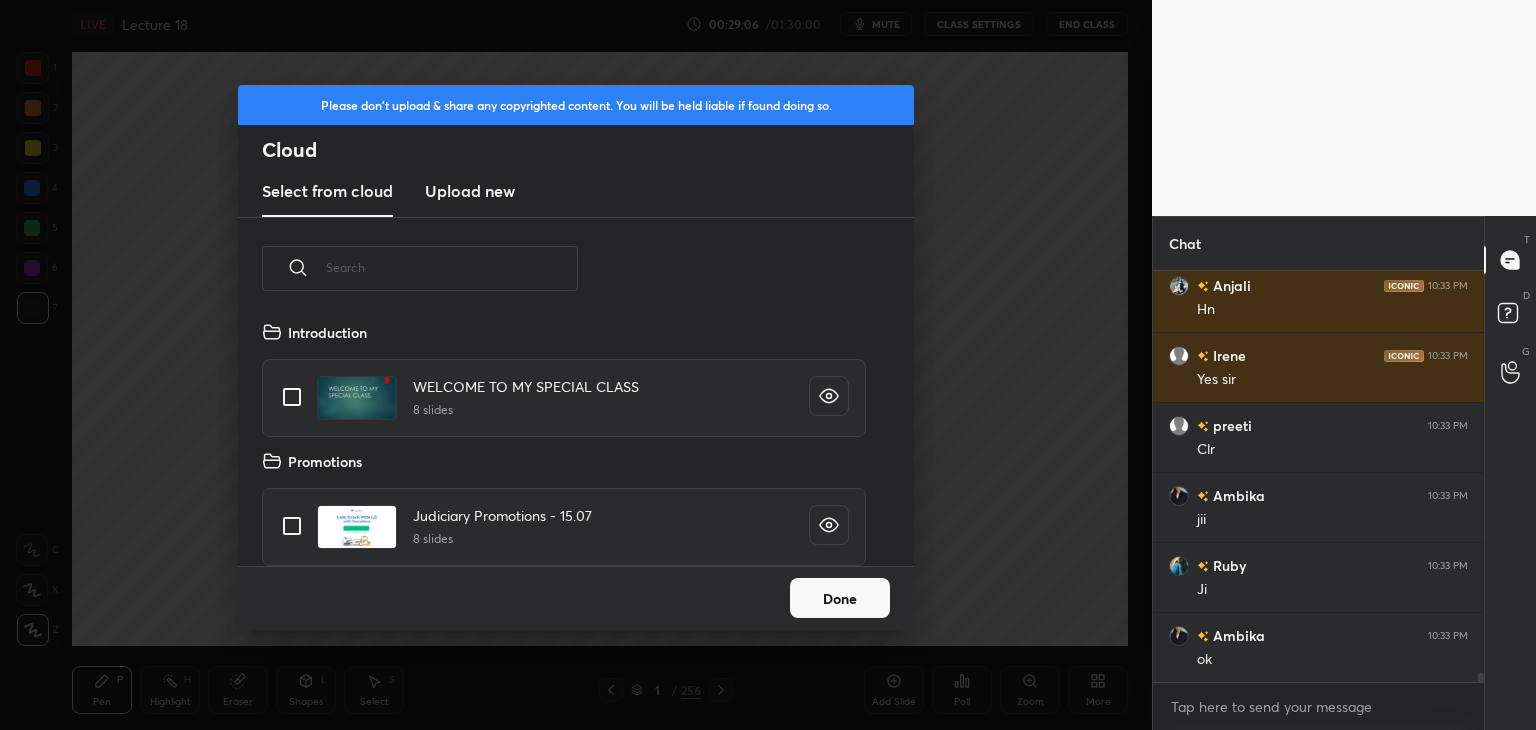 scroll, scrollTop: 5, scrollLeft: 10, axis: both 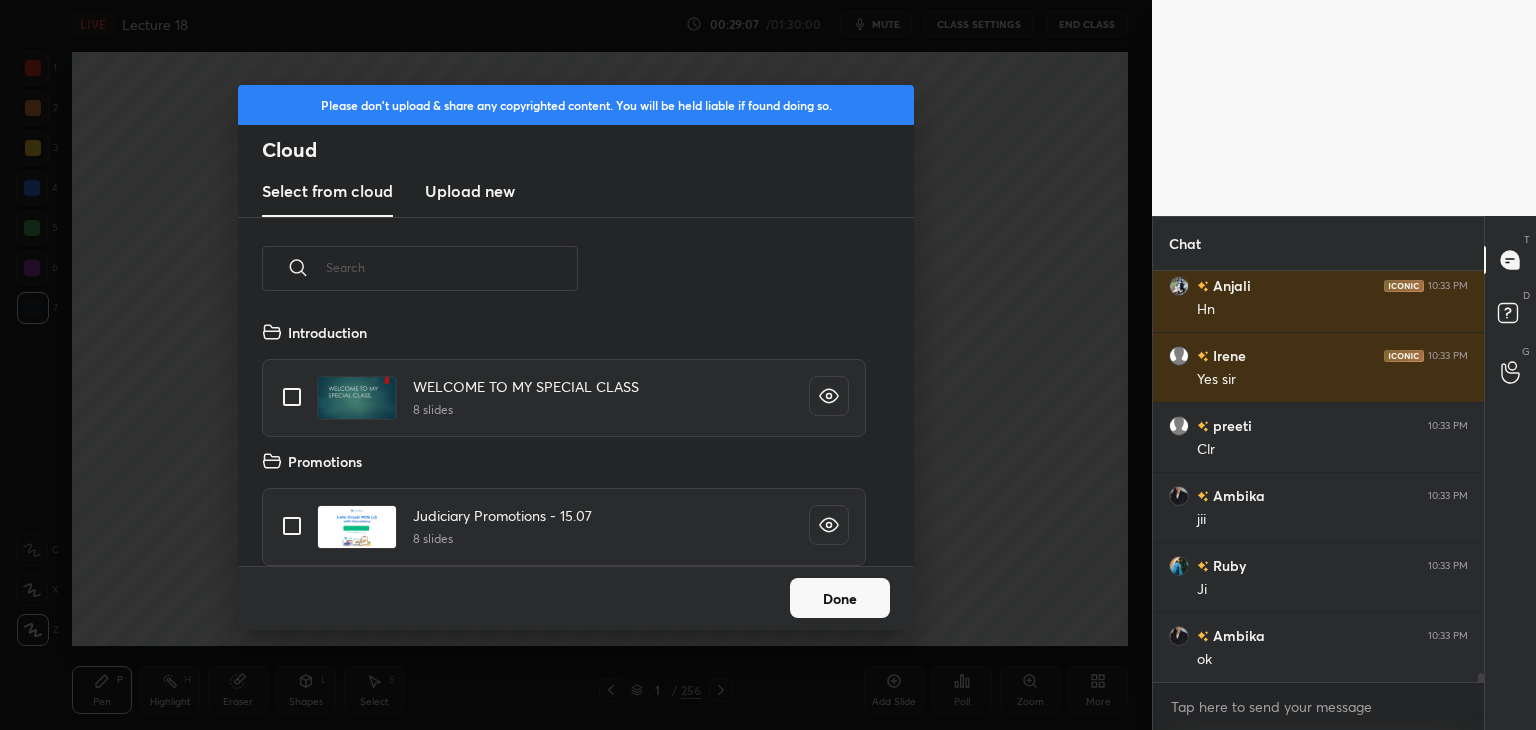 click on "Upload new" at bounding box center [470, 191] 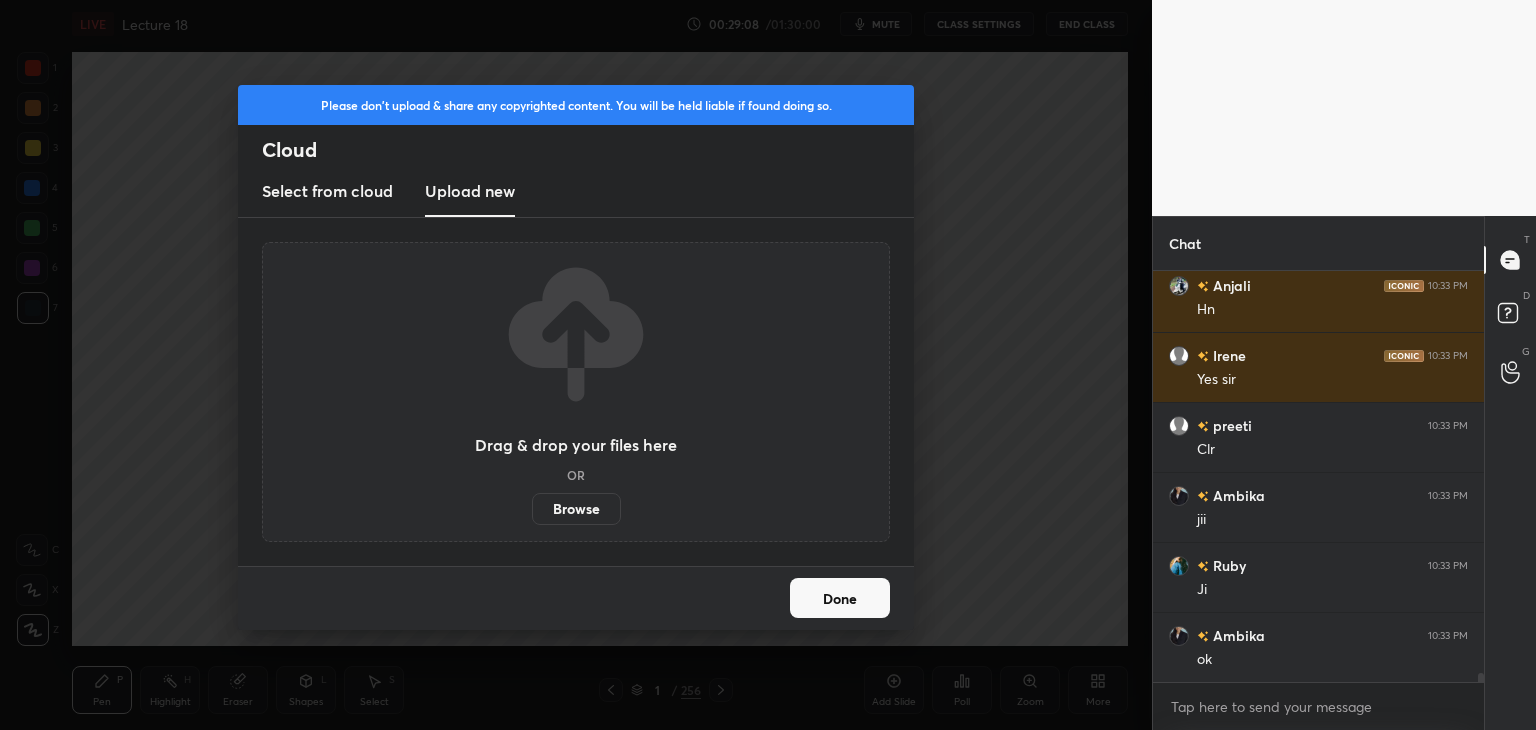 click on "Browse" at bounding box center (576, 509) 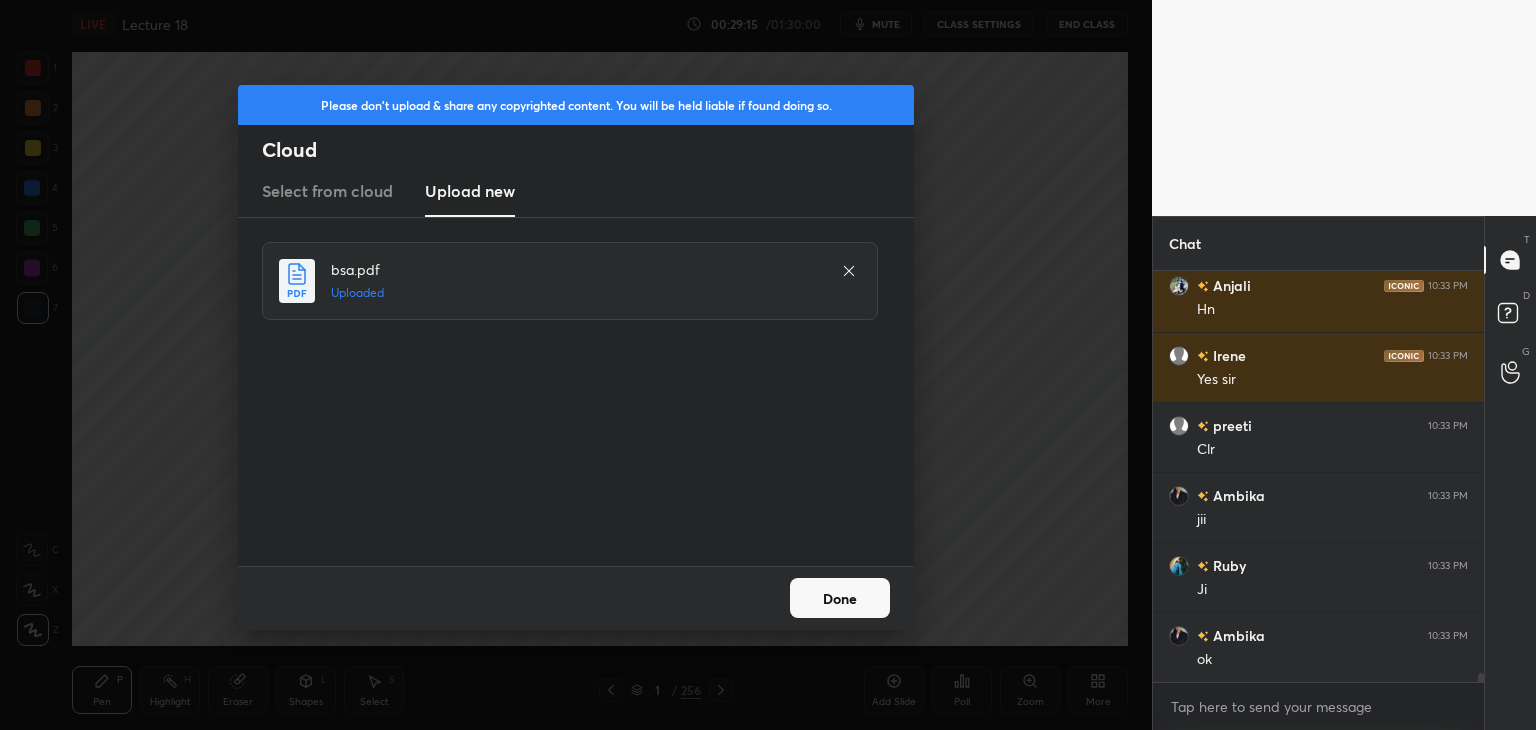 click on "Done" at bounding box center [840, 598] 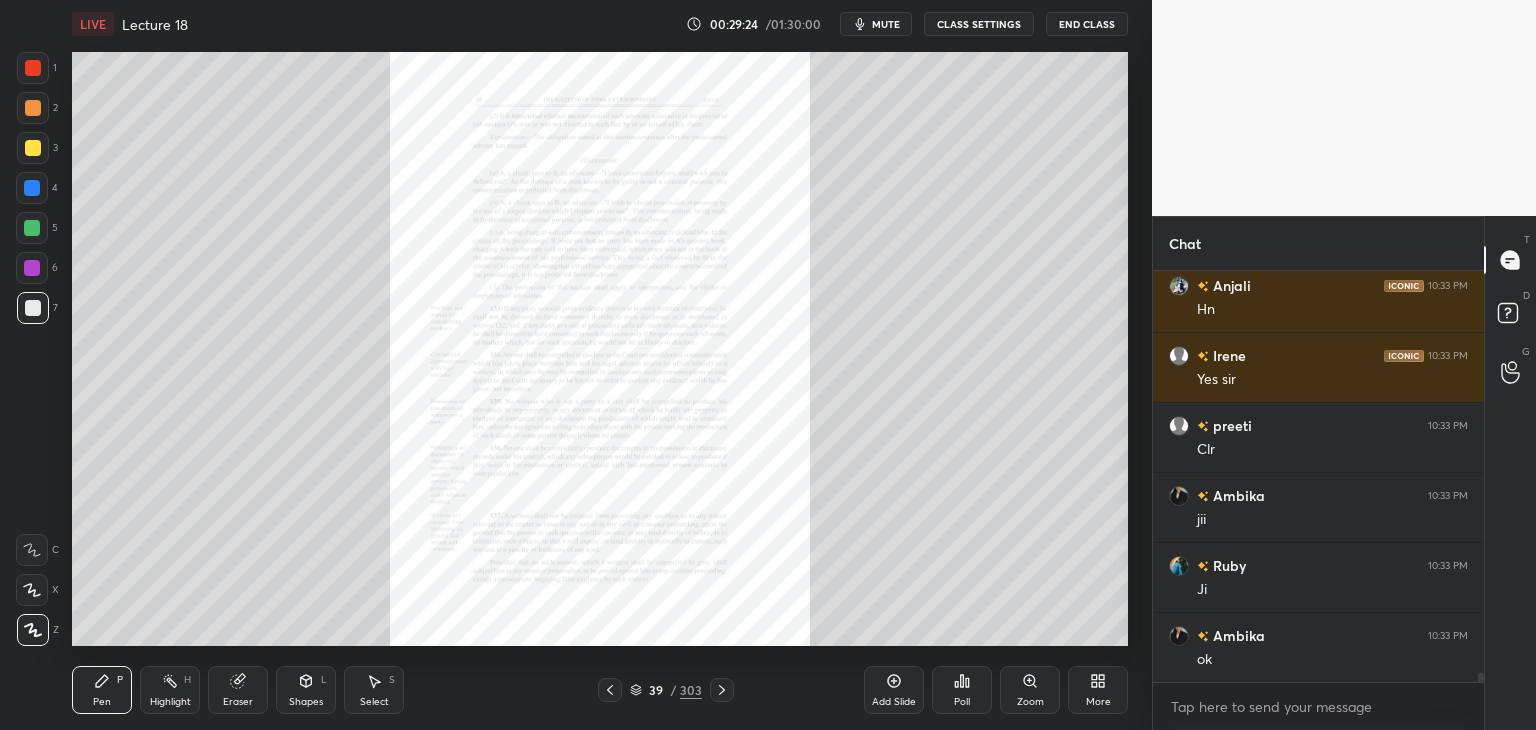 scroll, scrollTop: 17702, scrollLeft: 0, axis: vertical 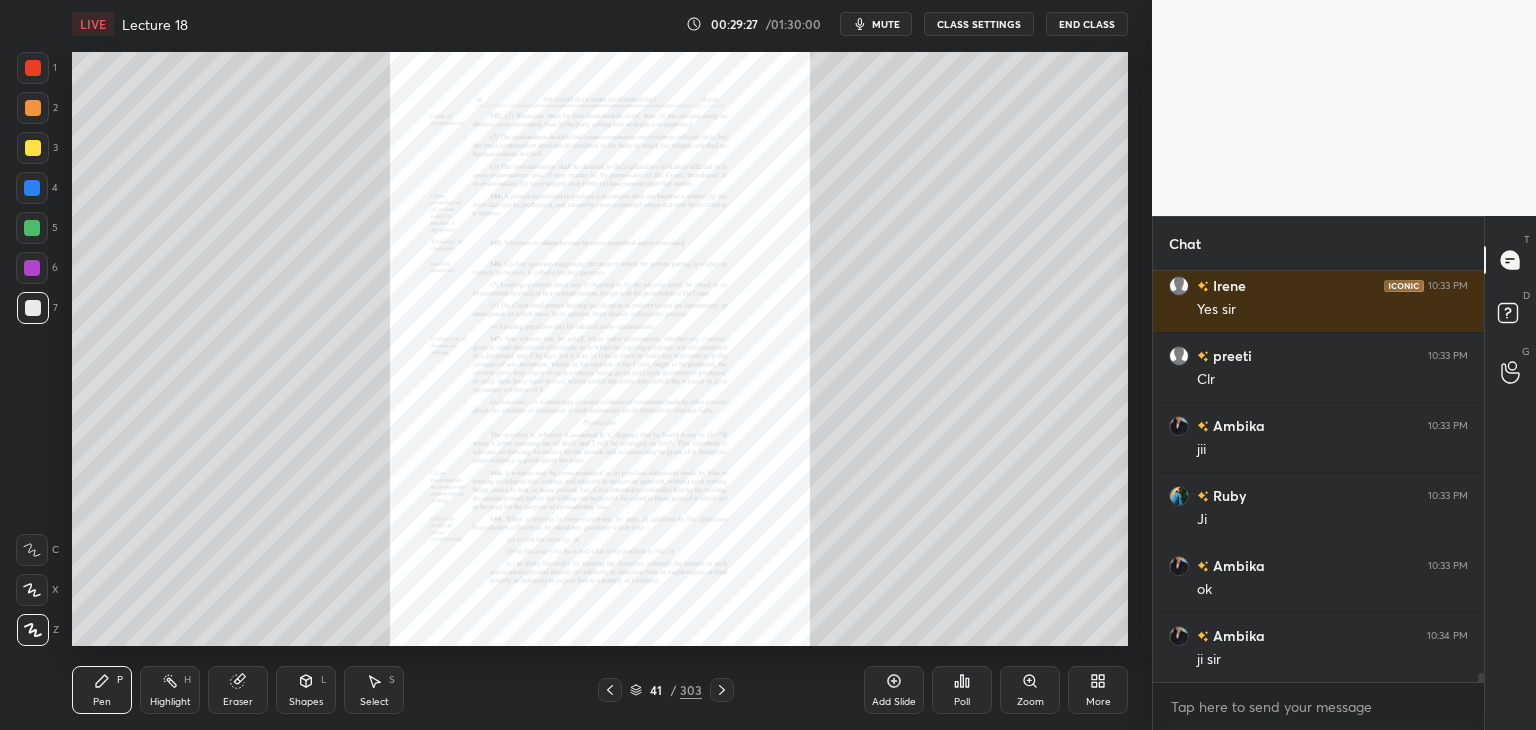 click on "Zoom" at bounding box center (1030, 702) 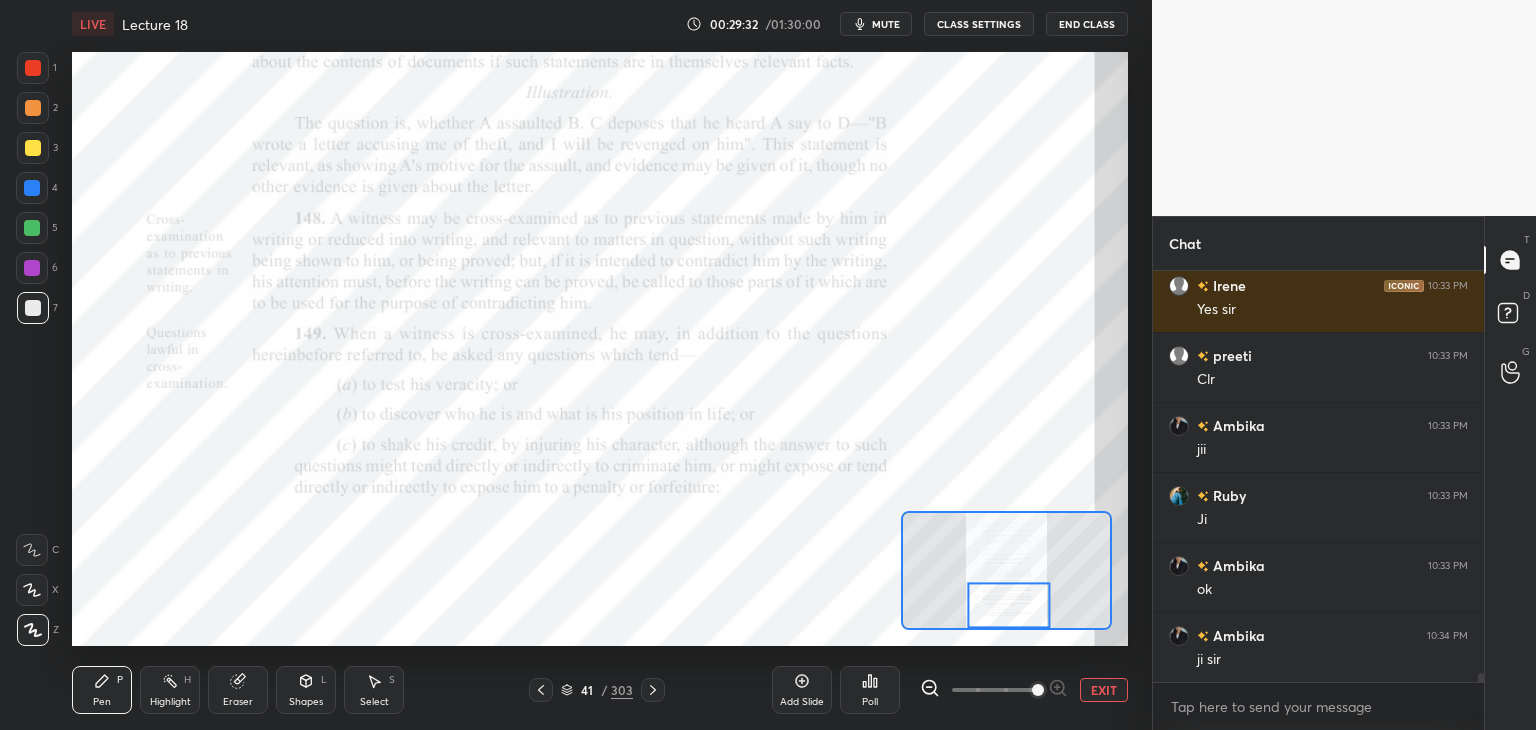 click at bounding box center [33, 68] 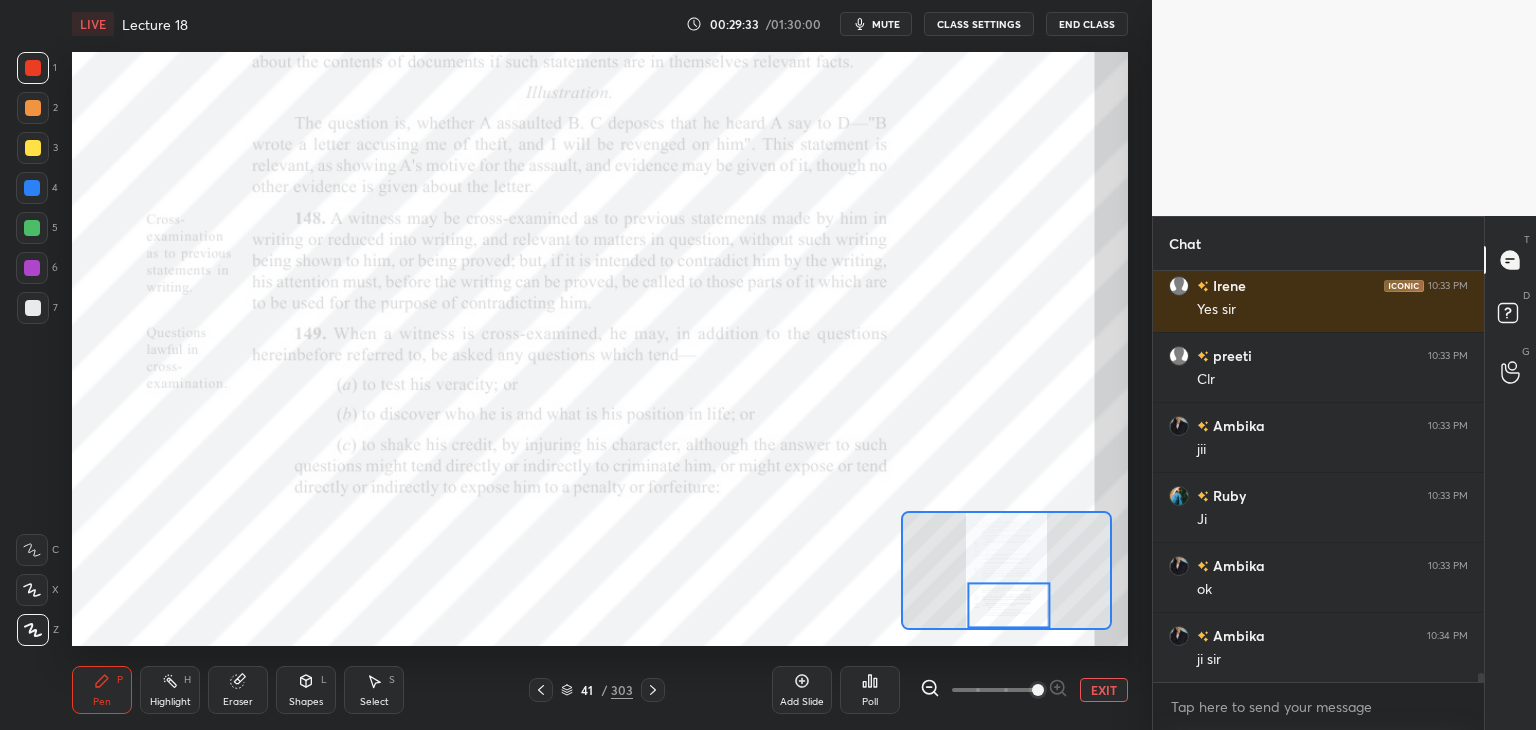 click 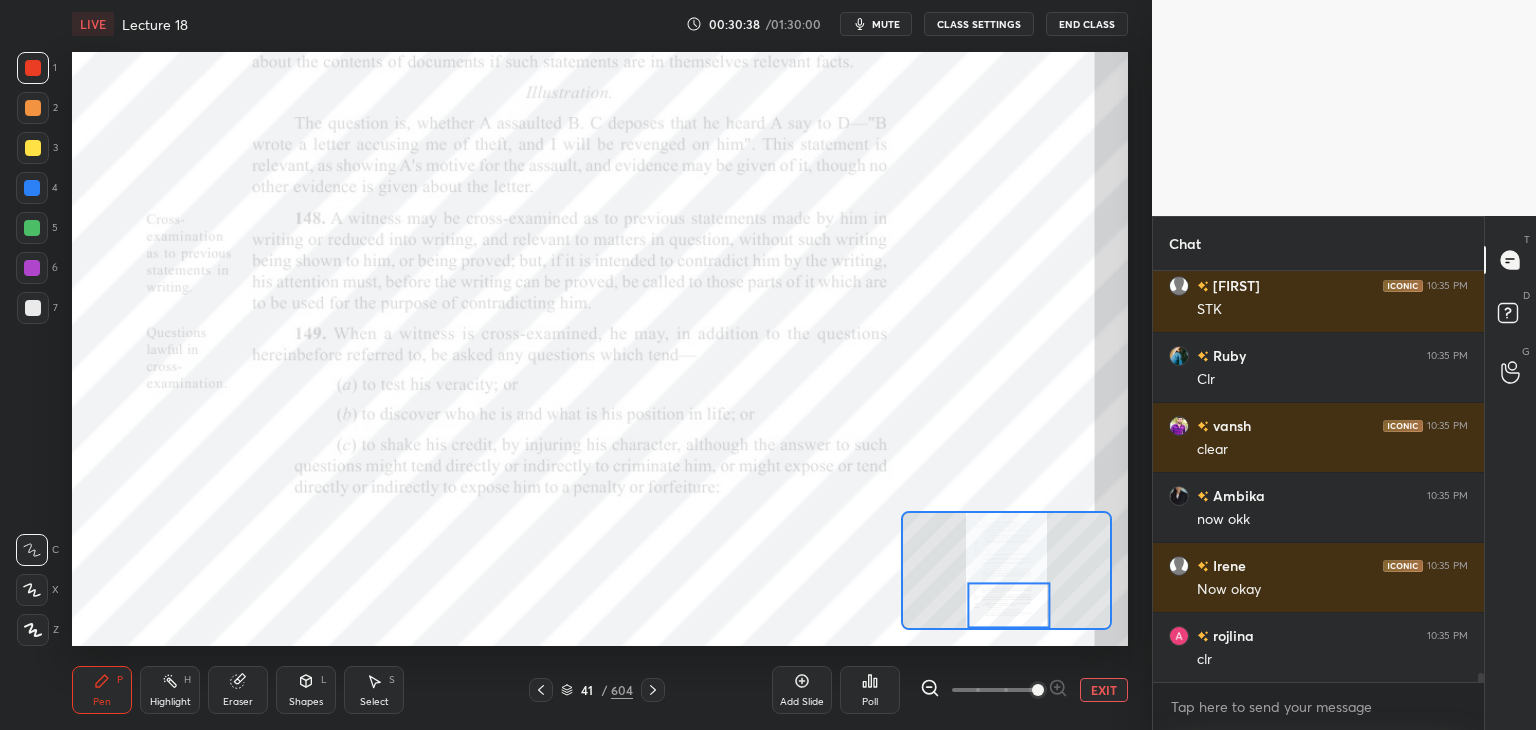 scroll, scrollTop: 19452, scrollLeft: 0, axis: vertical 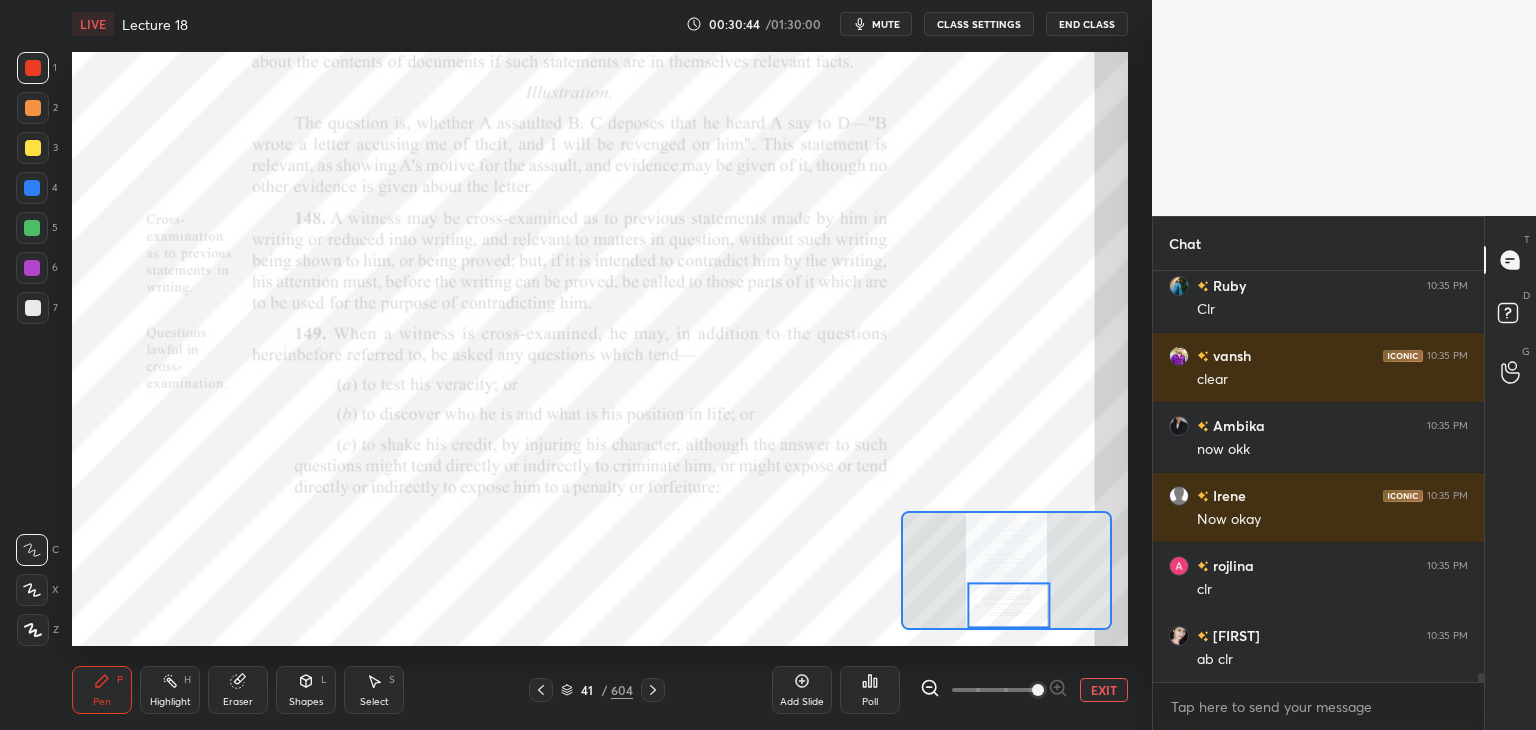 click on "Eraser" at bounding box center [238, 702] 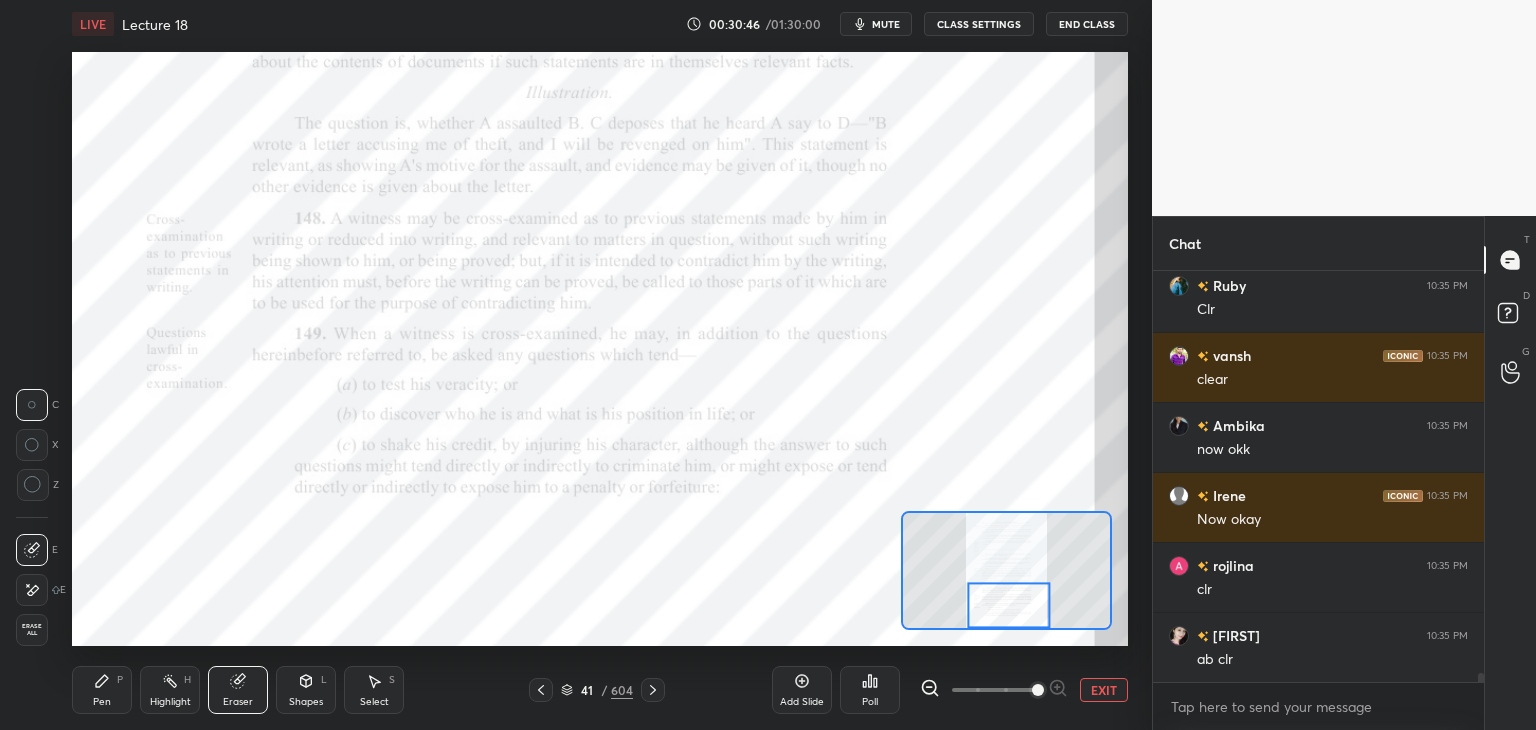 click on "Erase all" at bounding box center [32, 630] 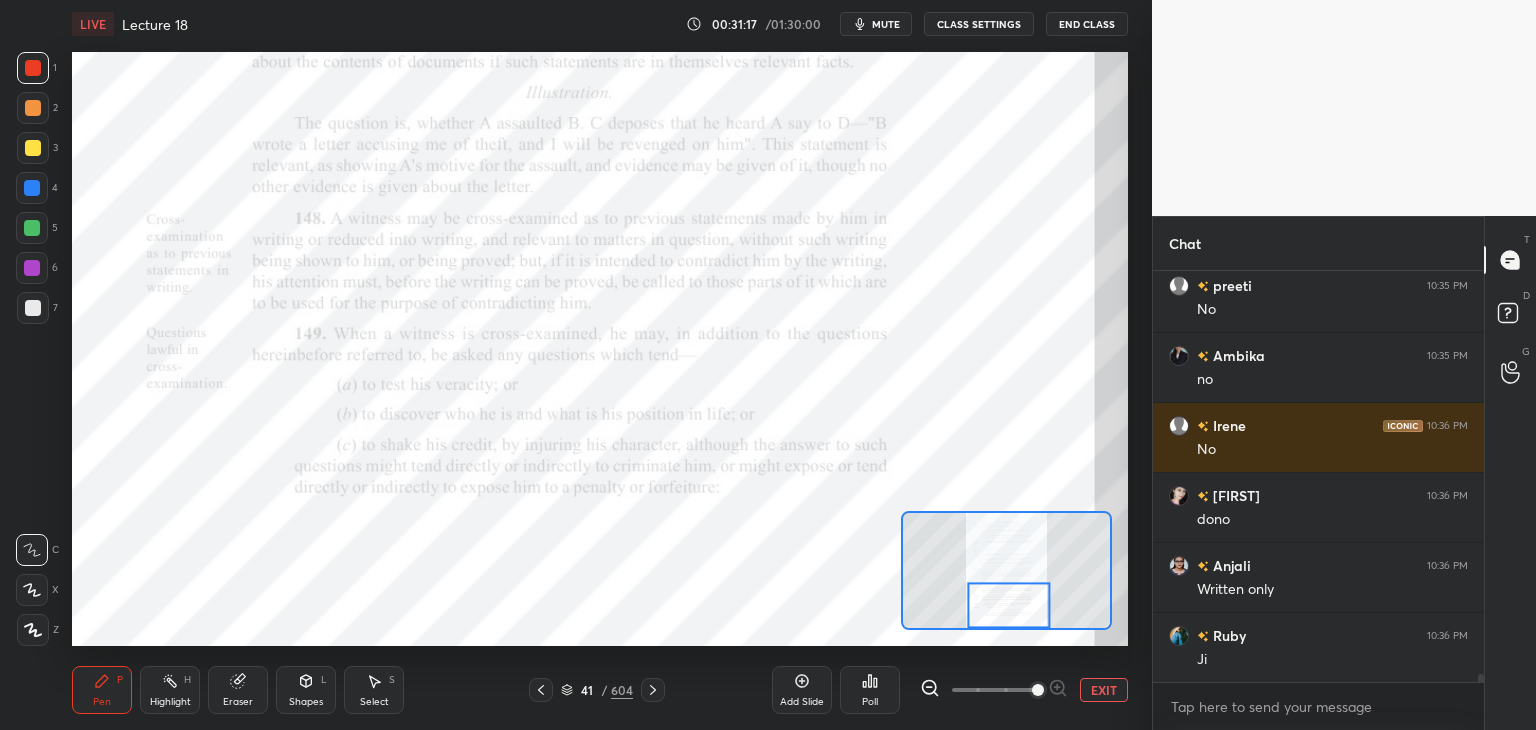 scroll, scrollTop: 20082, scrollLeft: 0, axis: vertical 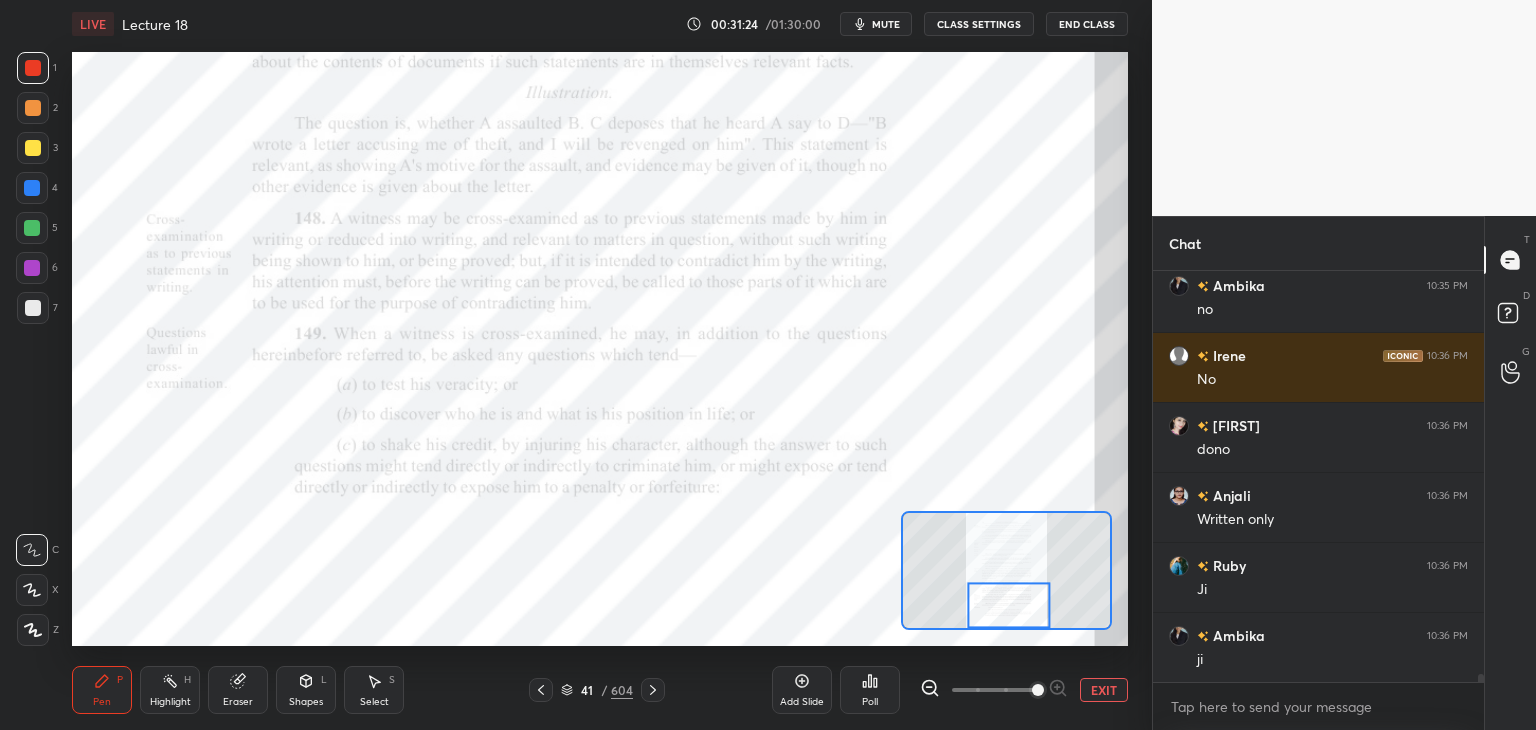 click at bounding box center (32, 268) 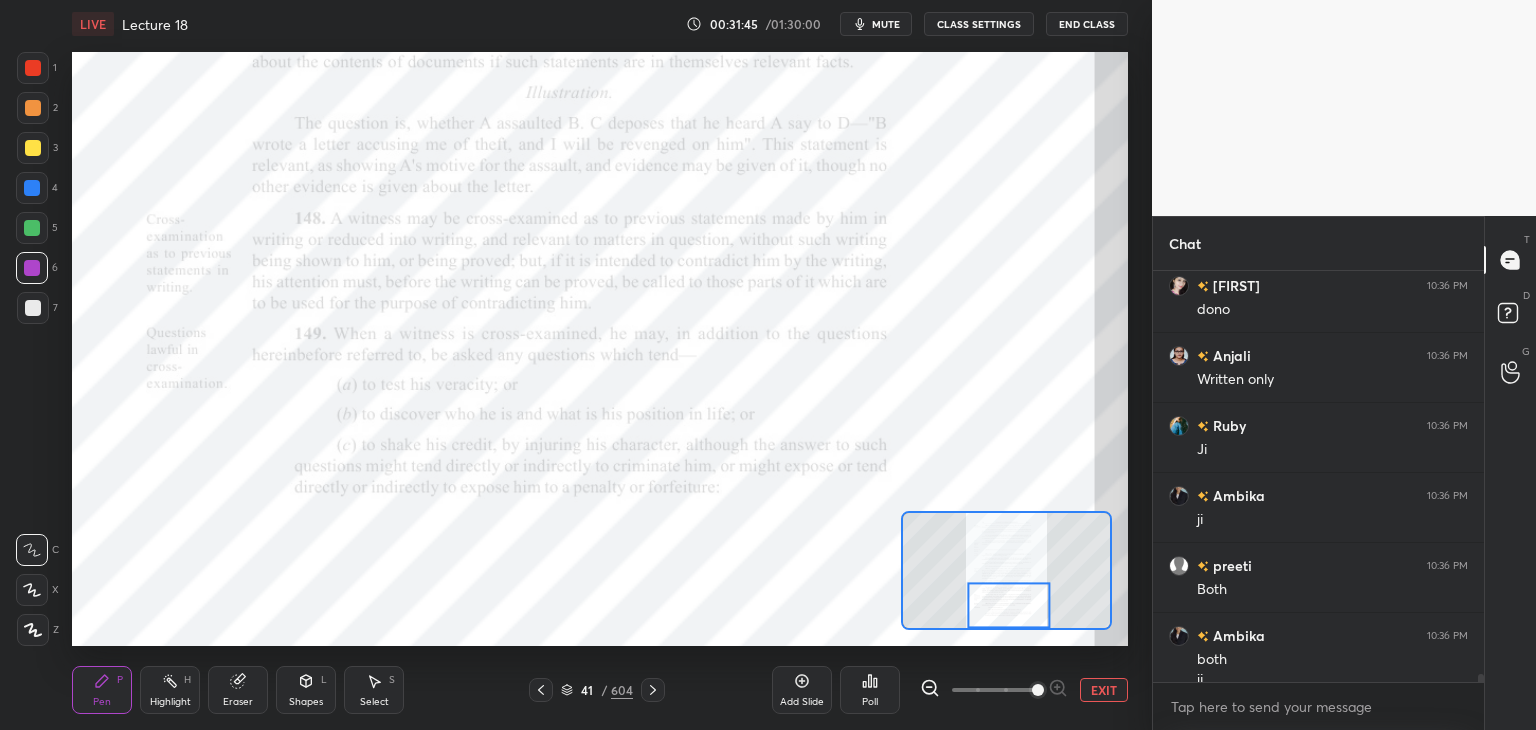 scroll, scrollTop: 20242, scrollLeft: 0, axis: vertical 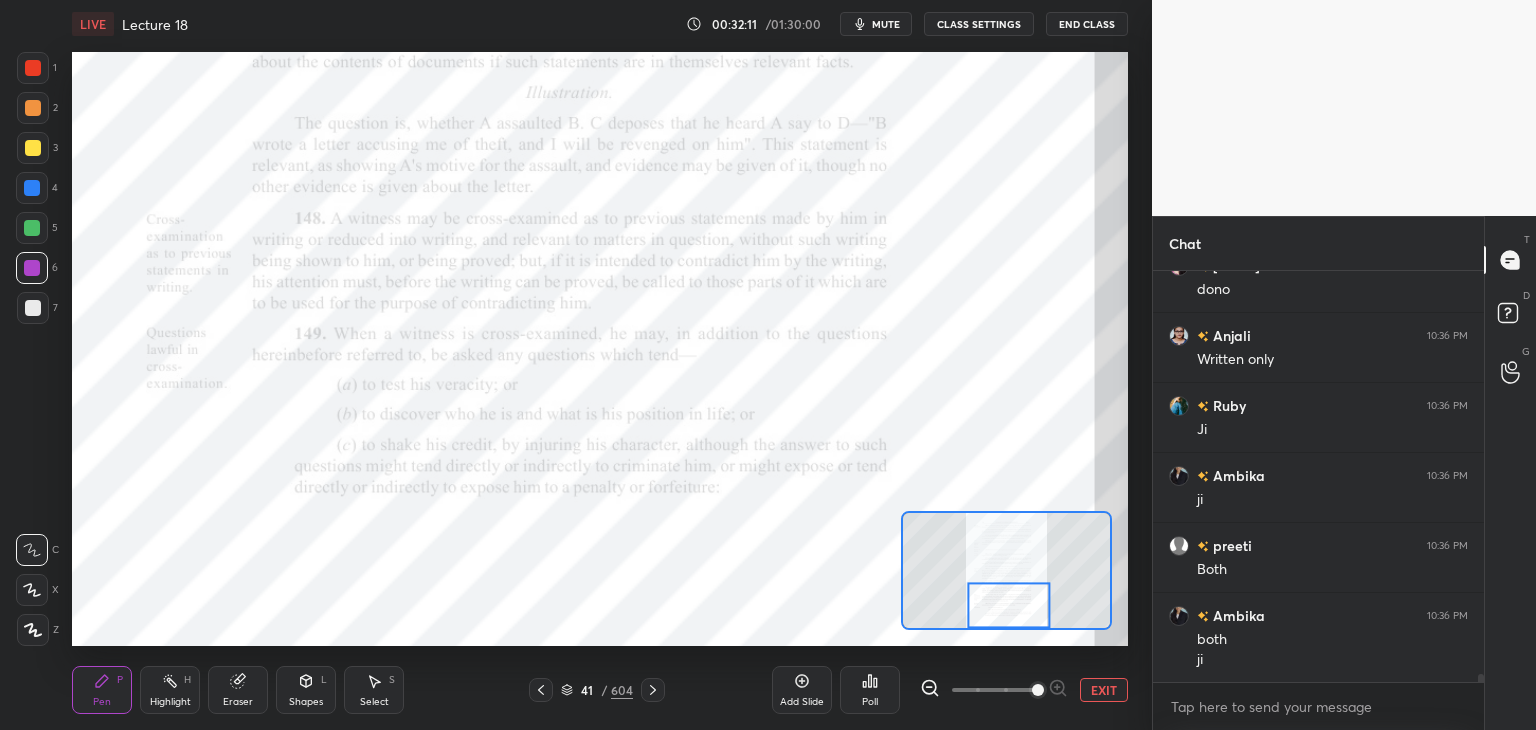 click on "Eraser" at bounding box center (238, 690) 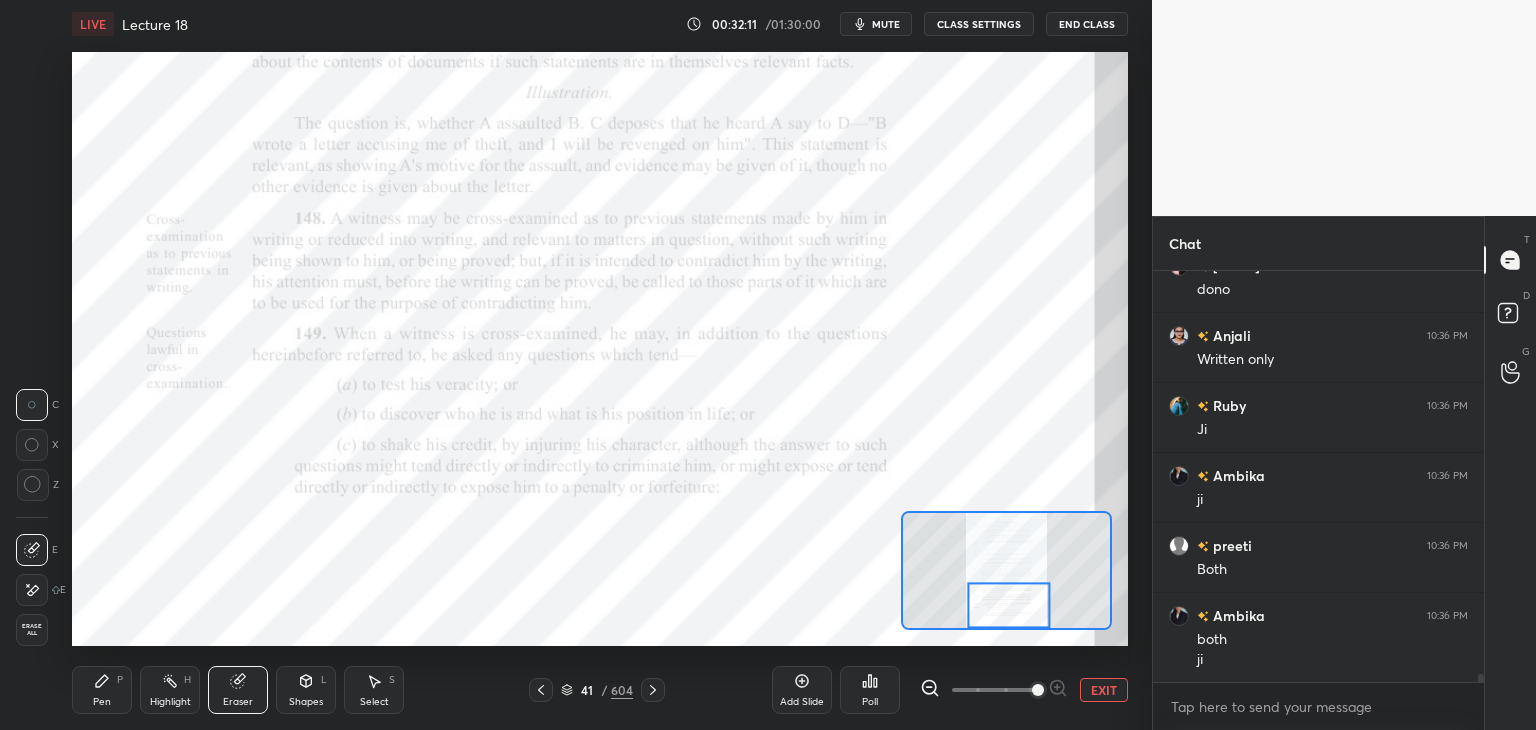 click on "Erase all" at bounding box center [32, 630] 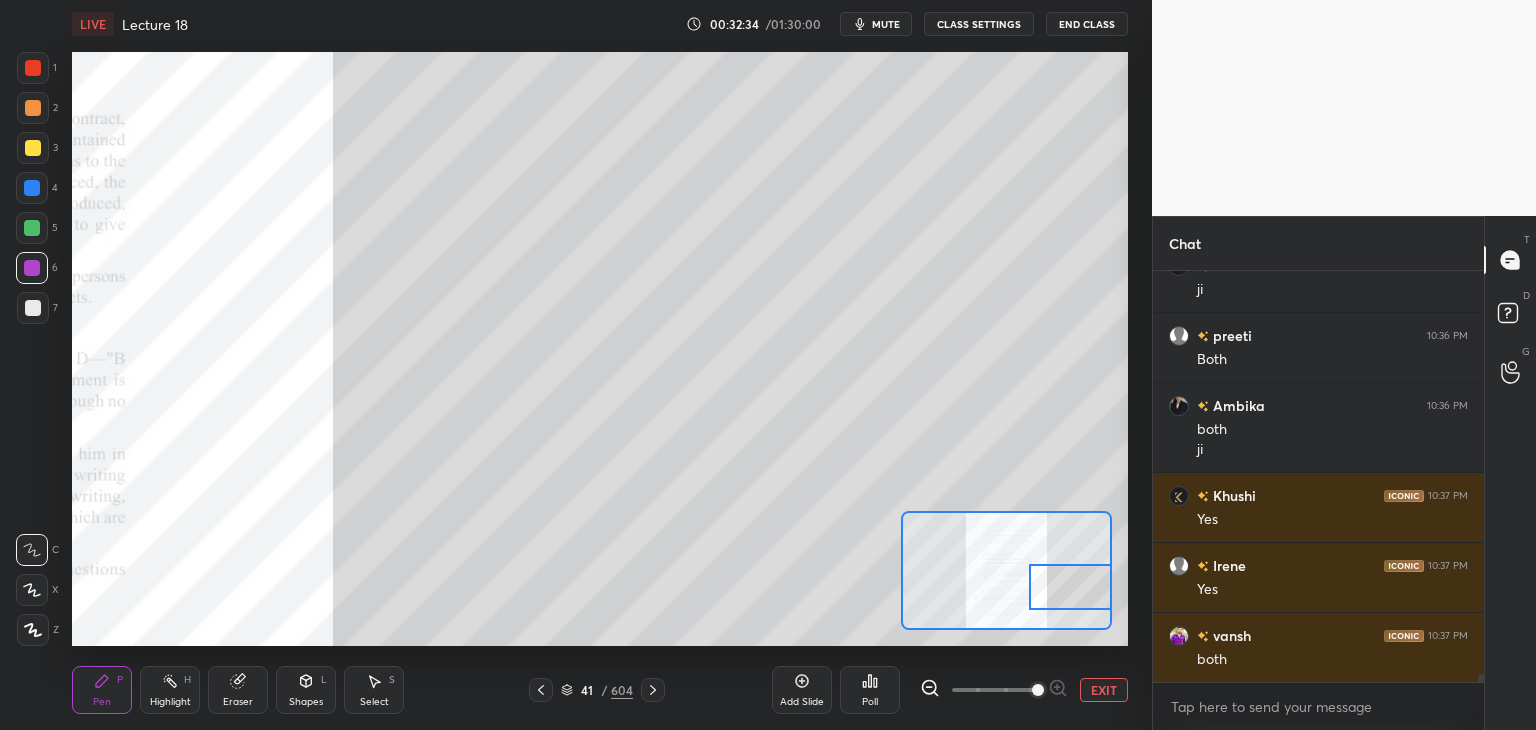 scroll, scrollTop: 20522, scrollLeft: 0, axis: vertical 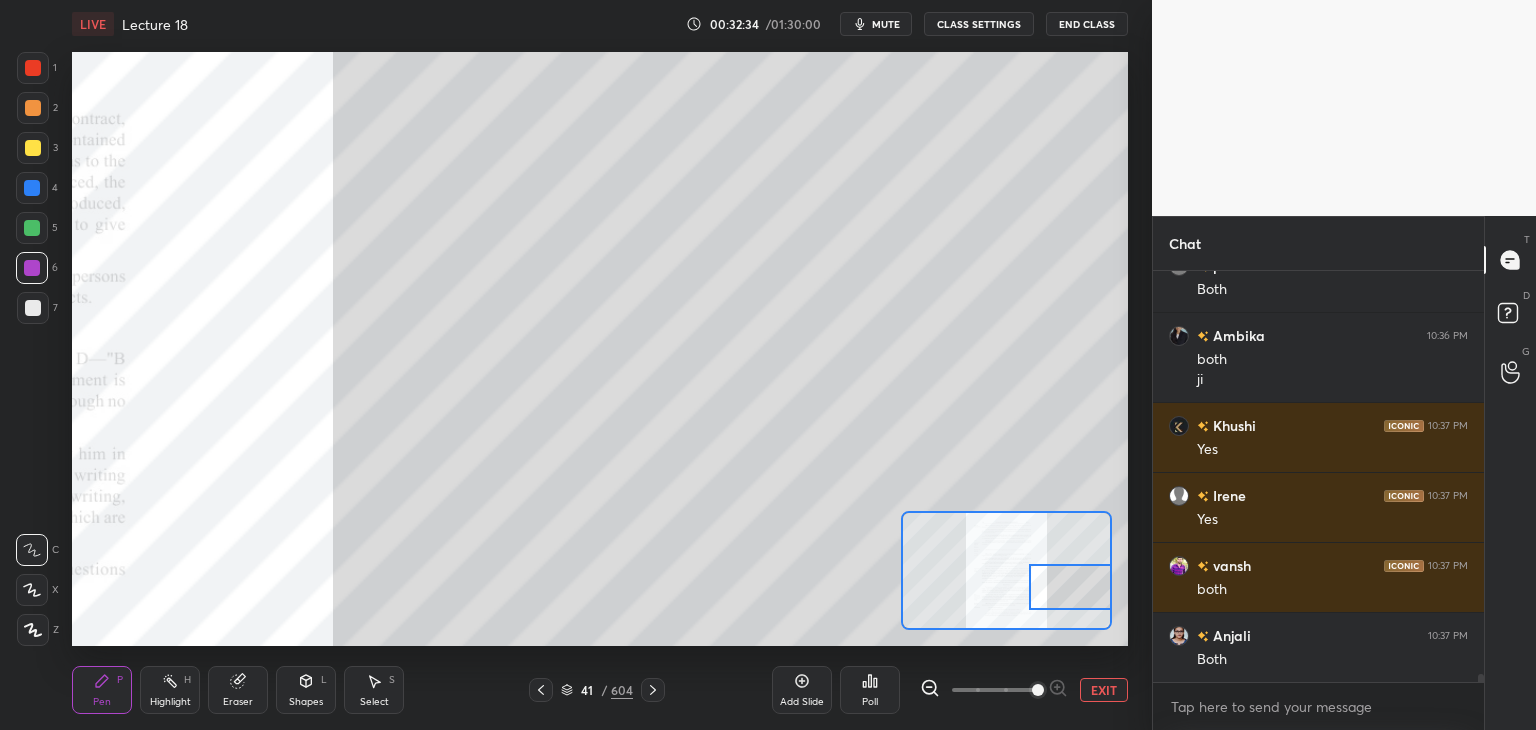 click at bounding box center (32, 228) 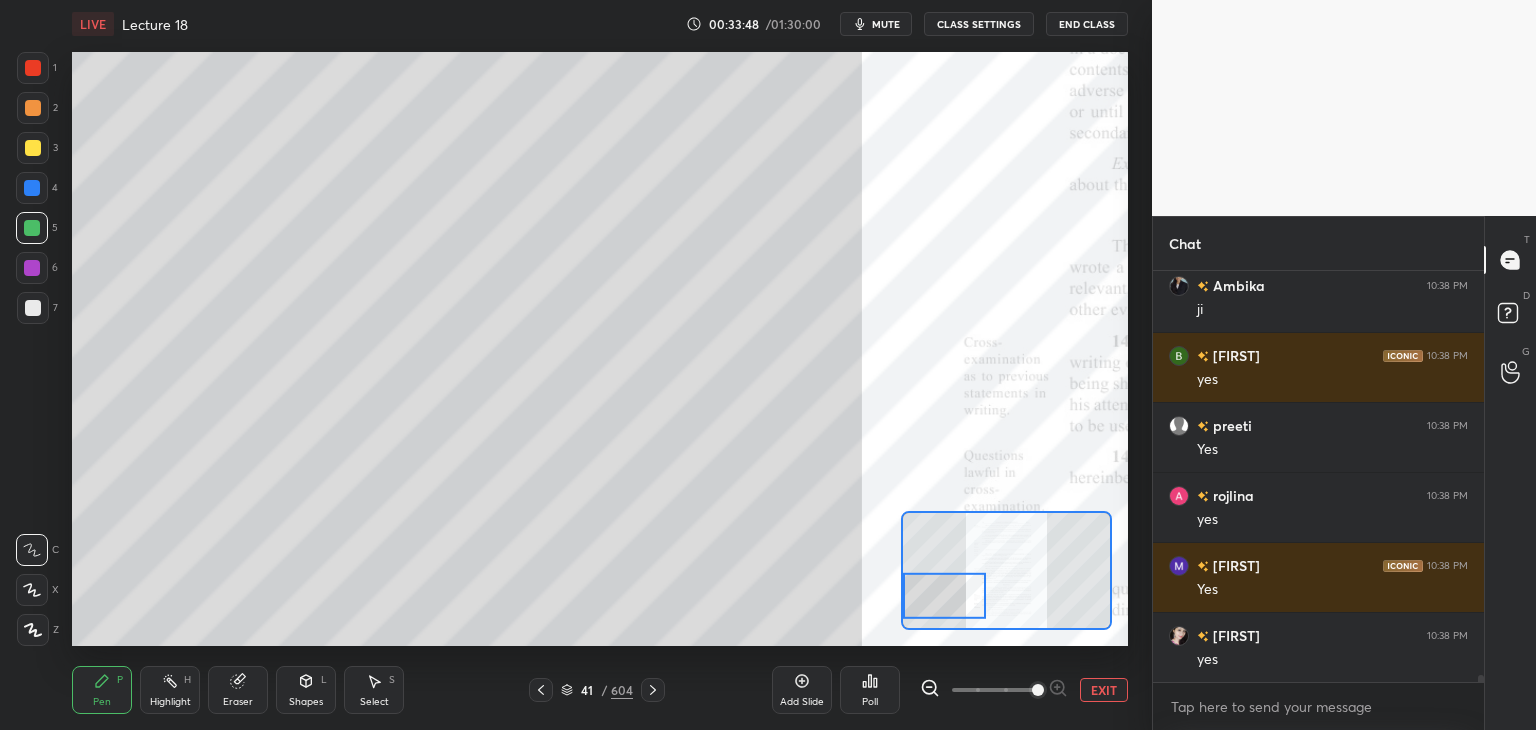 scroll, scrollTop: 22832, scrollLeft: 0, axis: vertical 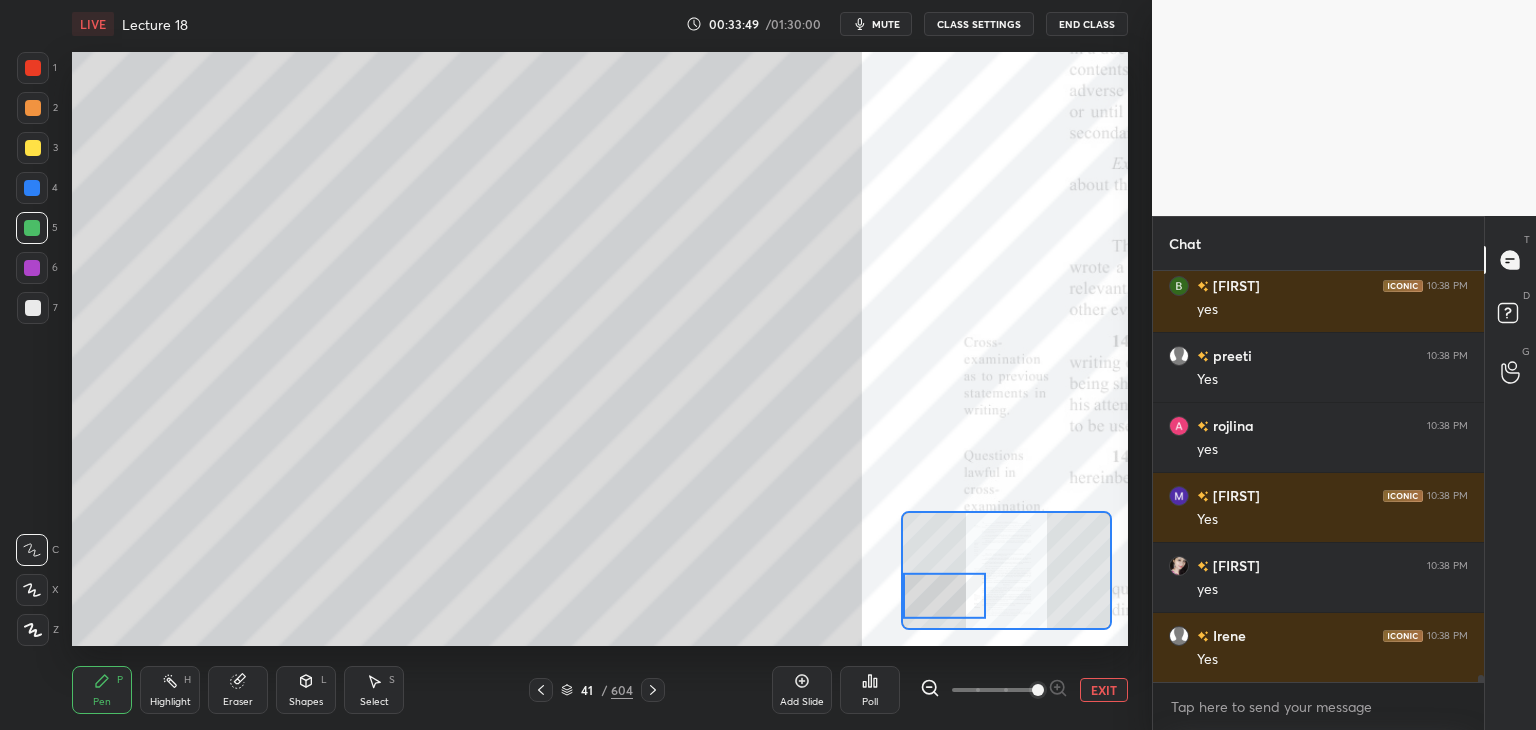 click at bounding box center (32, 188) 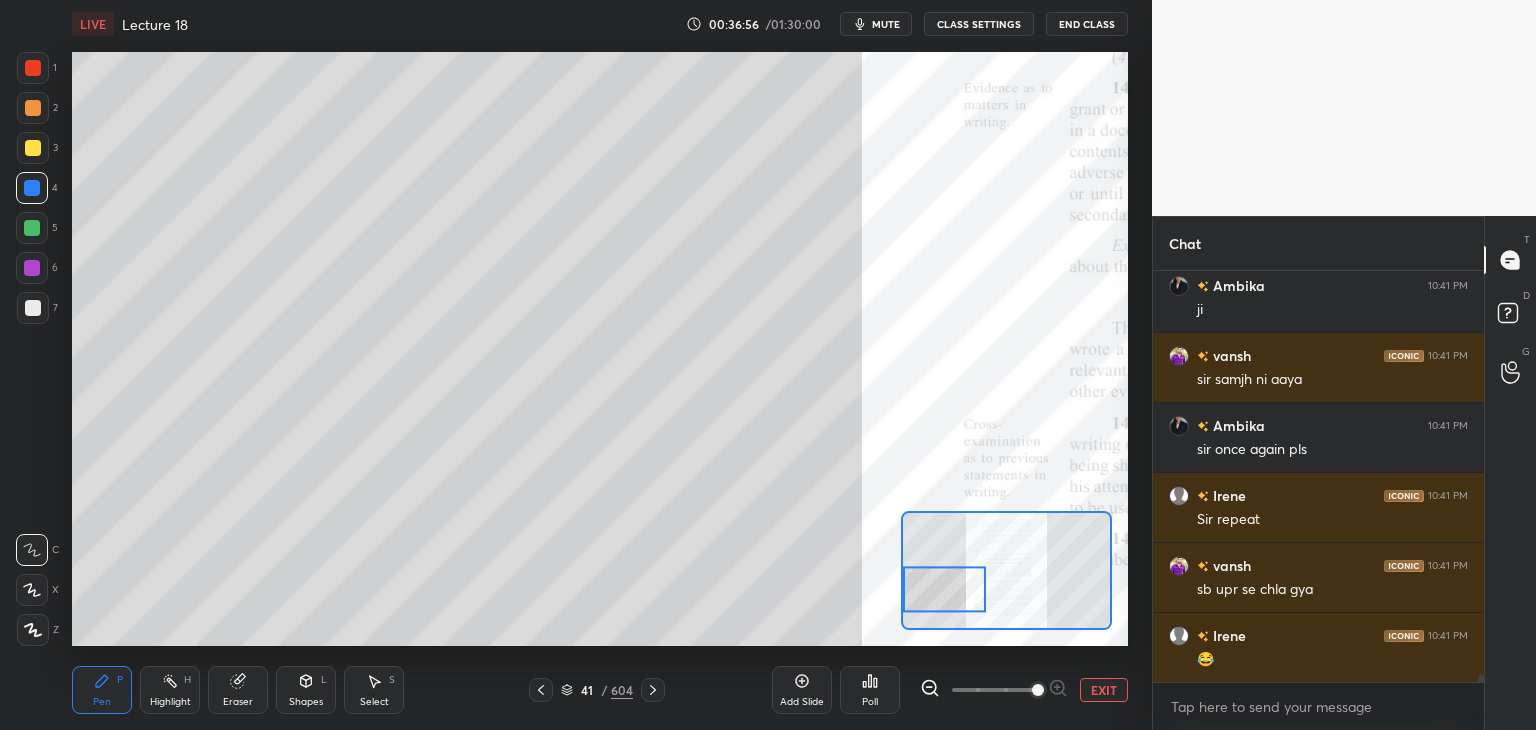 scroll, scrollTop: 24770, scrollLeft: 0, axis: vertical 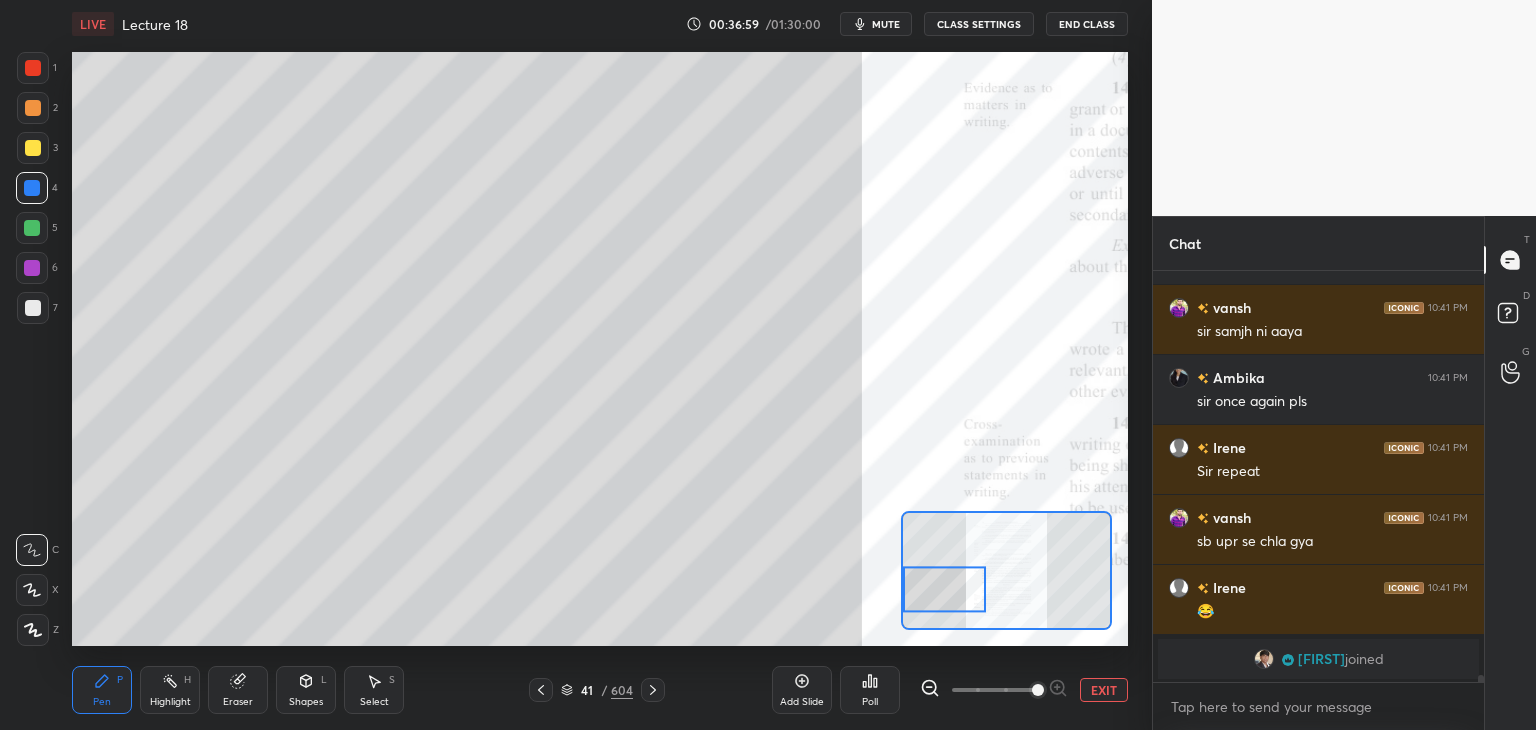 click at bounding box center [33, 148] 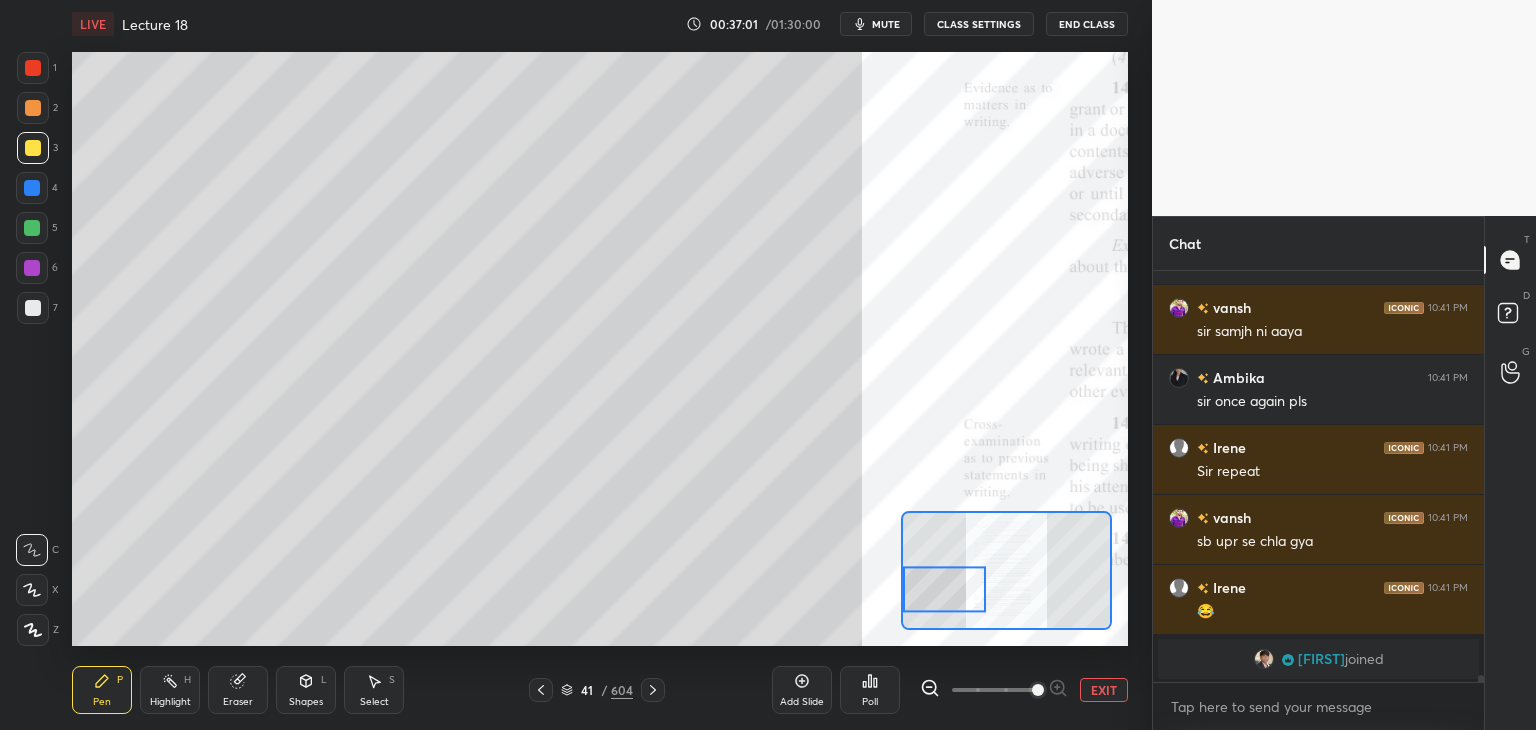 click on "Add Slide" at bounding box center (802, 690) 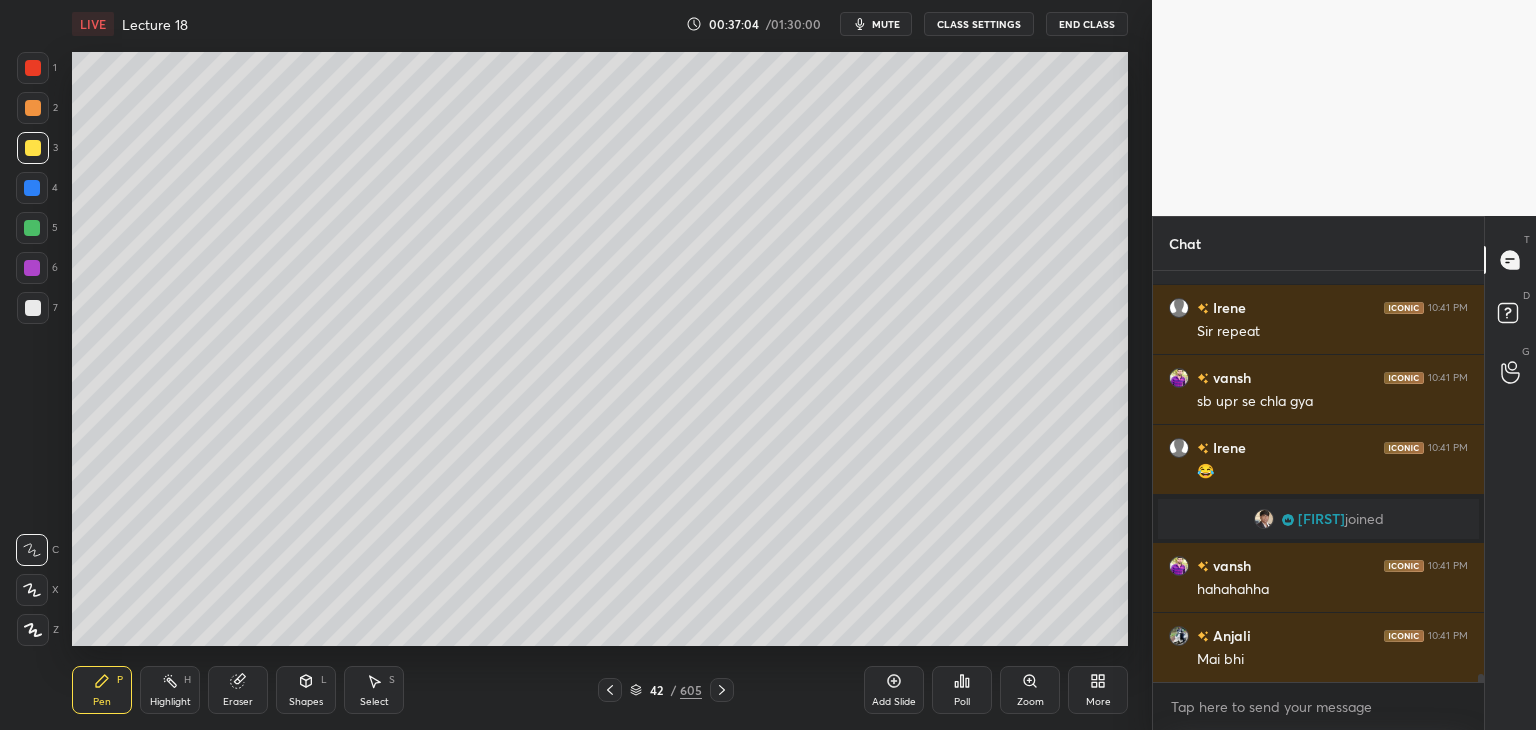 scroll, scrollTop: 20106, scrollLeft: 0, axis: vertical 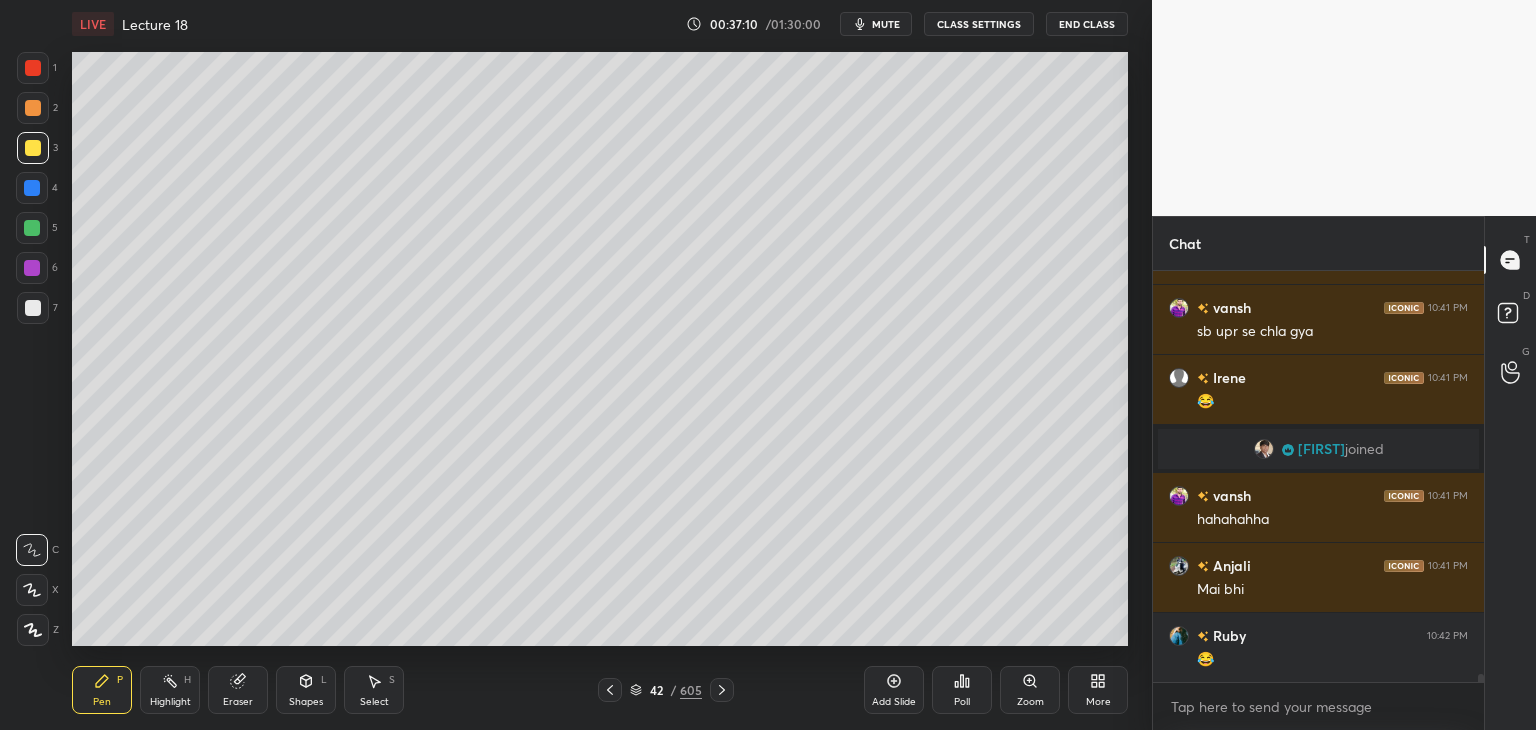 click at bounding box center (33, 630) 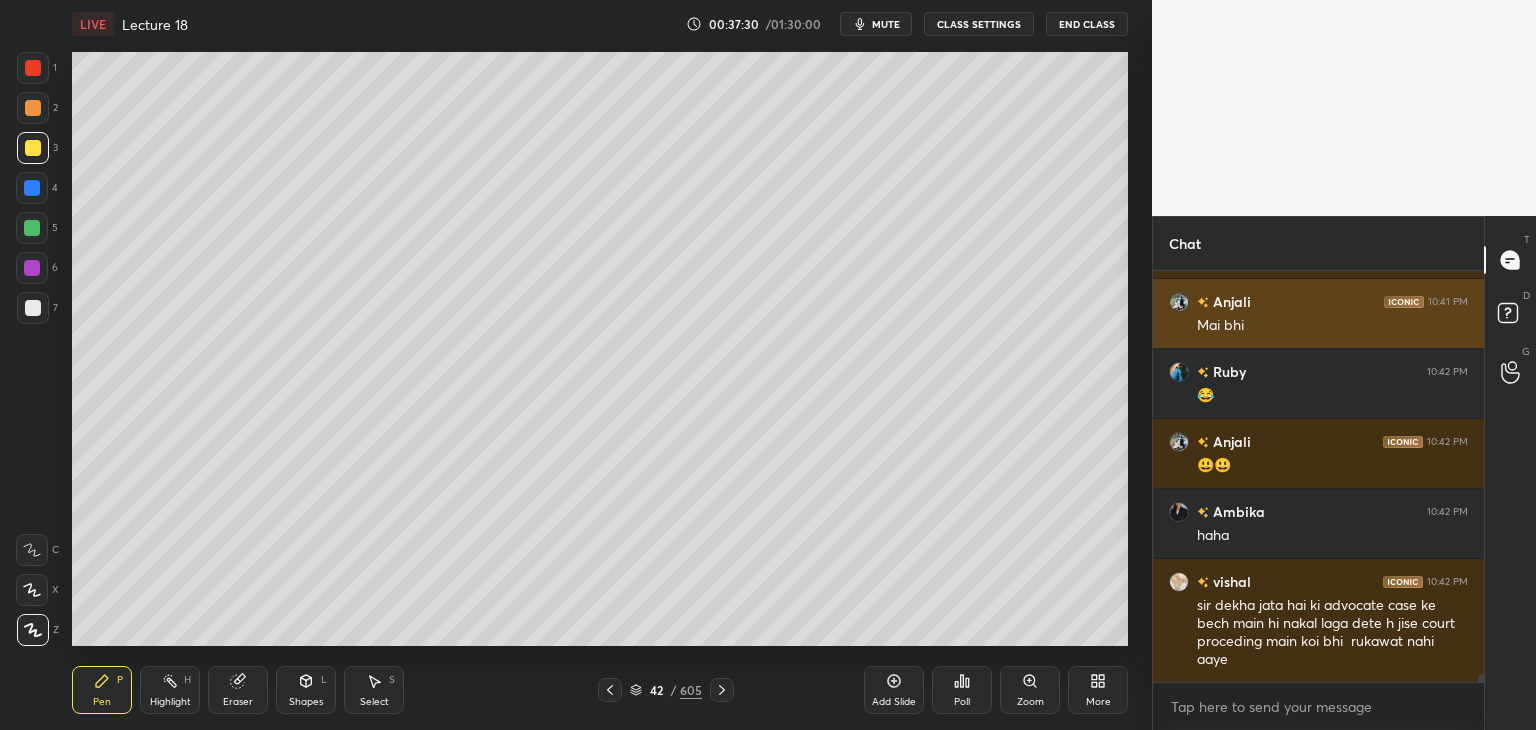 scroll, scrollTop: 20440, scrollLeft: 0, axis: vertical 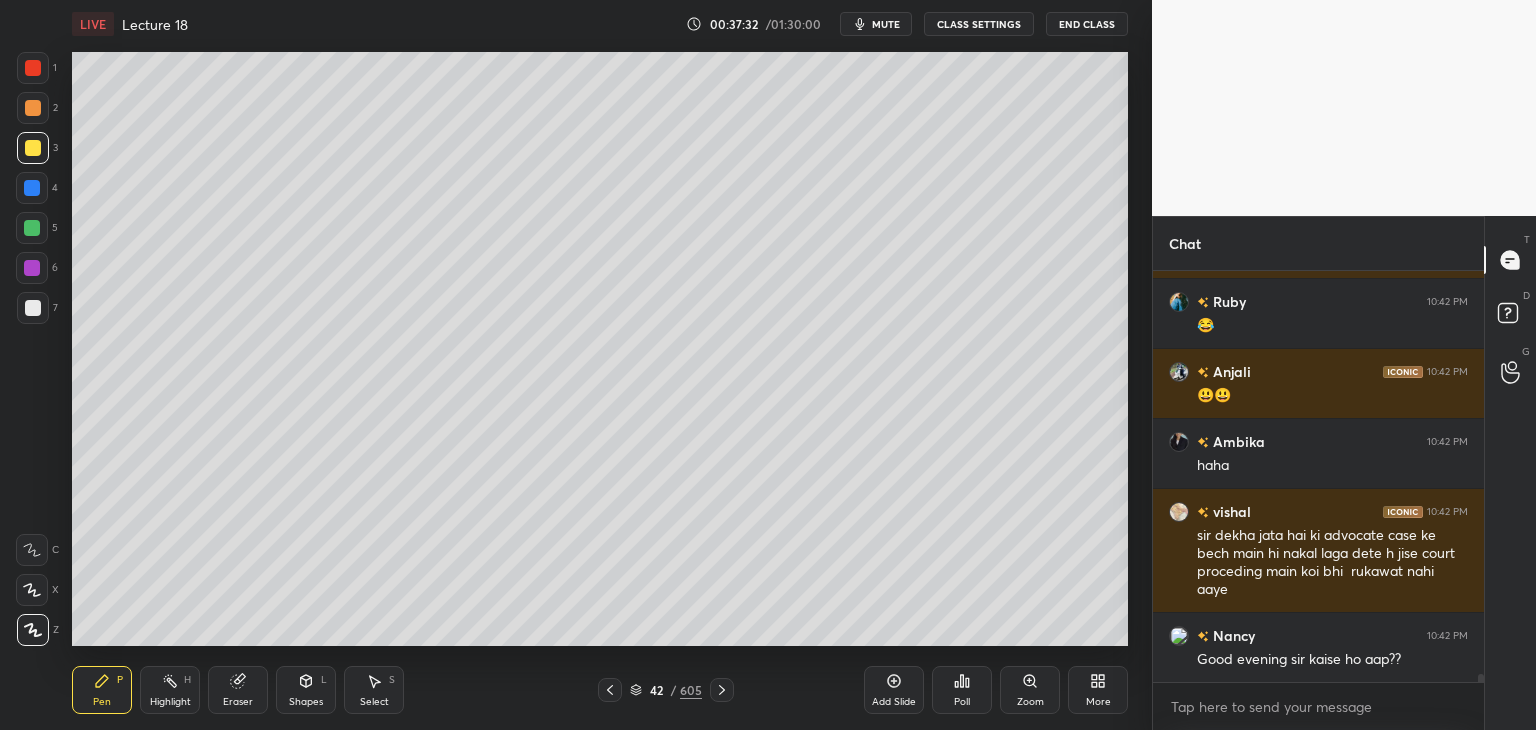 click on "Add Slide" at bounding box center (894, 702) 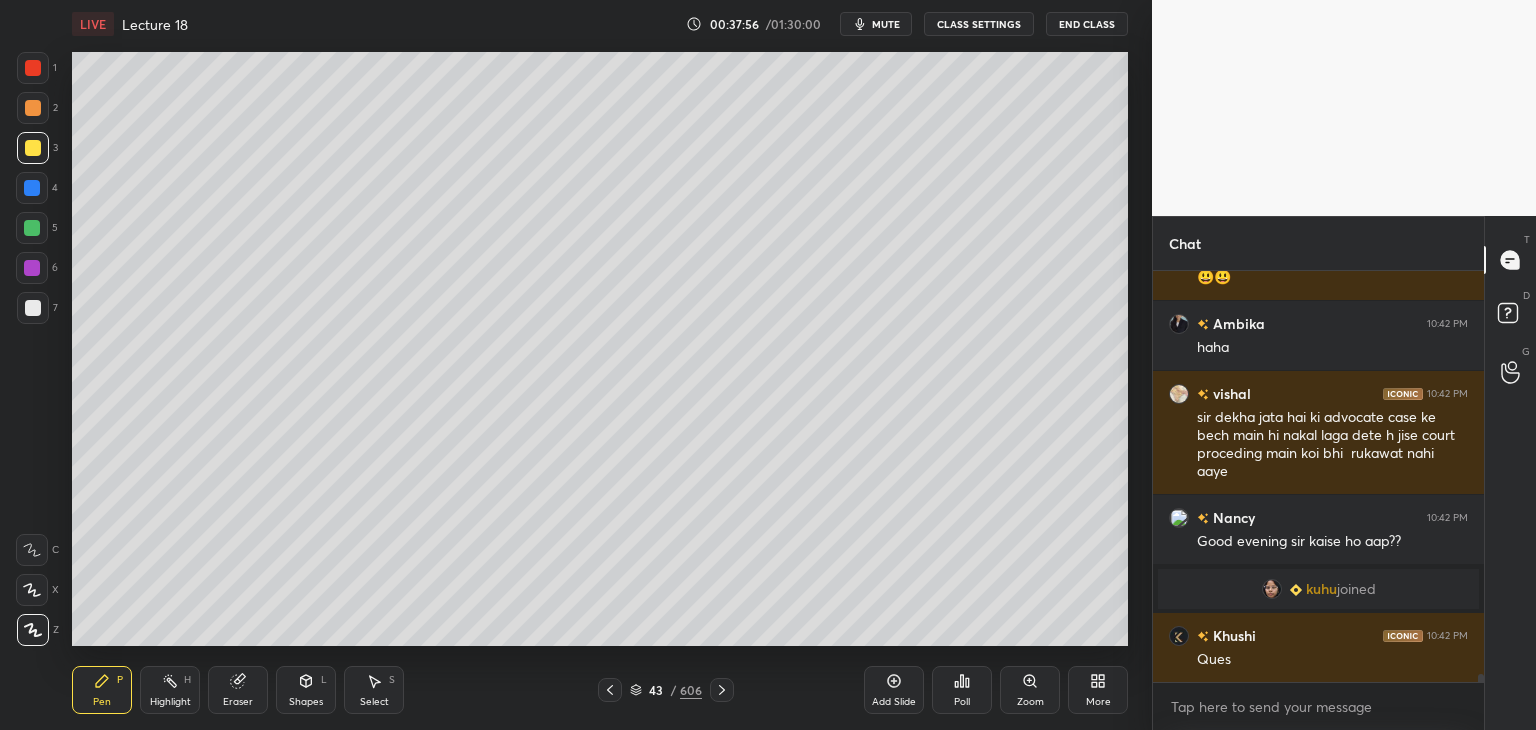 scroll, scrollTop: 20358, scrollLeft: 0, axis: vertical 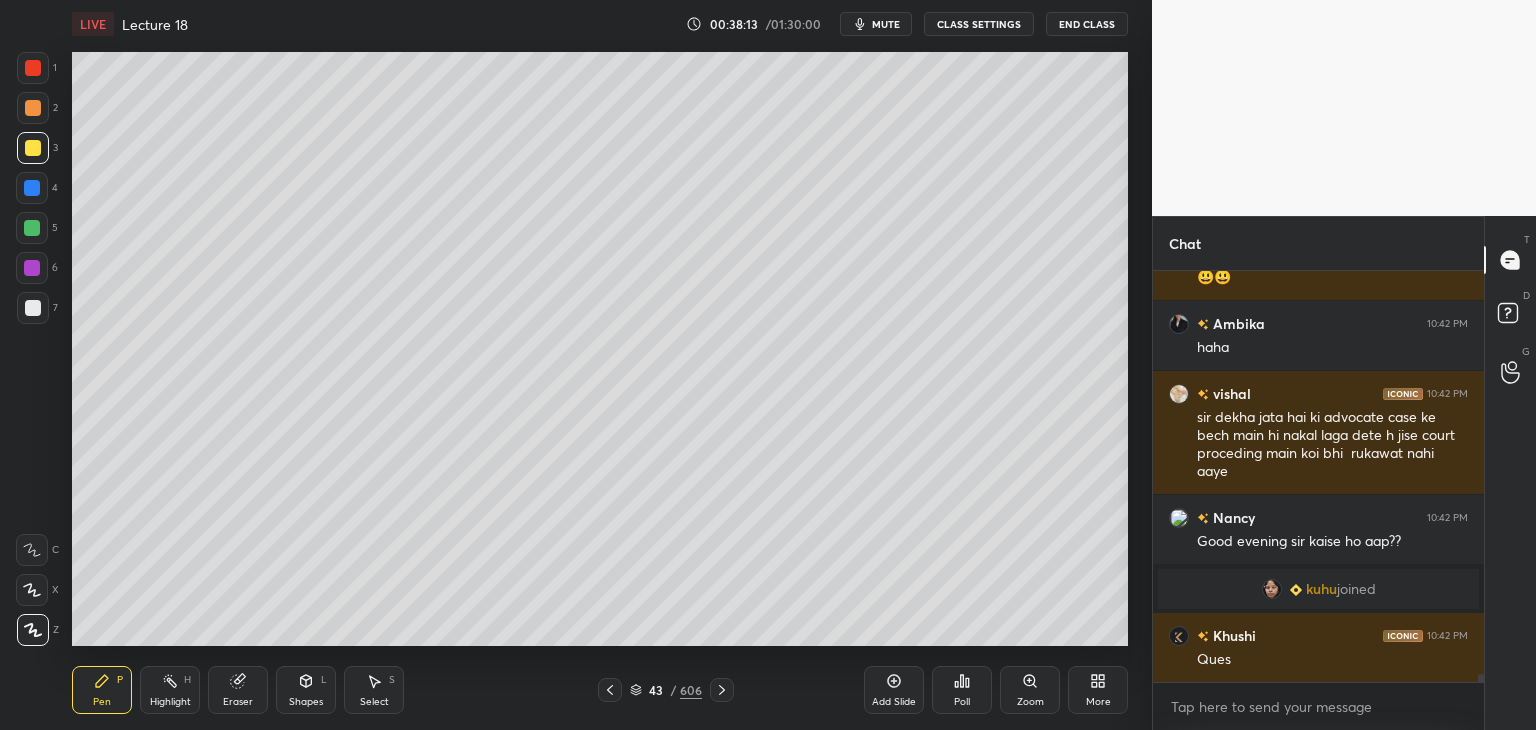 click on "Poll" at bounding box center (962, 690) 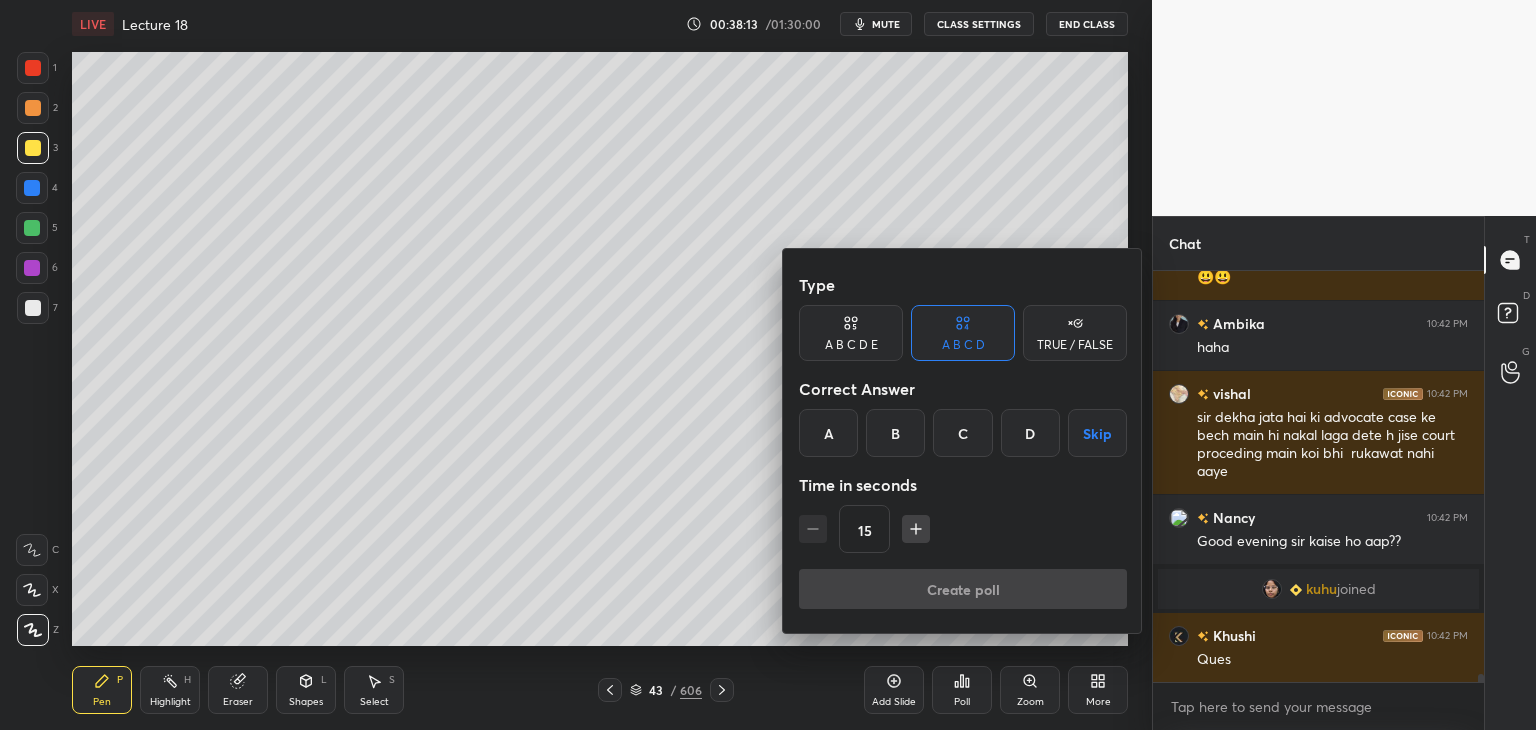 scroll, scrollTop: 20428, scrollLeft: 0, axis: vertical 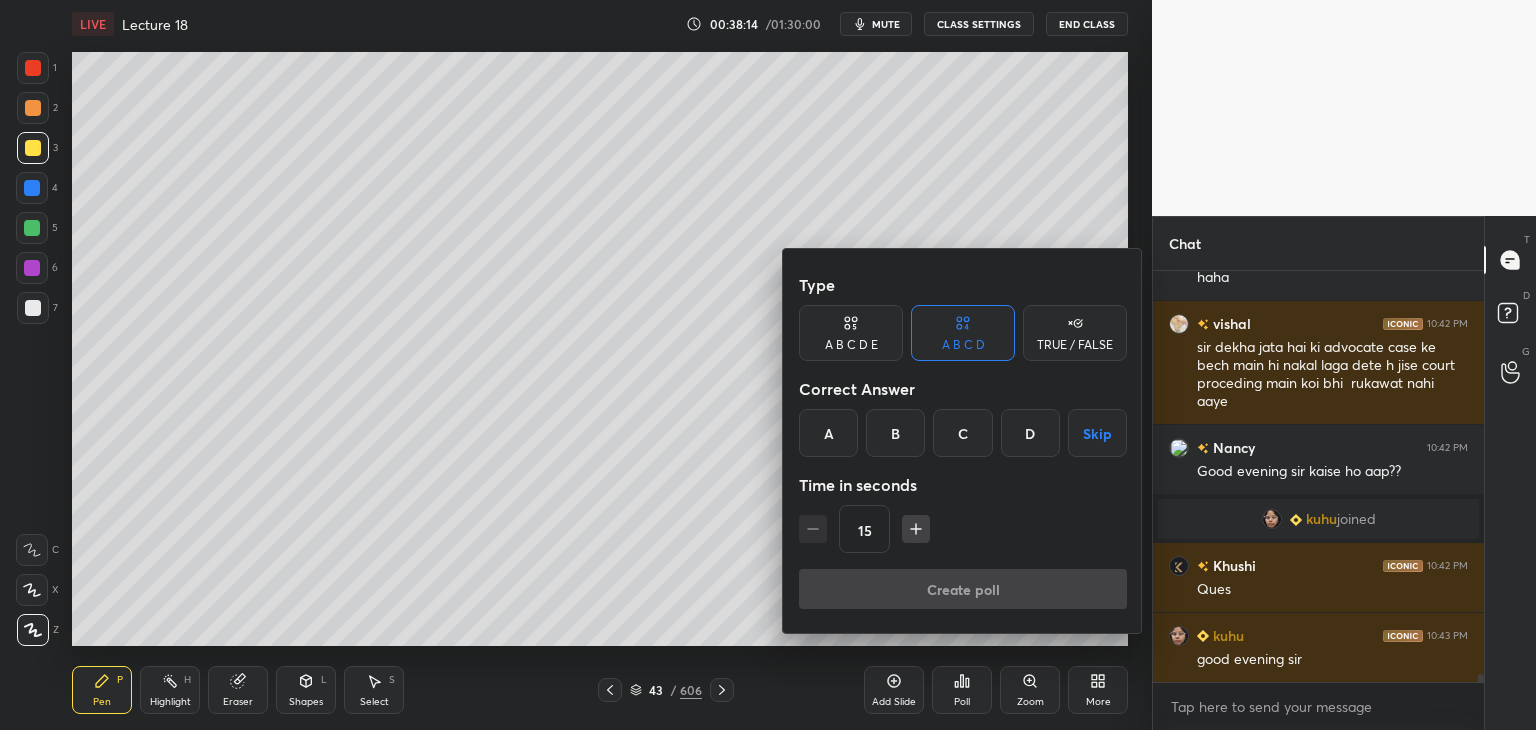 click on "A" at bounding box center [828, 433] 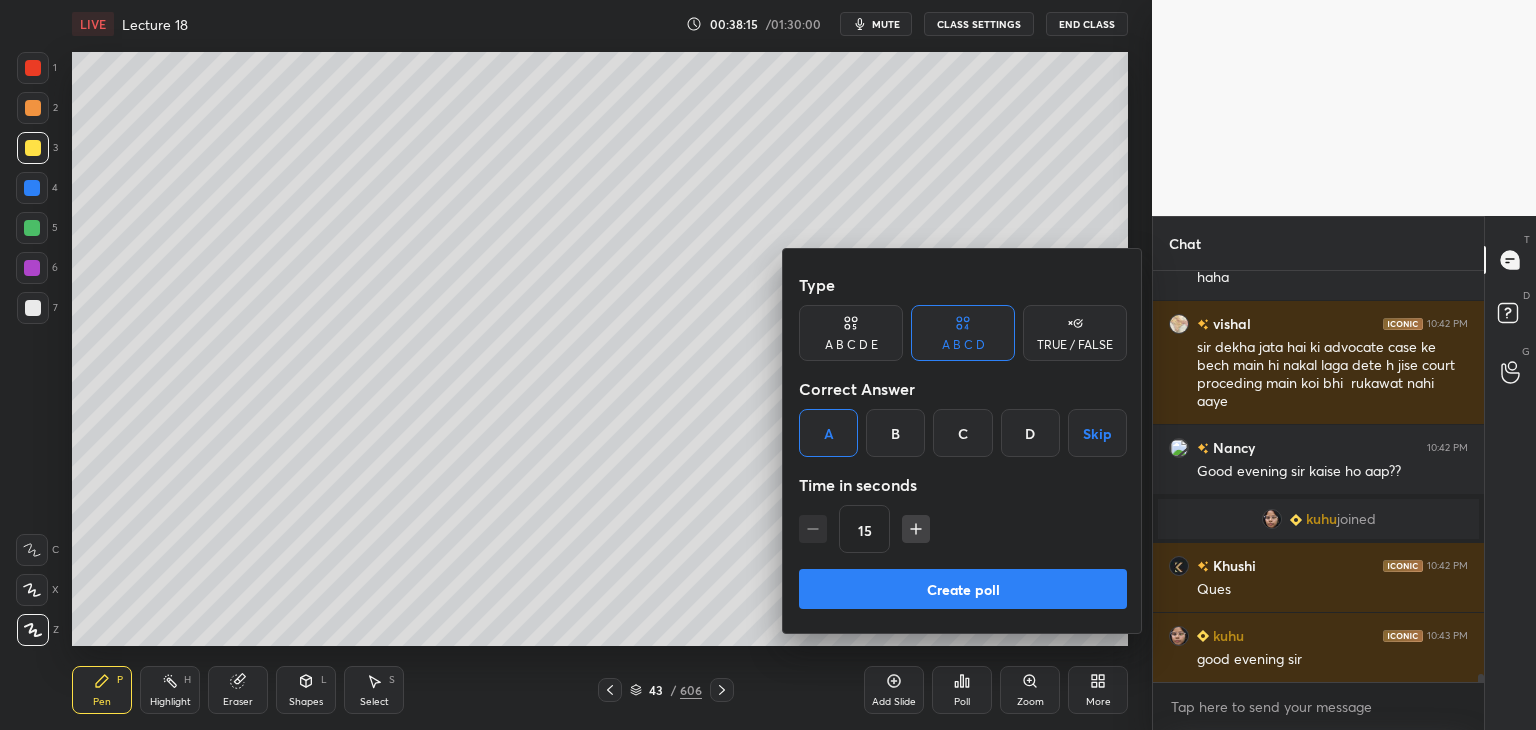 click on "Create poll" at bounding box center [963, 589] 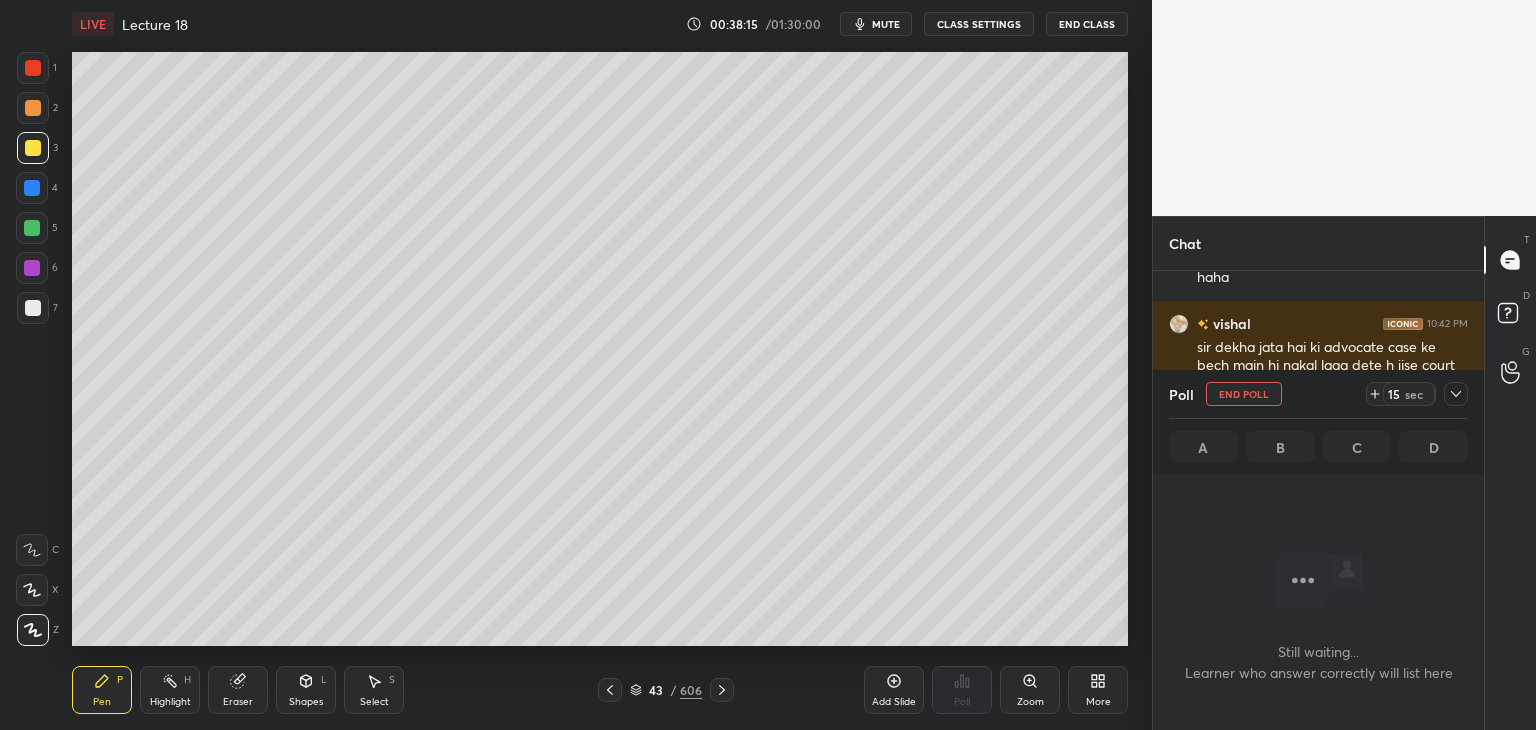 scroll, scrollTop: 364, scrollLeft: 325, axis: both 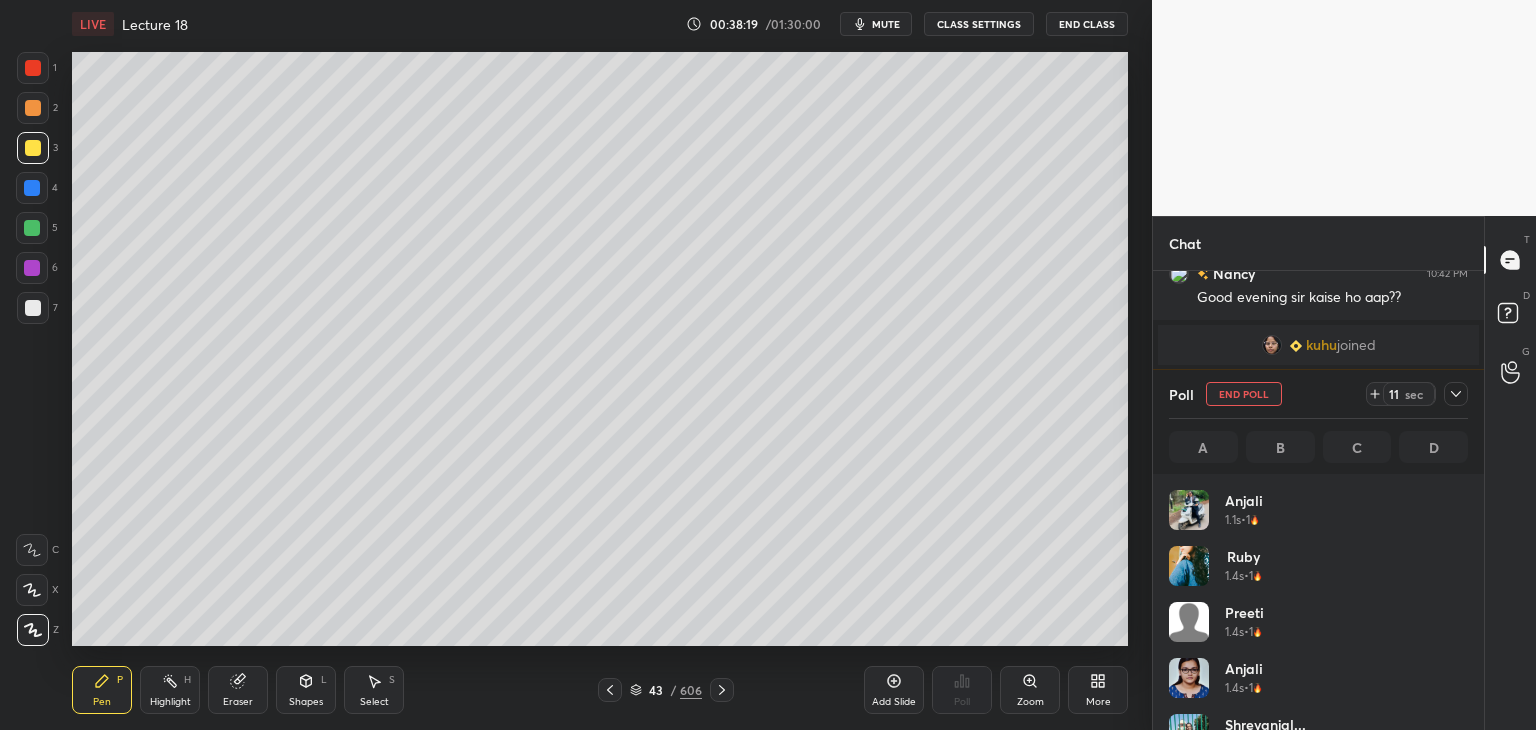 click at bounding box center [32, 188] 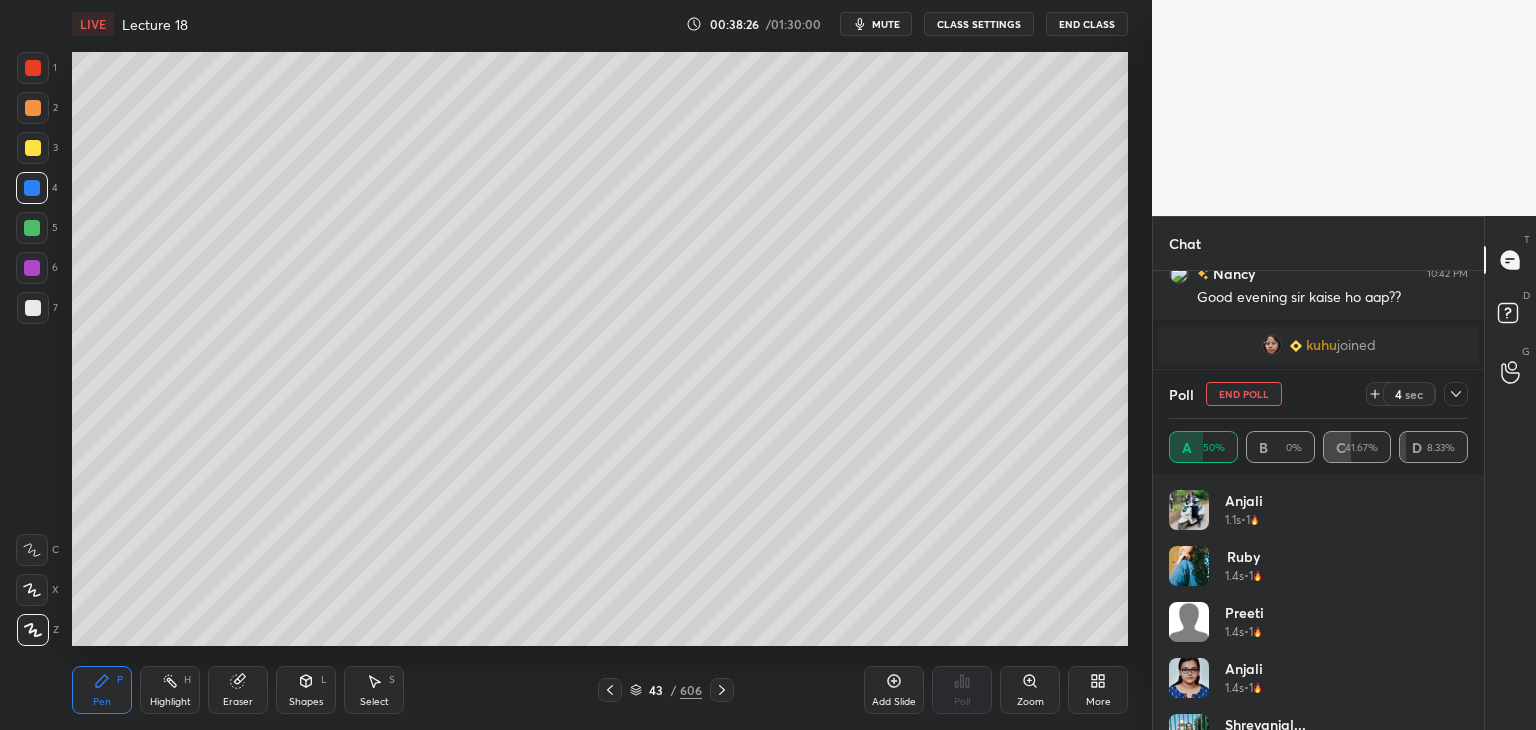 scroll, scrollTop: 20688, scrollLeft: 0, axis: vertical 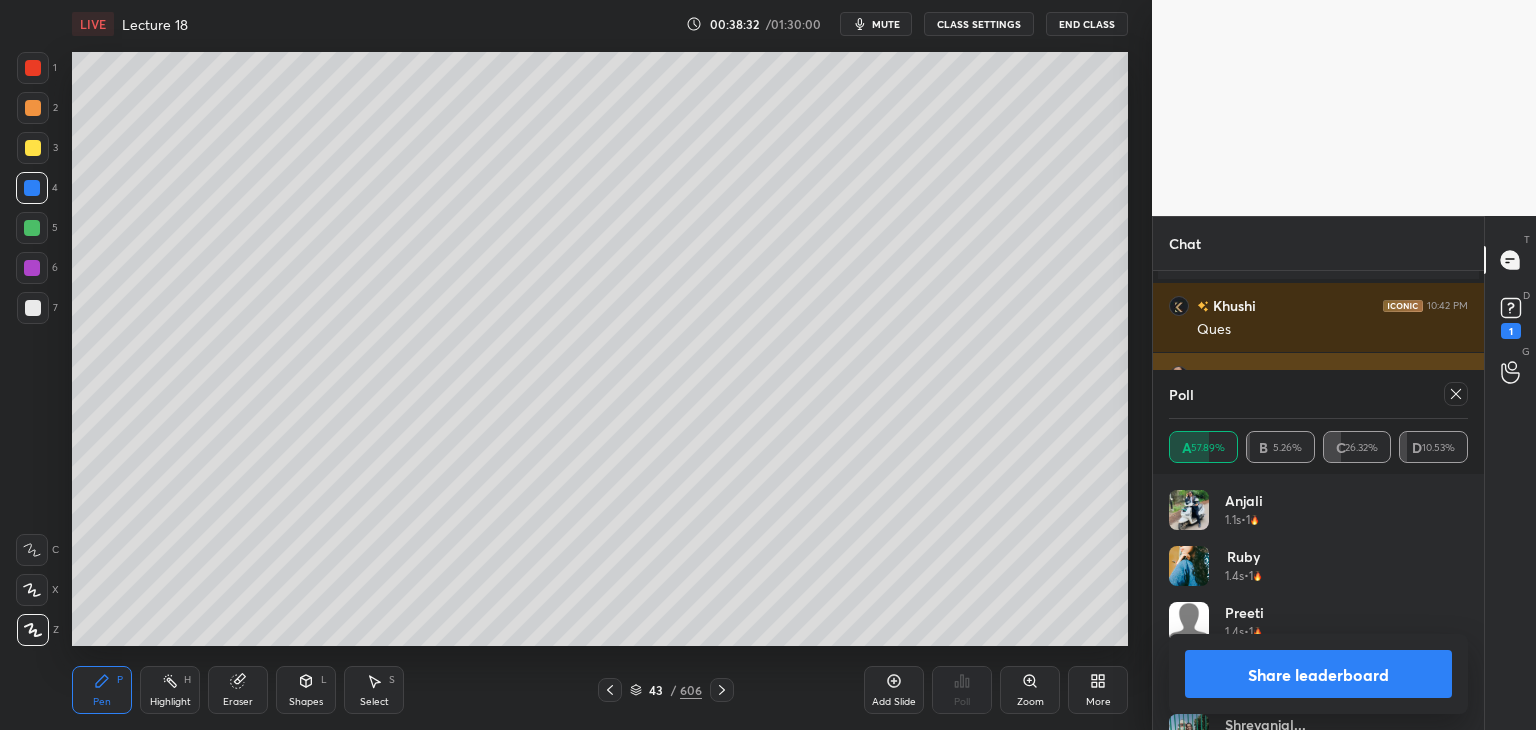 click 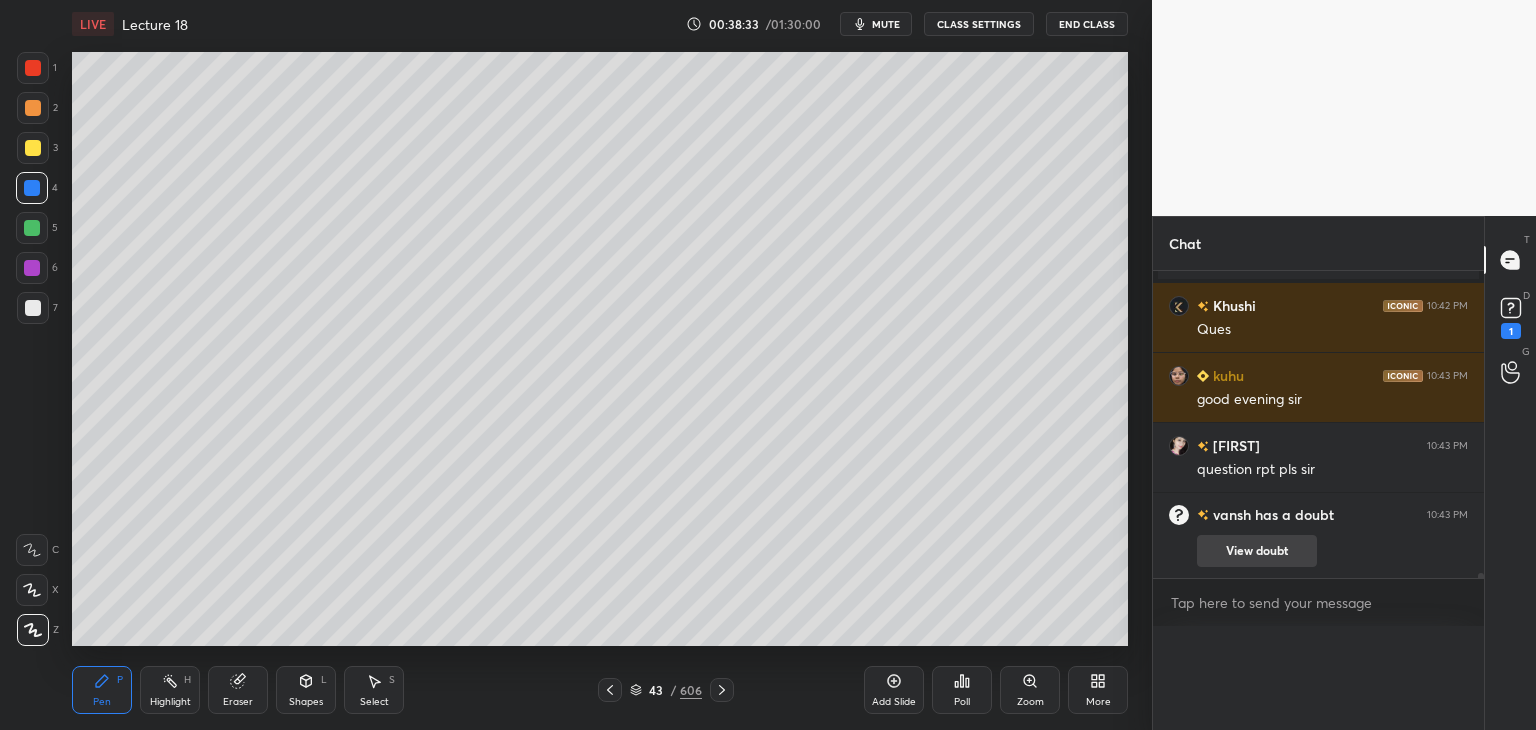 scroll, scrollTop: 0, scrollLeft: 0, axis: both 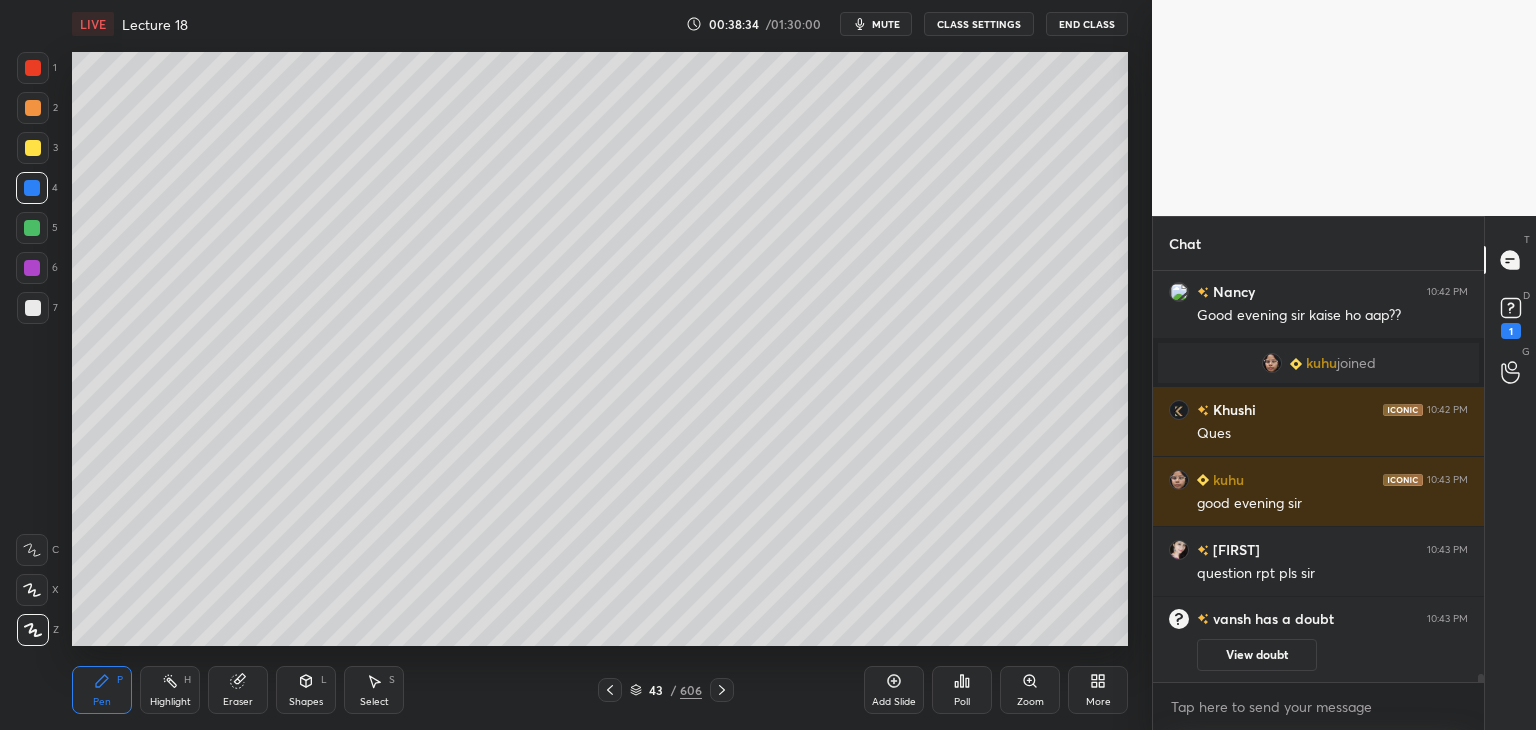 click on "Add Slide" at bounding box center [894, 690] 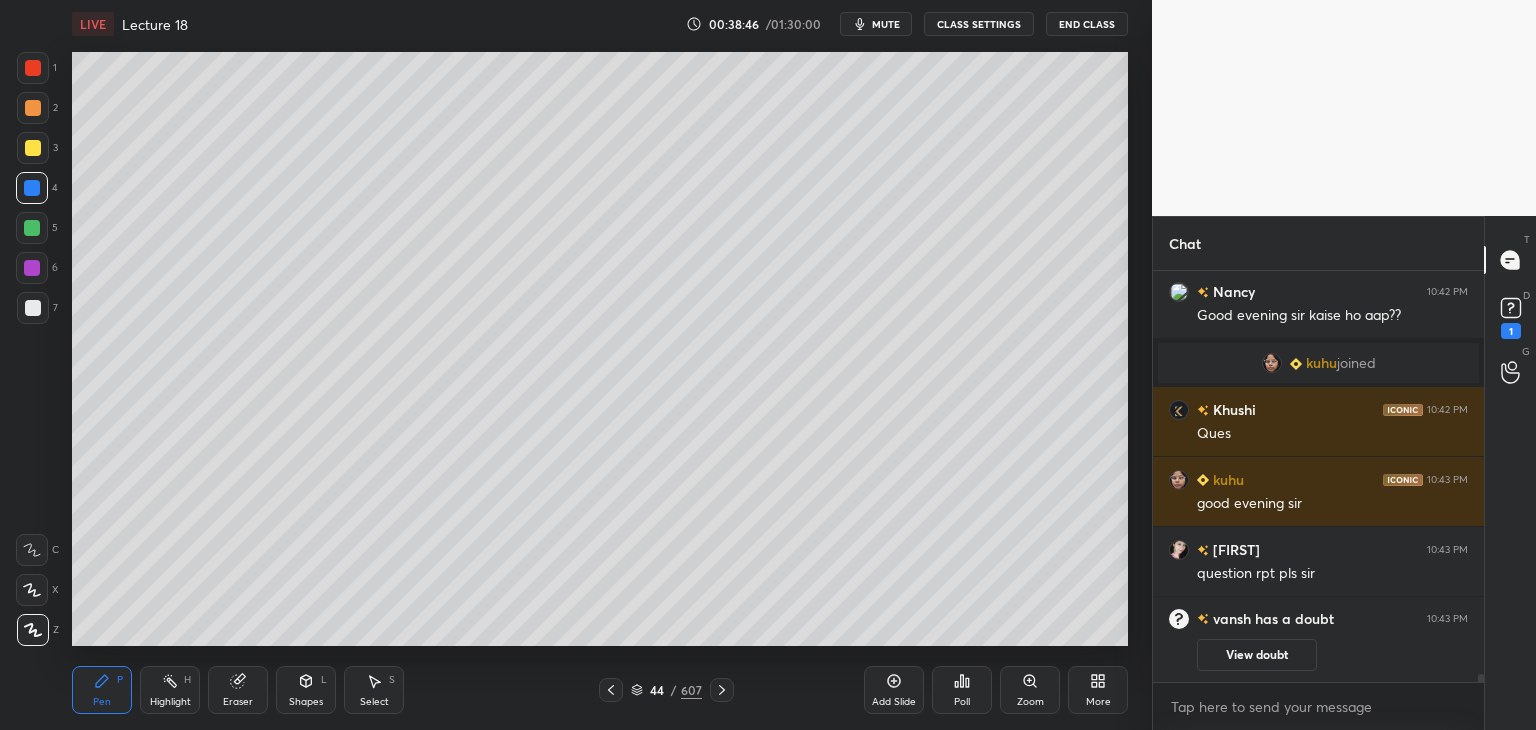 click on "1 2 3 4 5 6 7 C X Z C X Z E E Erase all   H H" at bounding box center [32, 349] 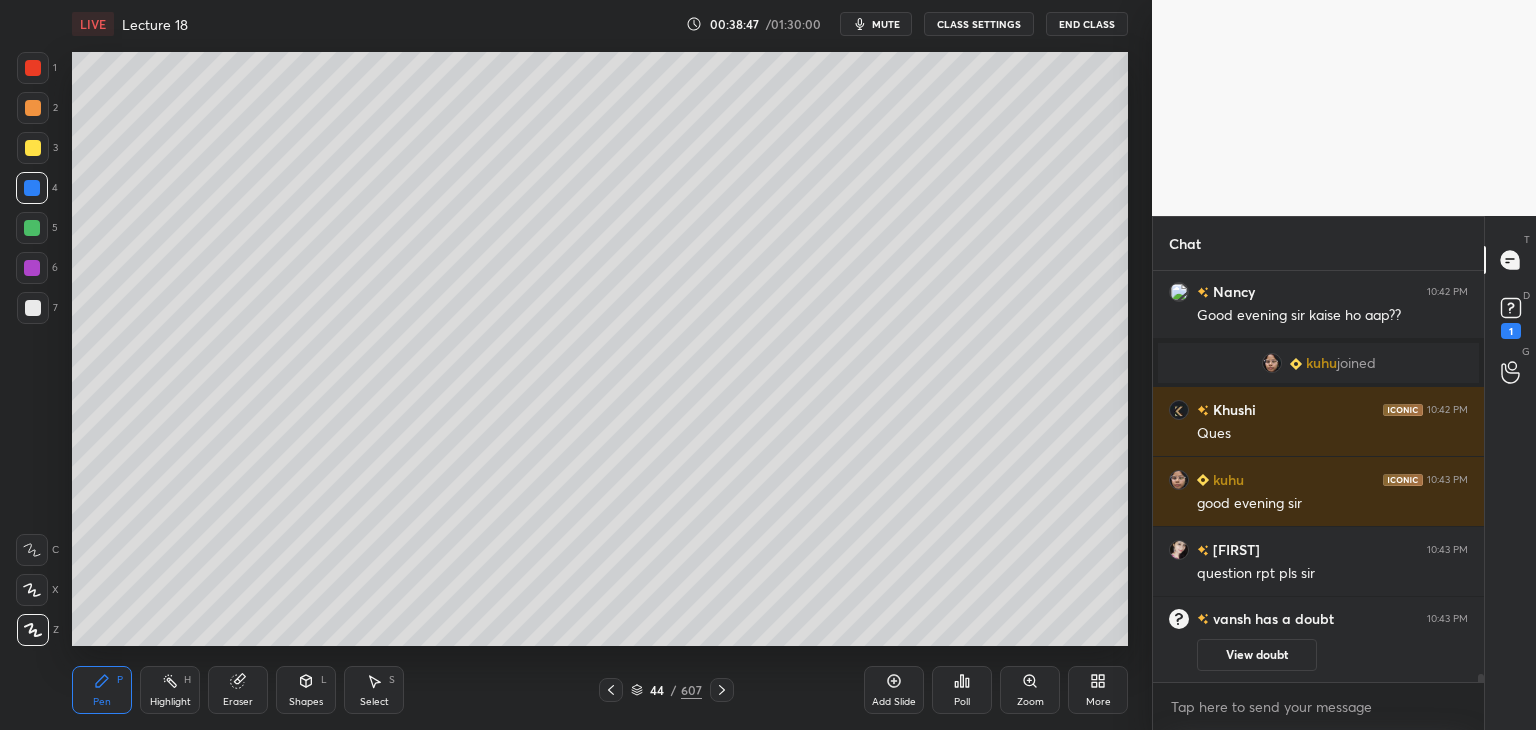click at bounding box center (32, 228) 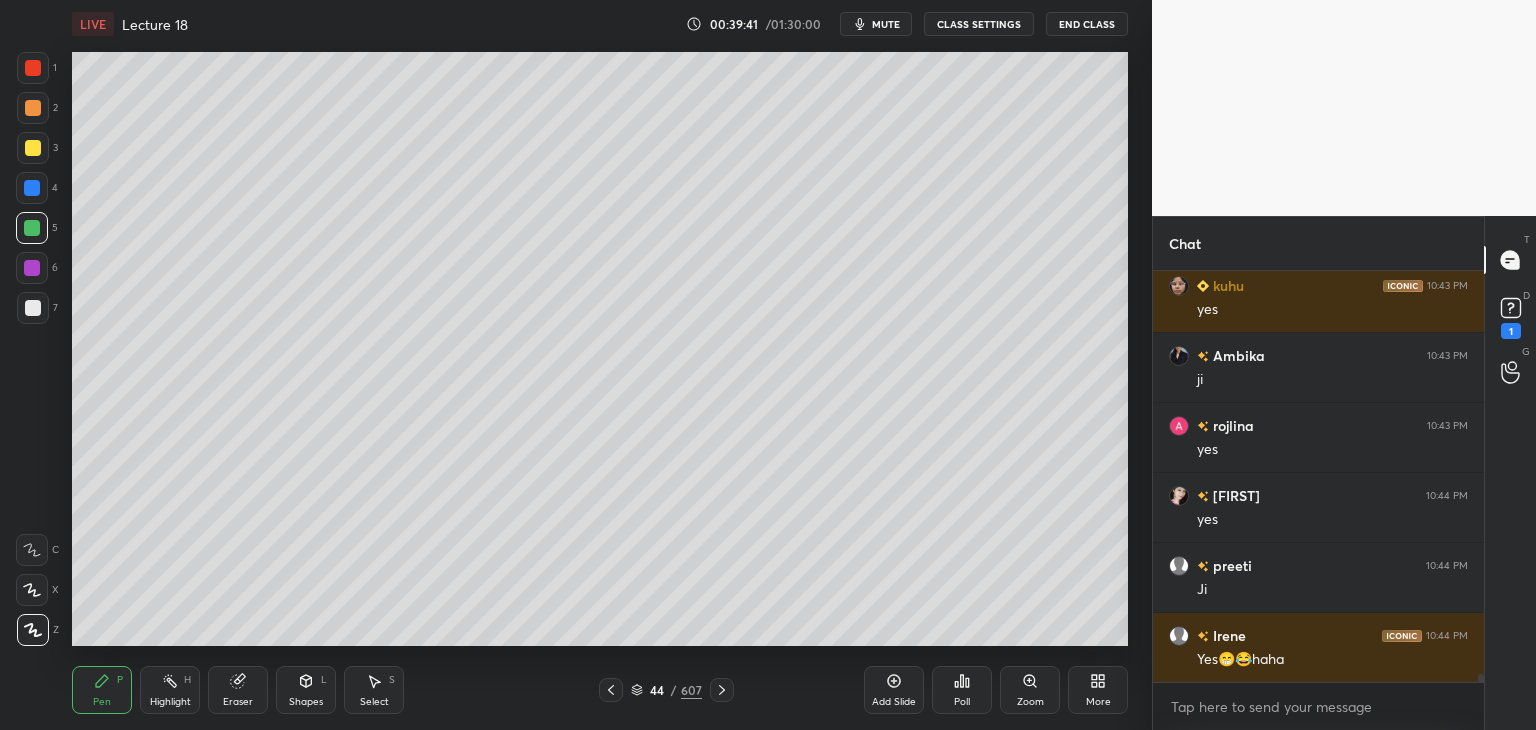 scroll, scrollTop: 20974, scrollLeft: 0, axis: vertical 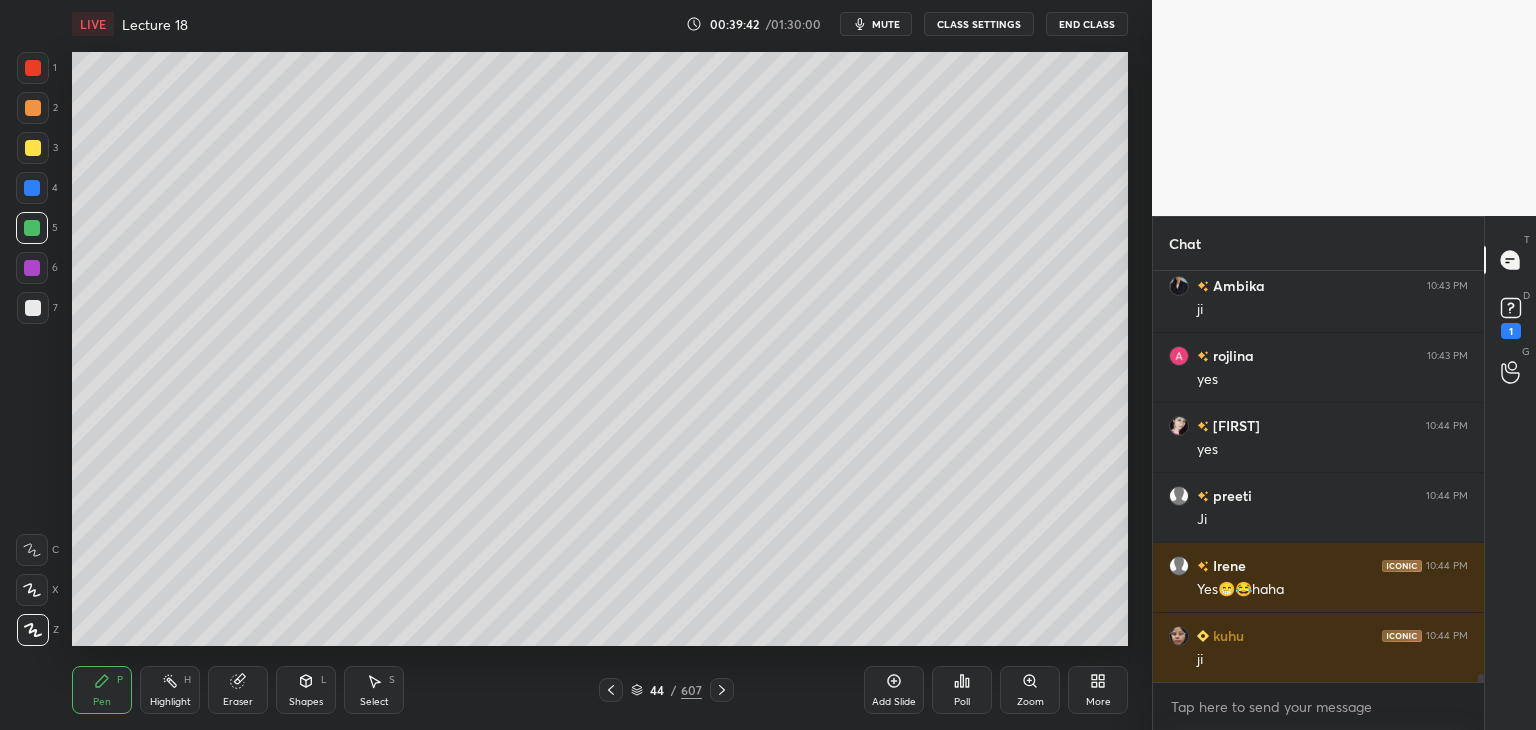 click on "6" at bounding box center [37, 268] 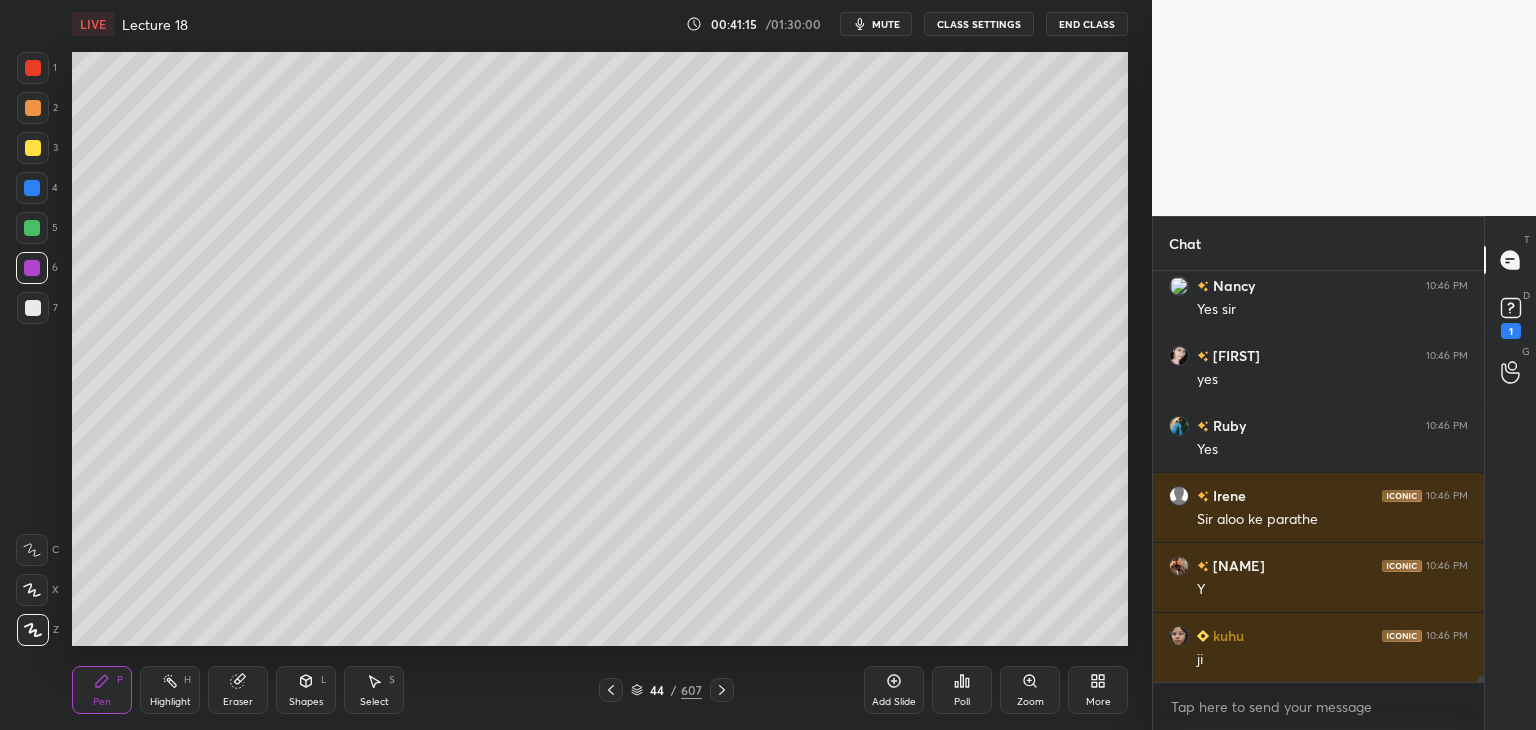 scroll, scrollTop: 23444, scrollLeft: 0, axis: vertical 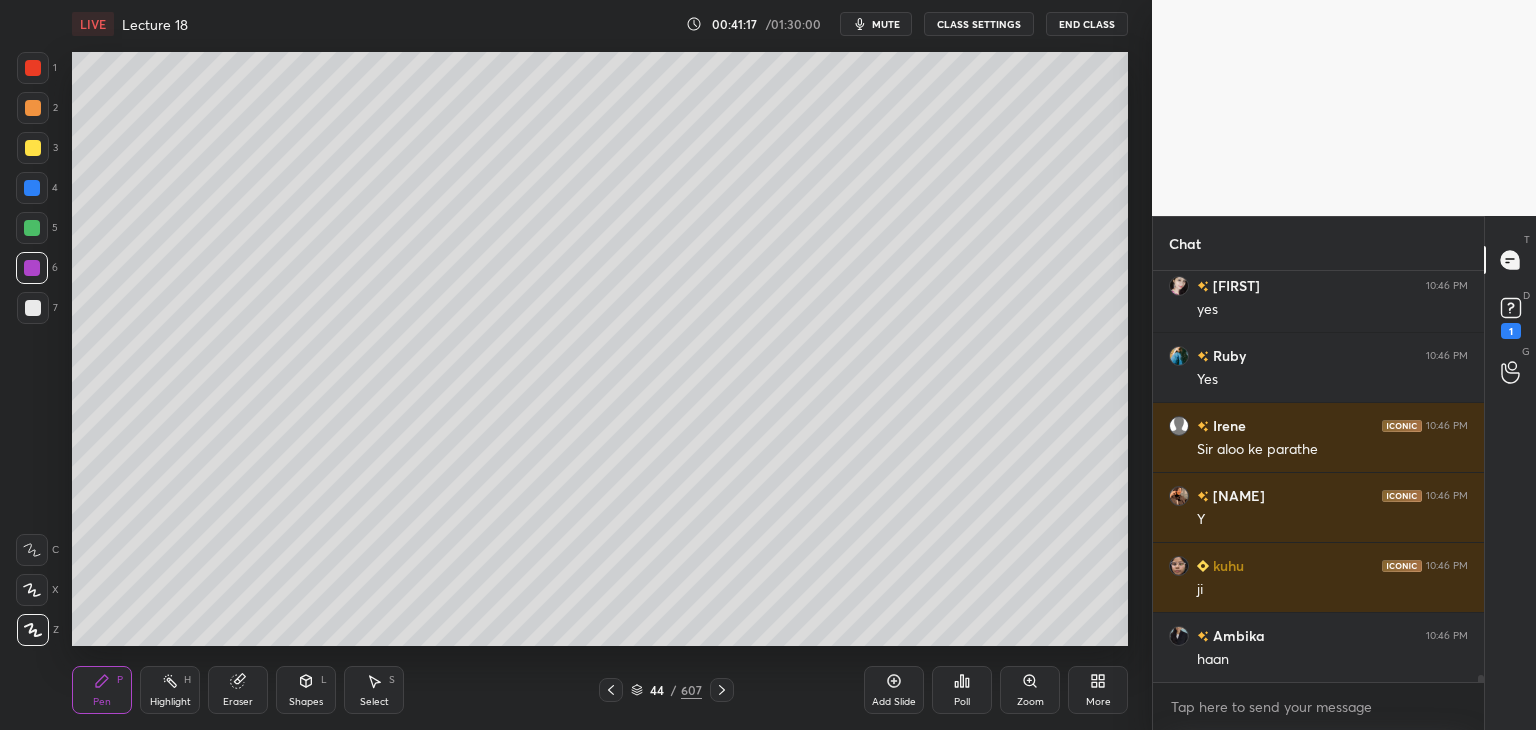 click at bounding box center (33, 148) 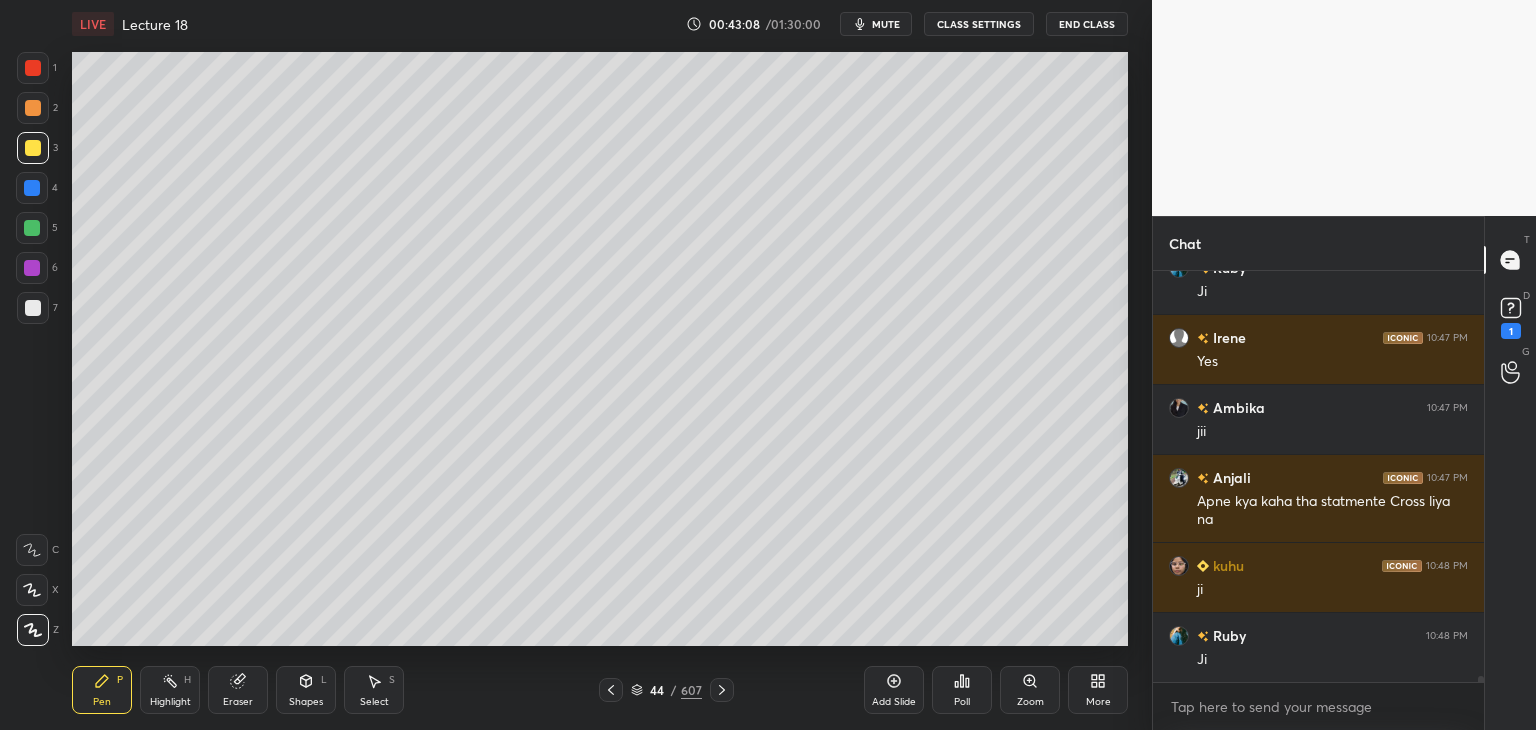 scroll, scrollTop: 26982, scrollLeft: 0, axis: vertical 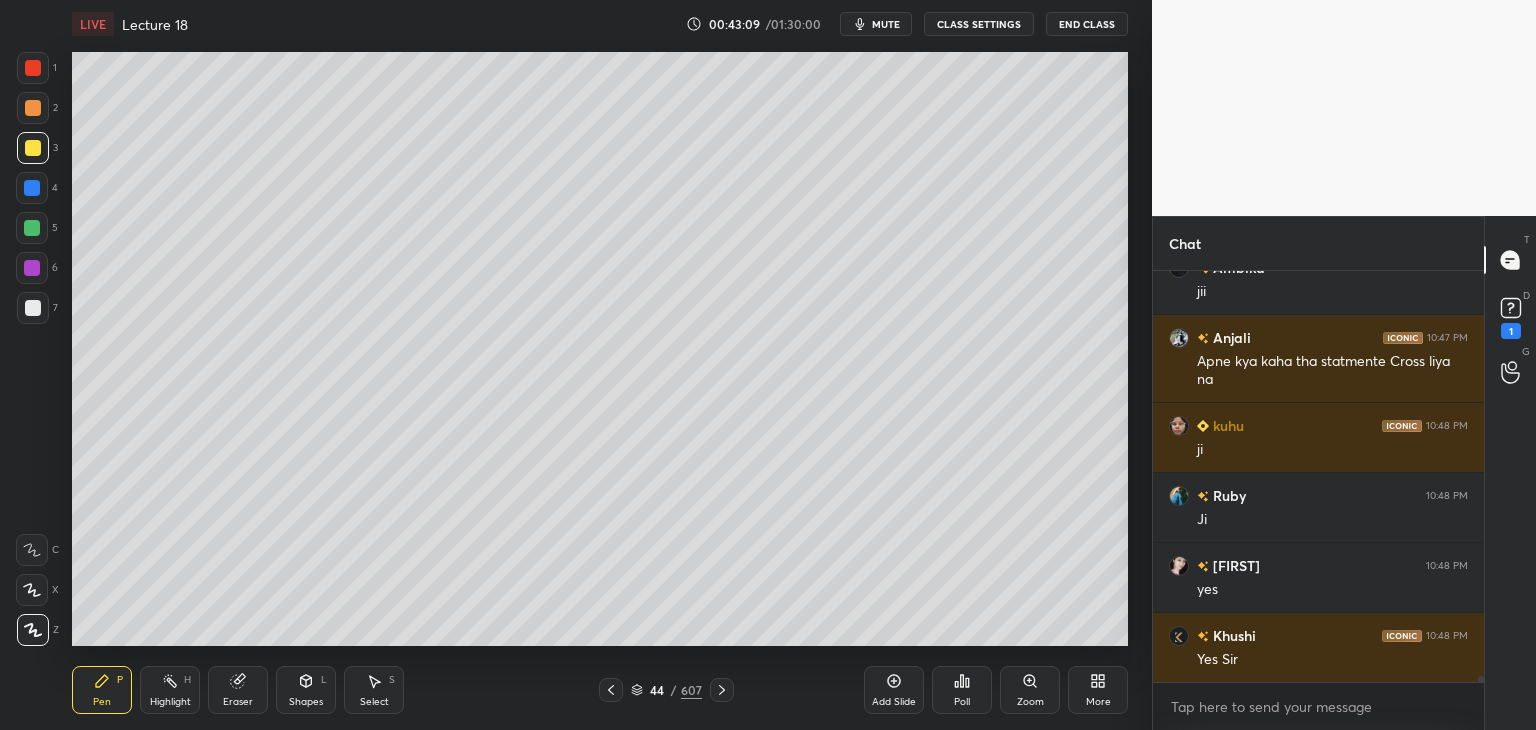 click on "Add Slide" at bounding box center (894, 702) 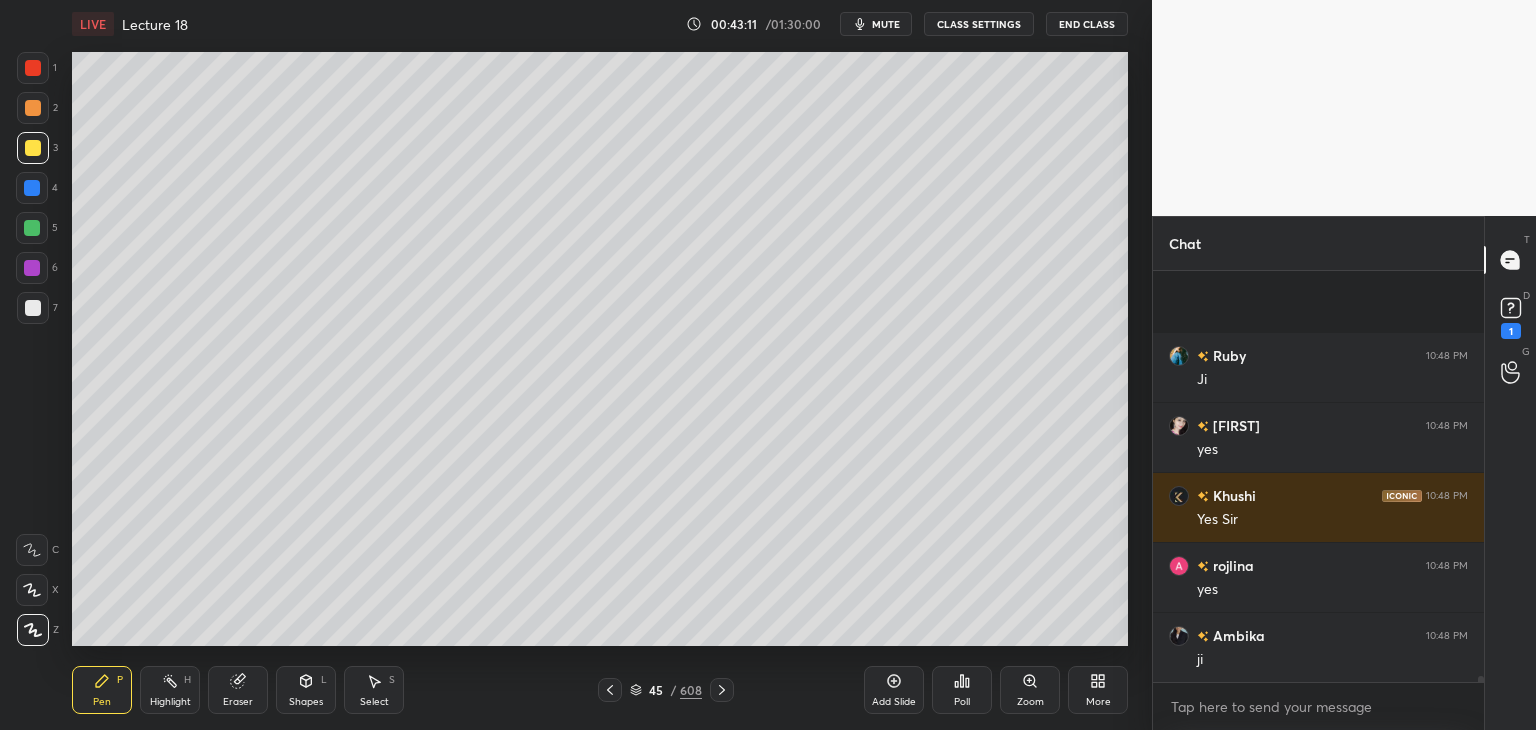 scroll, scrollTop: 27262, scrollLeft: 0, axis: vertical 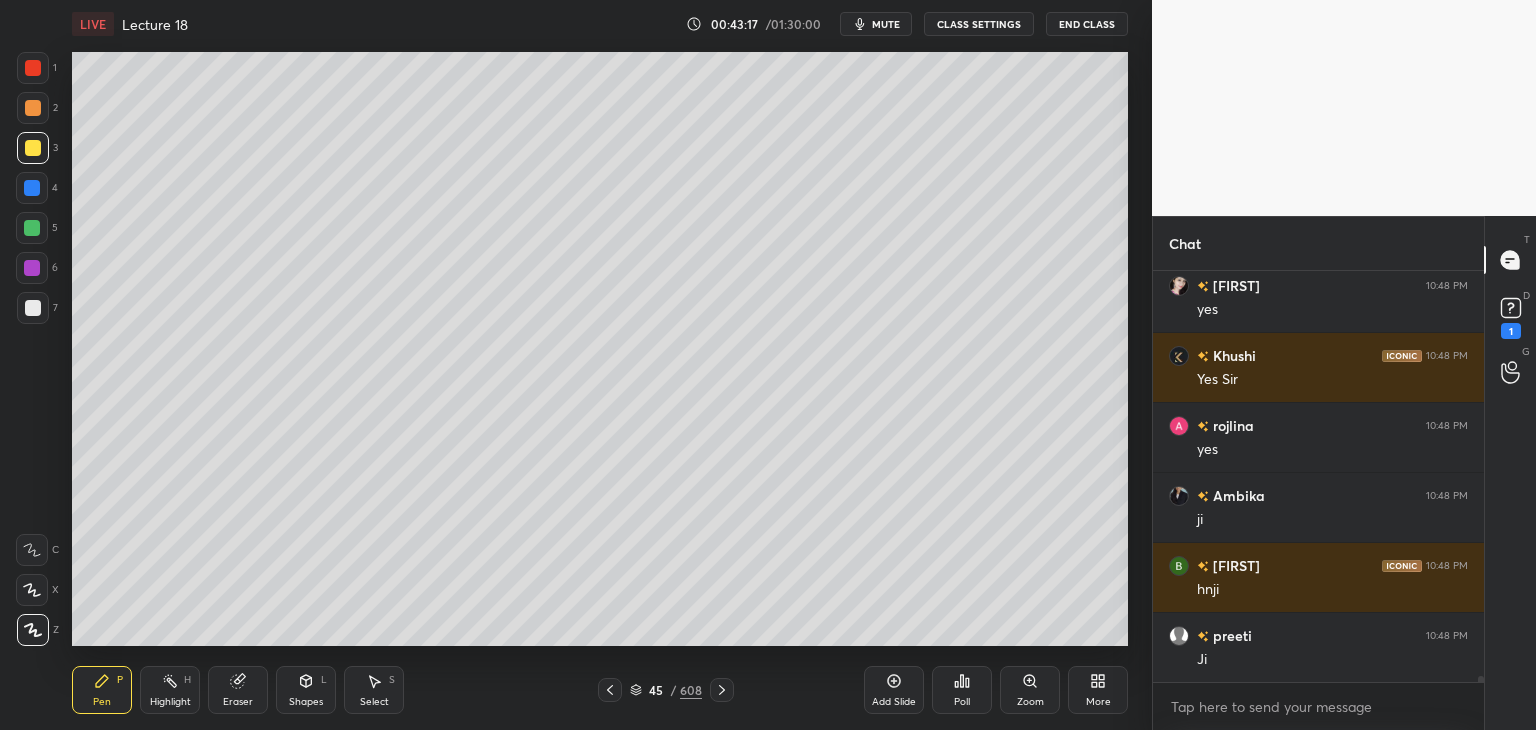 click at bounding box center [32, 228] 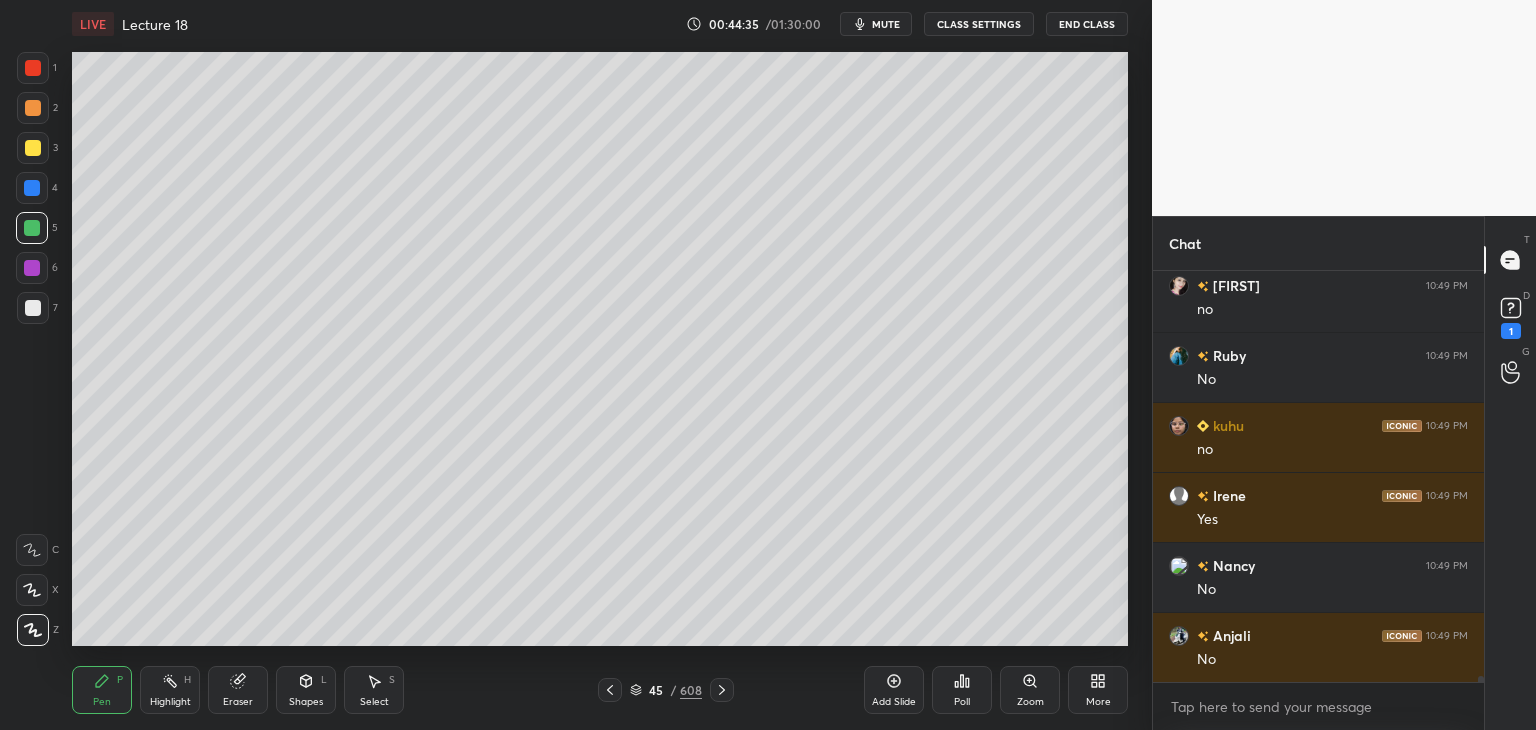 scroll, scrollTop: 29012, scrollLeft: 0, axis: vertical 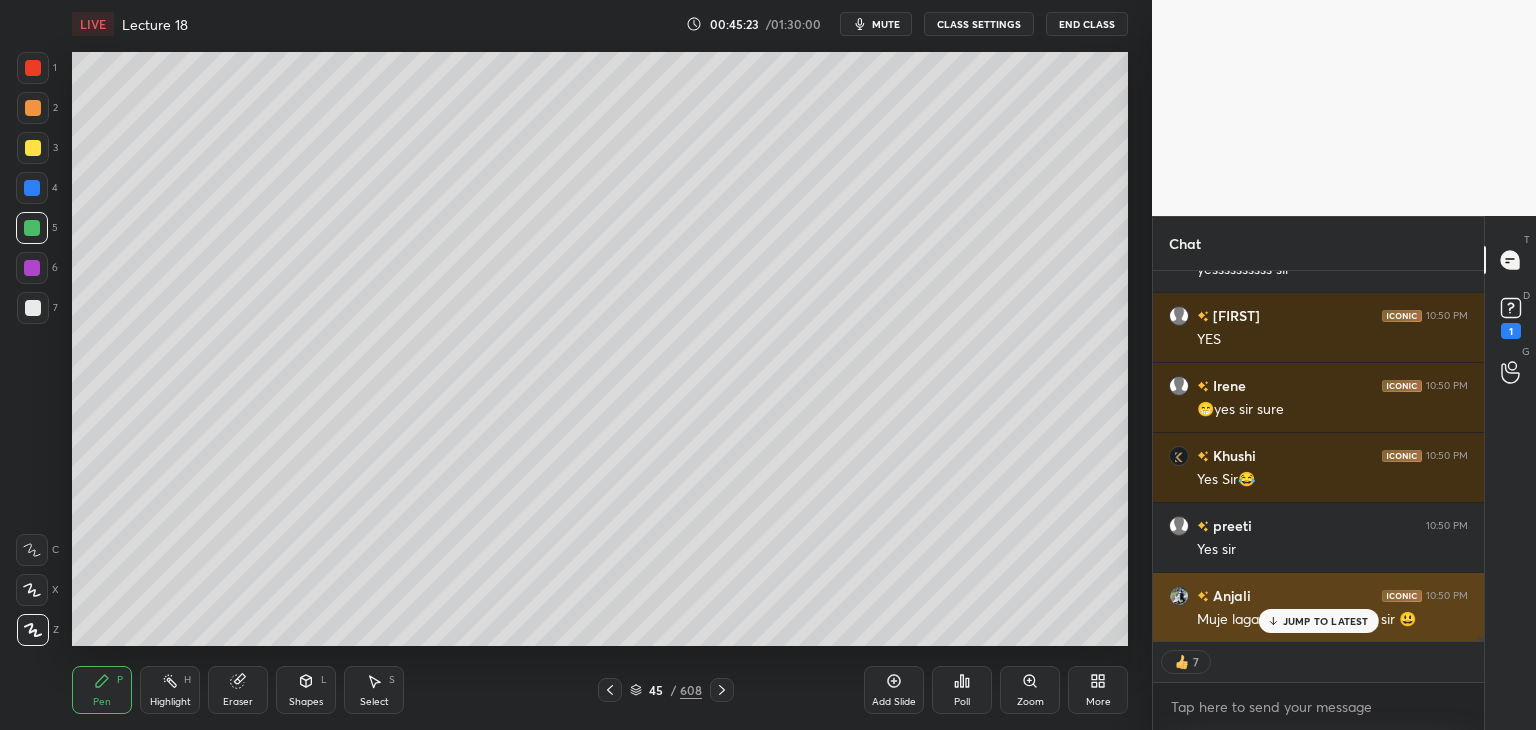 click on "JUMP TO LATEST" at bounding box center [1318, 621] 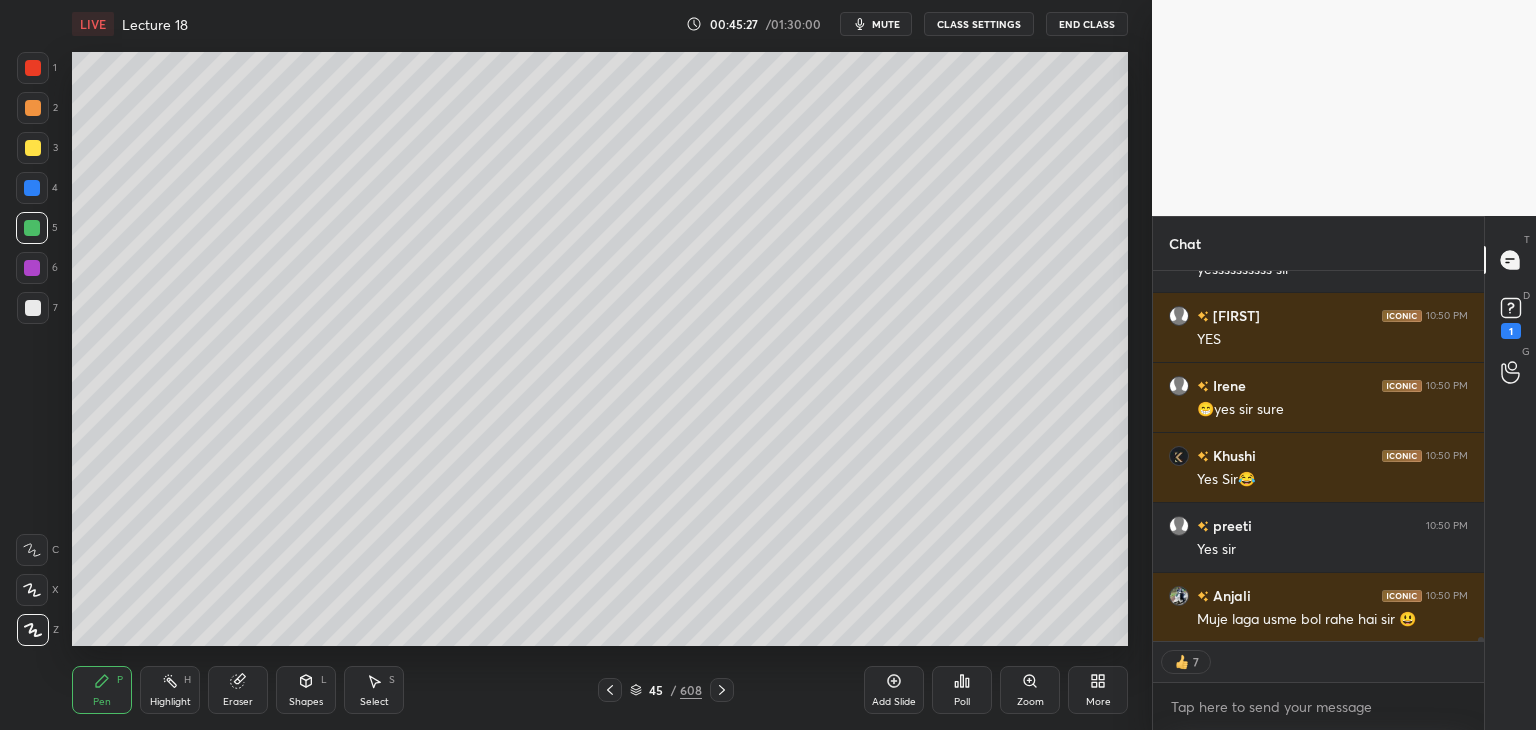 click at bounding box center [32, 268] 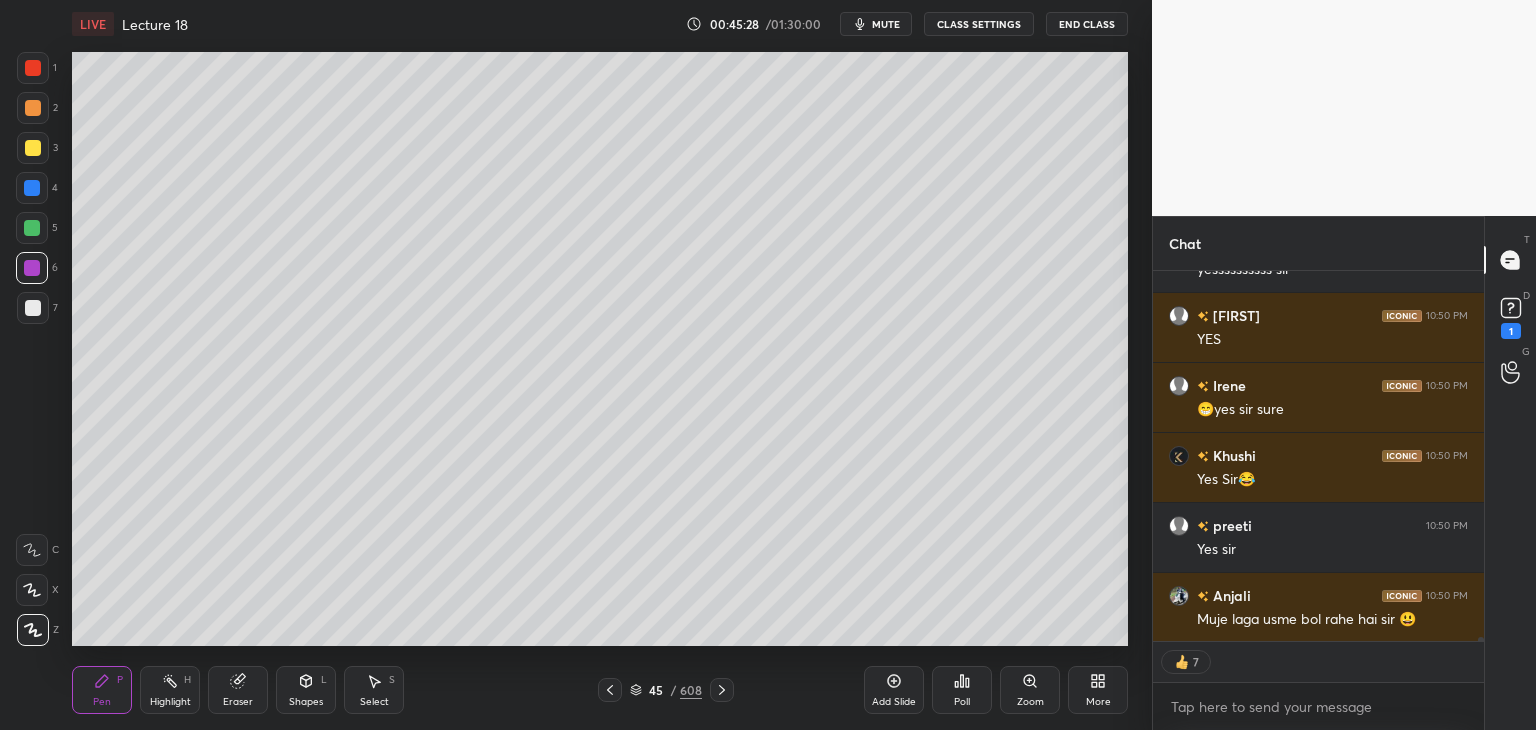 scroll, scrollTop: 30523, scrollLeft: 0, axis: vertical 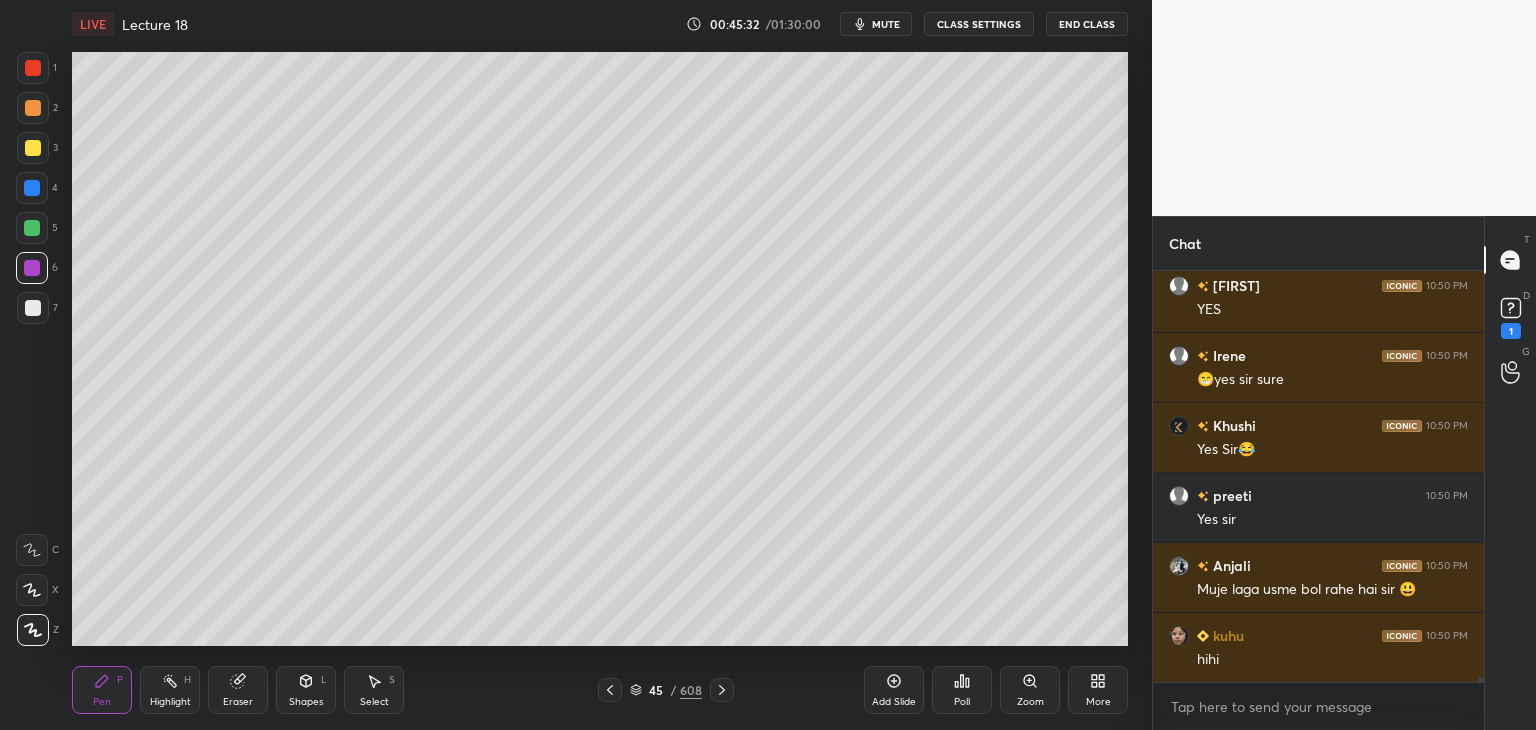 click 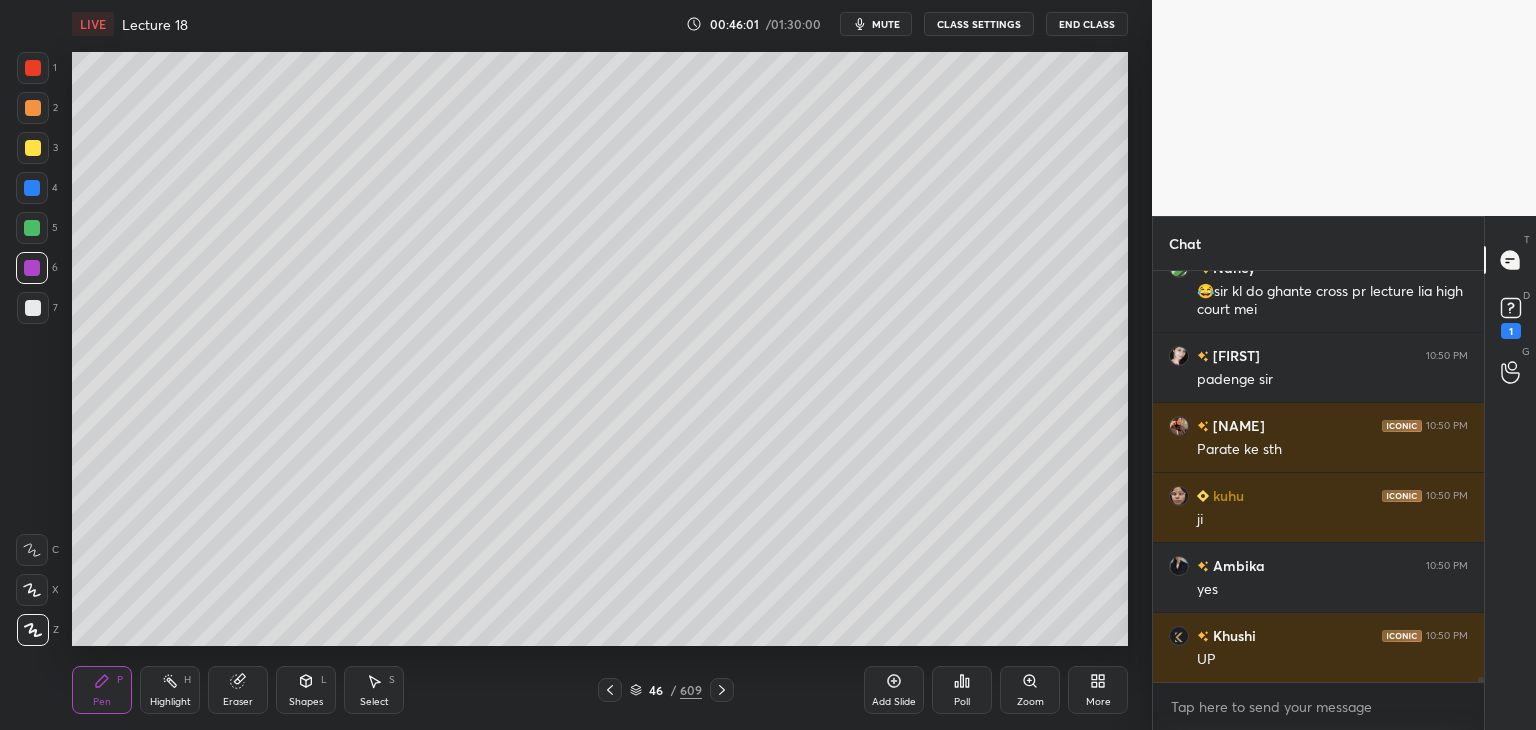 scroll, scrollTop: 31130, scrollLeft: 0, axis: vertical 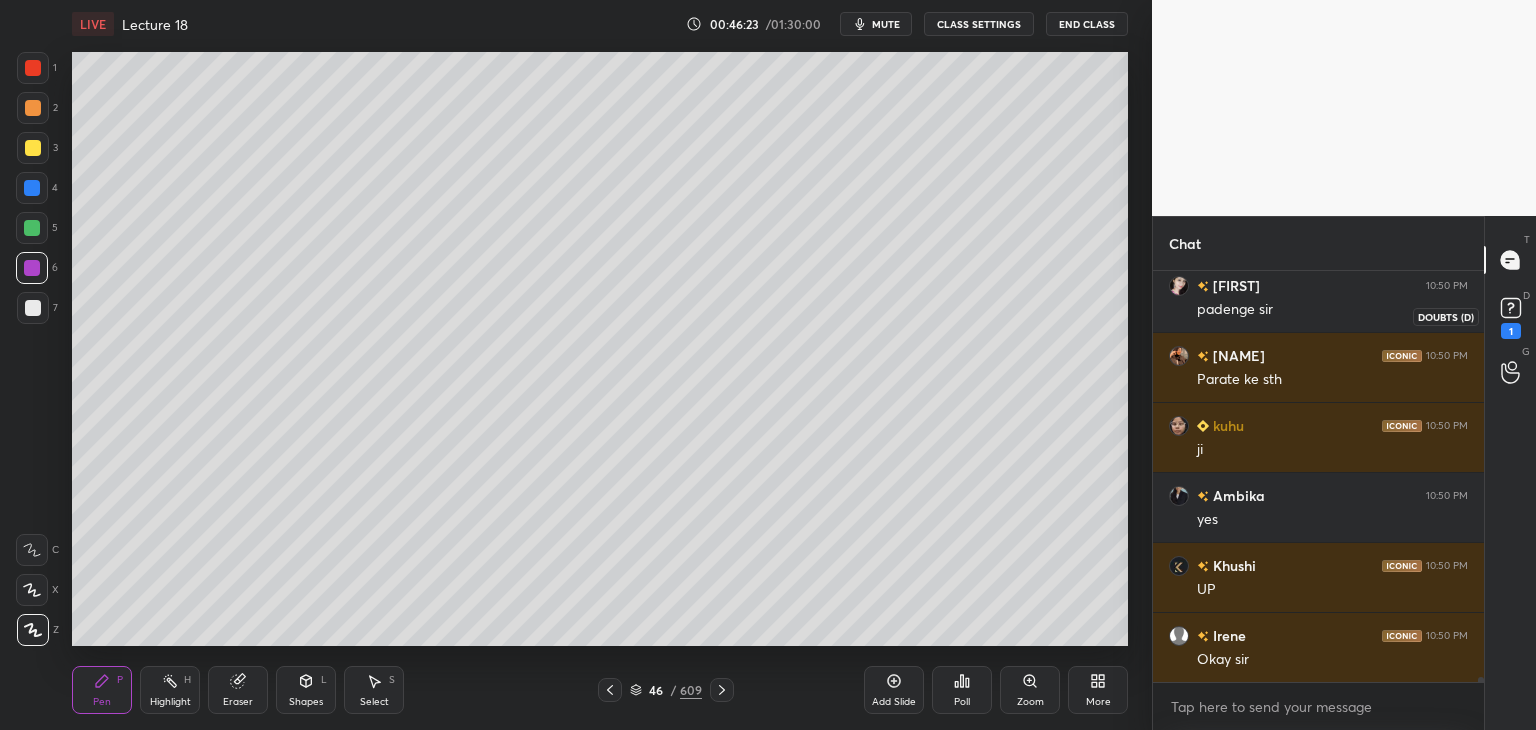 click on "1" at bounding box center (1511, 316) 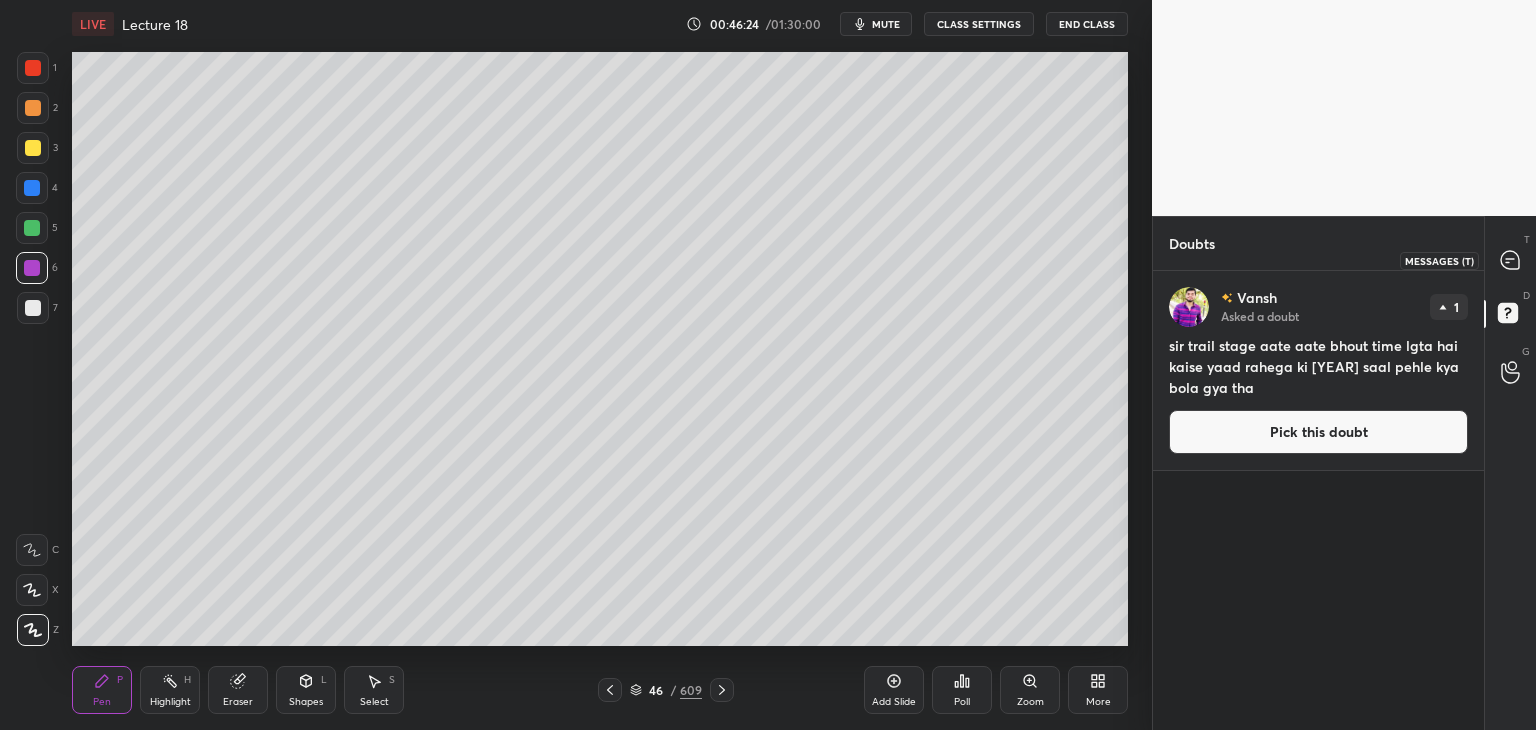 click at bounding box center [1511, 260] 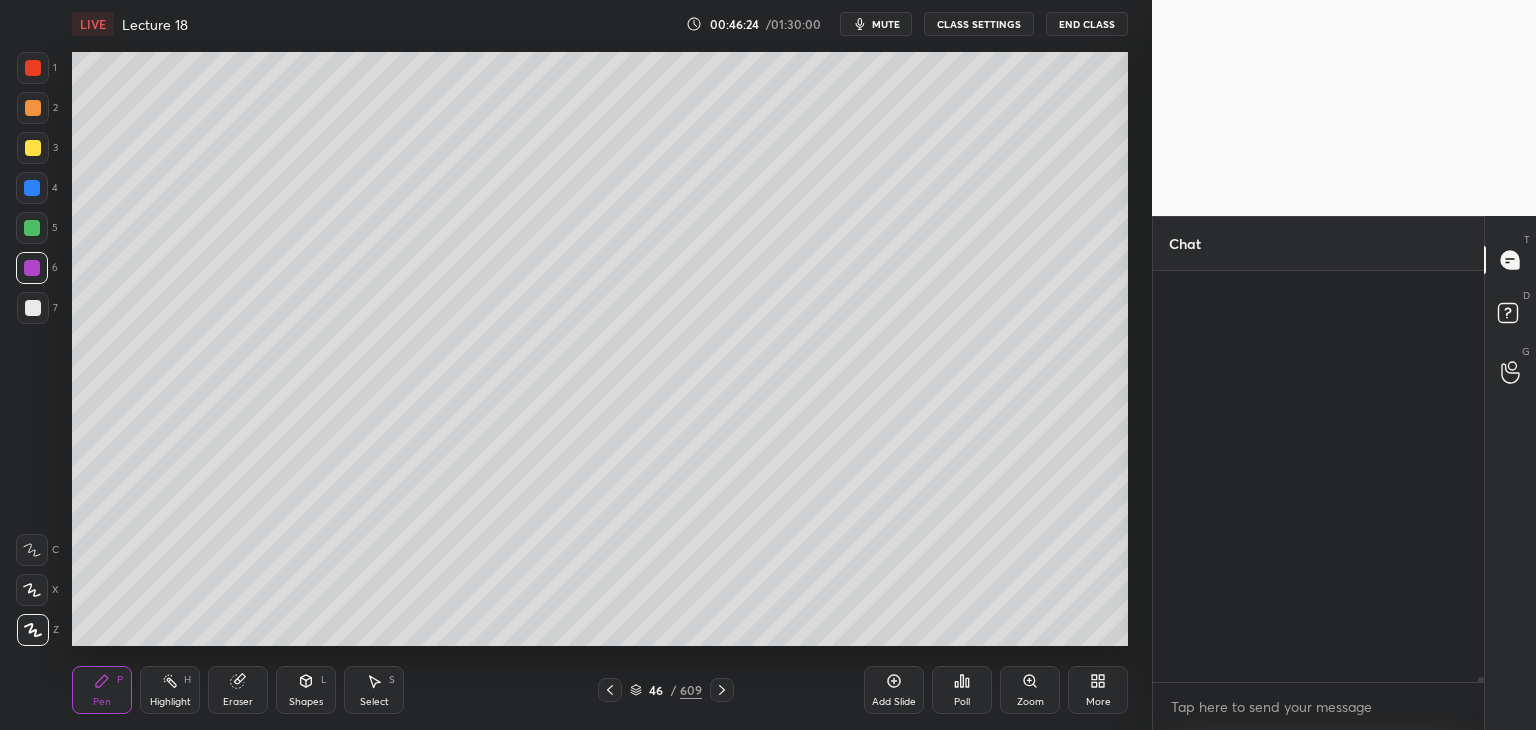 scroll, scrollTop: 31570, scrollLeft: 0, axis: vertical 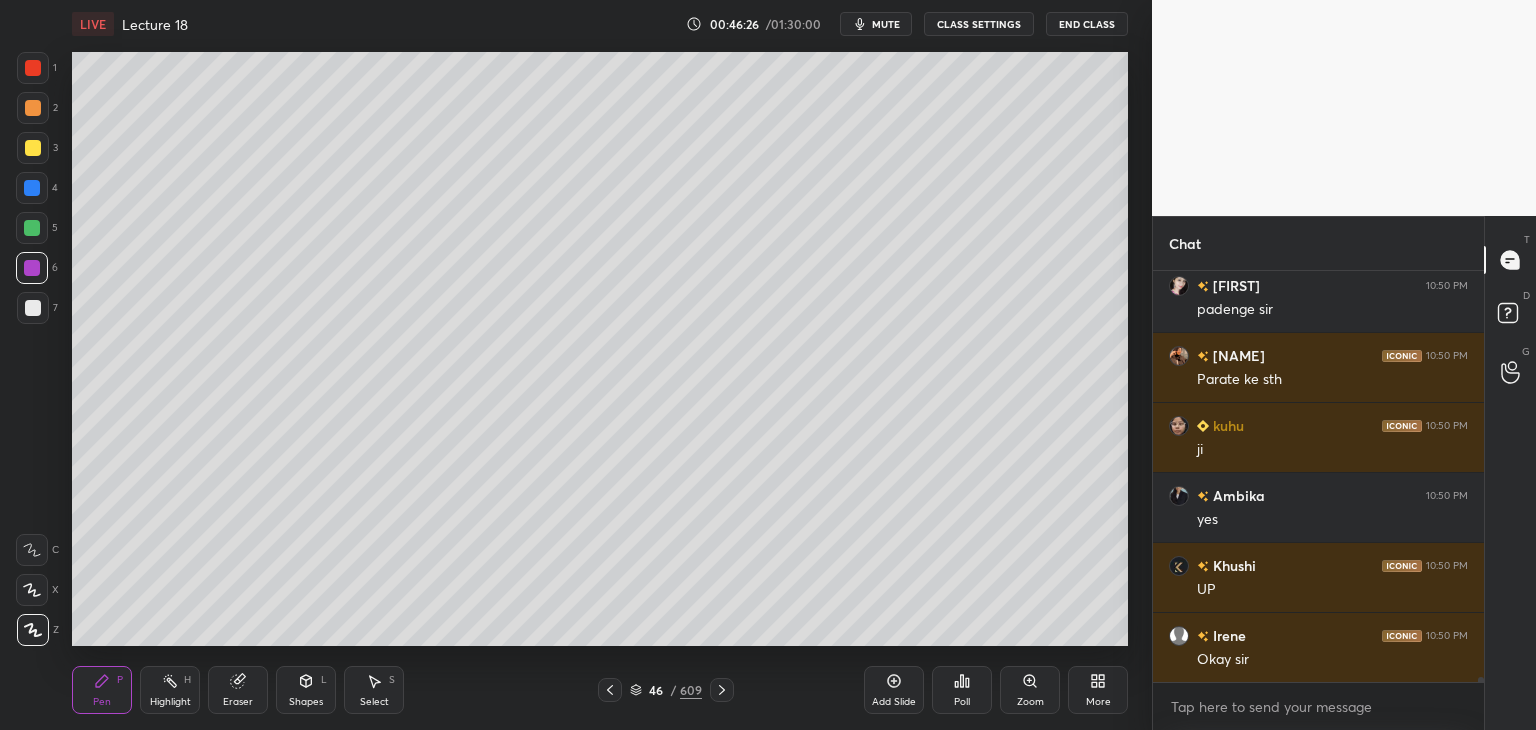 click at bounding box center [33, 148] 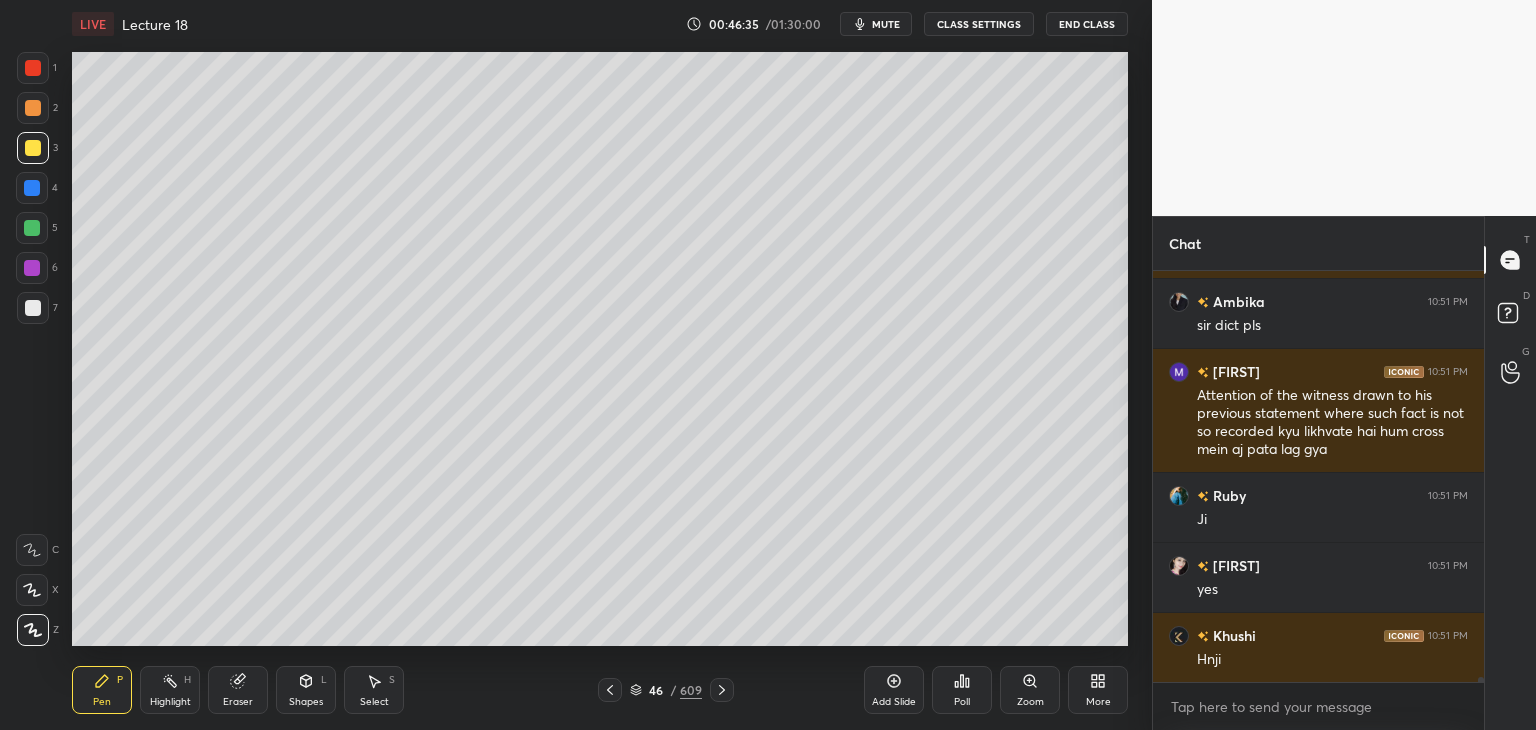 scroll, scrollTop: 32044, scrollLeft: 0, axis: vertical 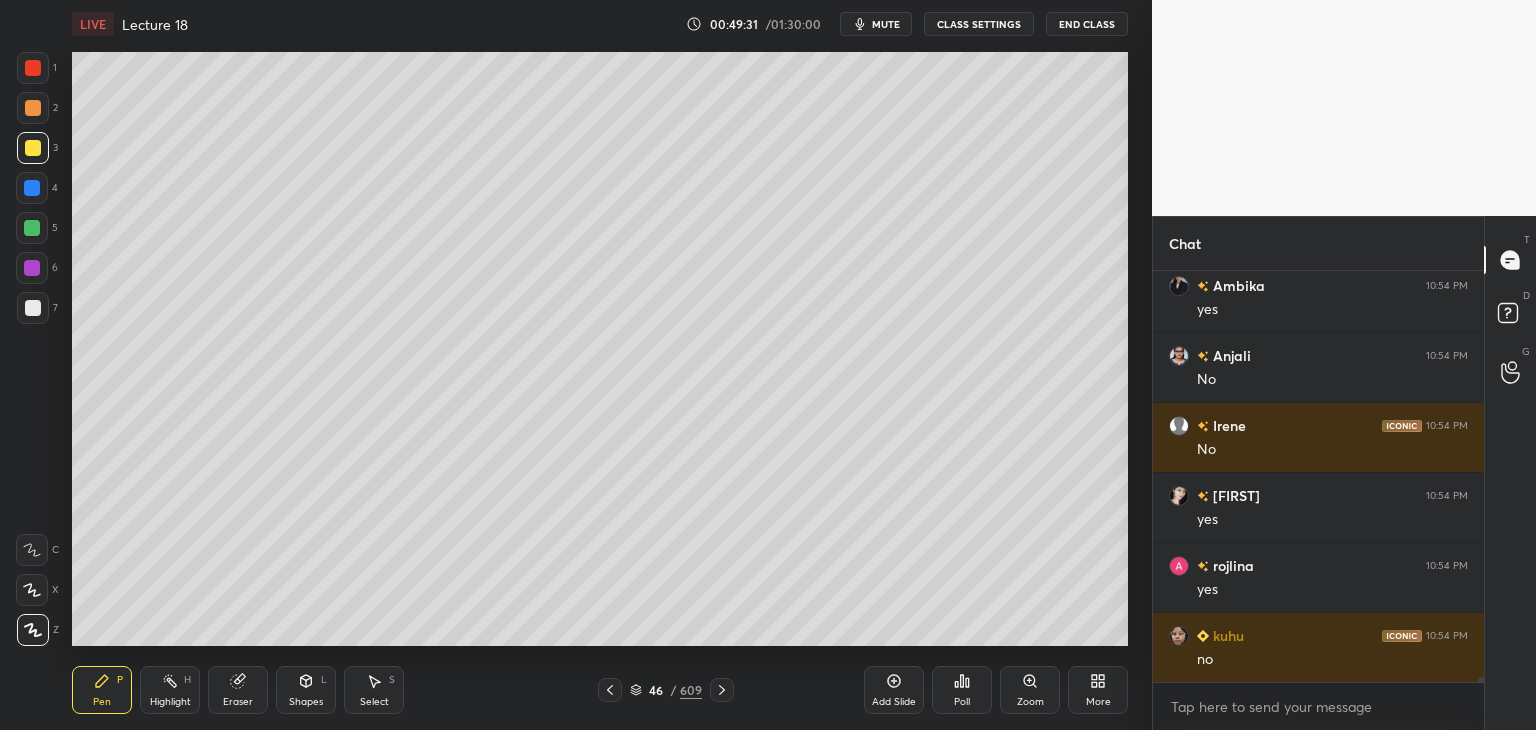click on "Add Slide" at bounding box center [894, 690] 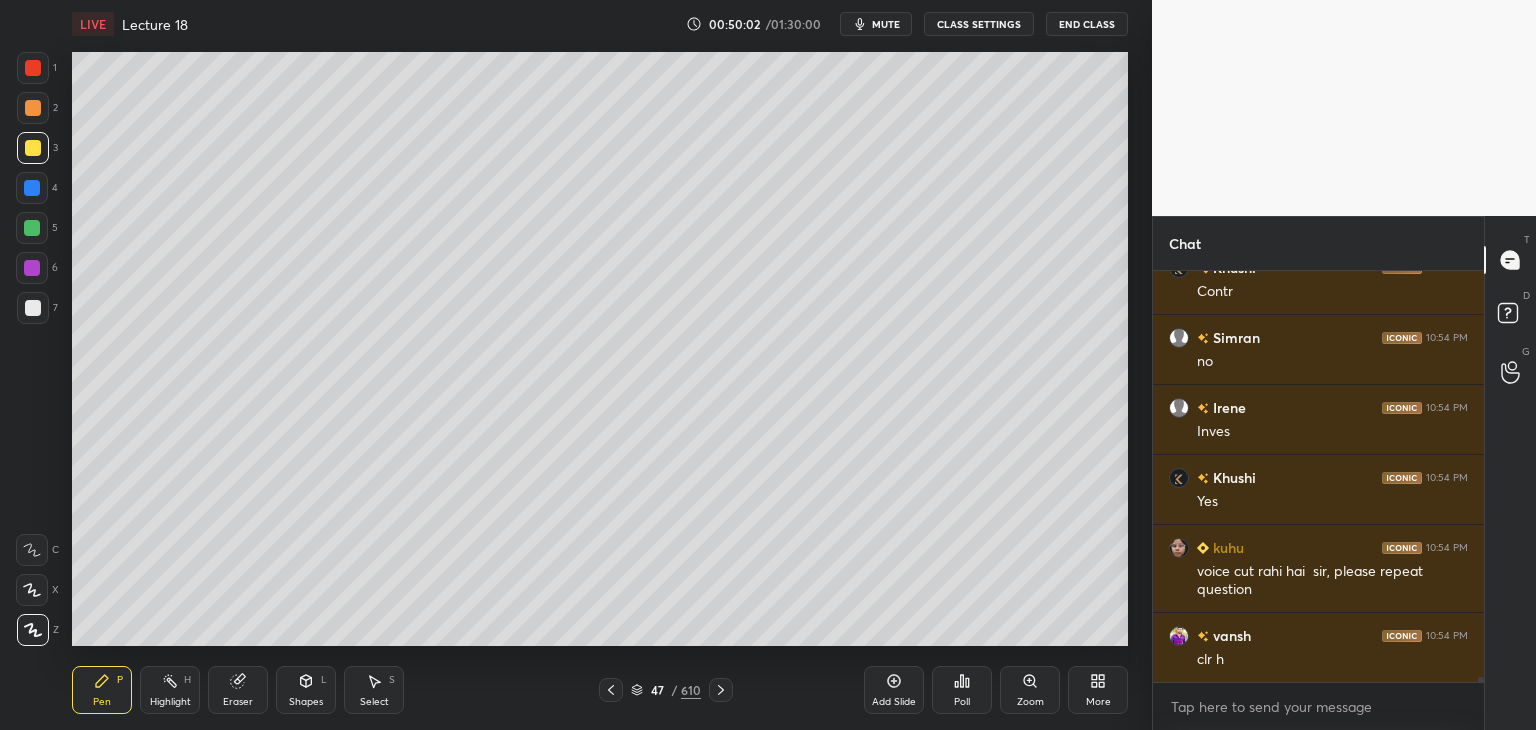 scroll, scrollTop: 33532, scrollLeft: 0, axis: vertical 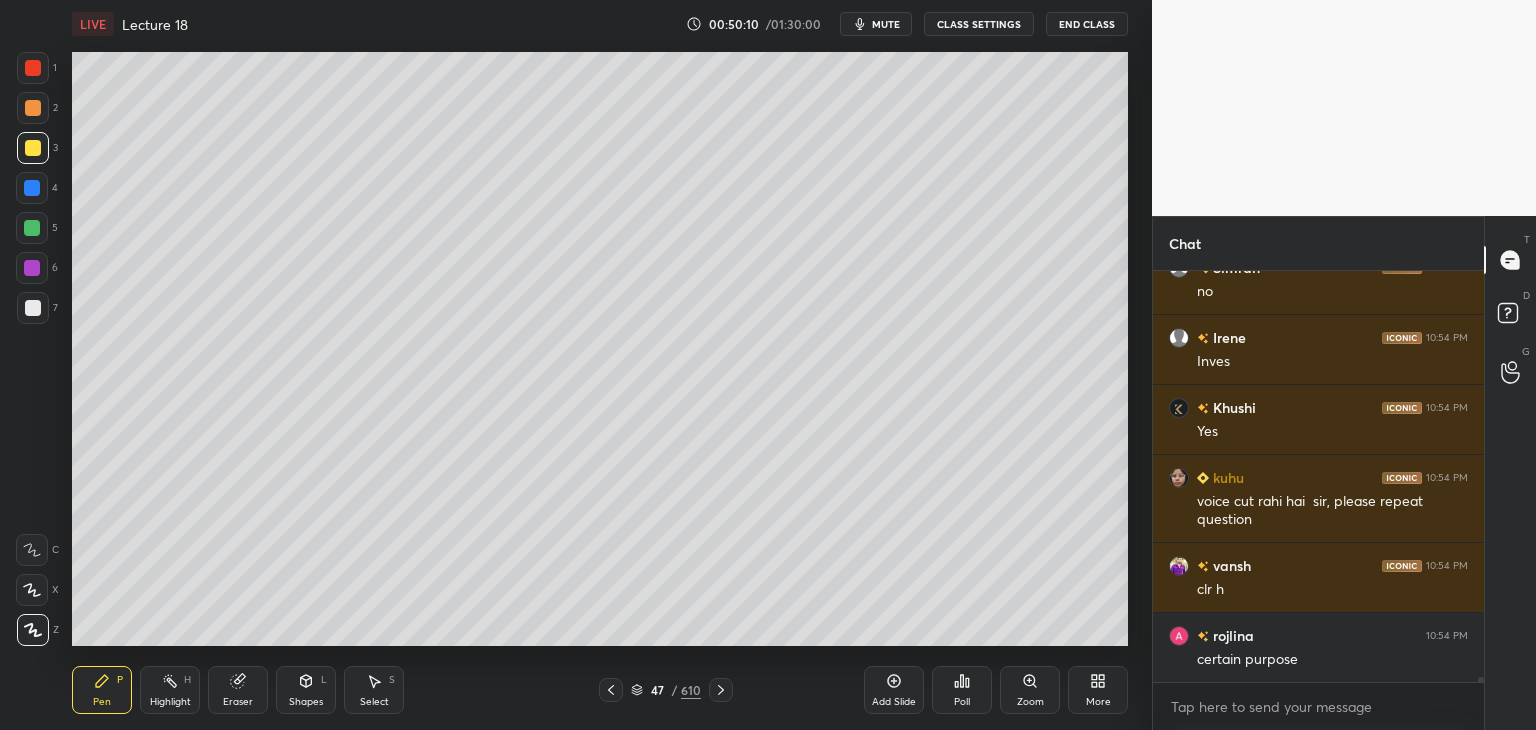 click at bounding box center [32, 228] 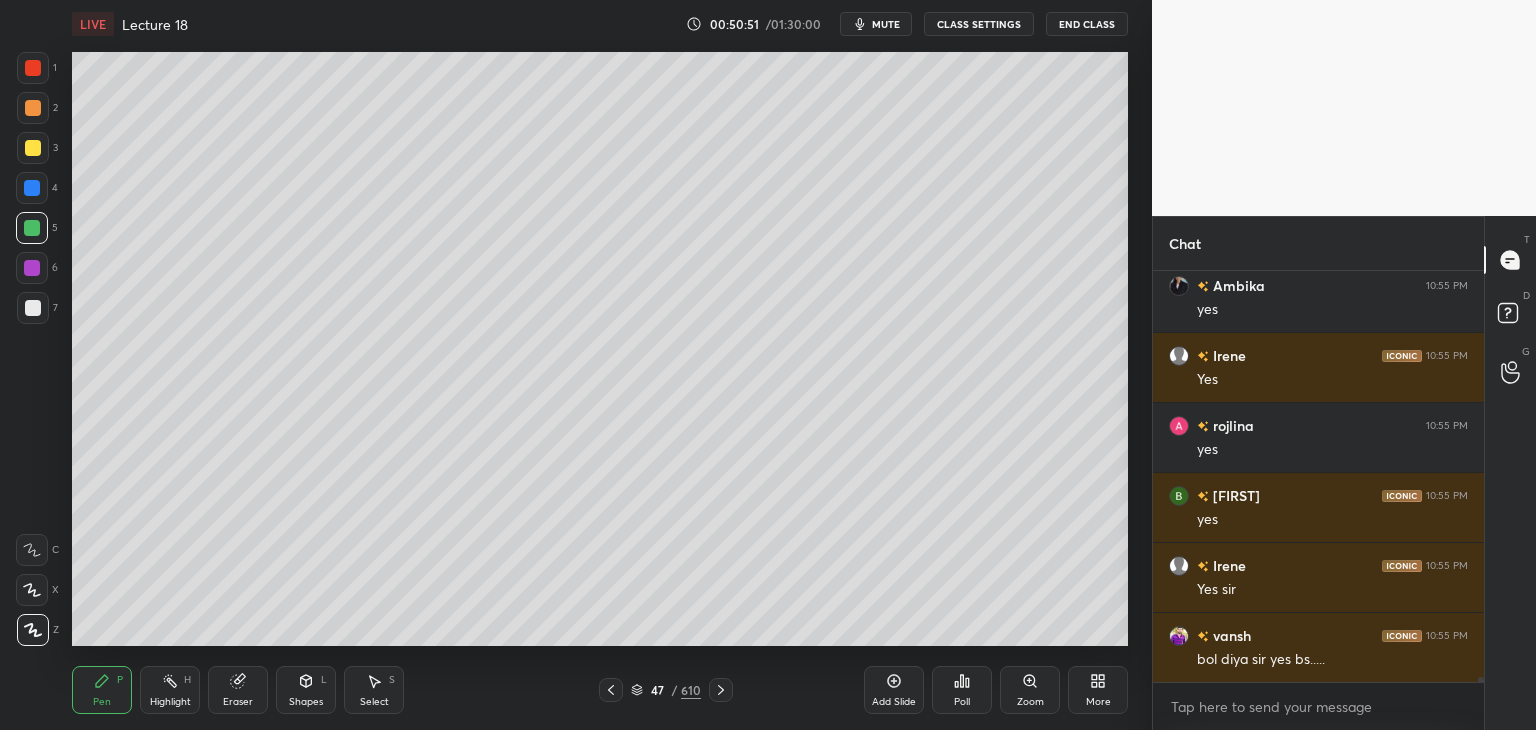 scroll, scrollTop: 35190, scrollLeft: 0, axis: vertical 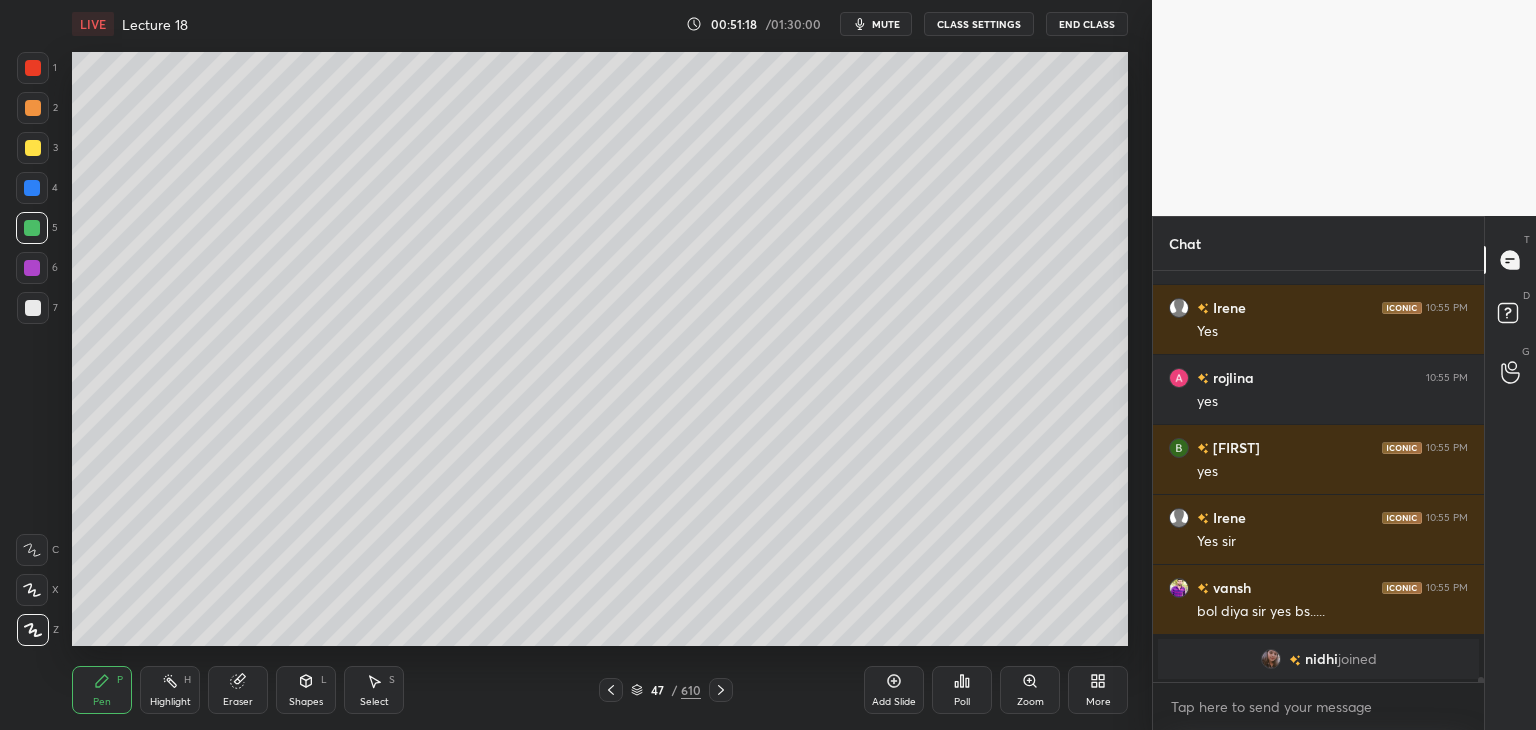 click on "Add Slide" at bounding box center [894, 690] 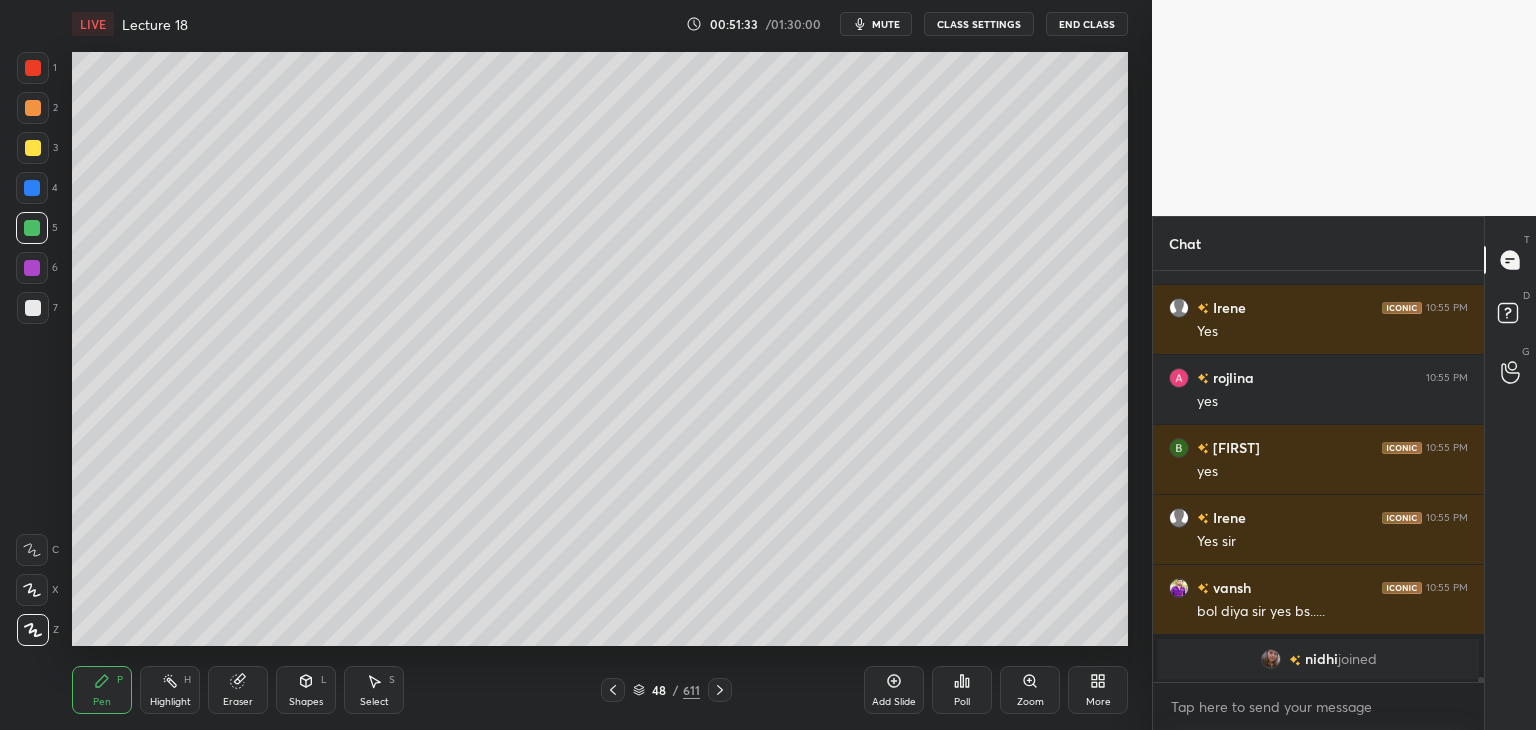 click at bounding box center [32, 268] 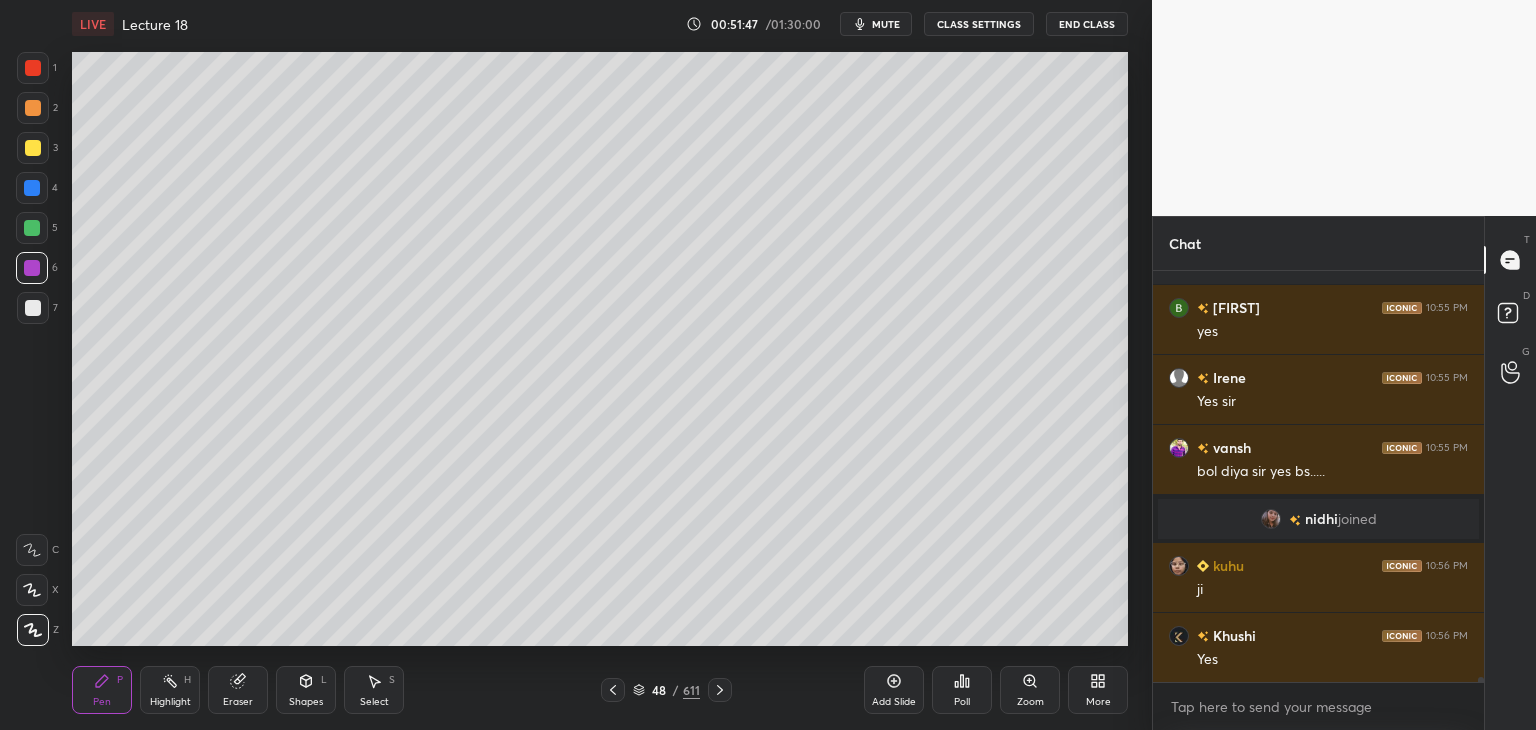scroll, scrollTop: 30806, scrollLeft: 0, axis: vertical 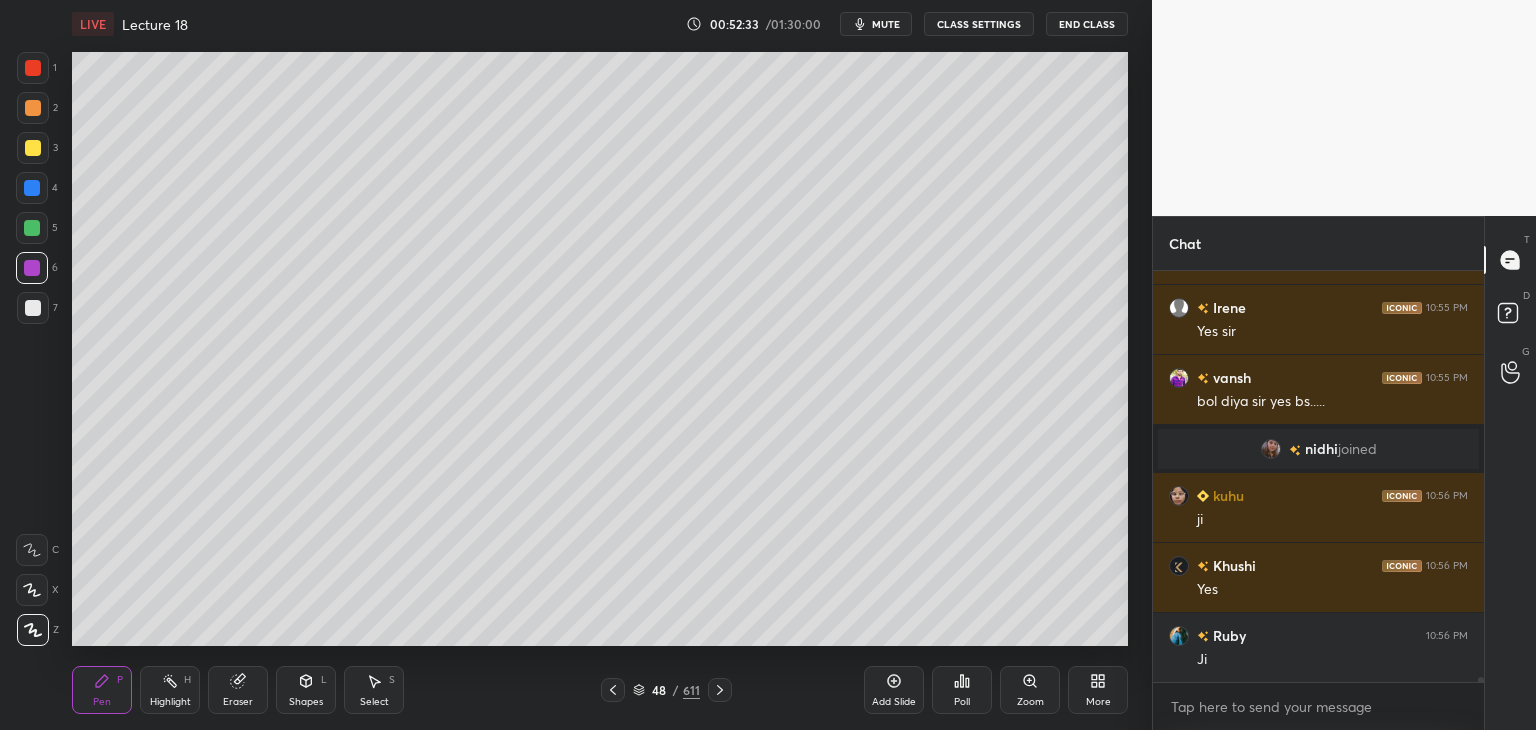 click on "5" at bounding box center (37, 228) 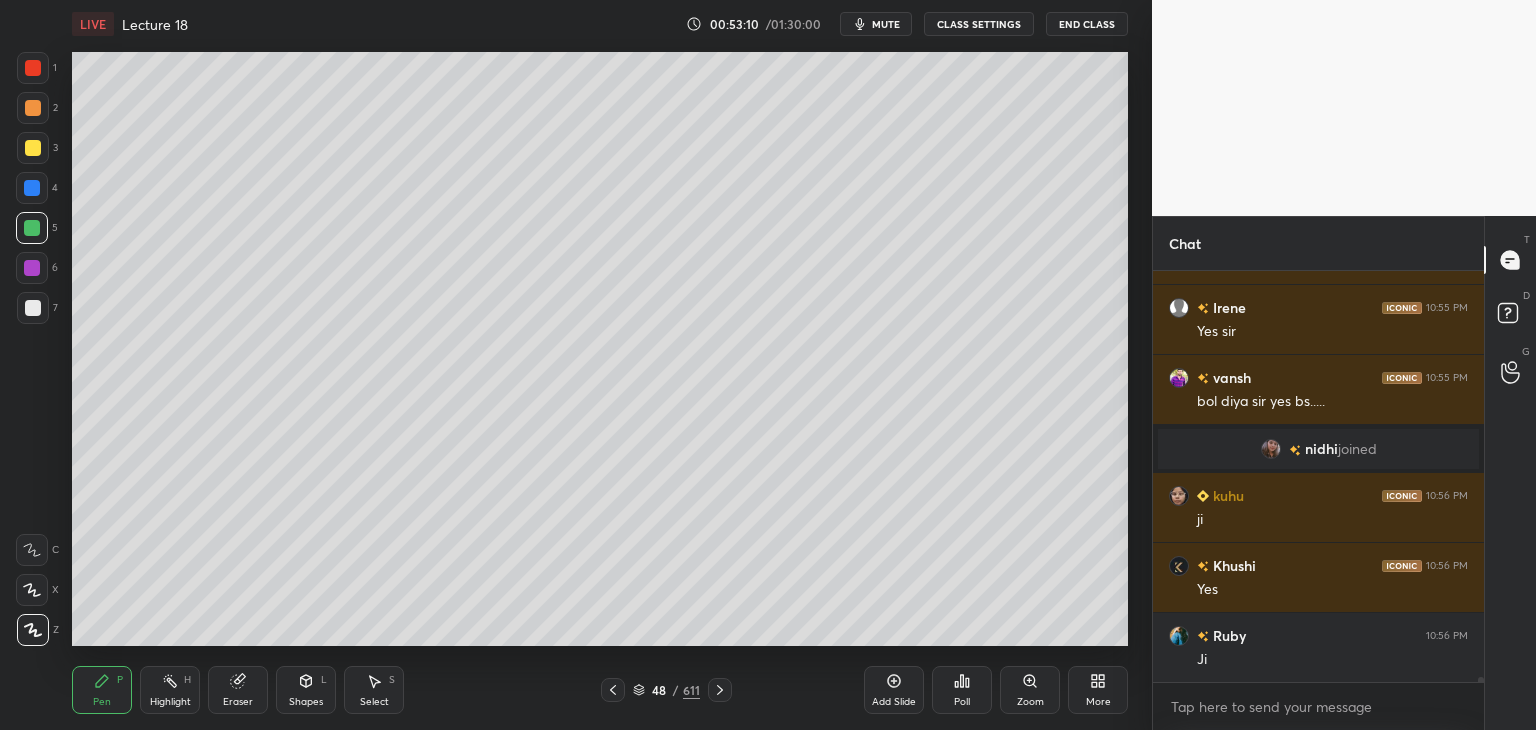 scroll, scrollTop: 30876, scrollLeft: 0, axis: vertical 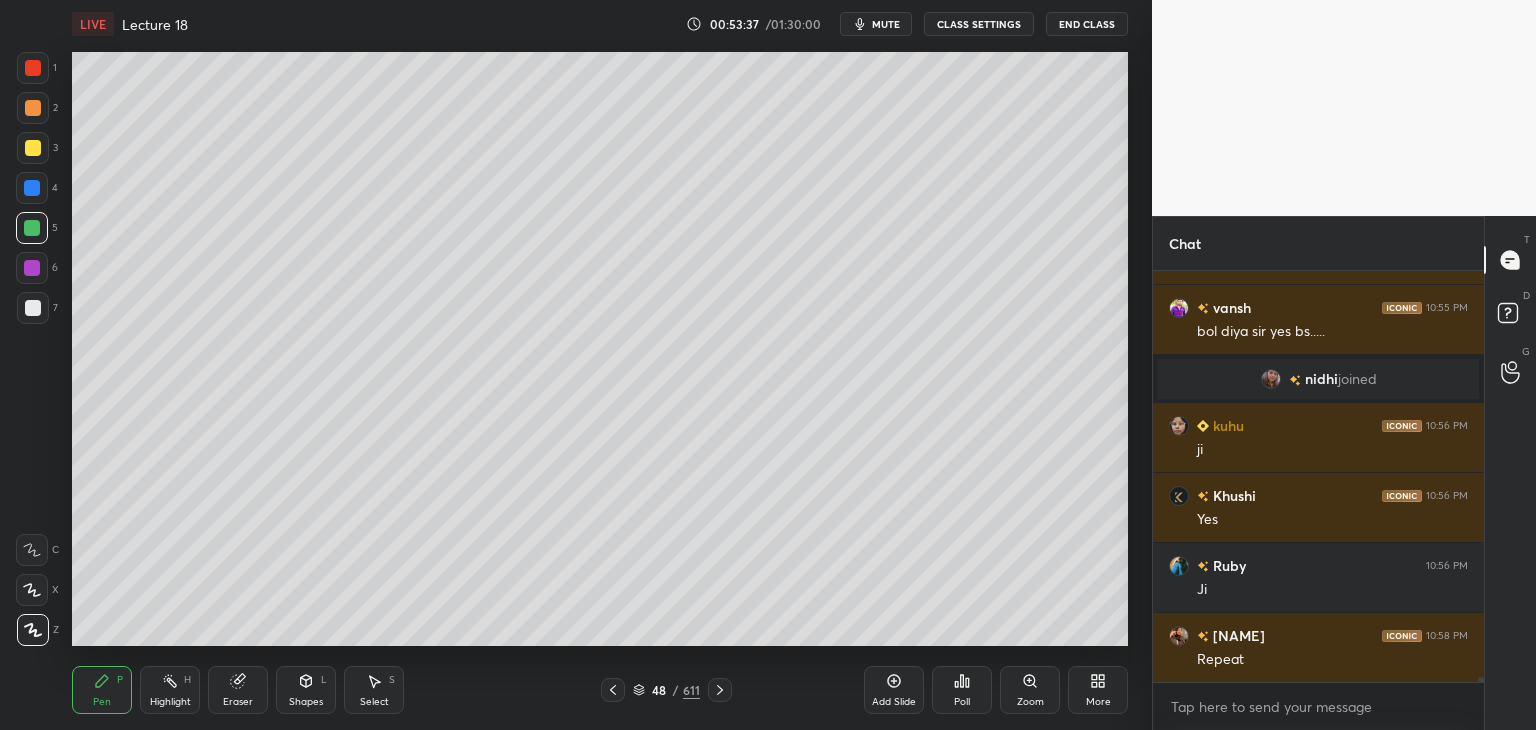 click on "Add Slide" at bounding box center [894, 702] 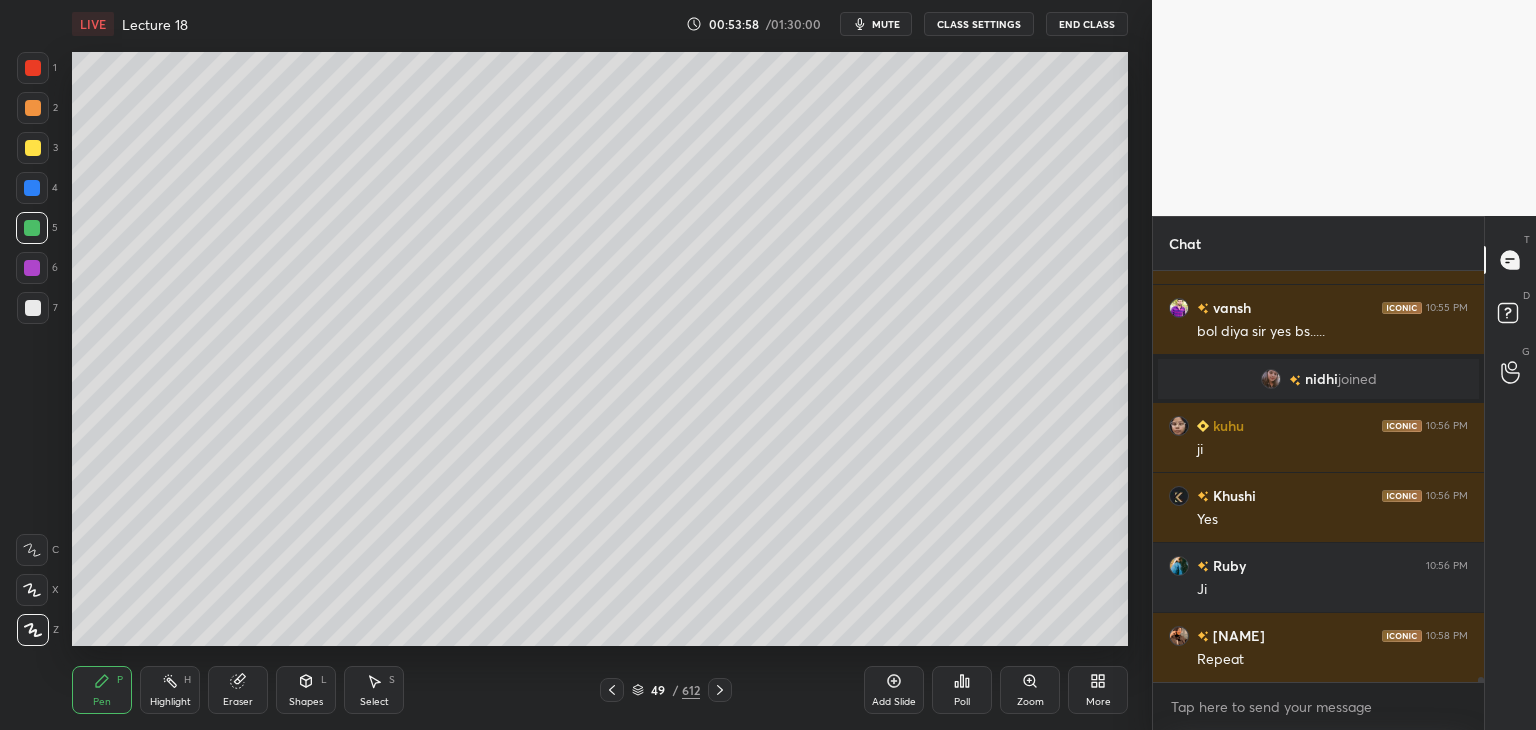 click at bounding box center (32, 268) 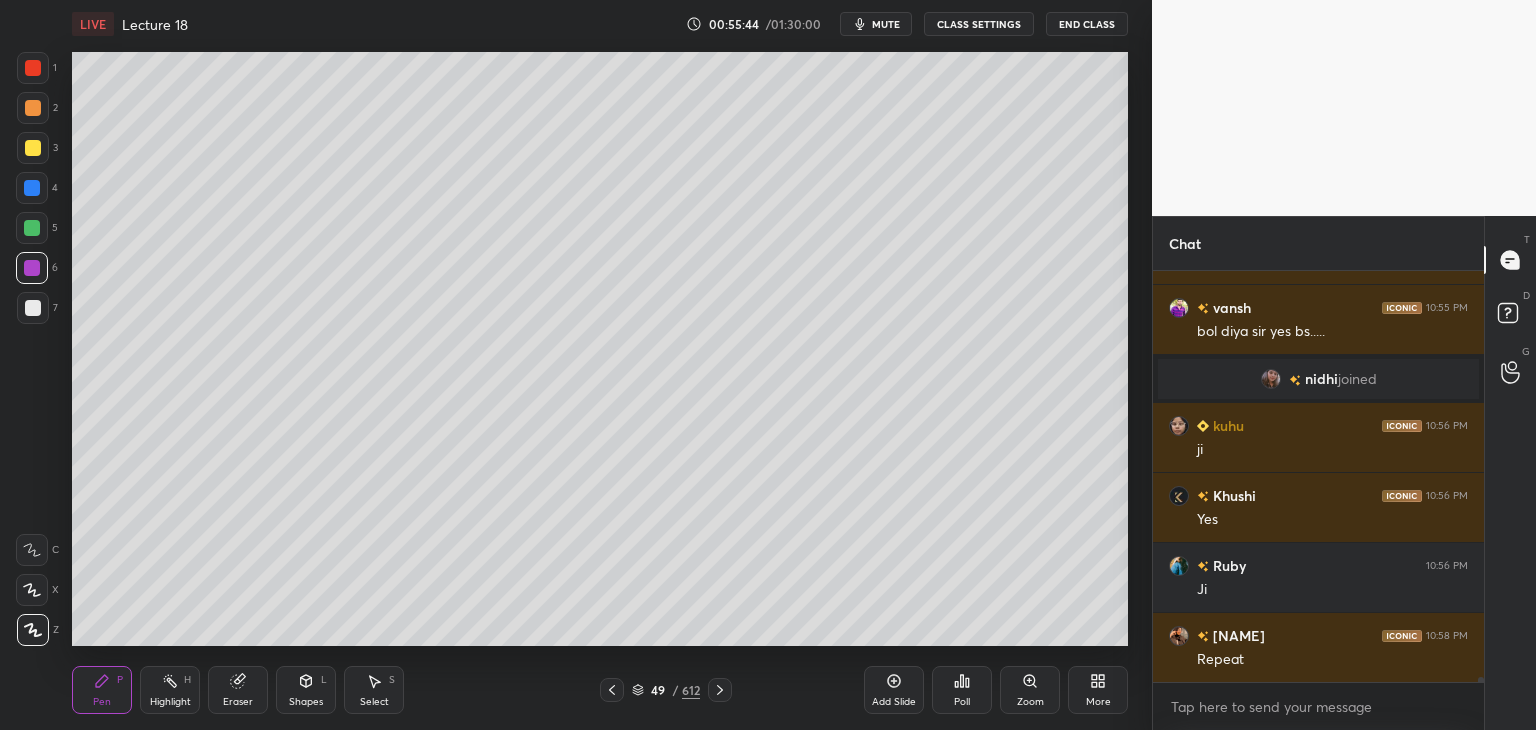 scroll, scrollTop: 30924, scrollLeft: 0, axis: vertical 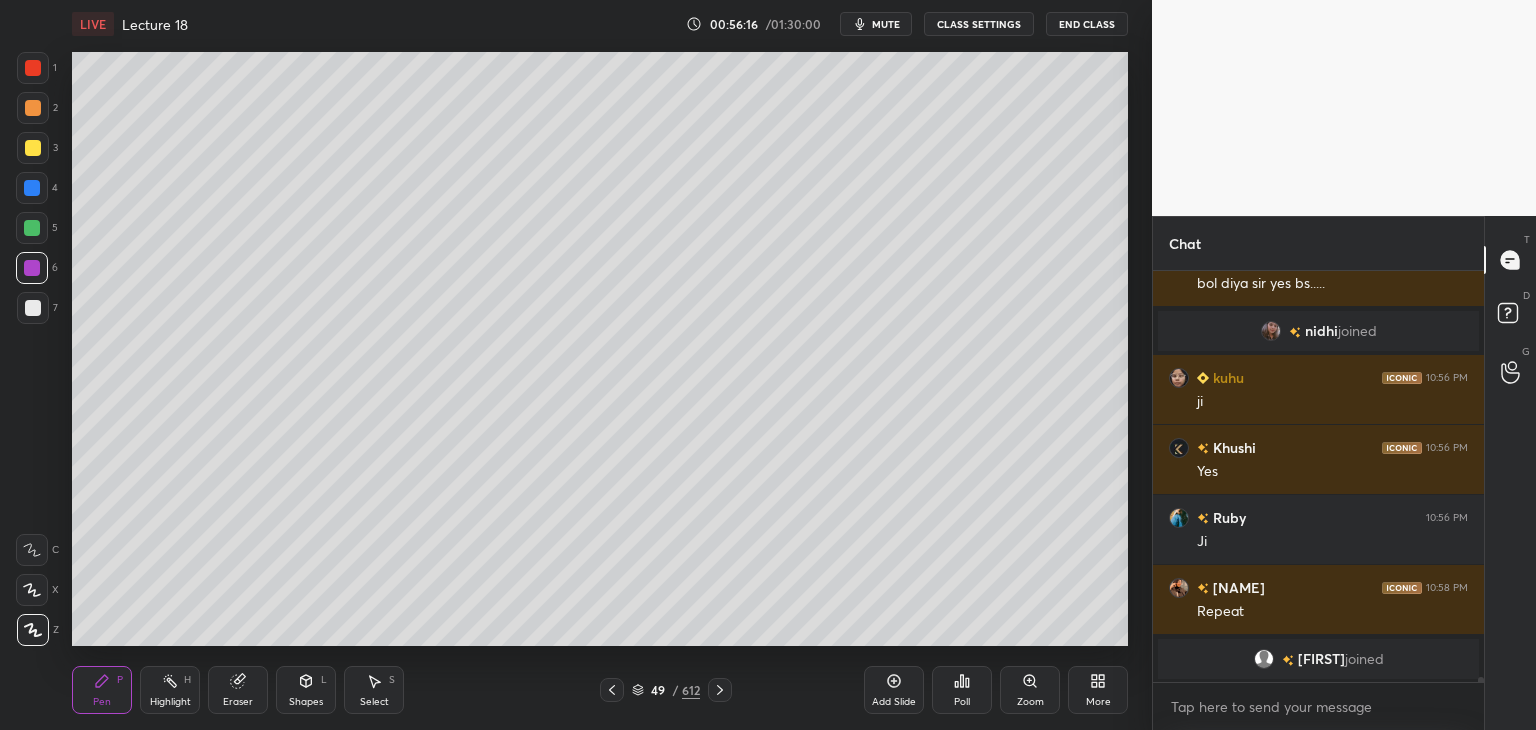 click at bounding box center [32, 228] 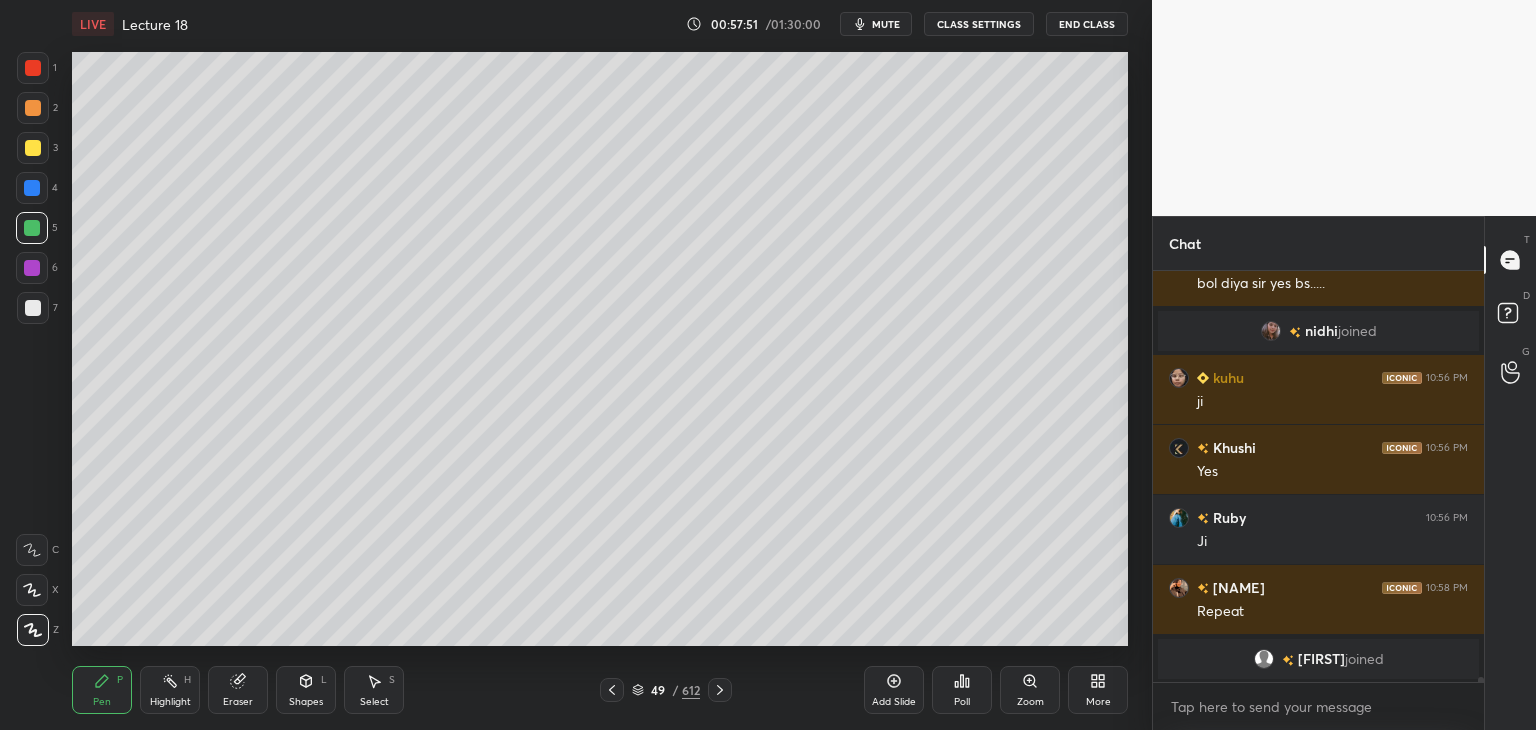 click on "Add Slide" at bounding box center [894, 690] 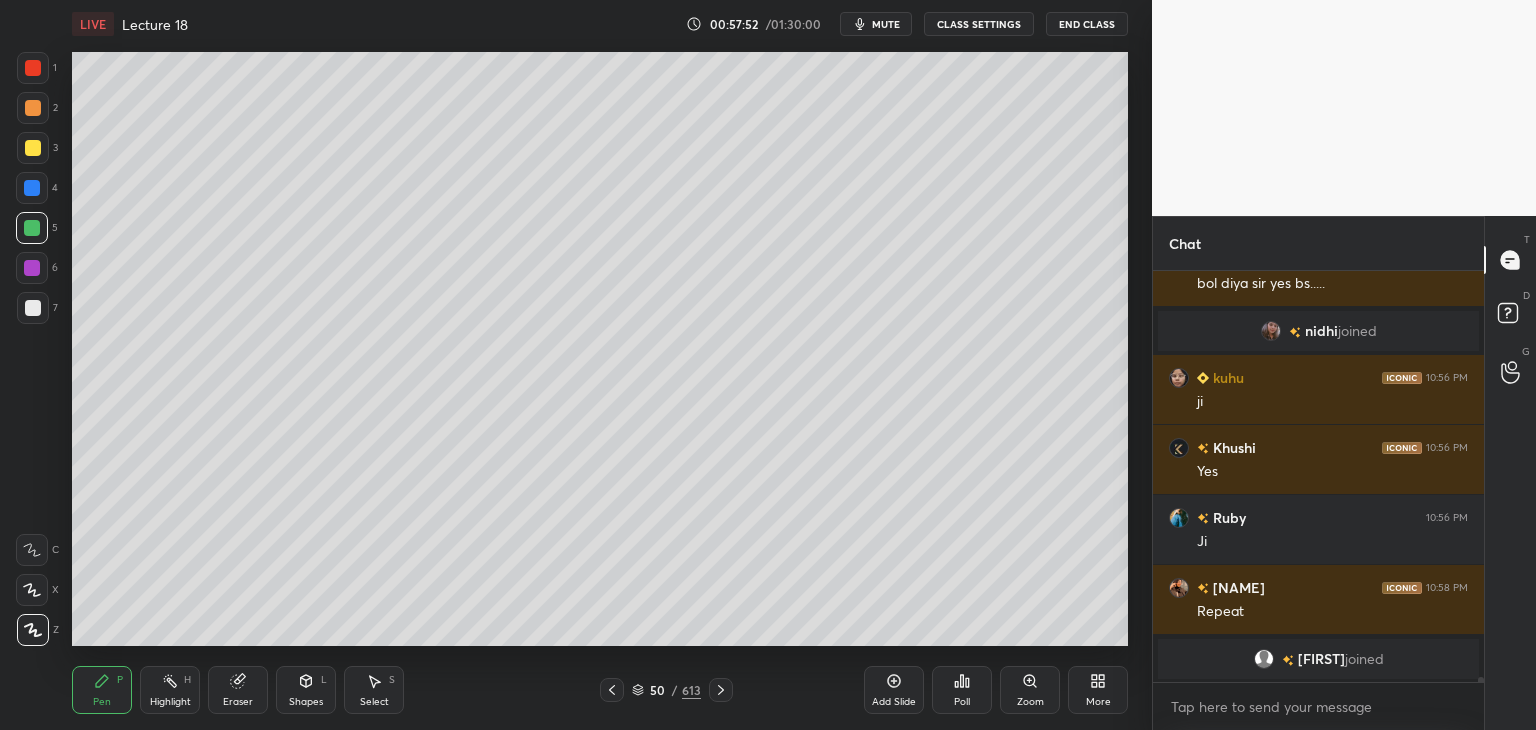 click at bounding box center (33, 68) 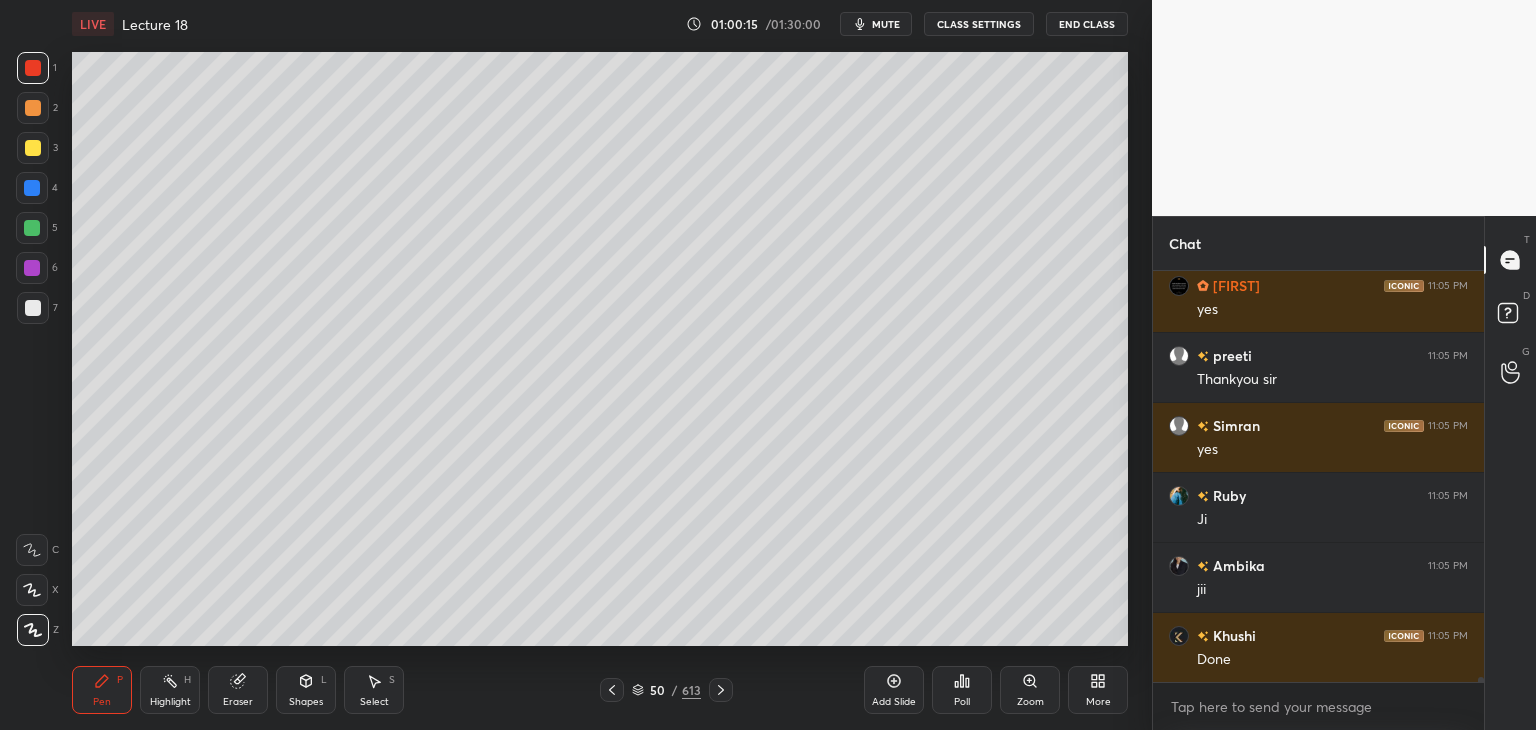 scroll, scrollTop: 32434, scrollLeft: 0, axis: vertical 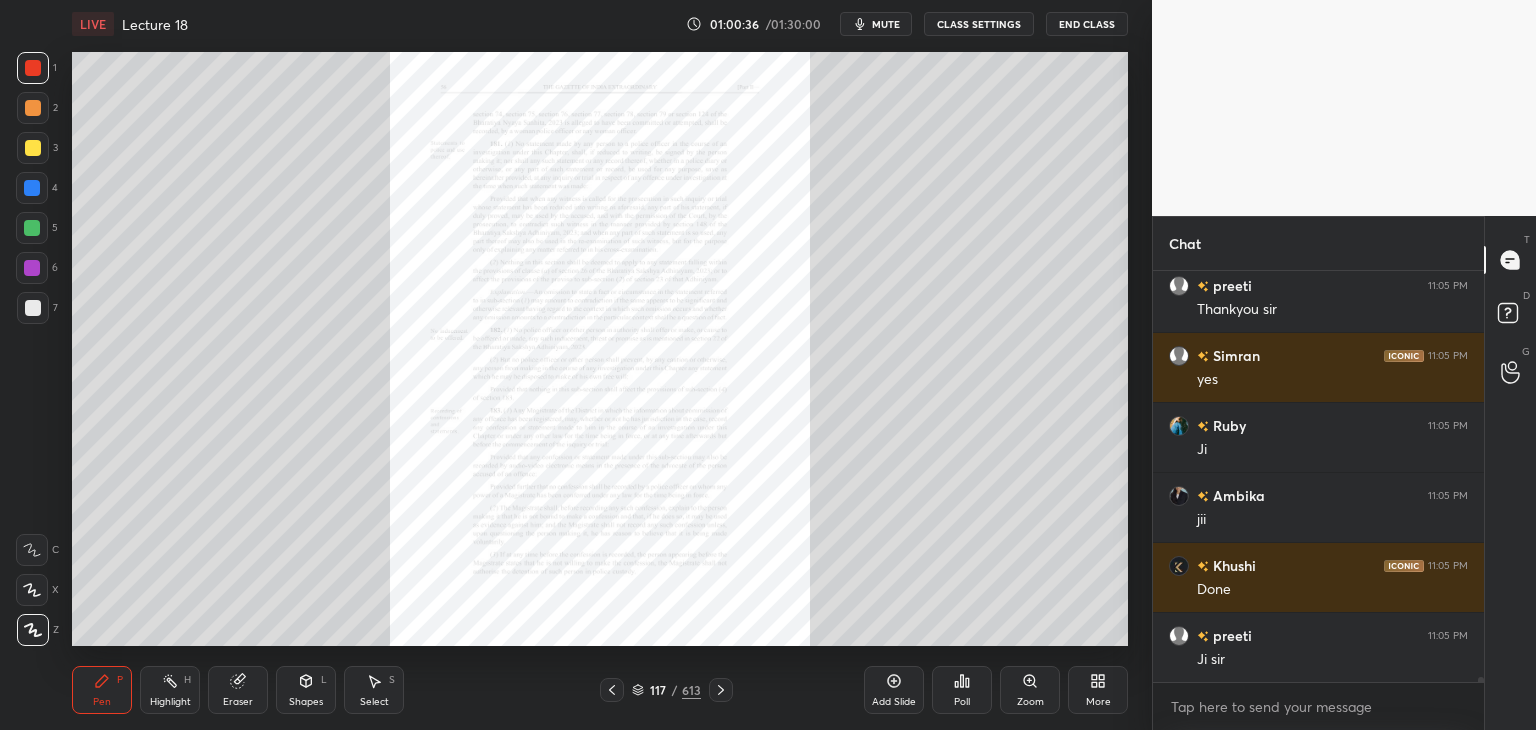 click on "Eraser" at bounding box center [238, 690] 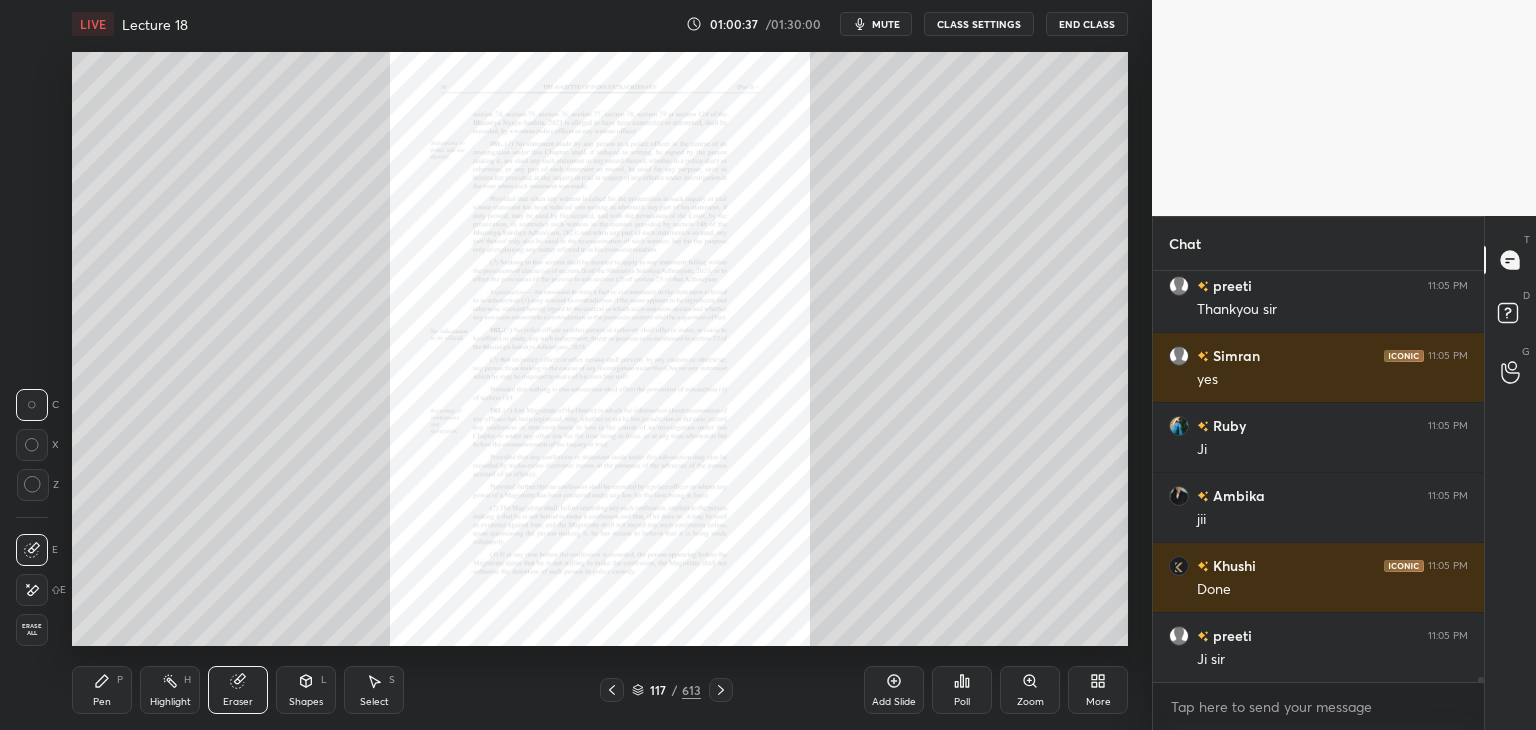 click on "Erase all" at bounding box center [32, 630] 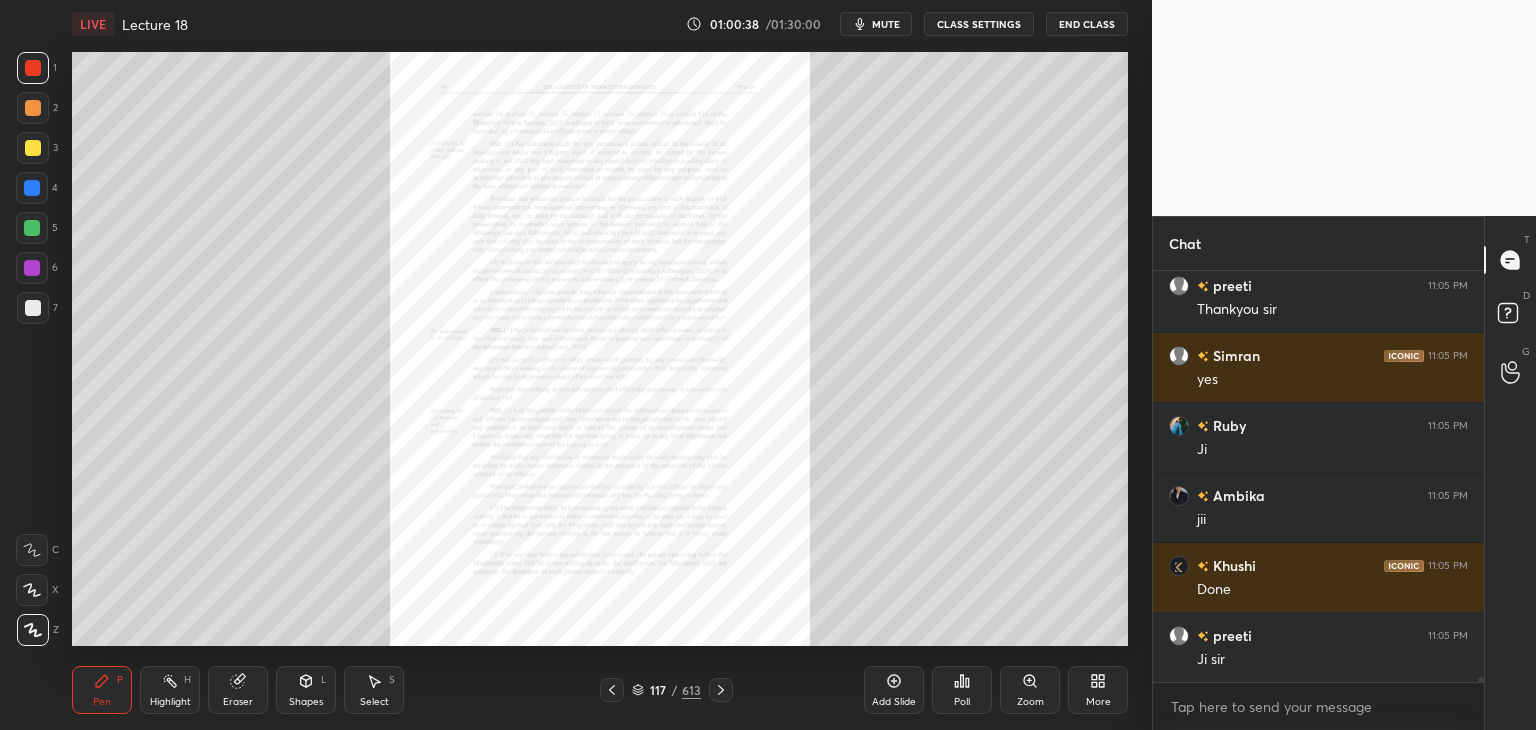click 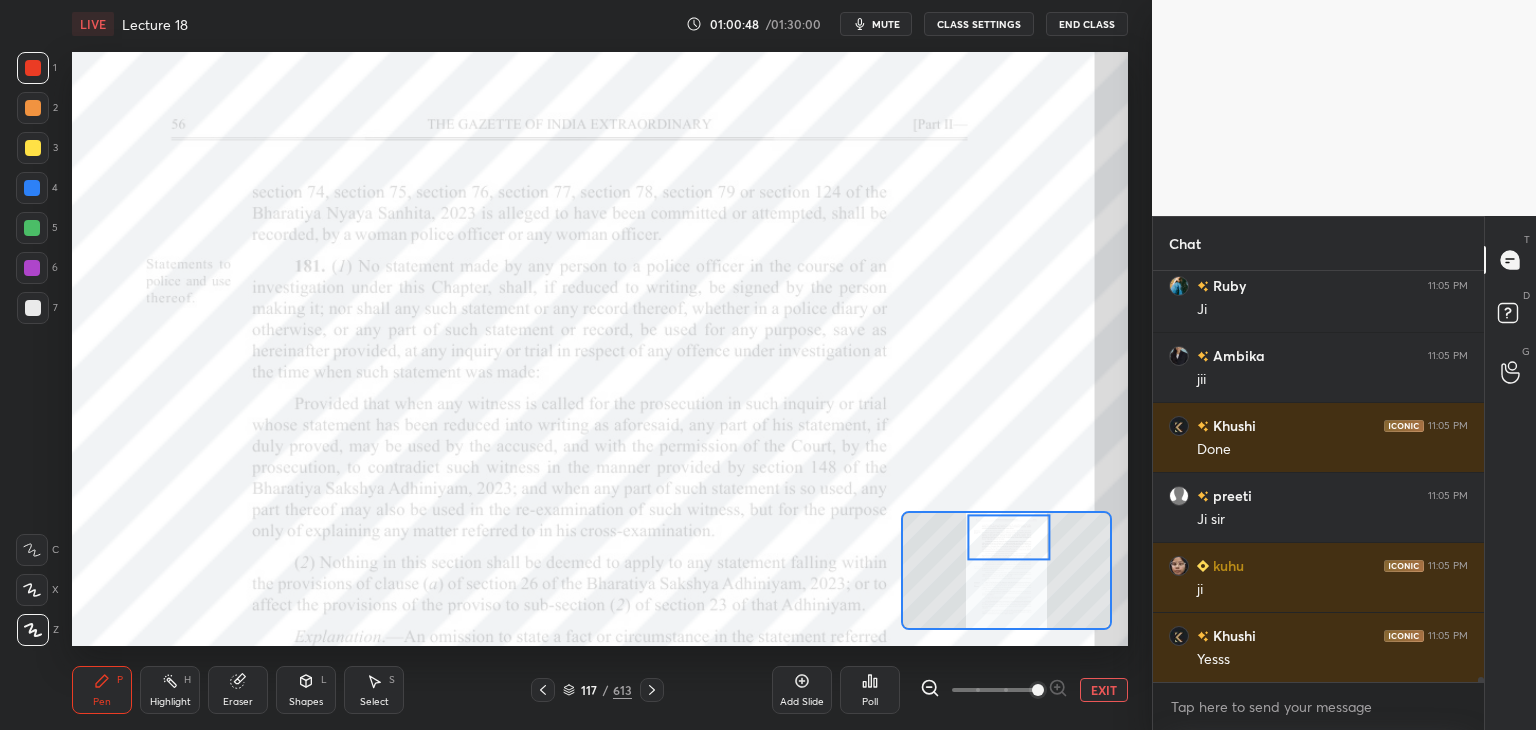 scroll, scrollTop: 32644, scrollLeft: 0, axis: vertical 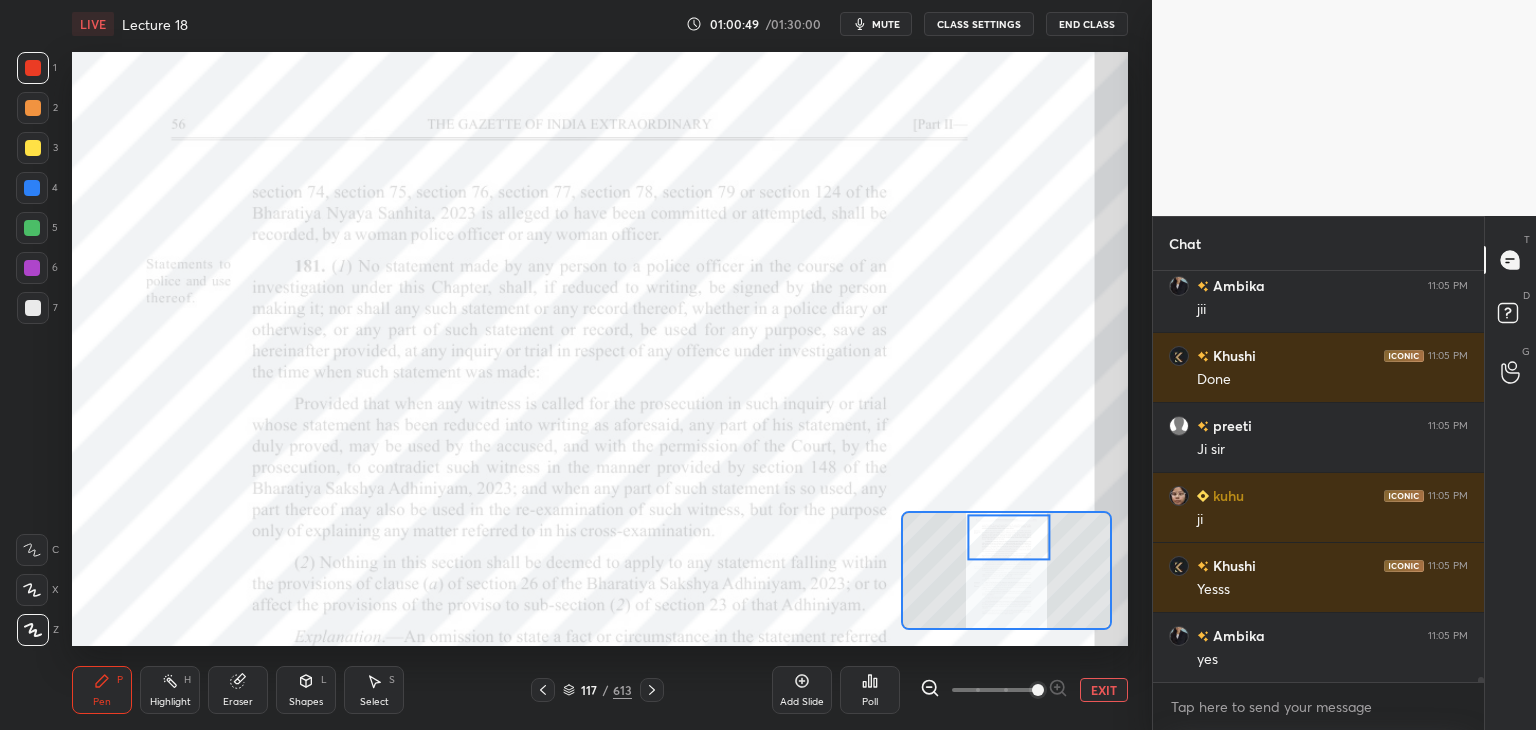 click at bounding box center (32, 550) 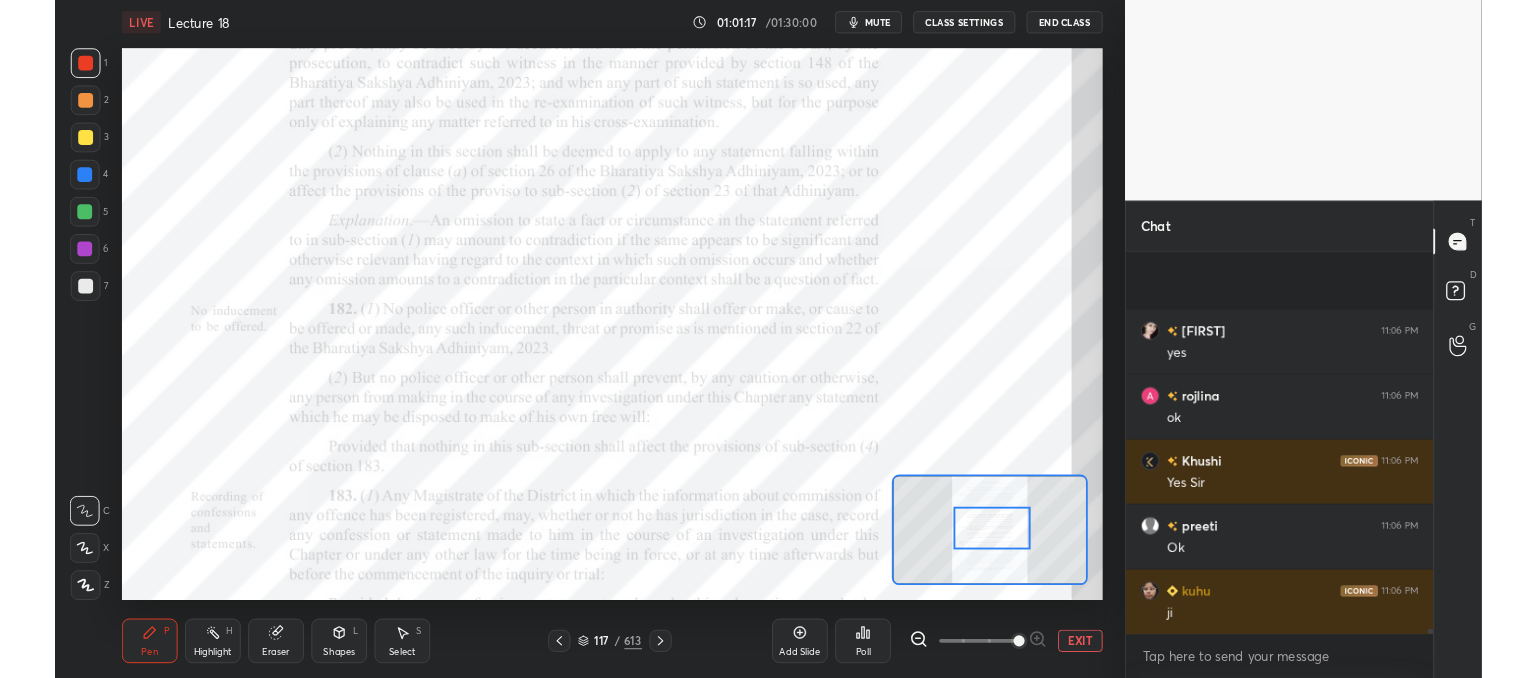 scroll, scrollTop: 33904, scrollLeft: 0, axis: vertical 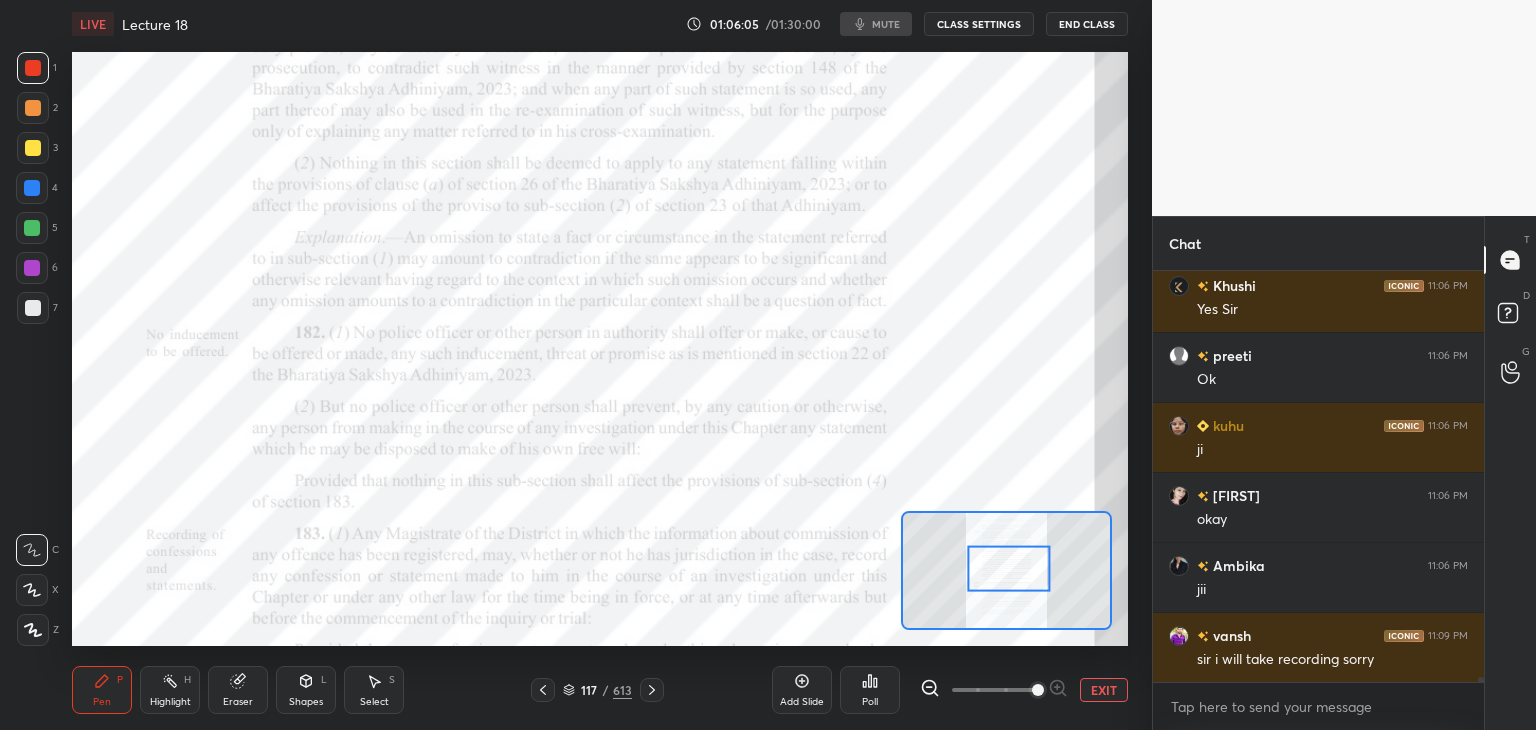 type on "x" 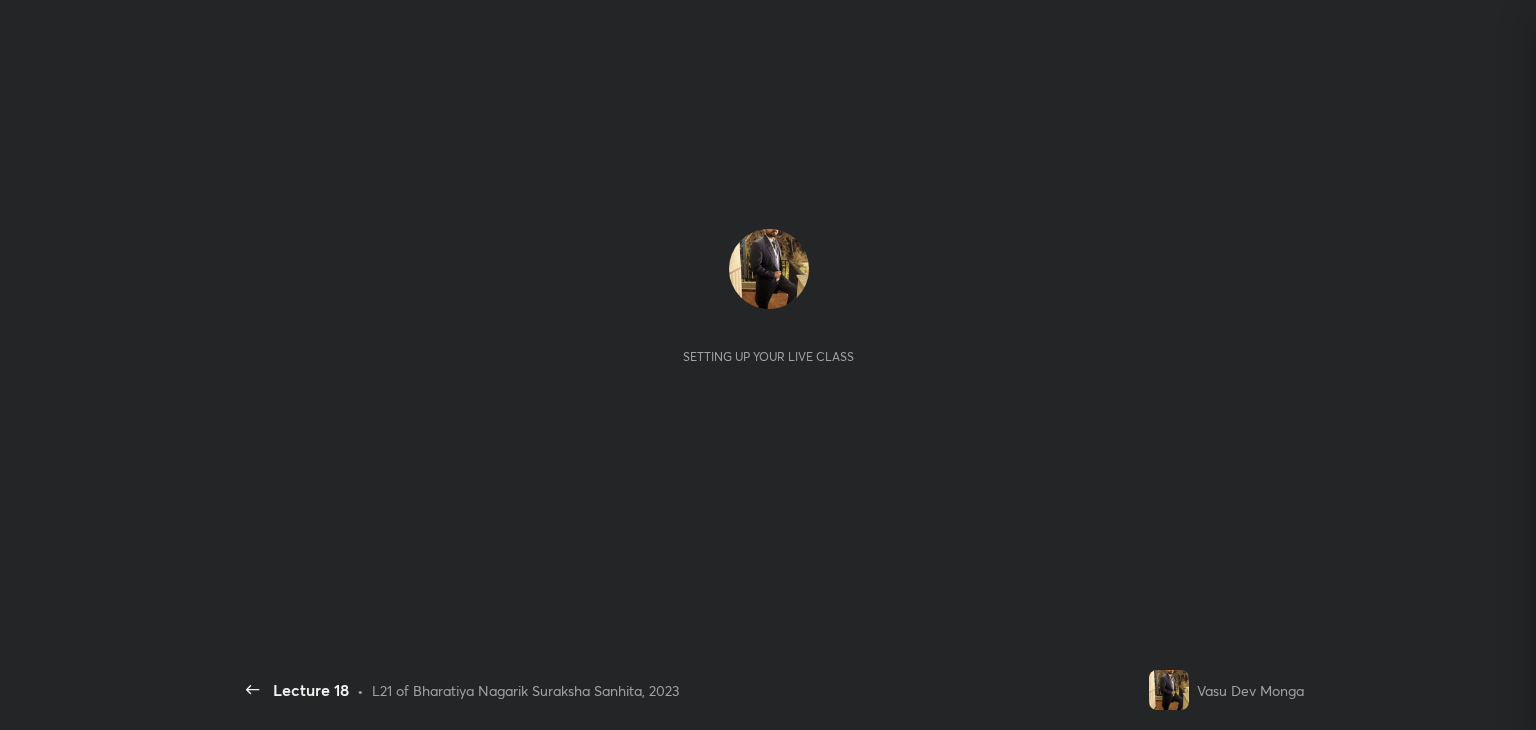 scroll, scrollTop: 0, scrollLeft: 0, axis: both 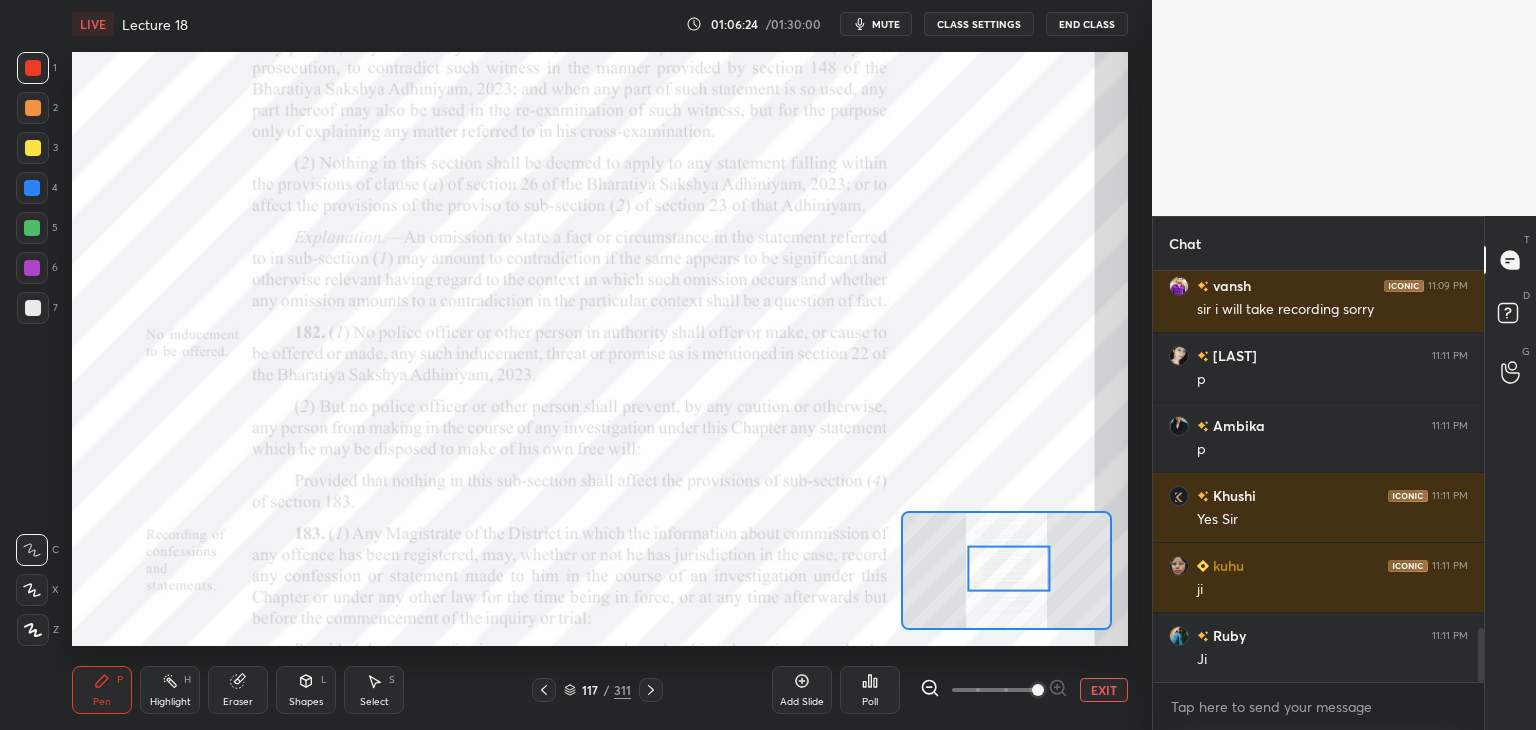 click on "Eraser" at bounding box center (238, 690) 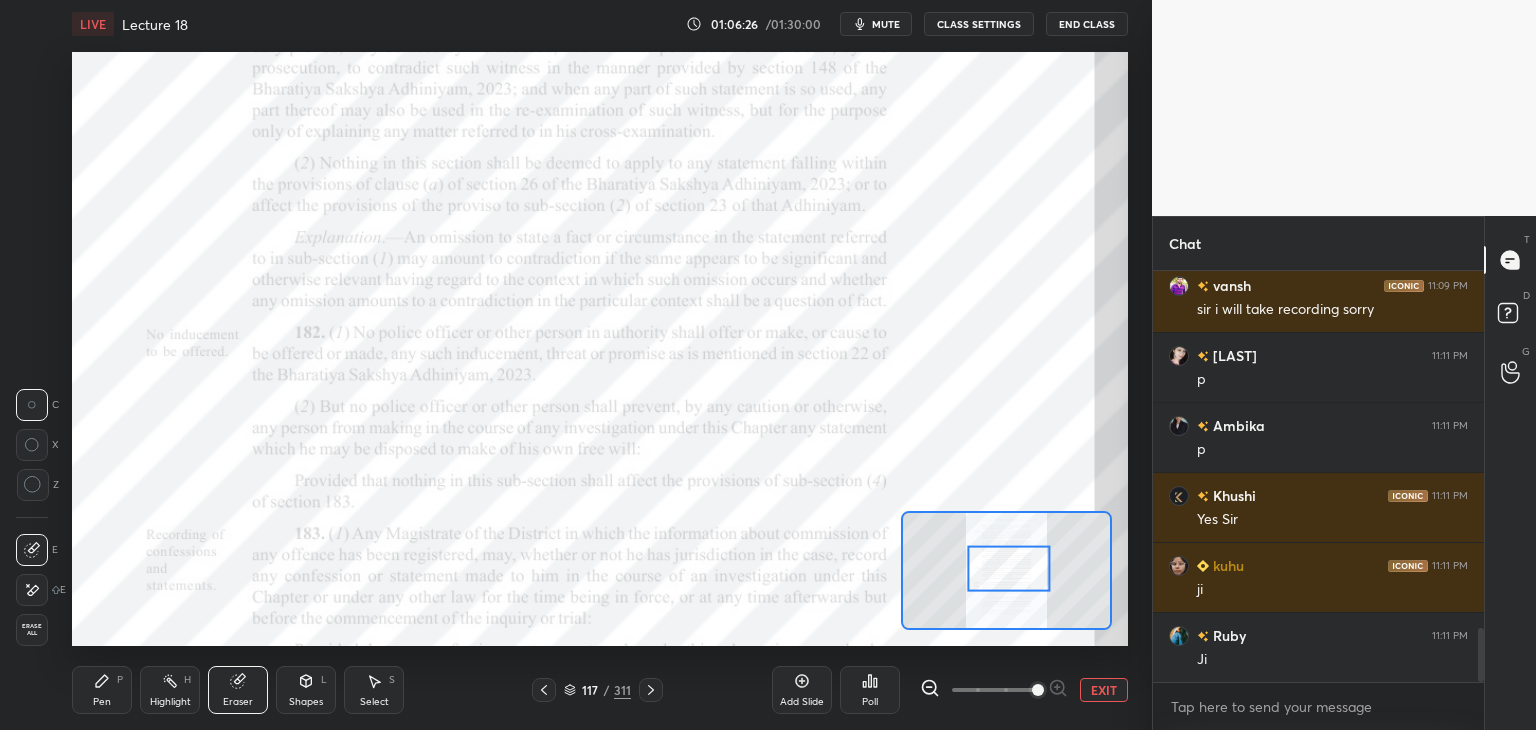 scroll, scrollTop: 2798, scrollLeft: 0, axis: vertical 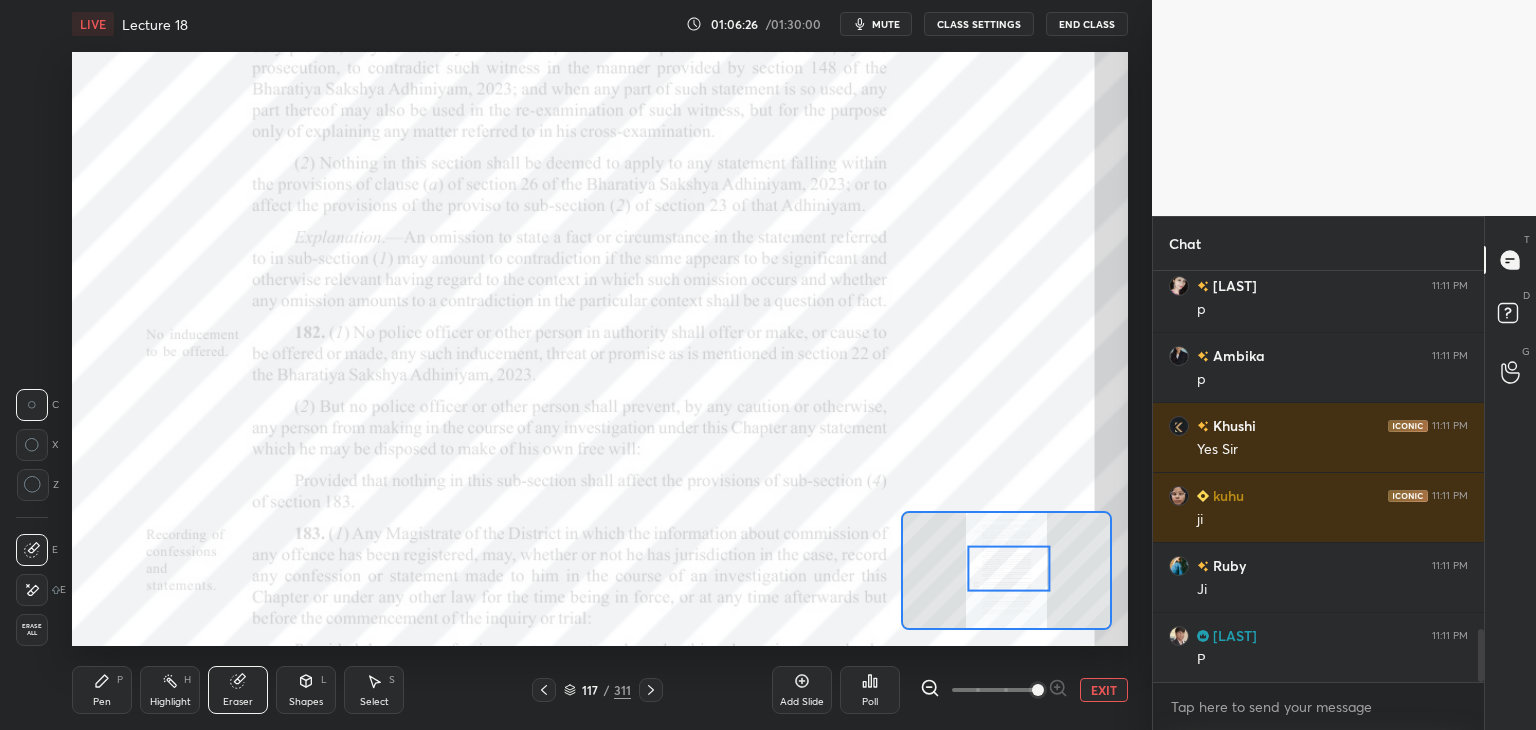 click on "Erase all" at bounding box center [32, 630] 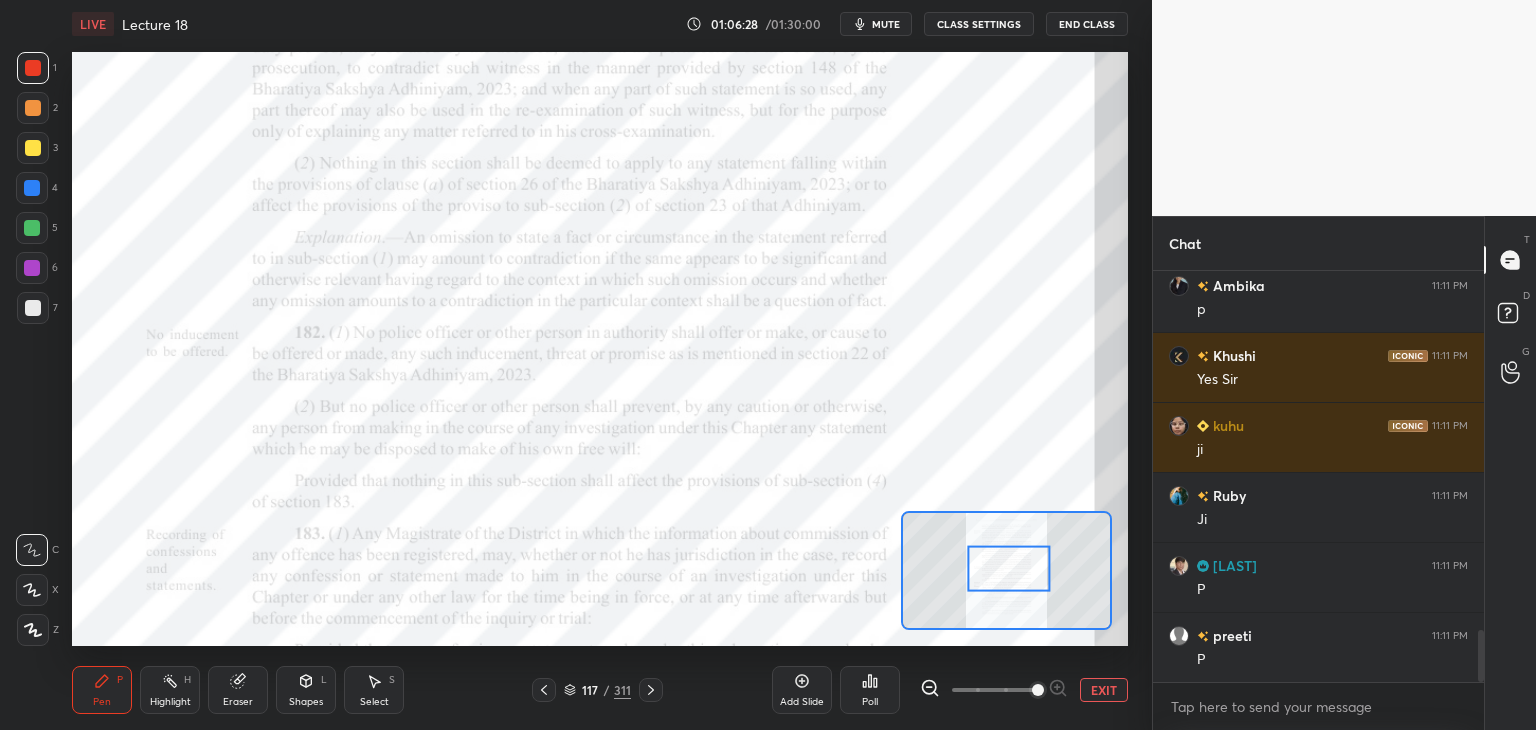 click 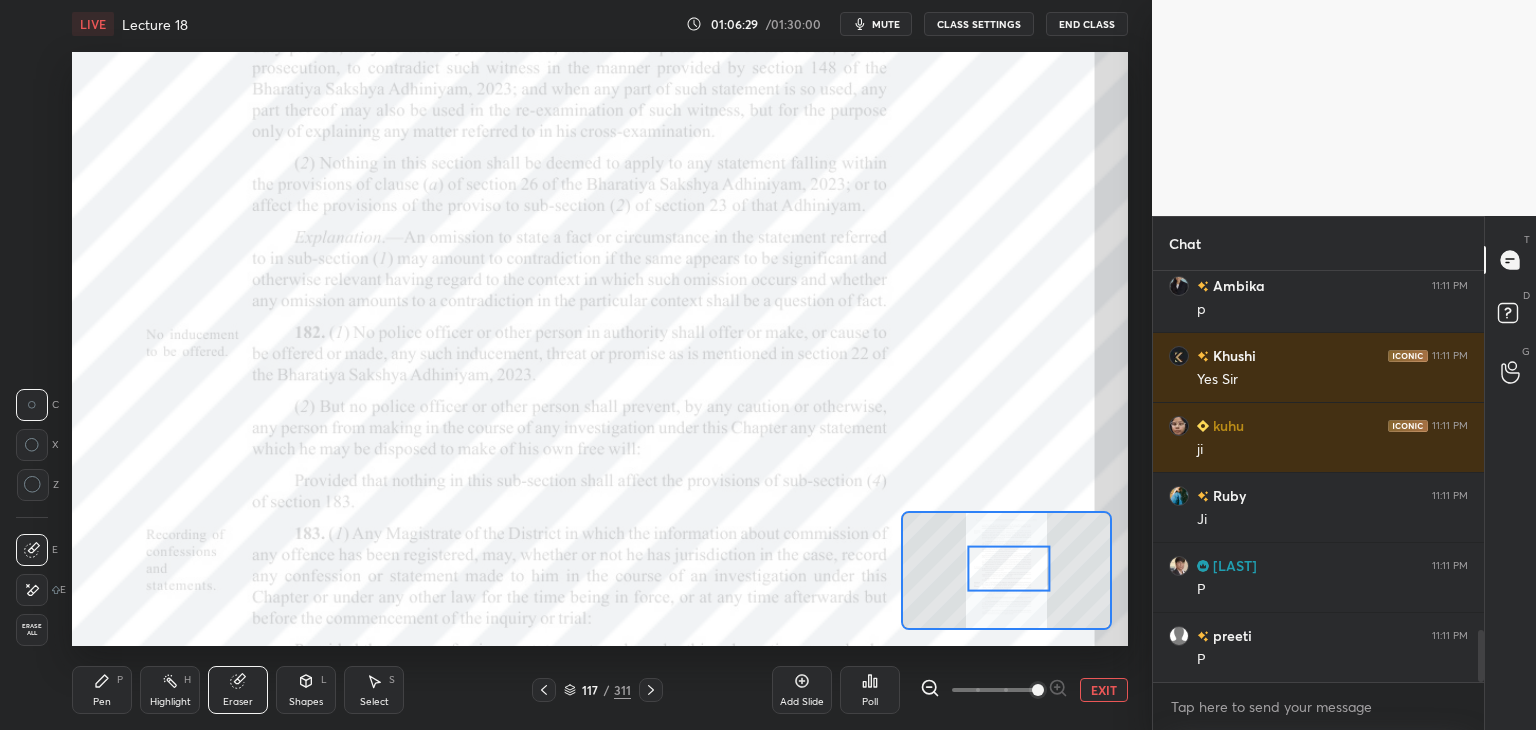 click on "Erase all" at bounding box center (32, 630) 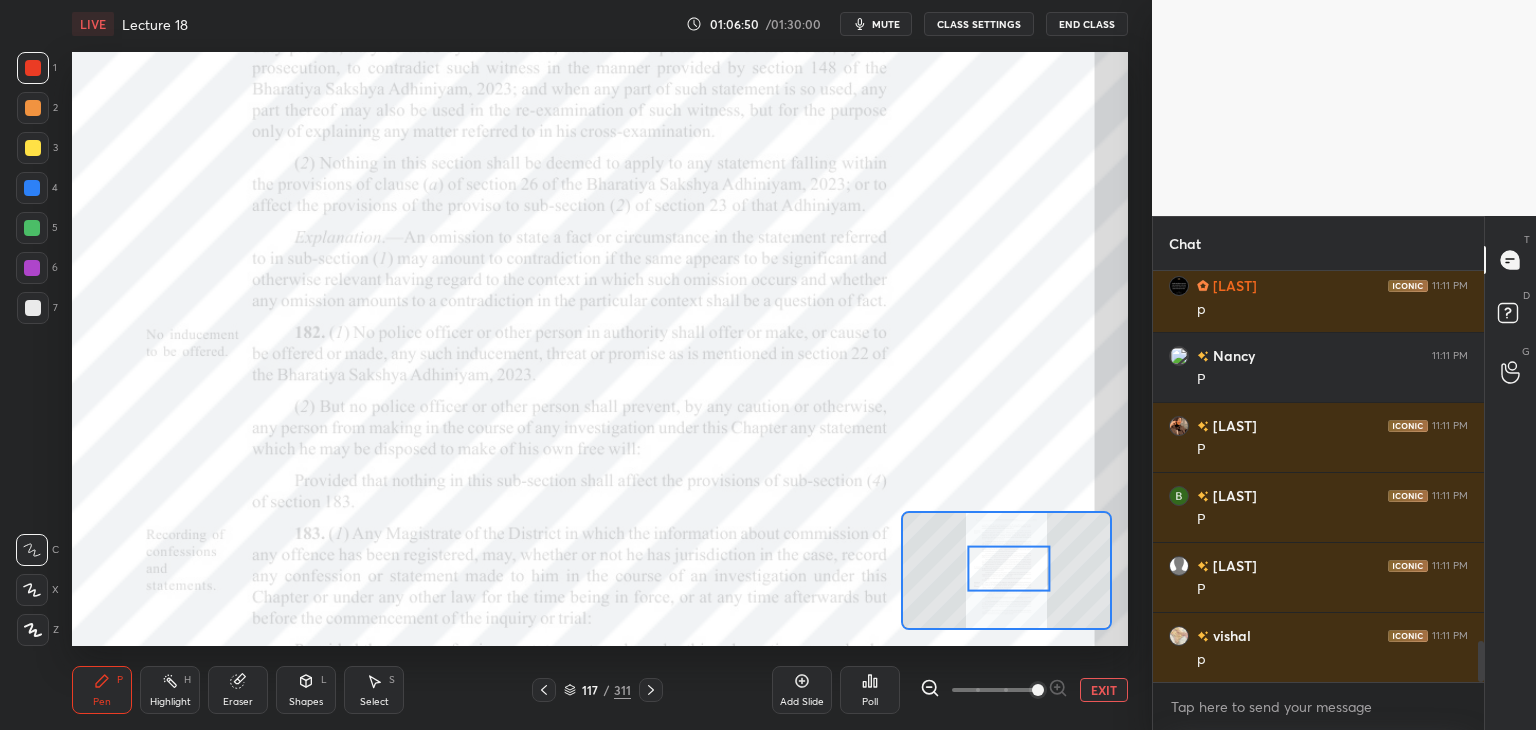 scroll, scrollTop: 3708, scrollLeft: 0, axis: vertical 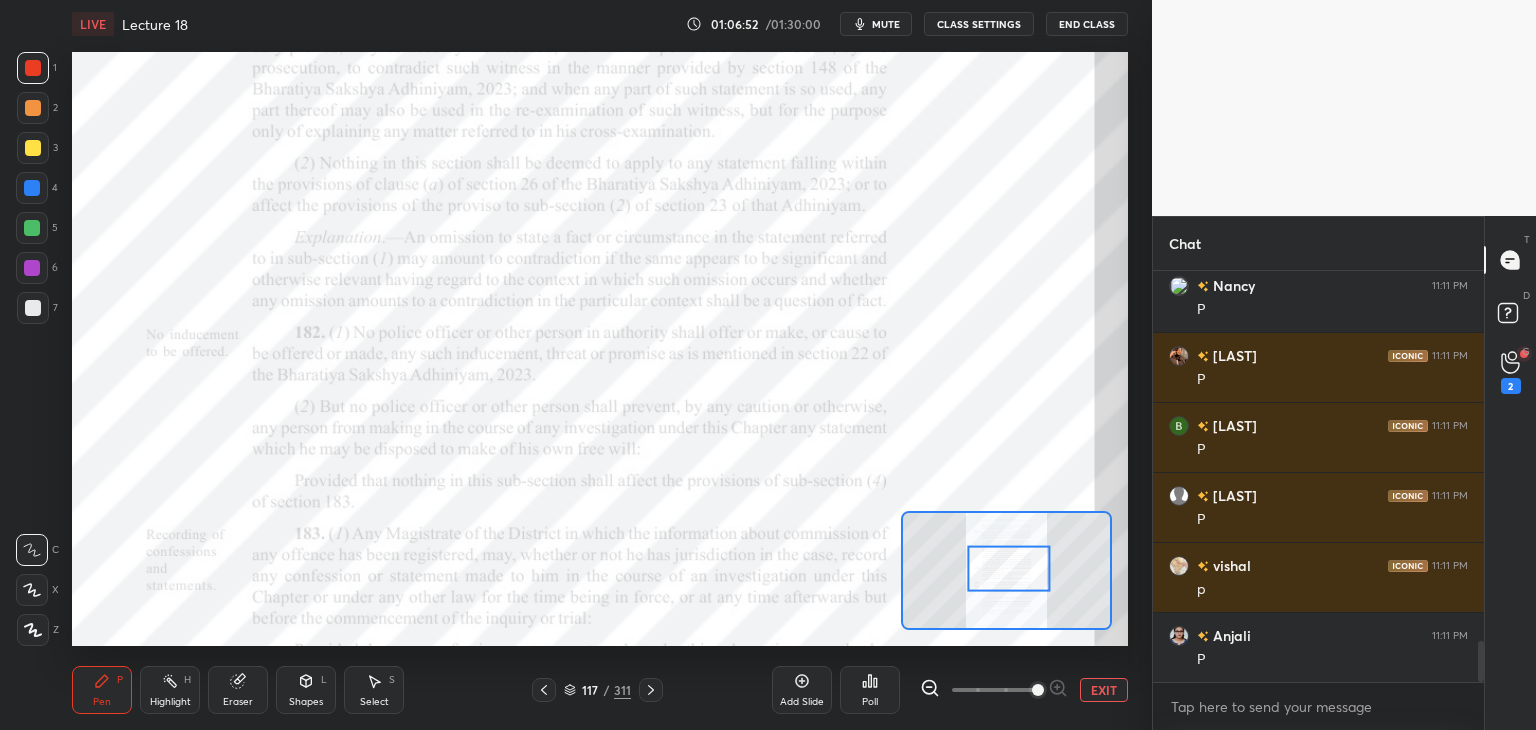 click on "G Raise Hand (G) 2" at bounding box center (1510, 372) 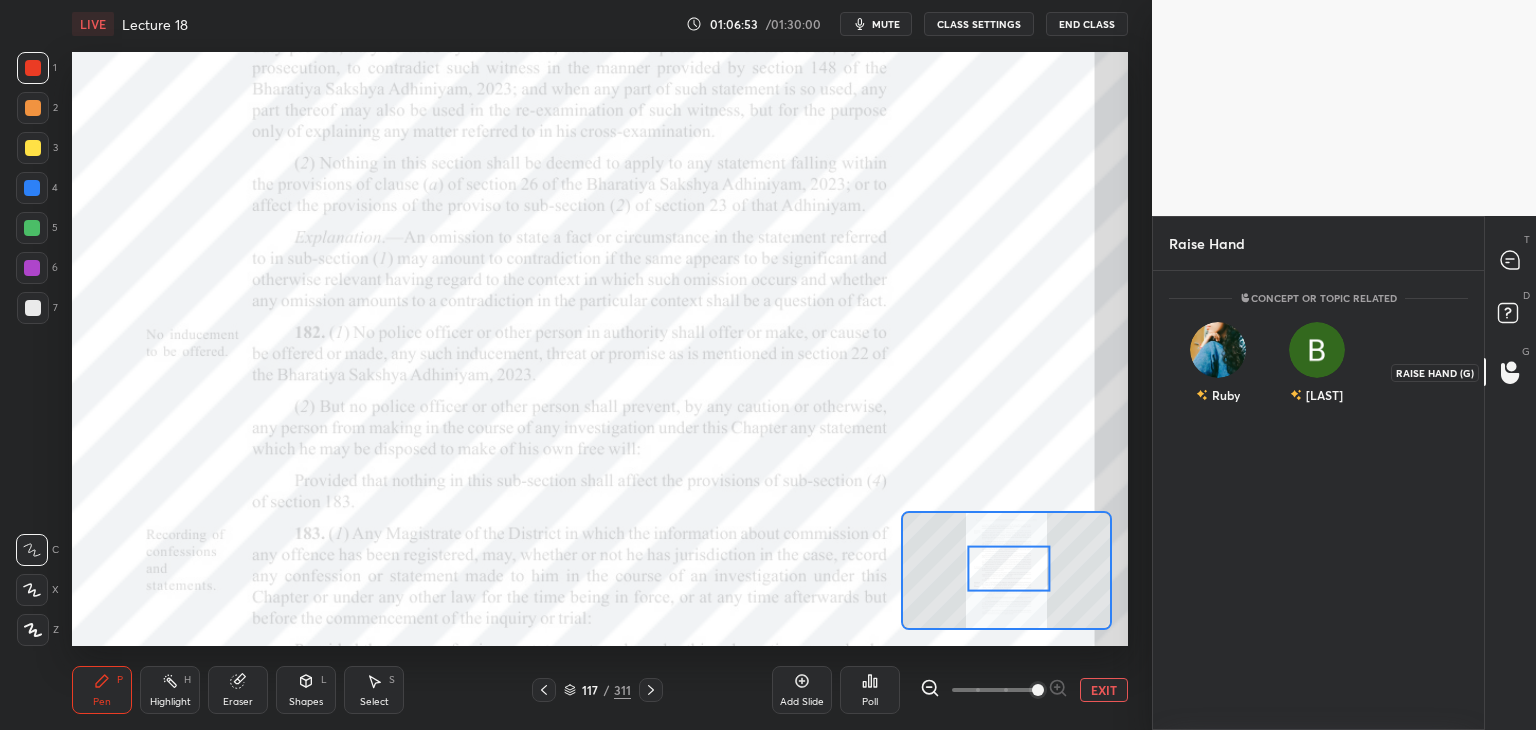 scroll, scrollTop: 453, scrollLeft: 325, axis: both 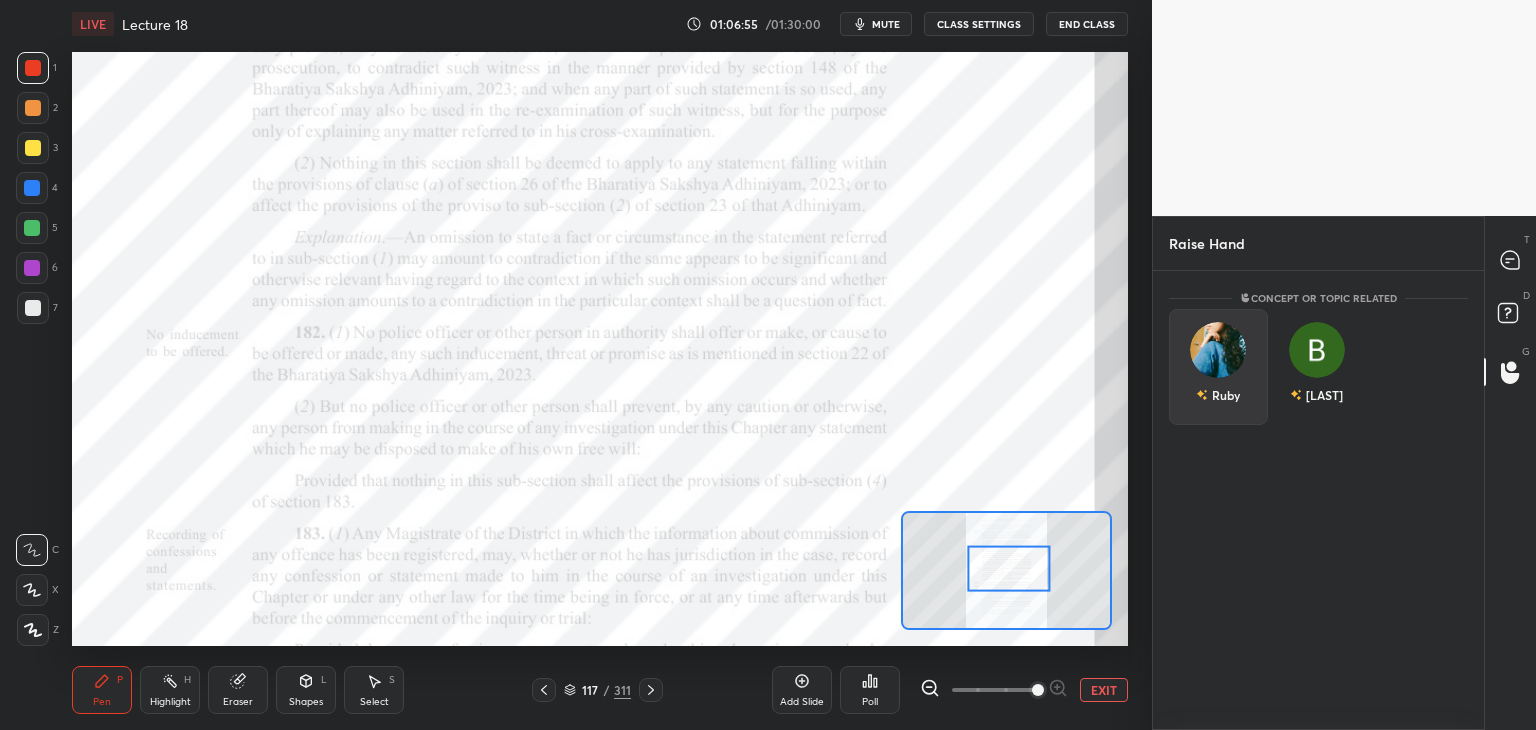 click at bounding box center (1218, 350) 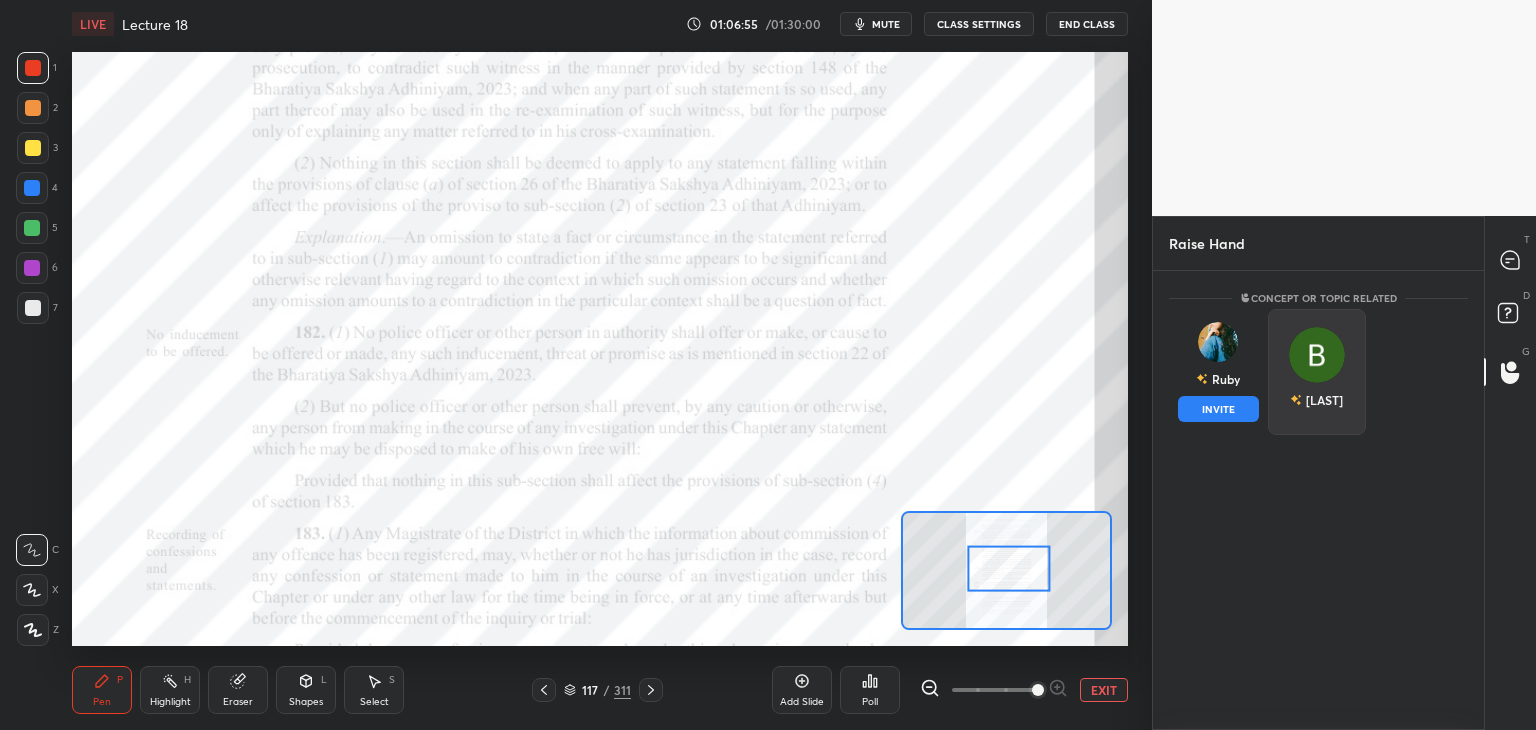 click on "INVITE" at bounding box center [1218, 409] 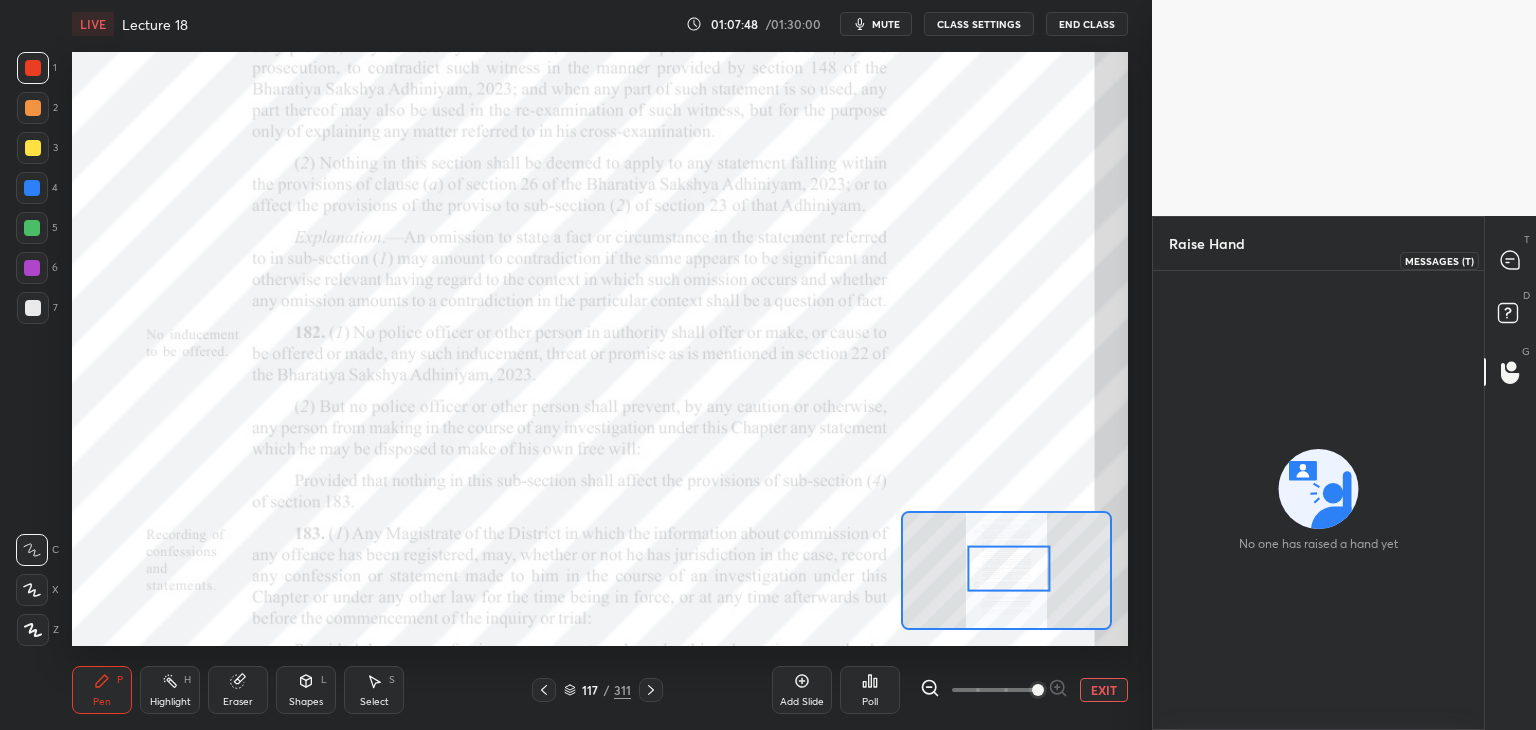 click 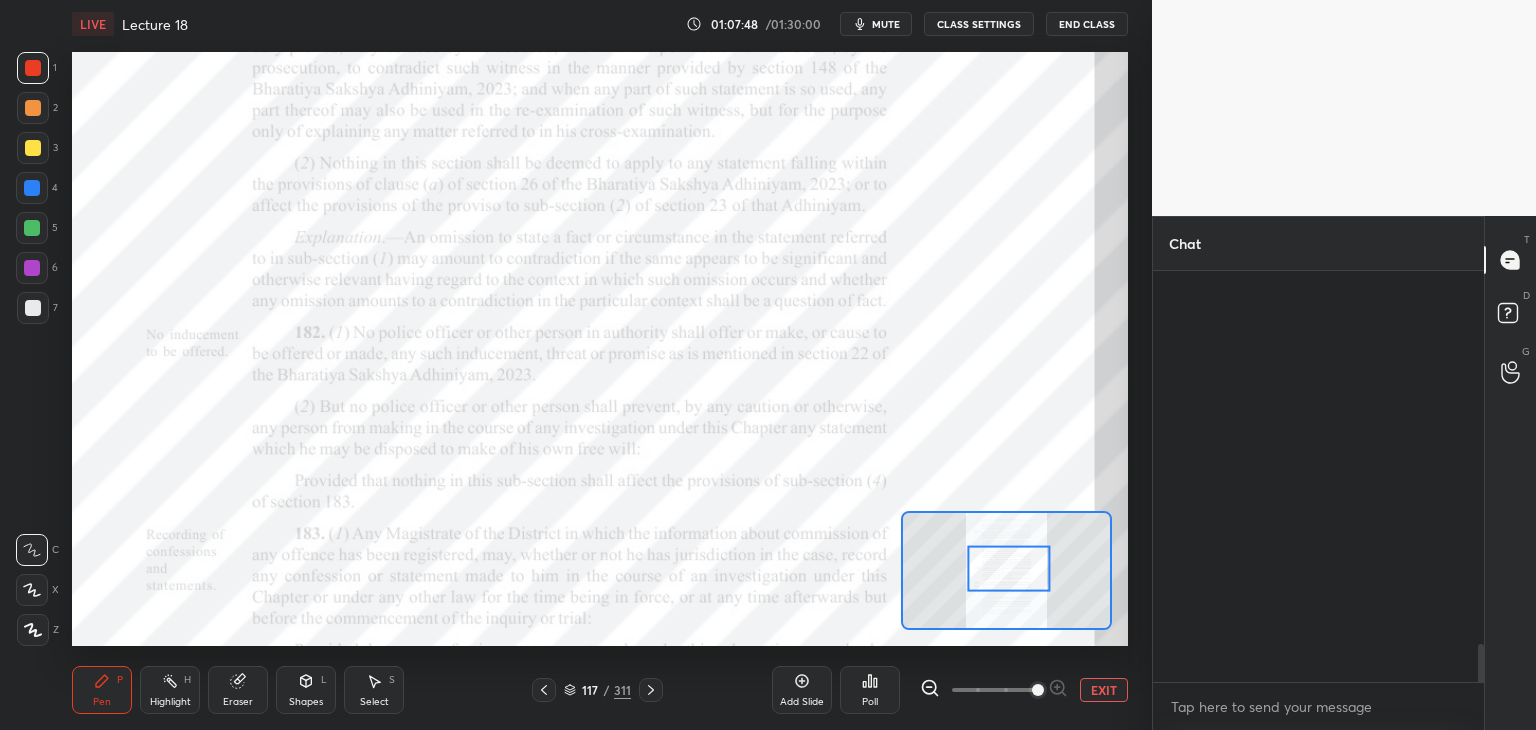 scroll, scrollTop: 4086, scrollLeft: 0, axis: vertical 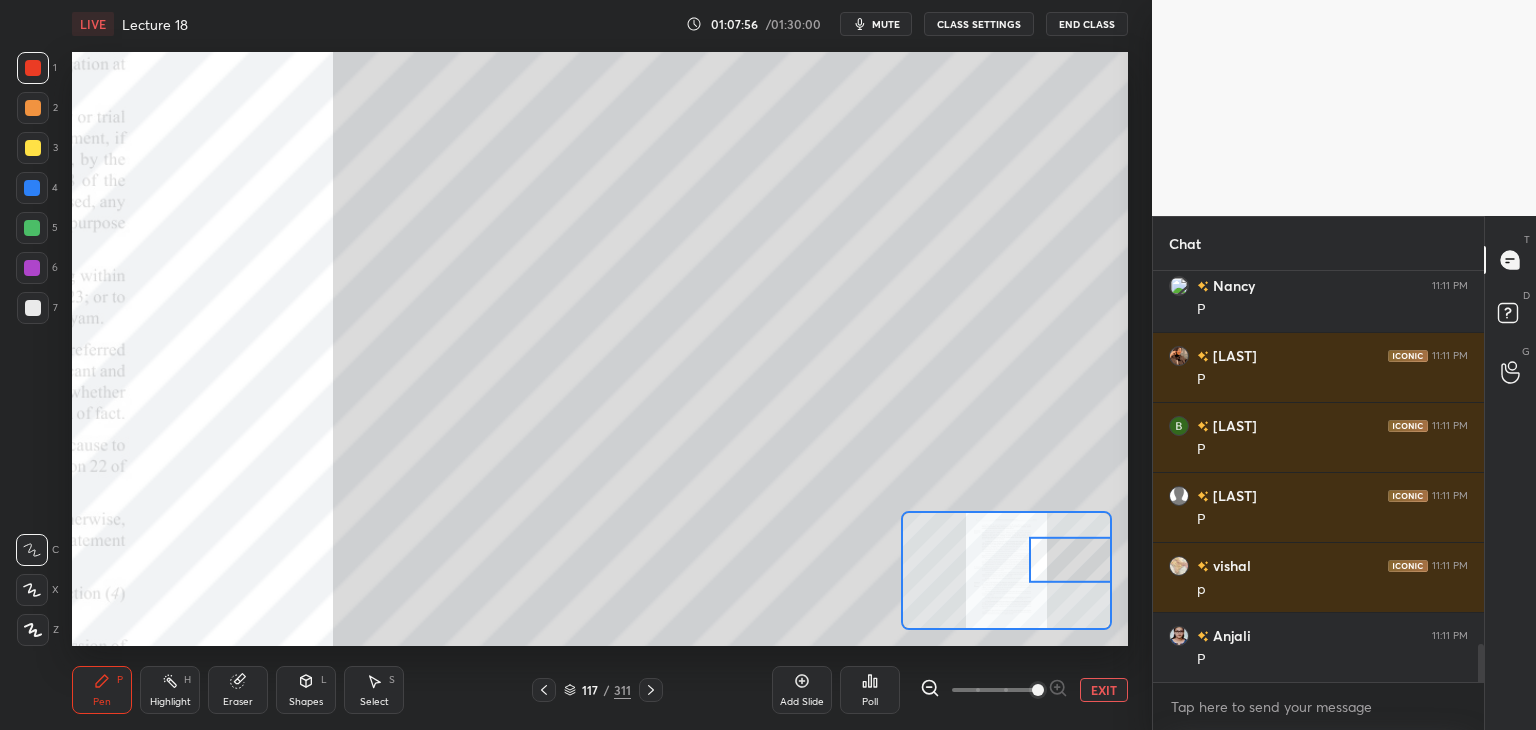 click at bounding box center [32, 188] 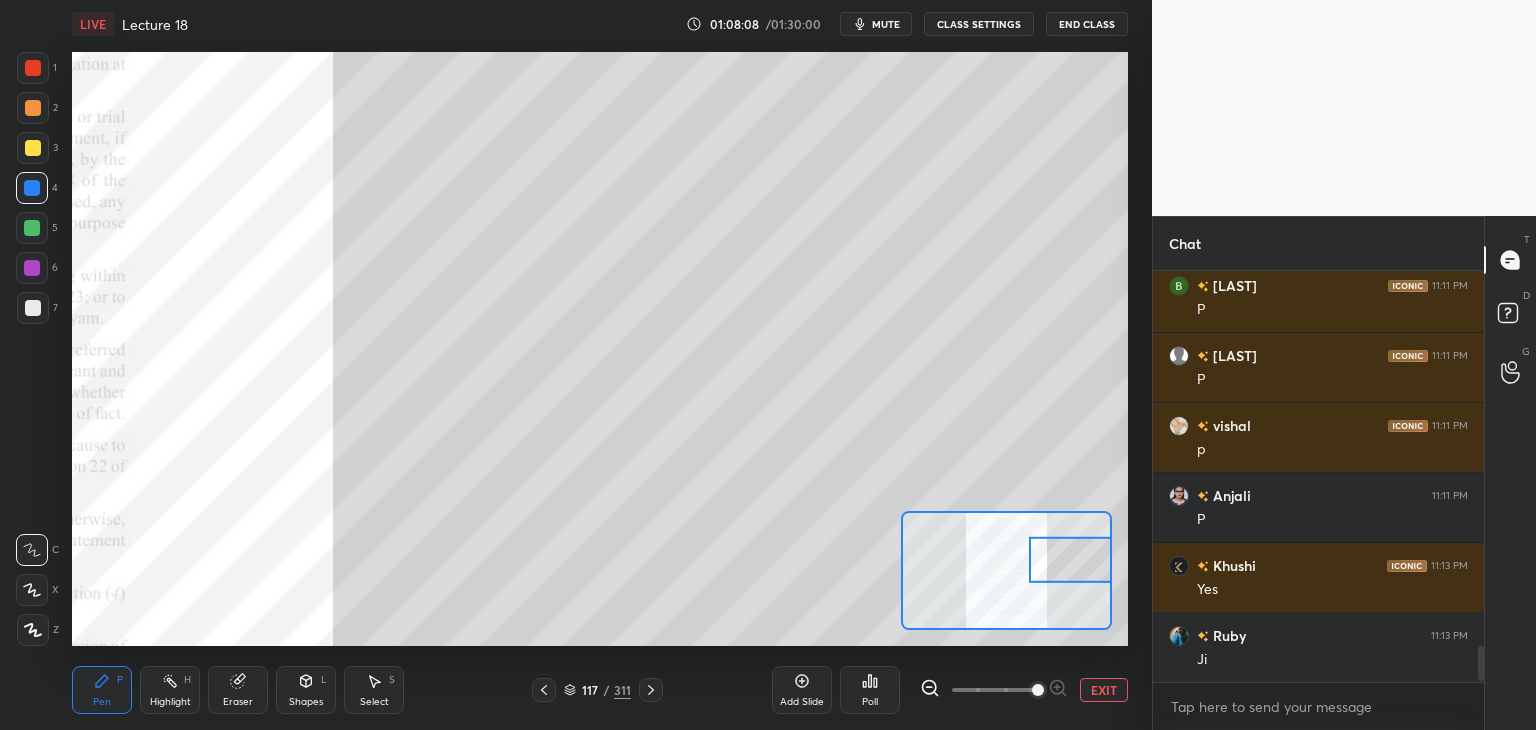scroll, scrollTop: 4296, scrollLeft: 0, axis: vertical 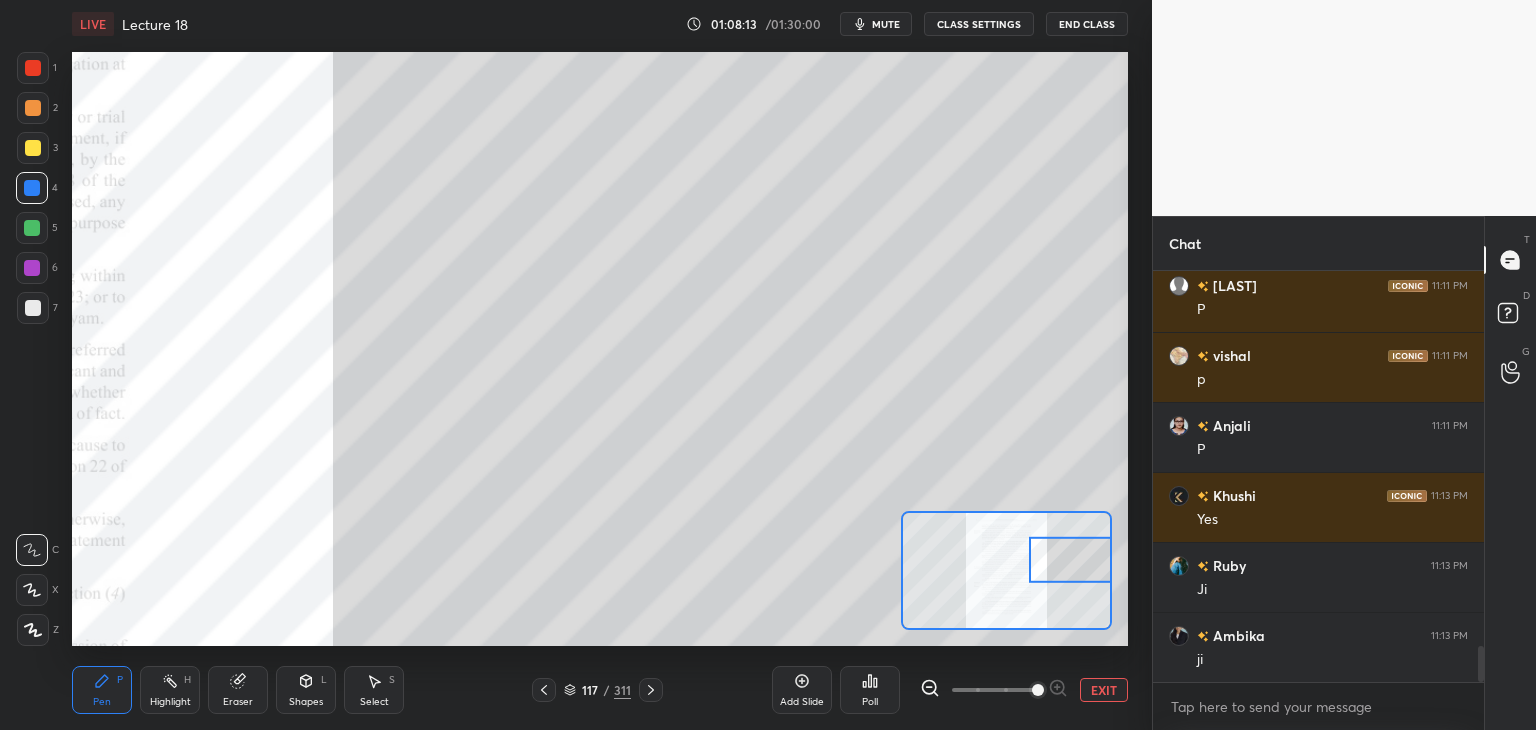 click at bounding box center (33, 308) 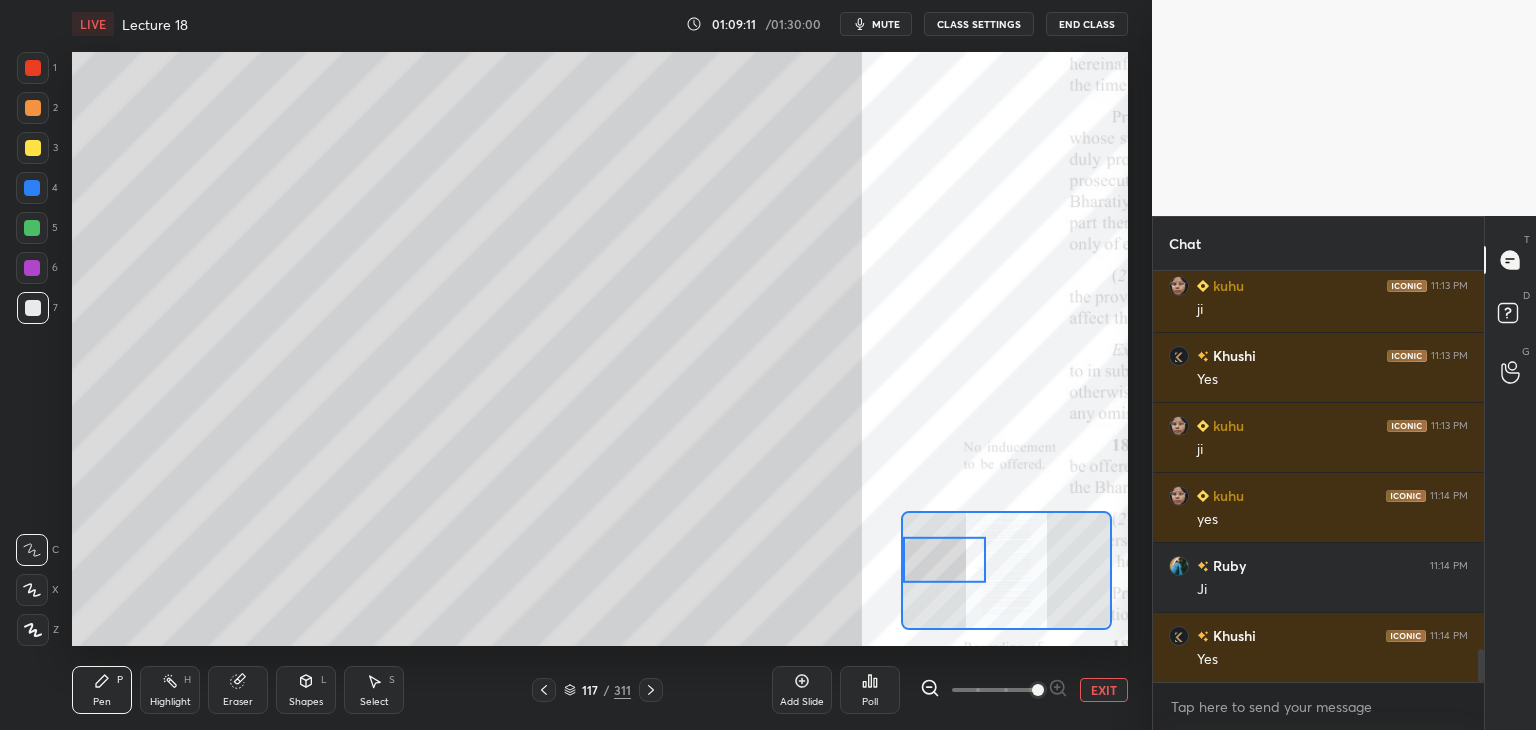 scroll, scrollTop: 4786, scrollLeft: 0, axis: vertical 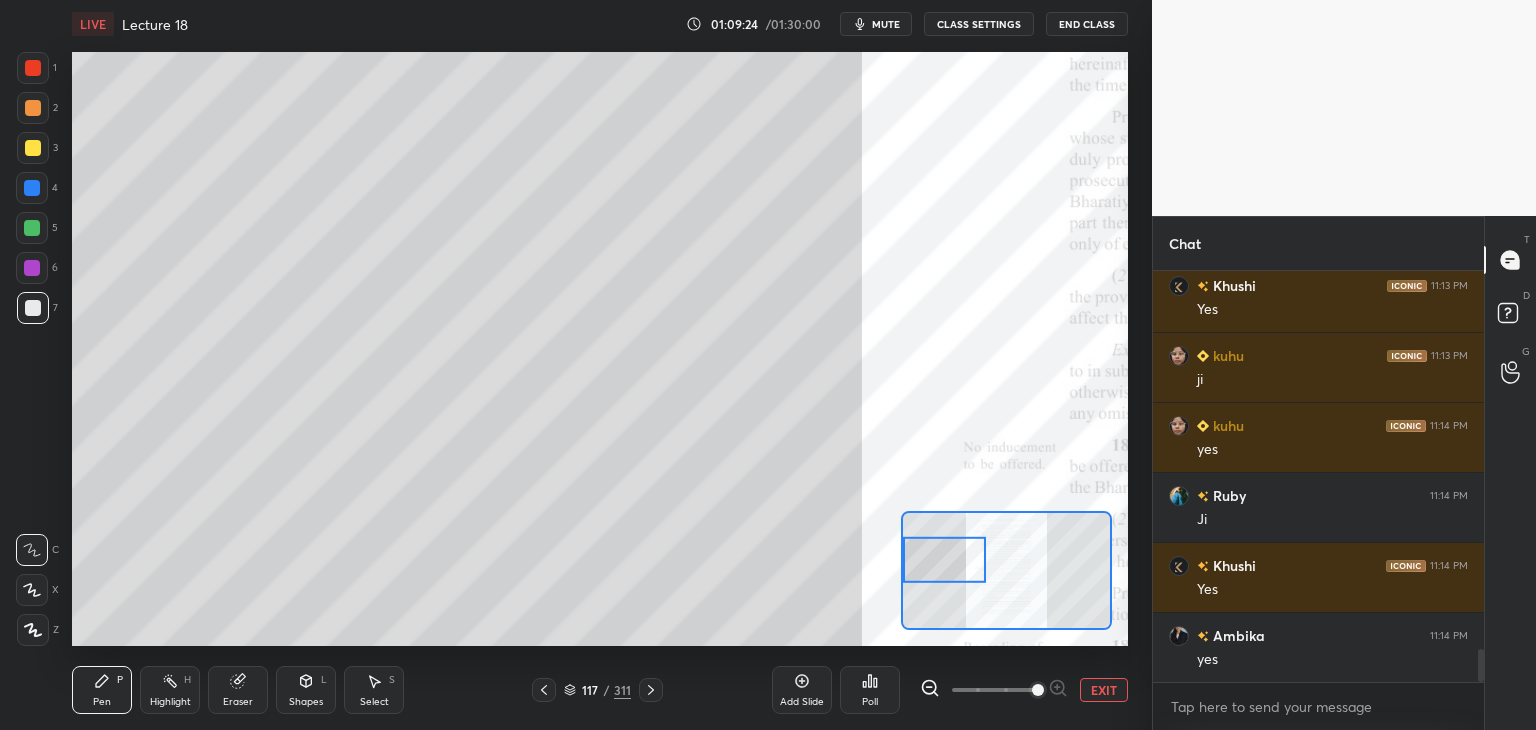 click at bounding box center (32, 228) 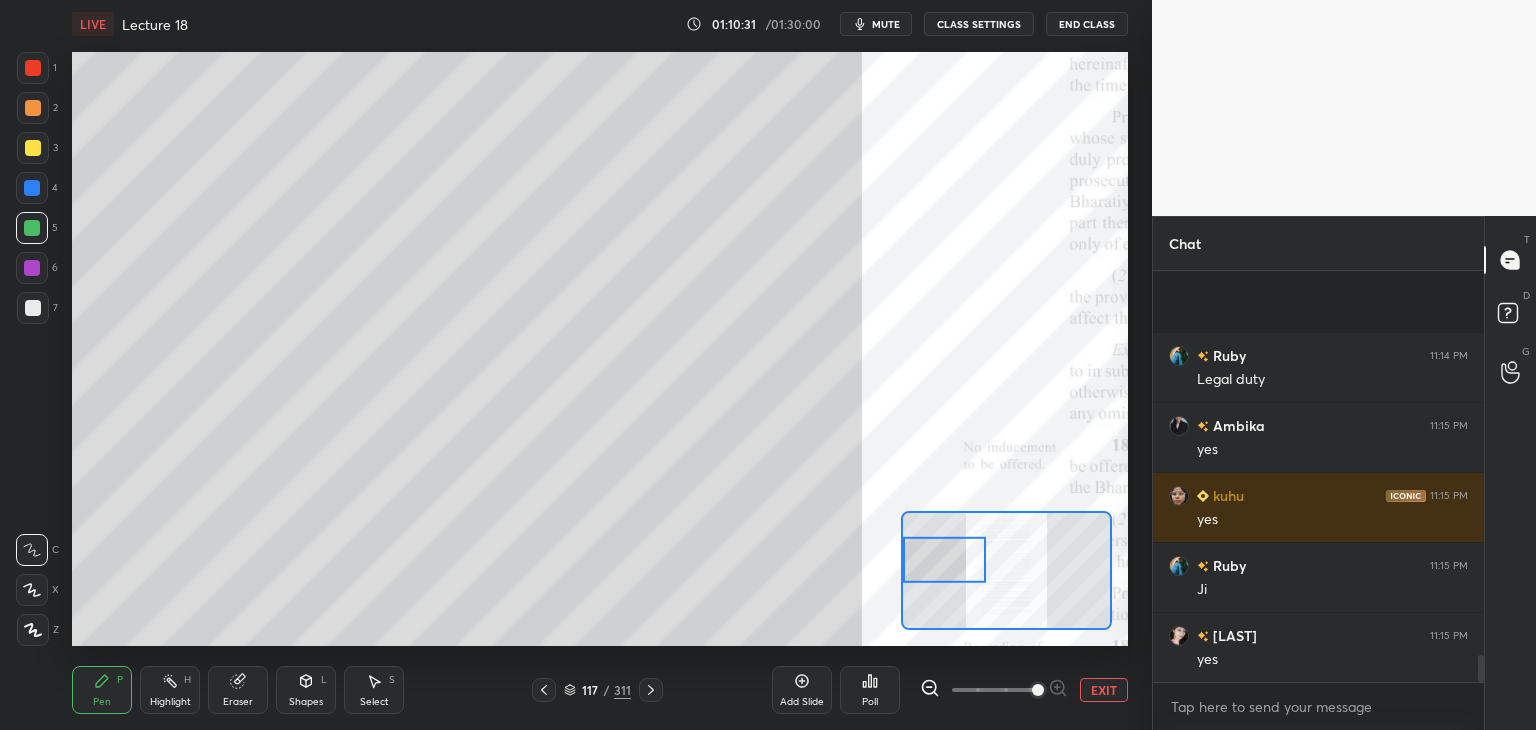 scroll, scrollTop: 5766, scrollLeft: 0, axis: vertical 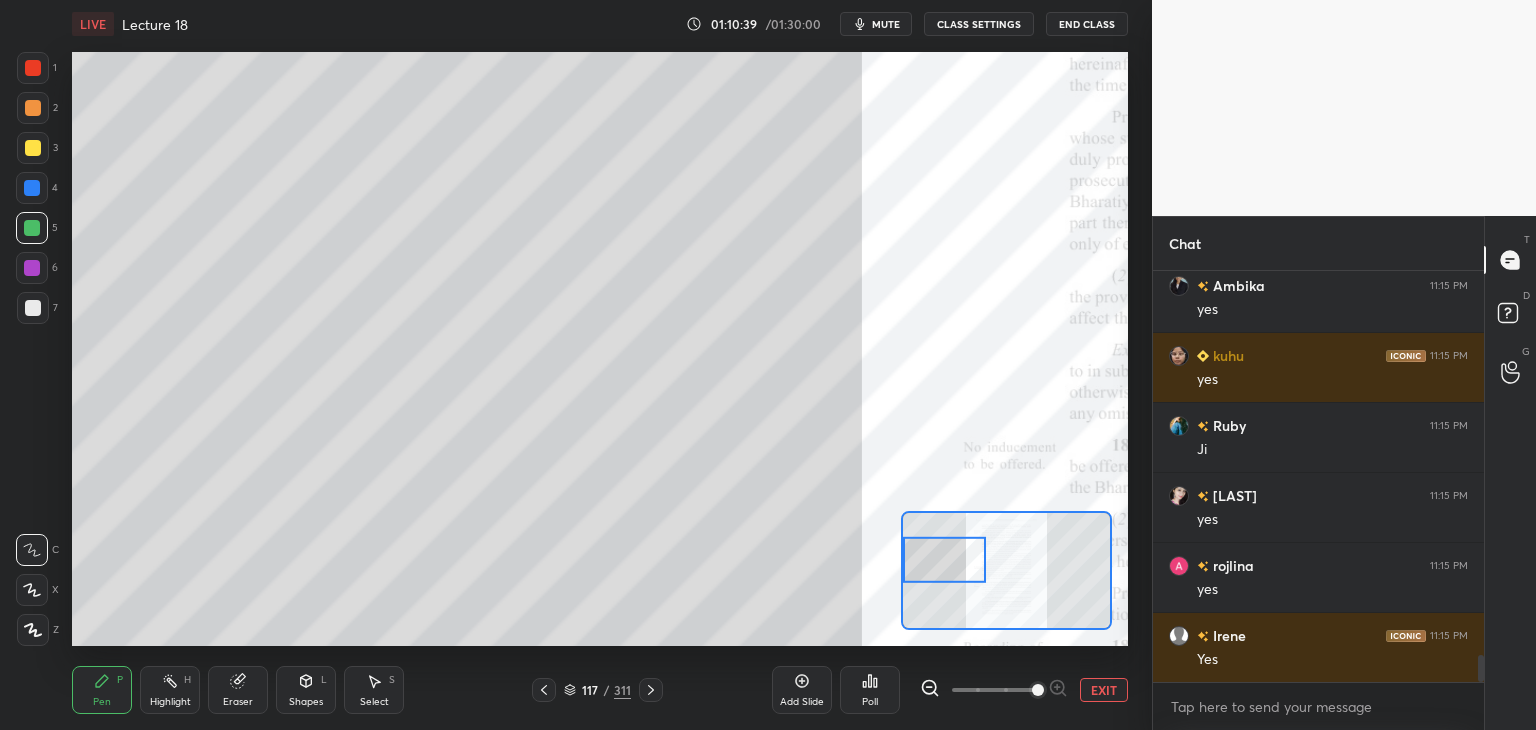 click at bounding box center (33, 308) 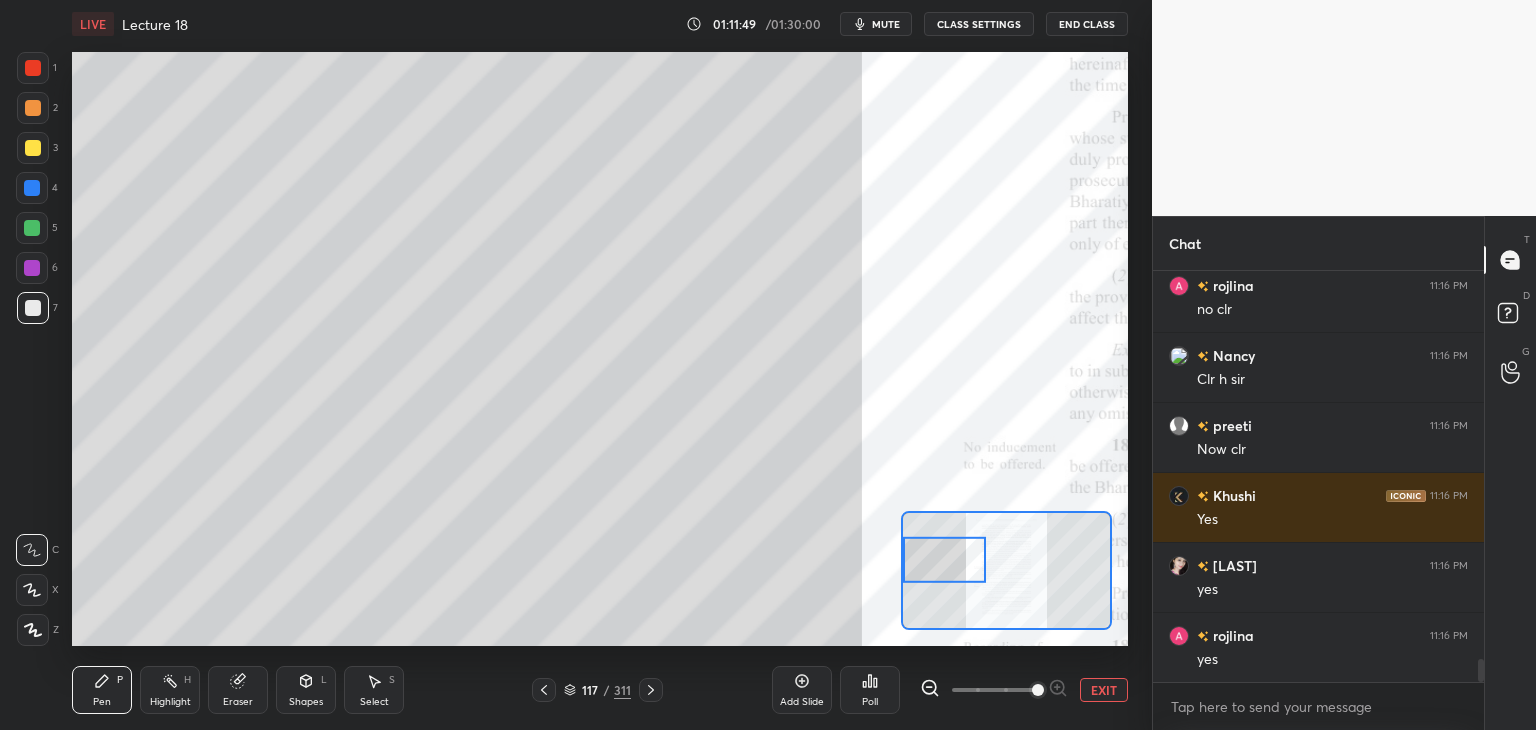 scroll, scrollTop: 6886, scrollLeft: 0, axis: vertical 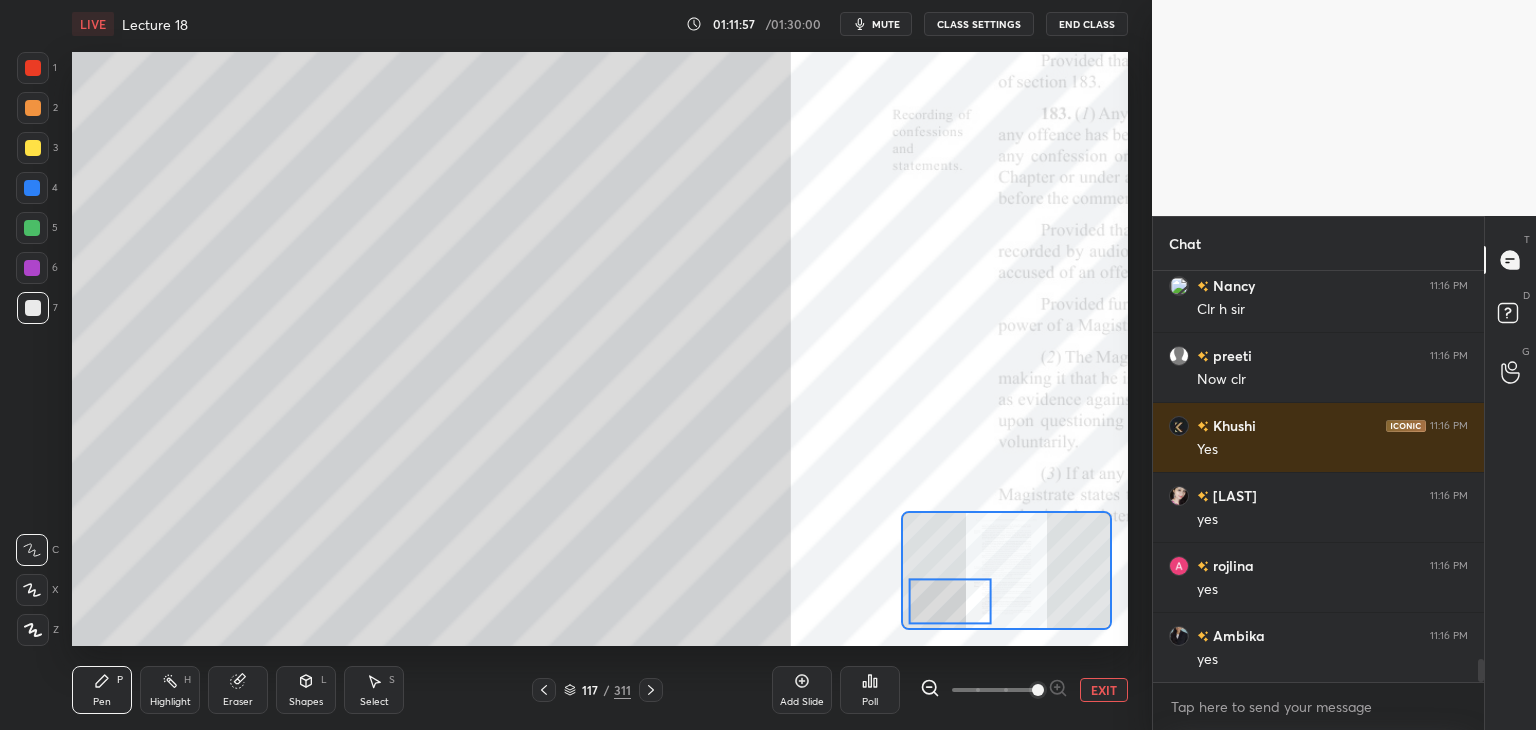 click at bounding box center [32, 228] 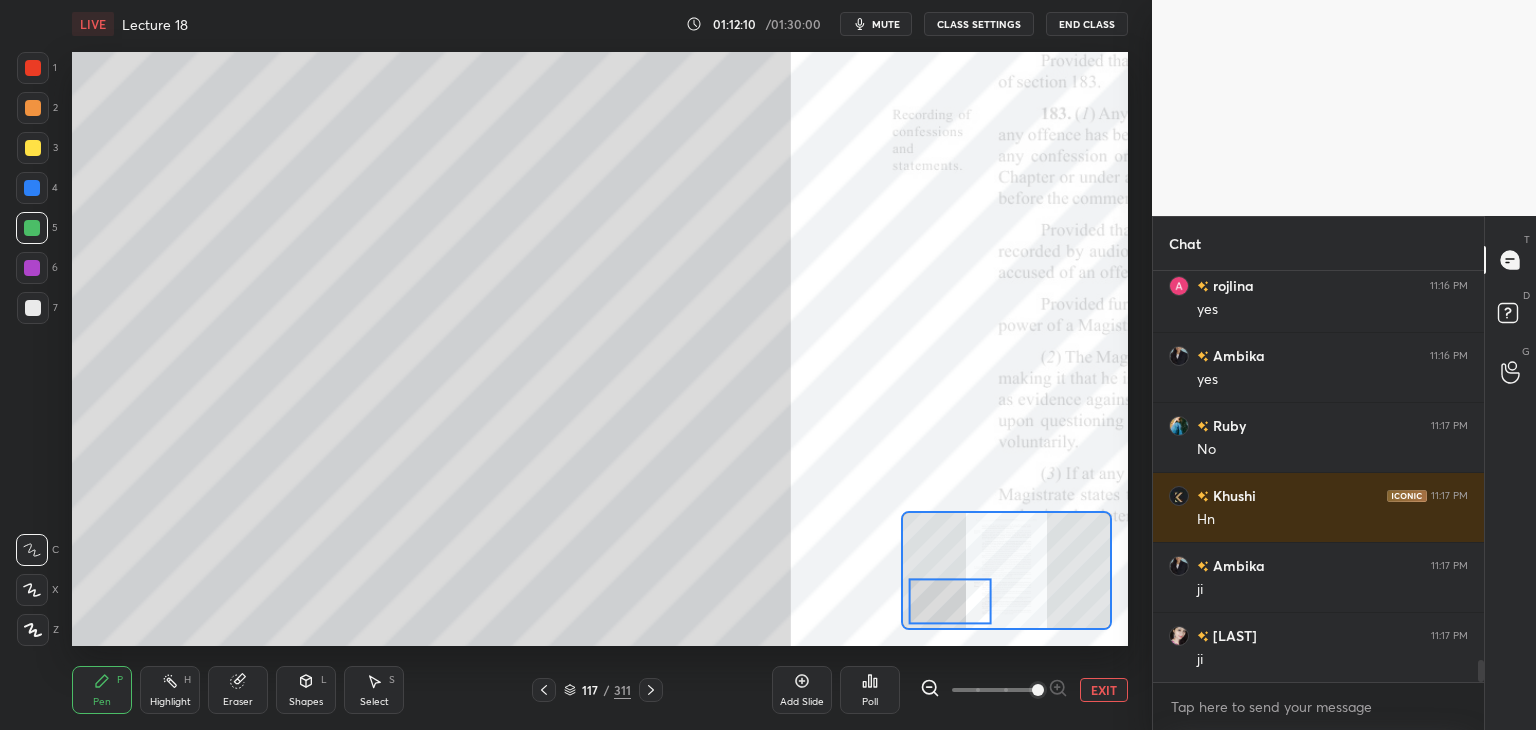 scroll, scrollTop: 7236, scrollLeft: 0, axis: vertical 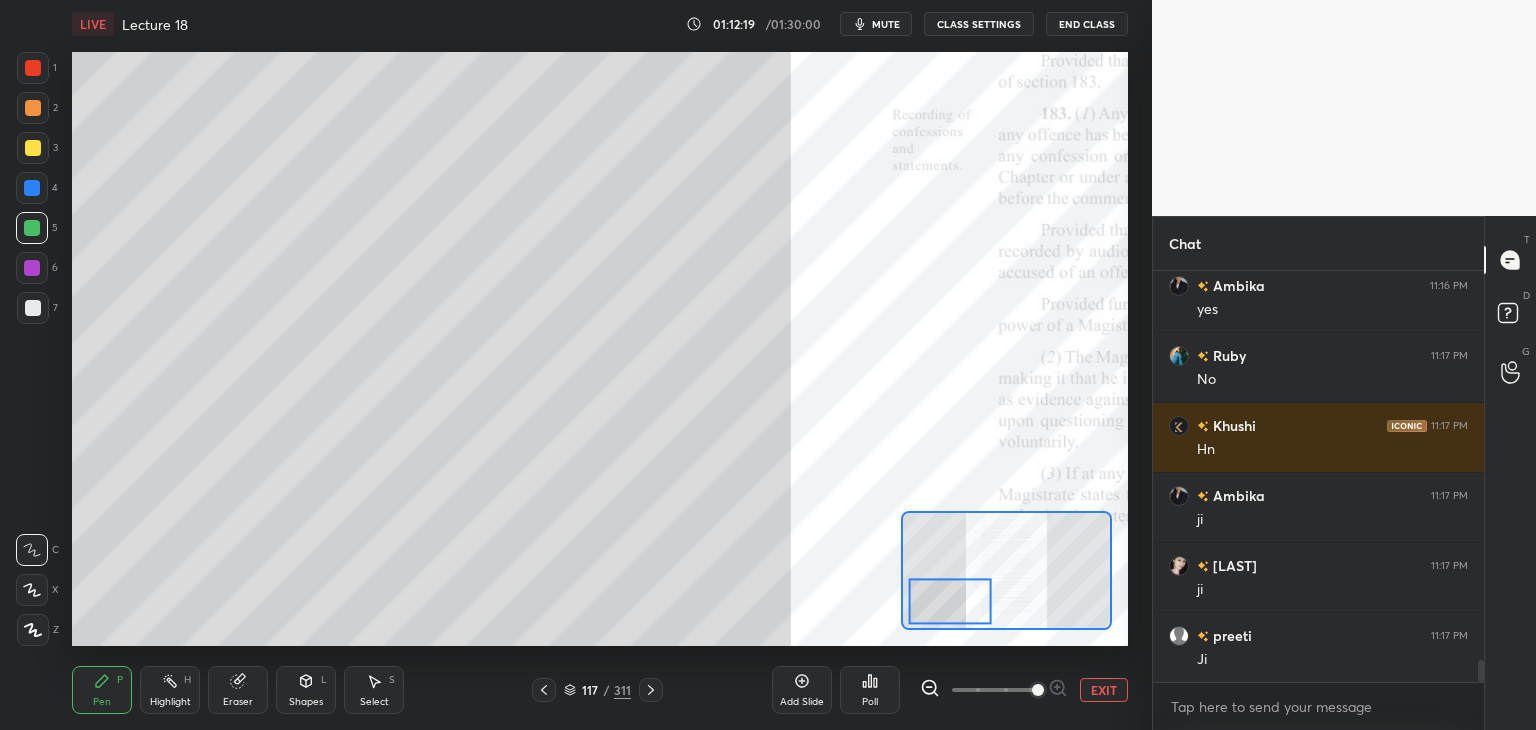 click at bounding box center (32, 188) 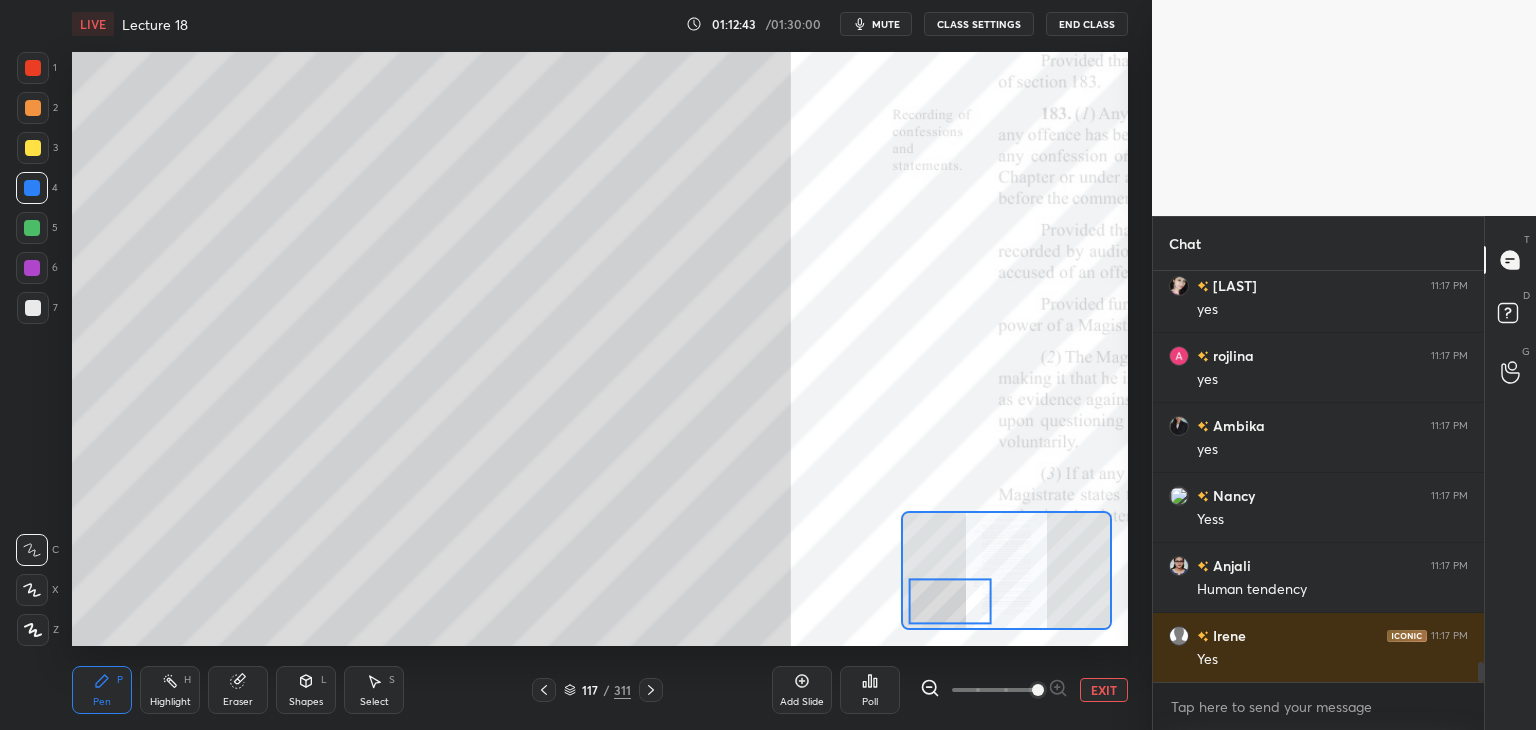 scroll, scrollTop: 7866, scrollLeft: 0, axis: vertical 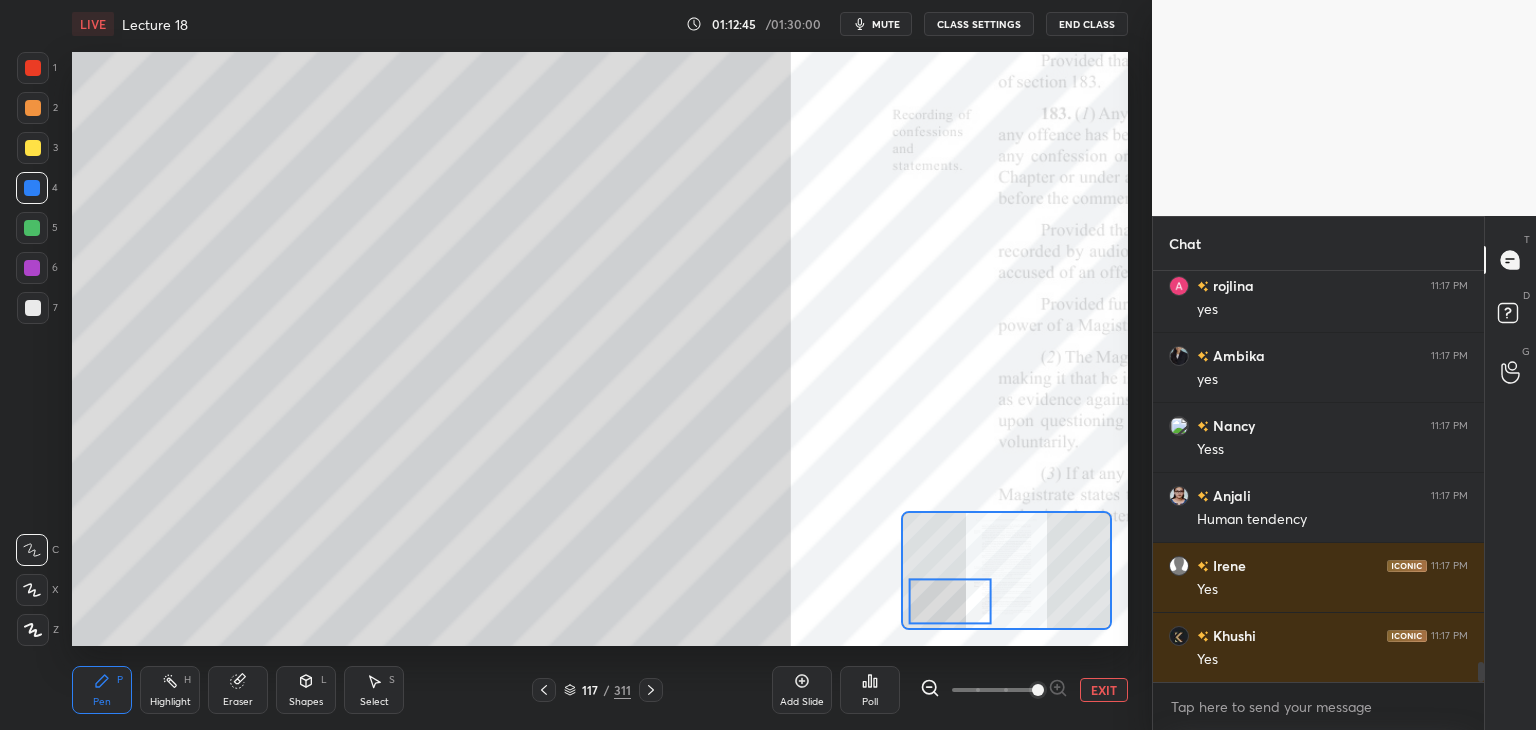 click at bounding box center [32, 268] 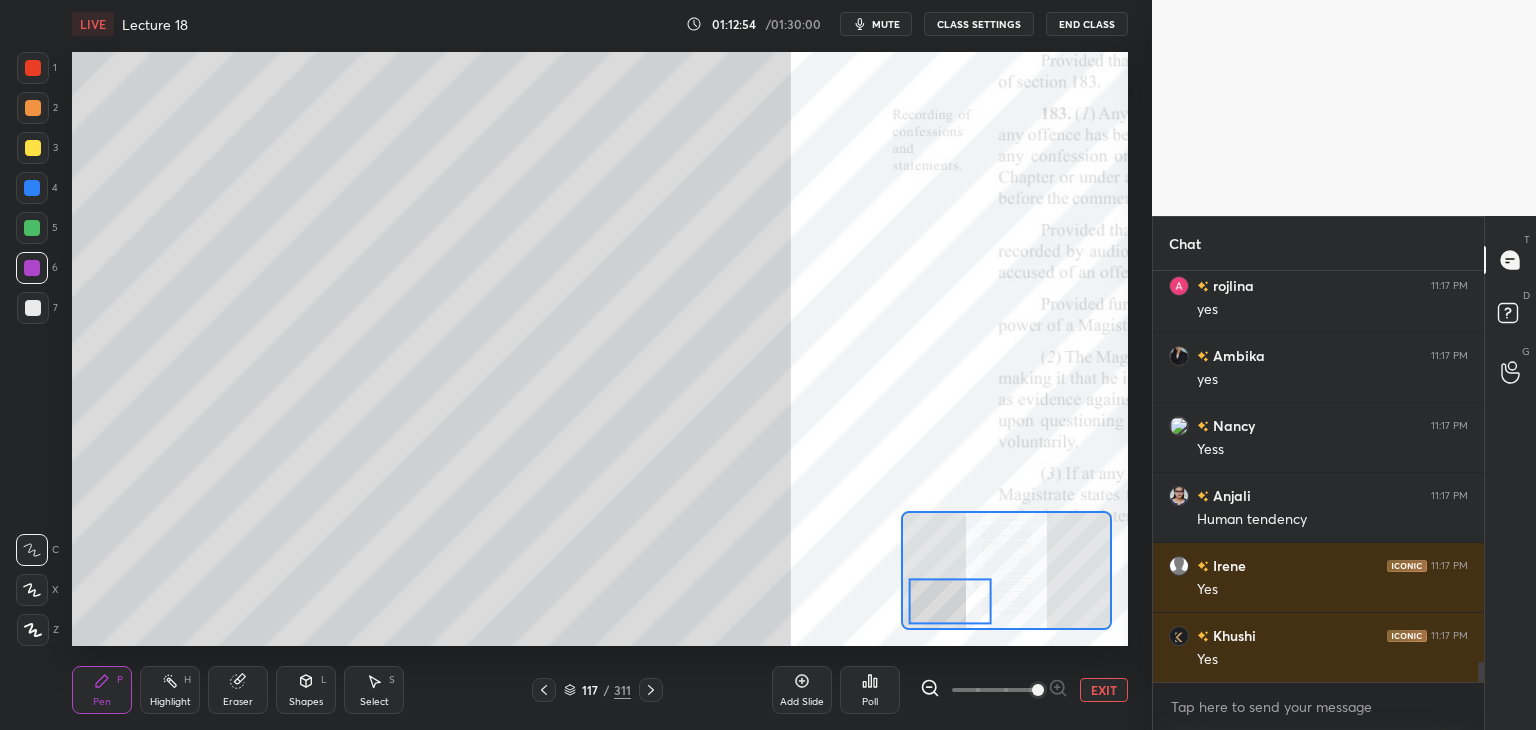scroll, scrollTop: 7936, scrollLeft: 0, axis: vertical 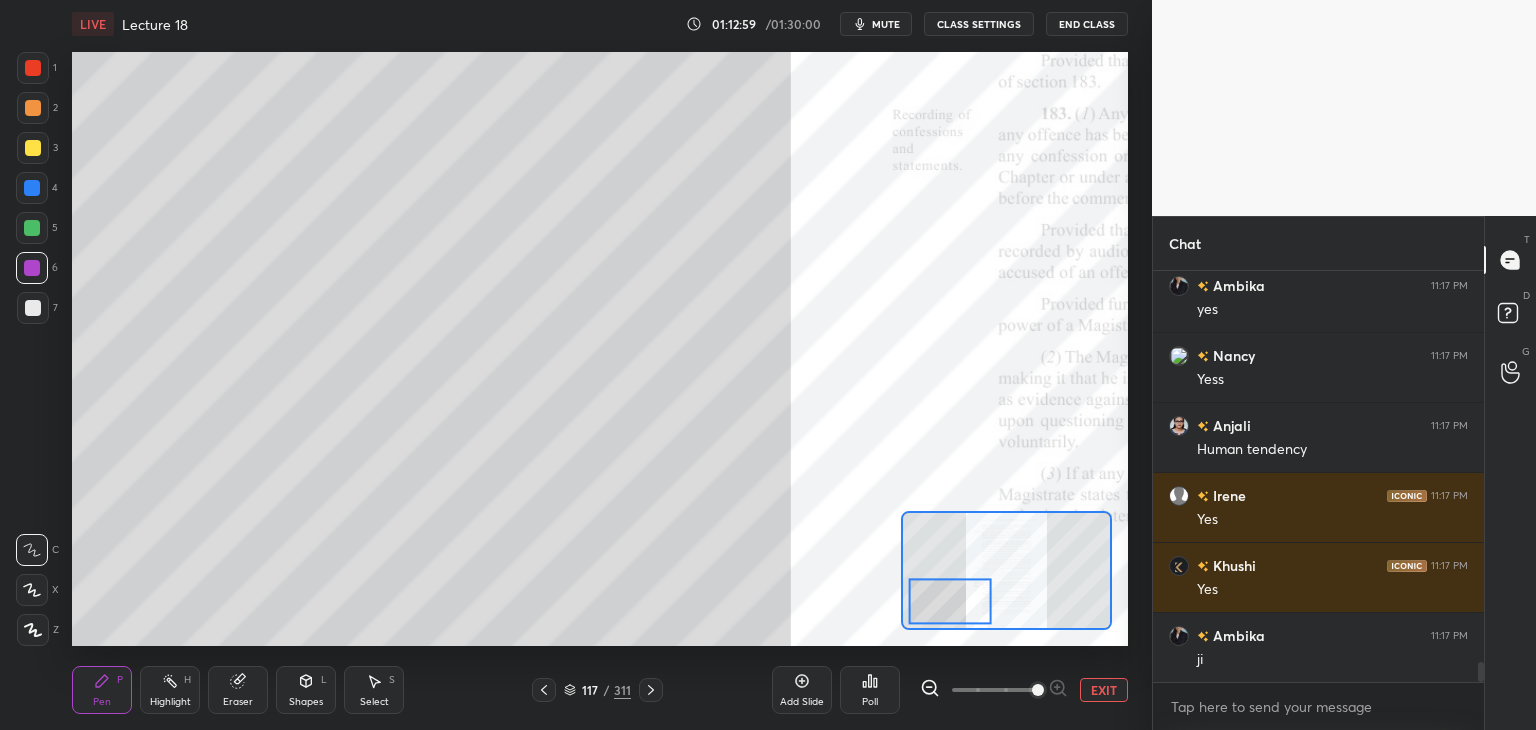 click at bounding box center (33, 308) 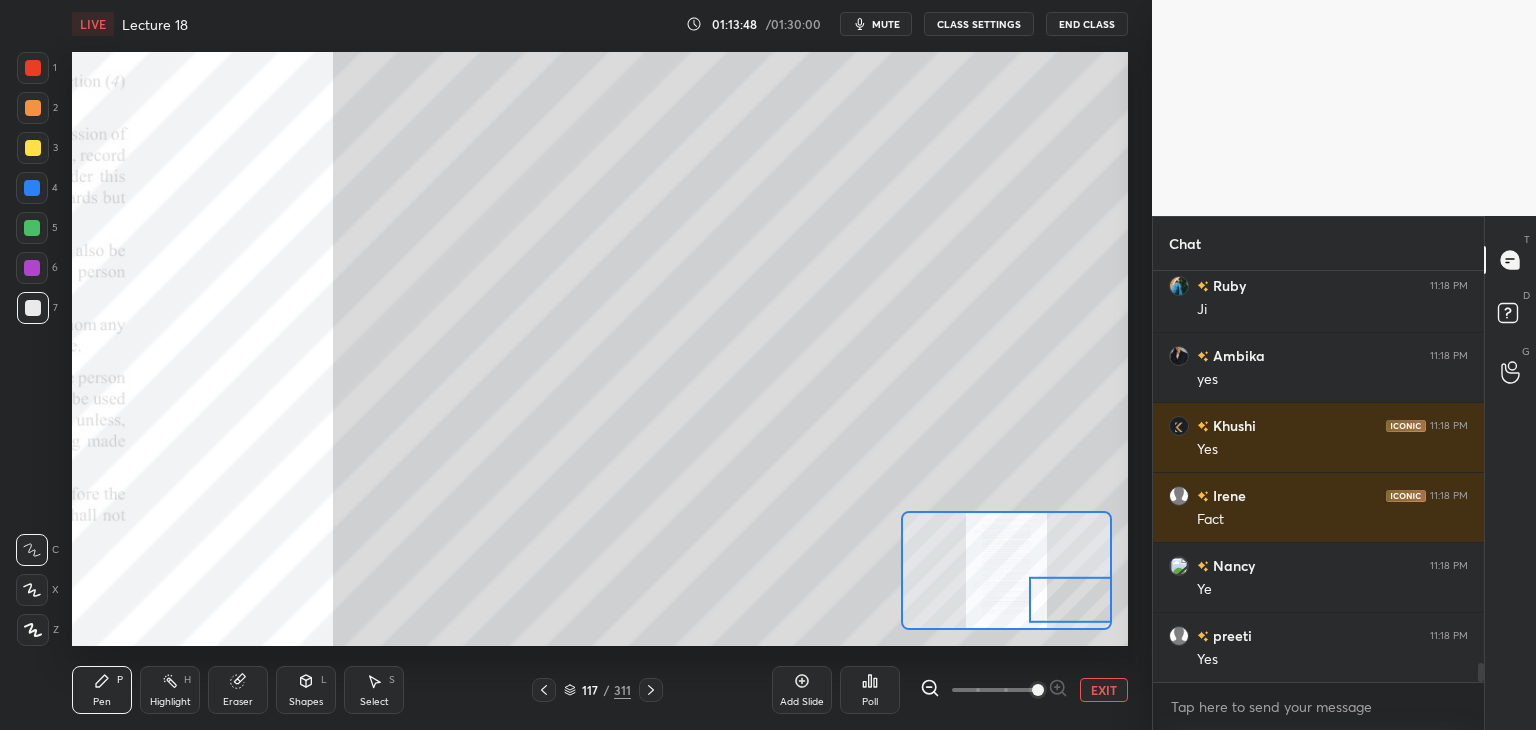 scroll, scrollTop: 8776, scrollLeft: 0, axis: vertical 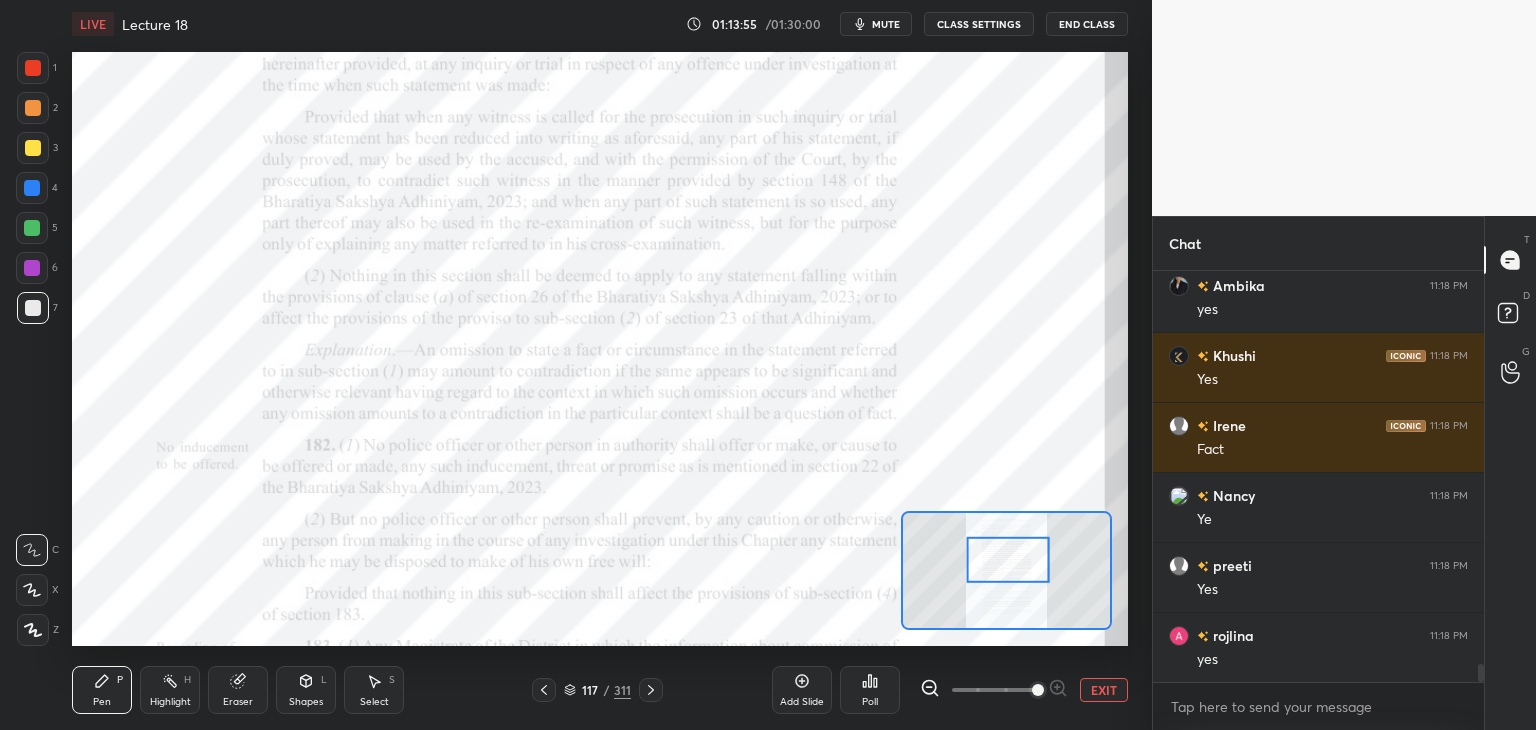click on "Eraser" at bounding box center (238, 702) 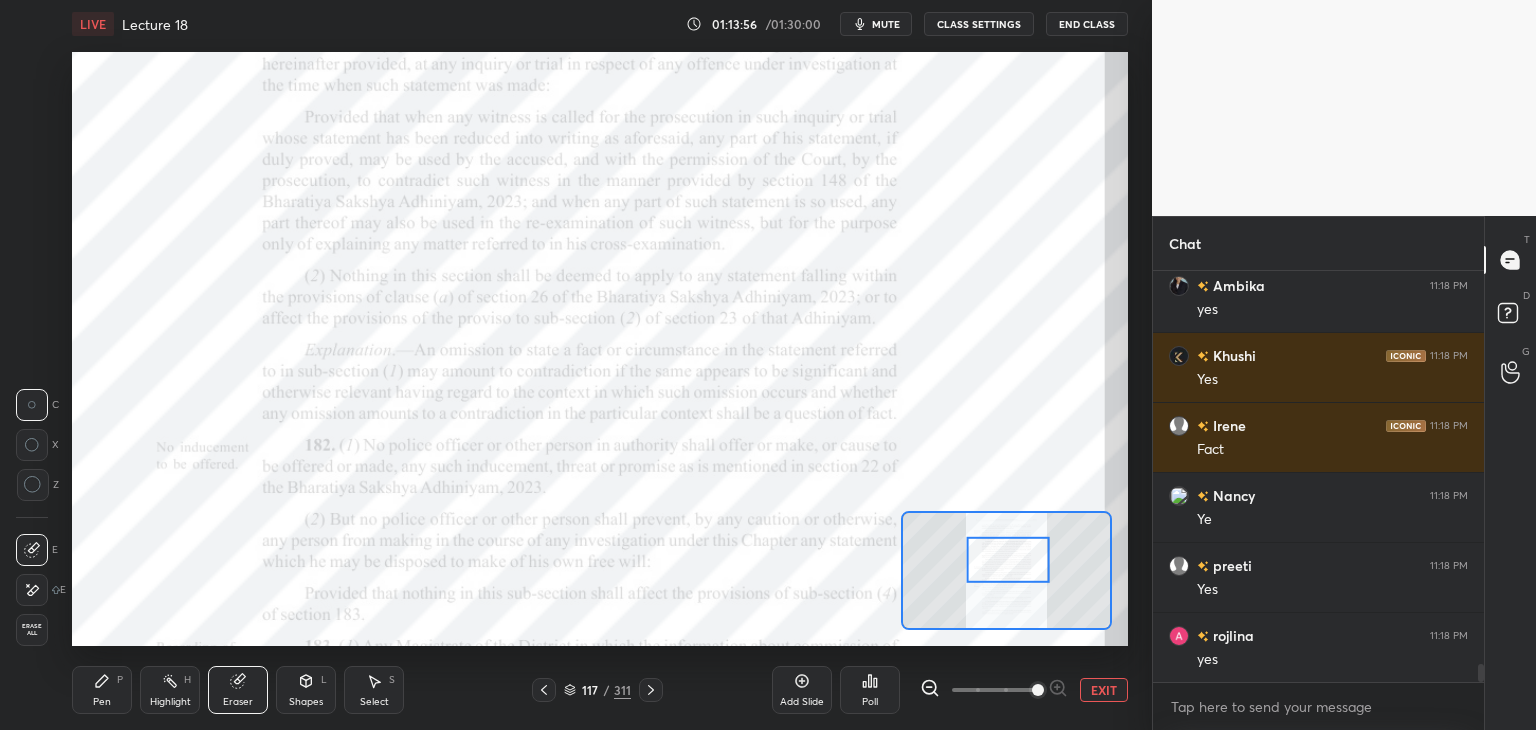 click on "Erase all" at bounding box center [32, 630] 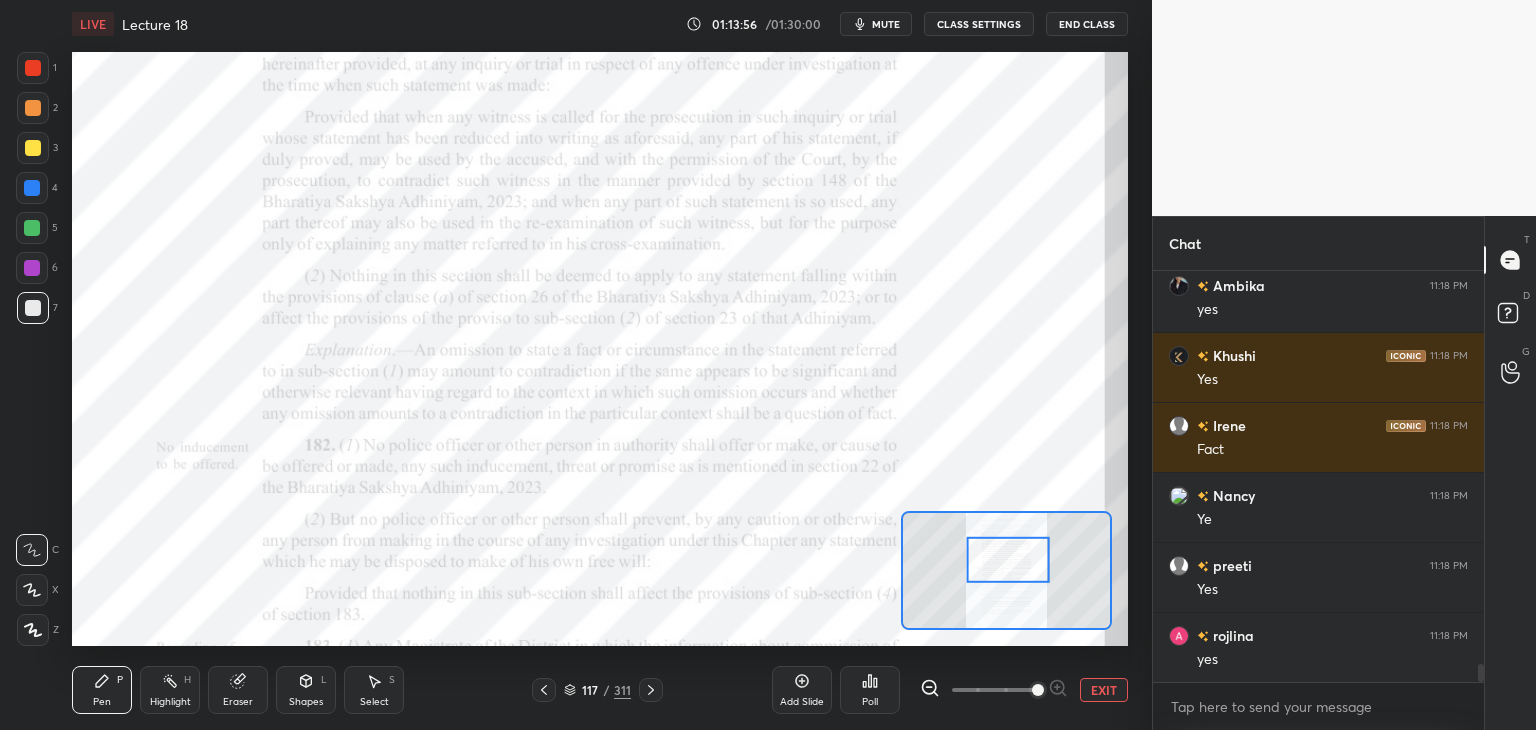 click at bounding box center [32, 228] 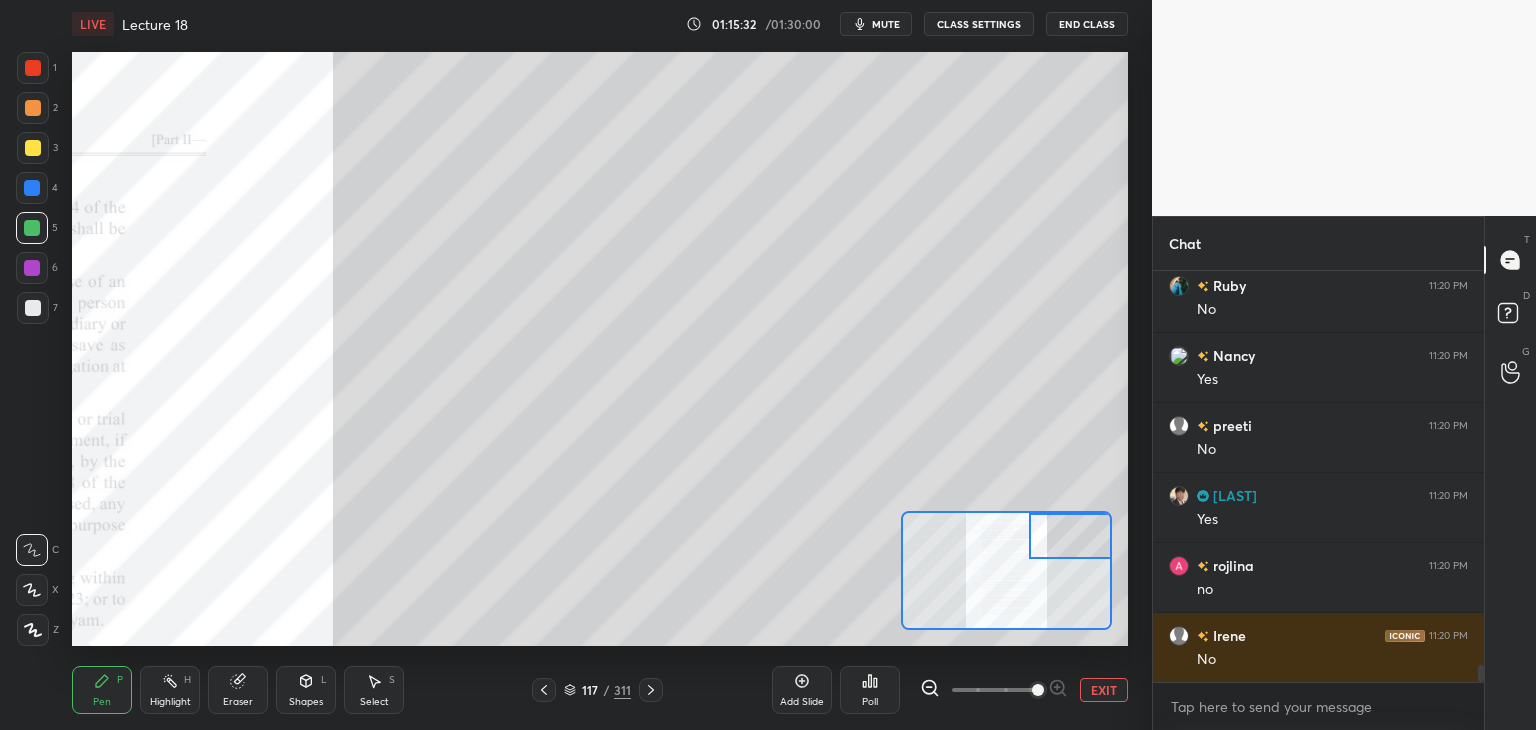 scroll, scrollTop: 9776, scrollLeft: 0, axis: vertical 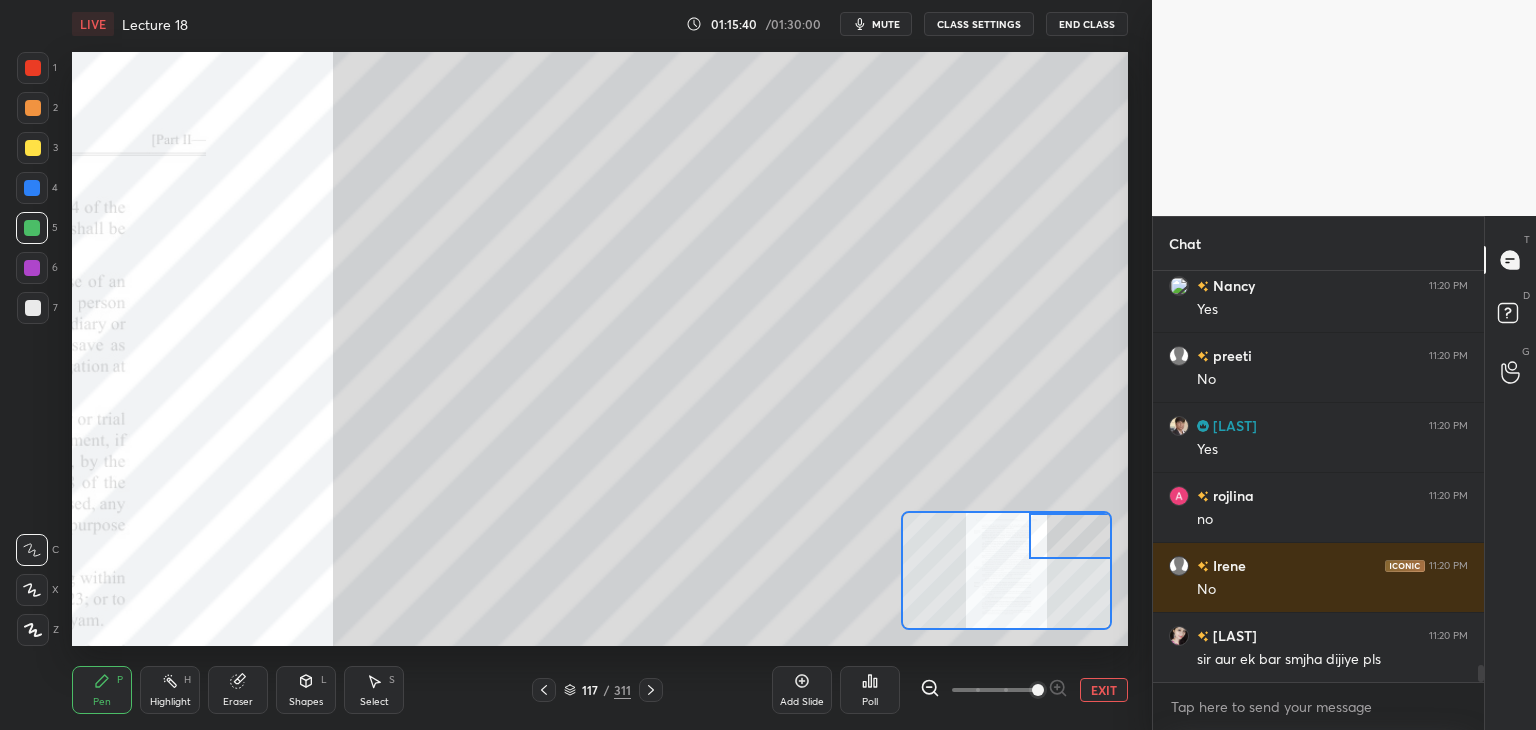 click at bounding box center (33, 148) 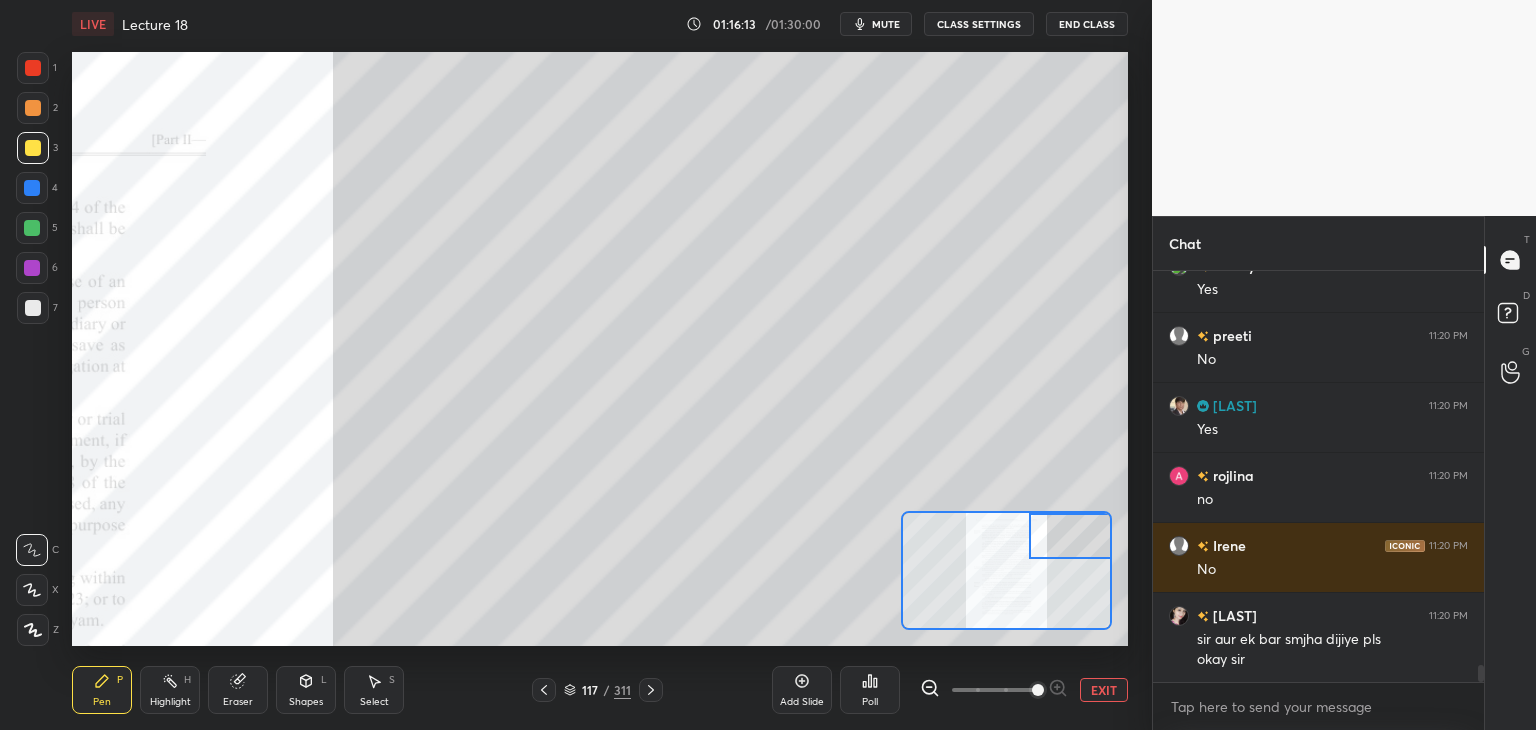 scroll, scrollTop: 9866, scrollLeft: 0, axis: vertical 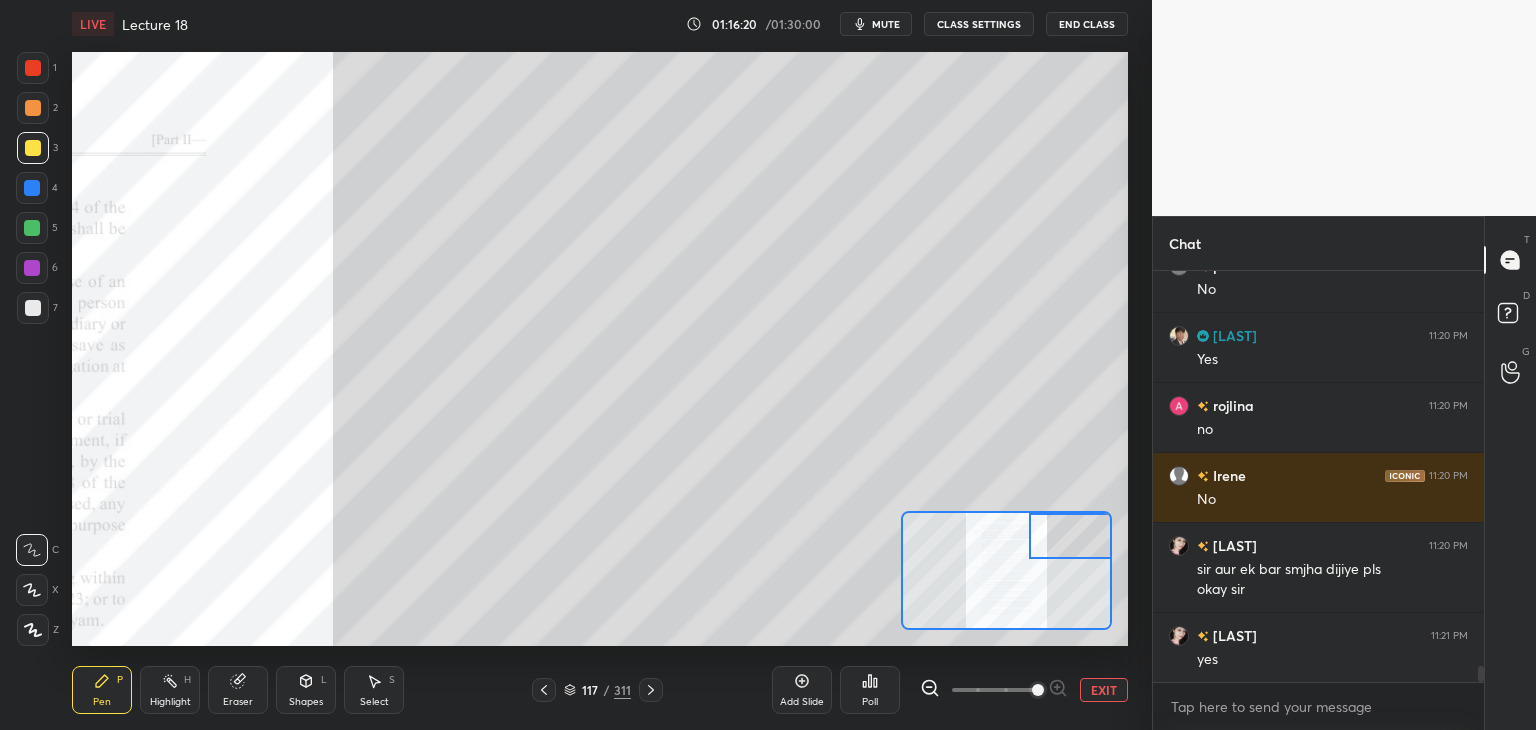 click on "5" at bounding box center [37, 228] 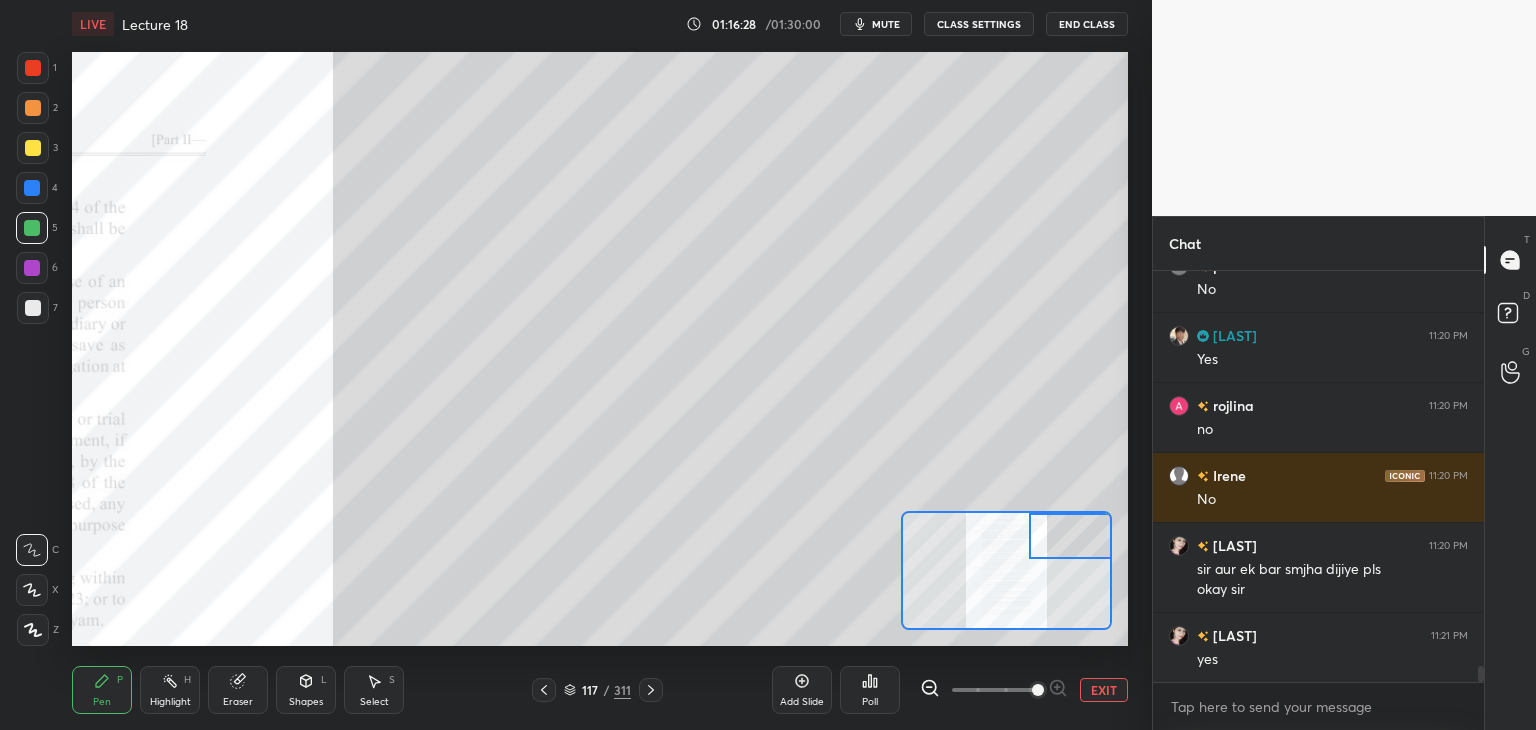 click at bounding box center (32, 268) 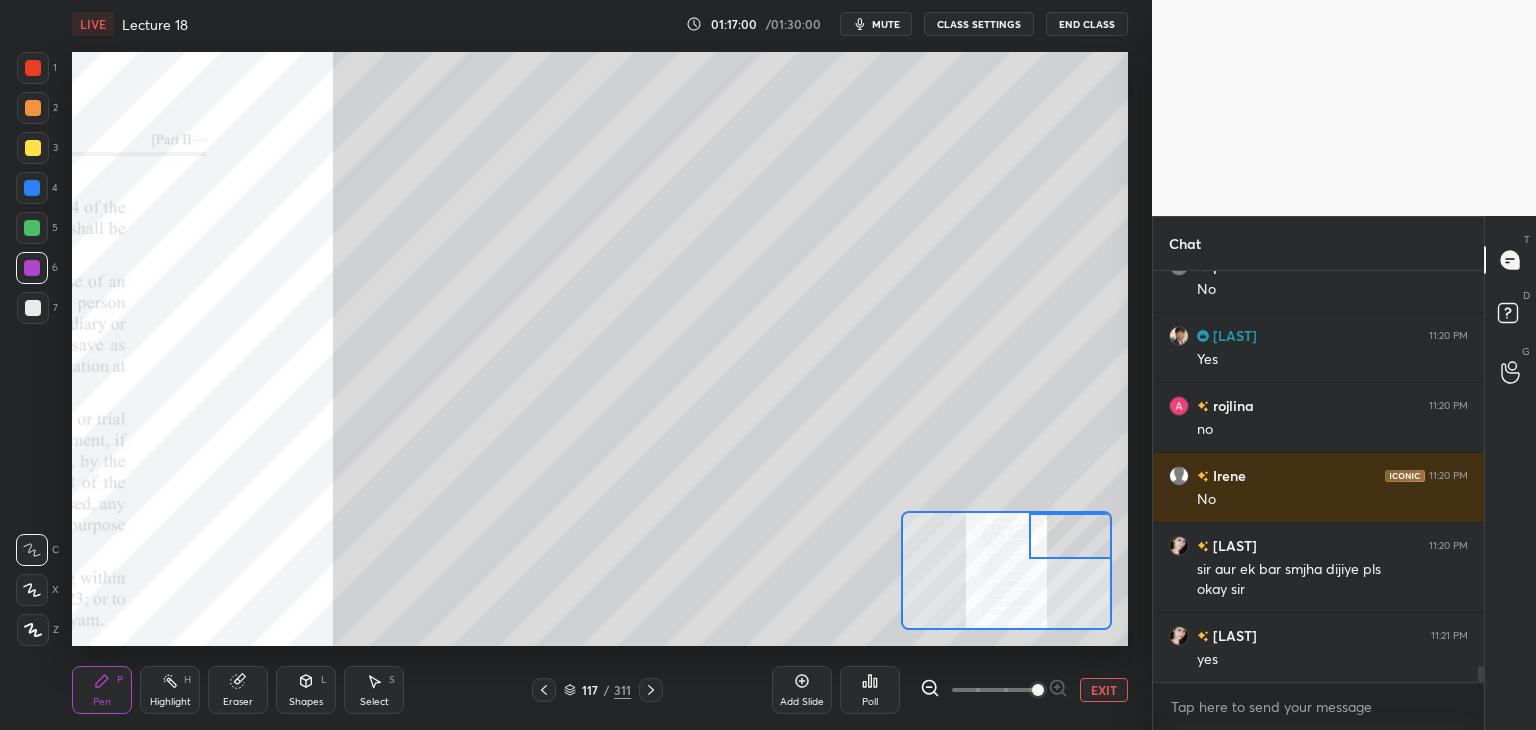 click at bounding box center (33, 308) 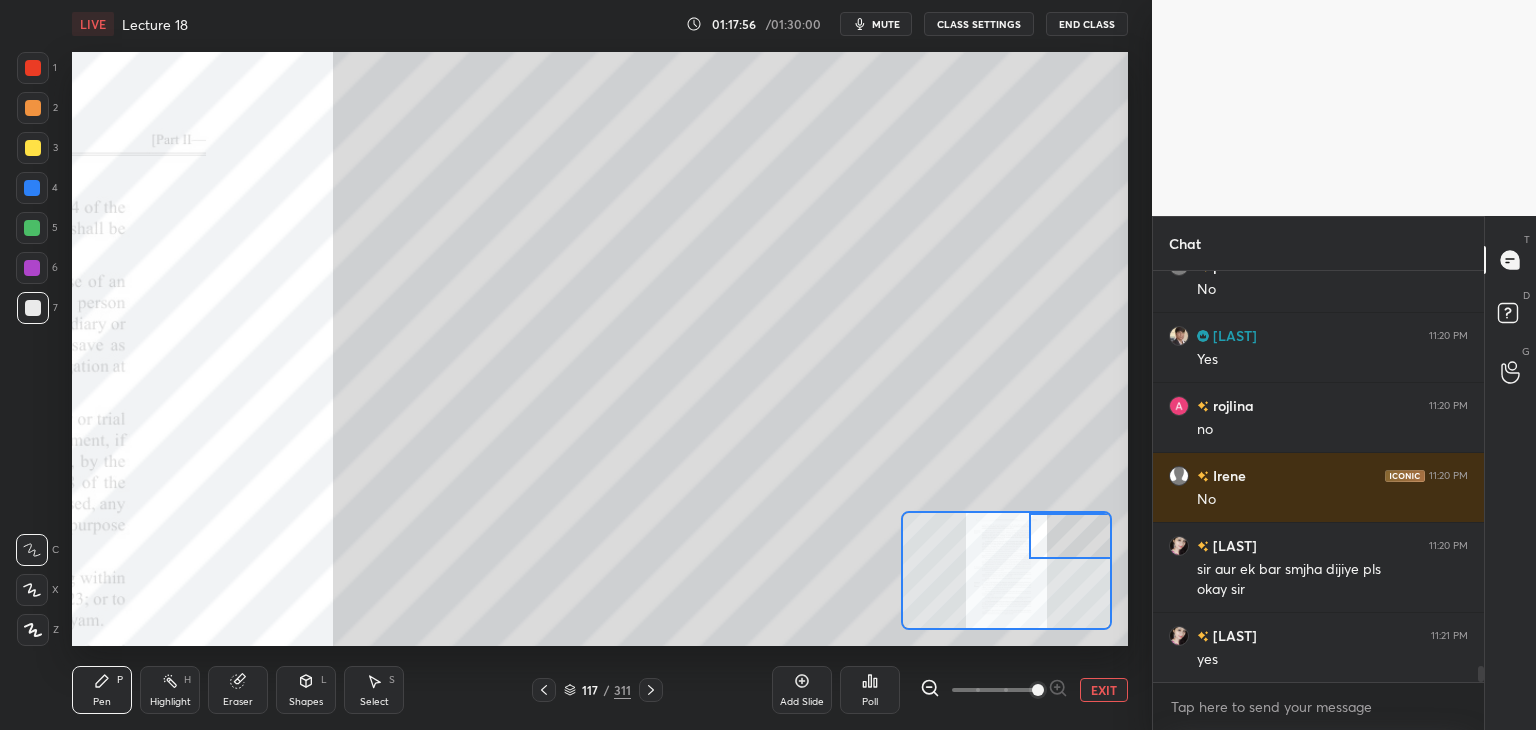 click at bounding box center (32, 268) 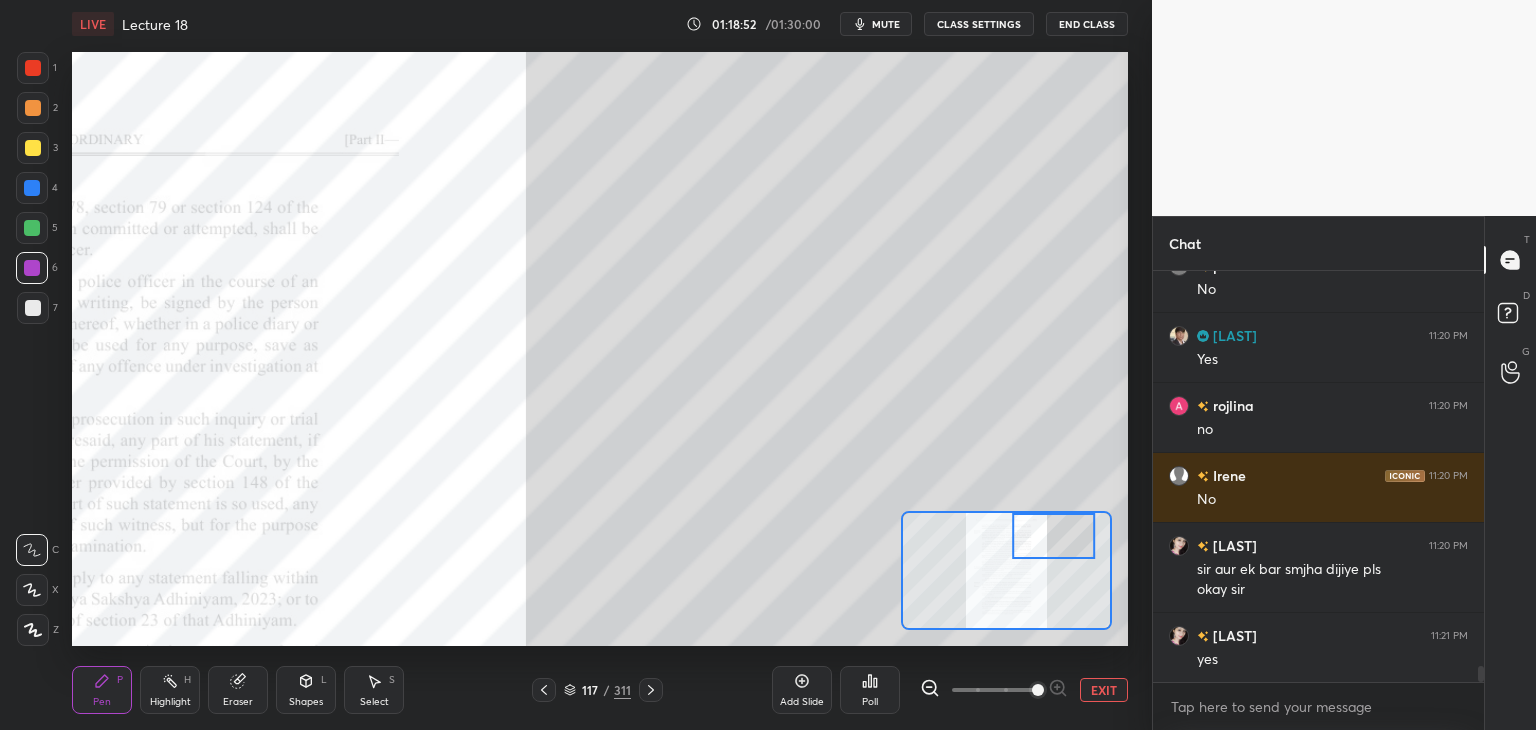 click at bounding box center (32, 188) 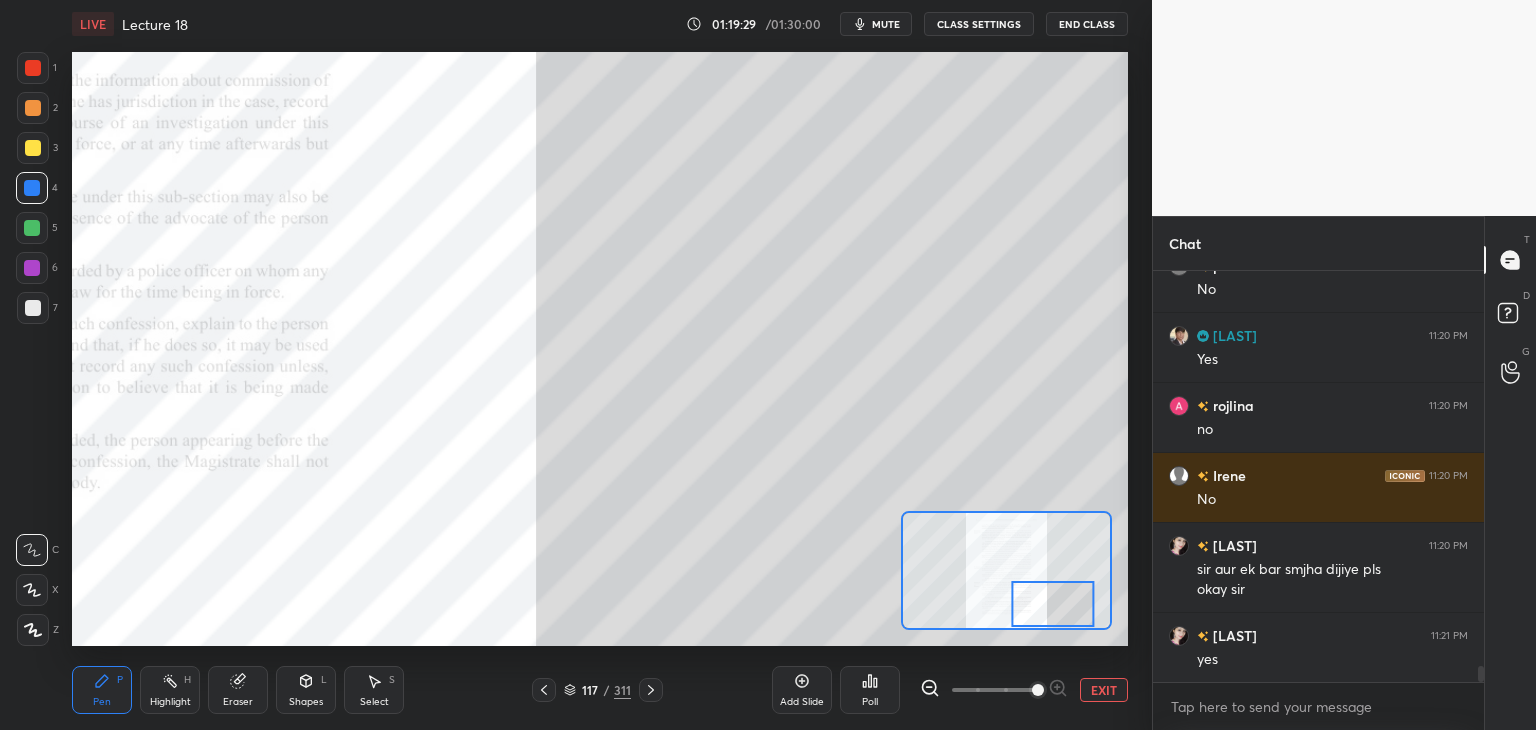 scroll, scrollTop: 9954, scrollLeft: 0, axis: vertical 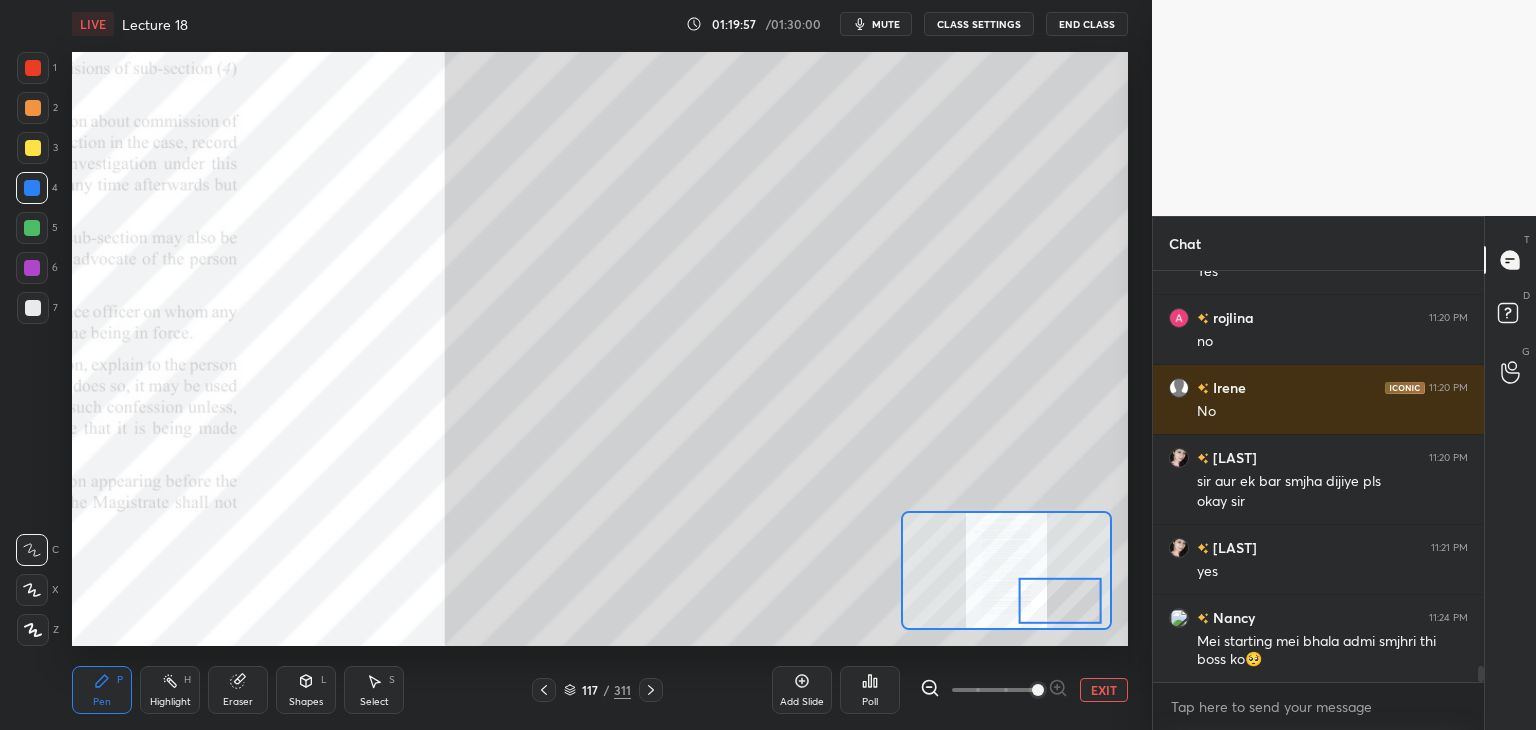 click at bounding box center [33, 308] 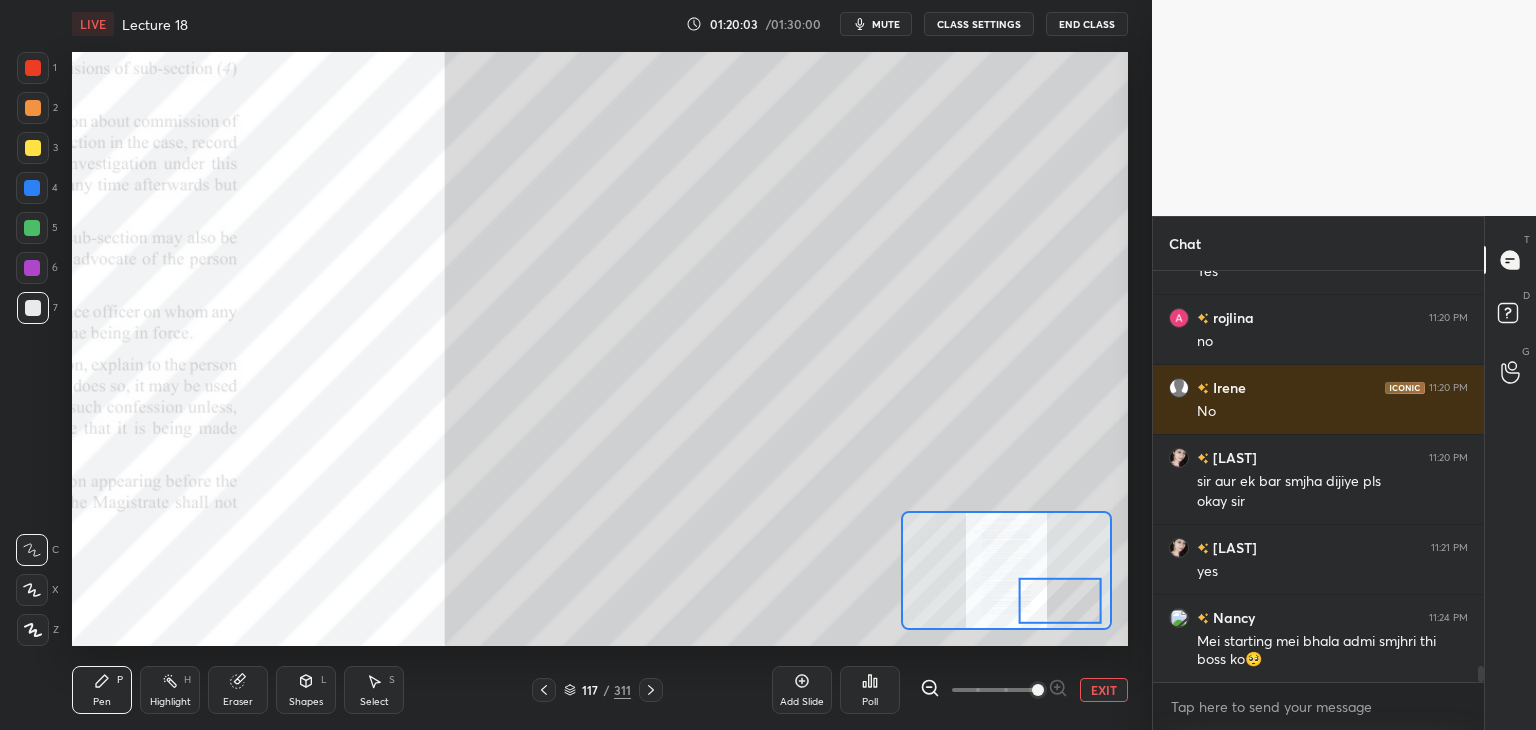 click at bounding box center [32, 228] 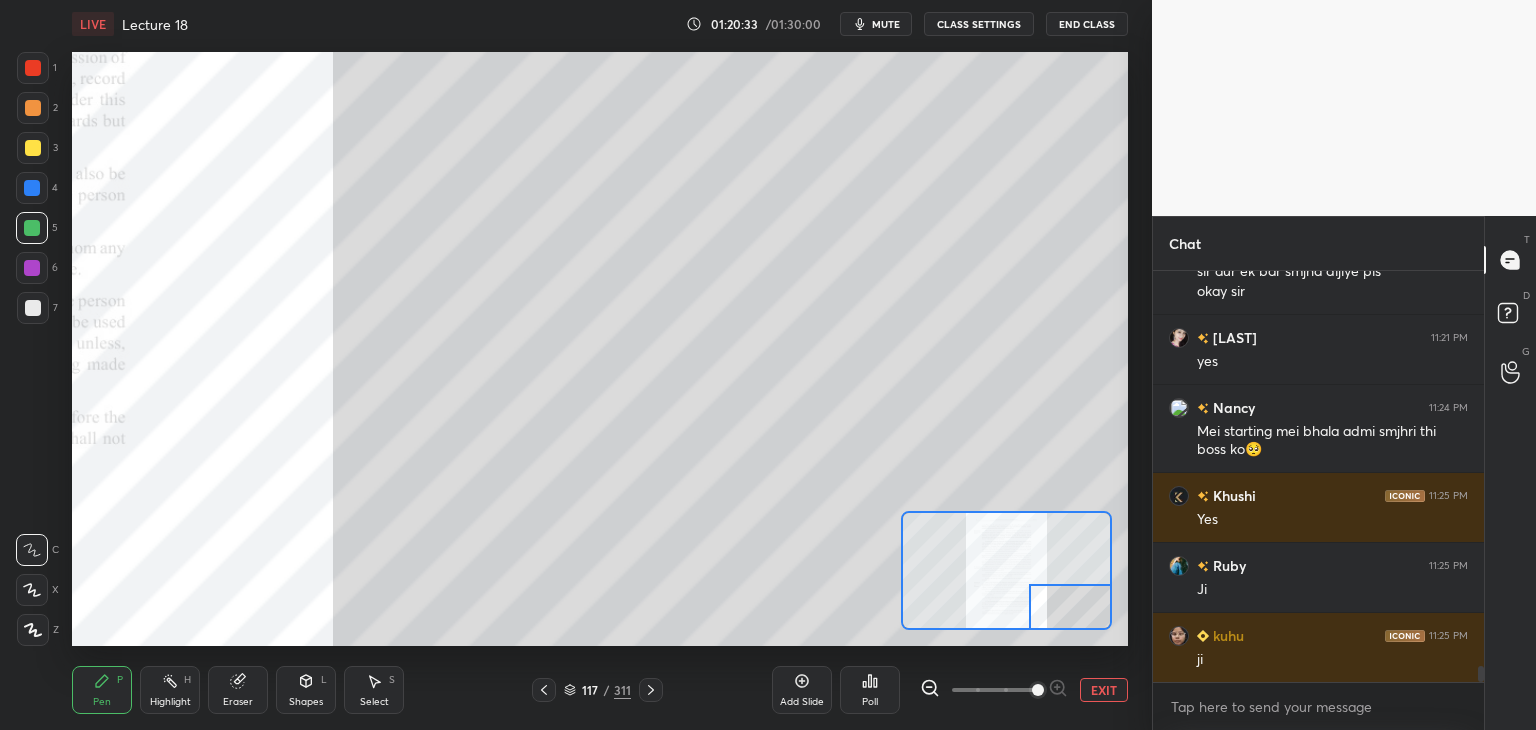 scroll, scrollTop: 10234, scrollLeft: 0, axis: vertical 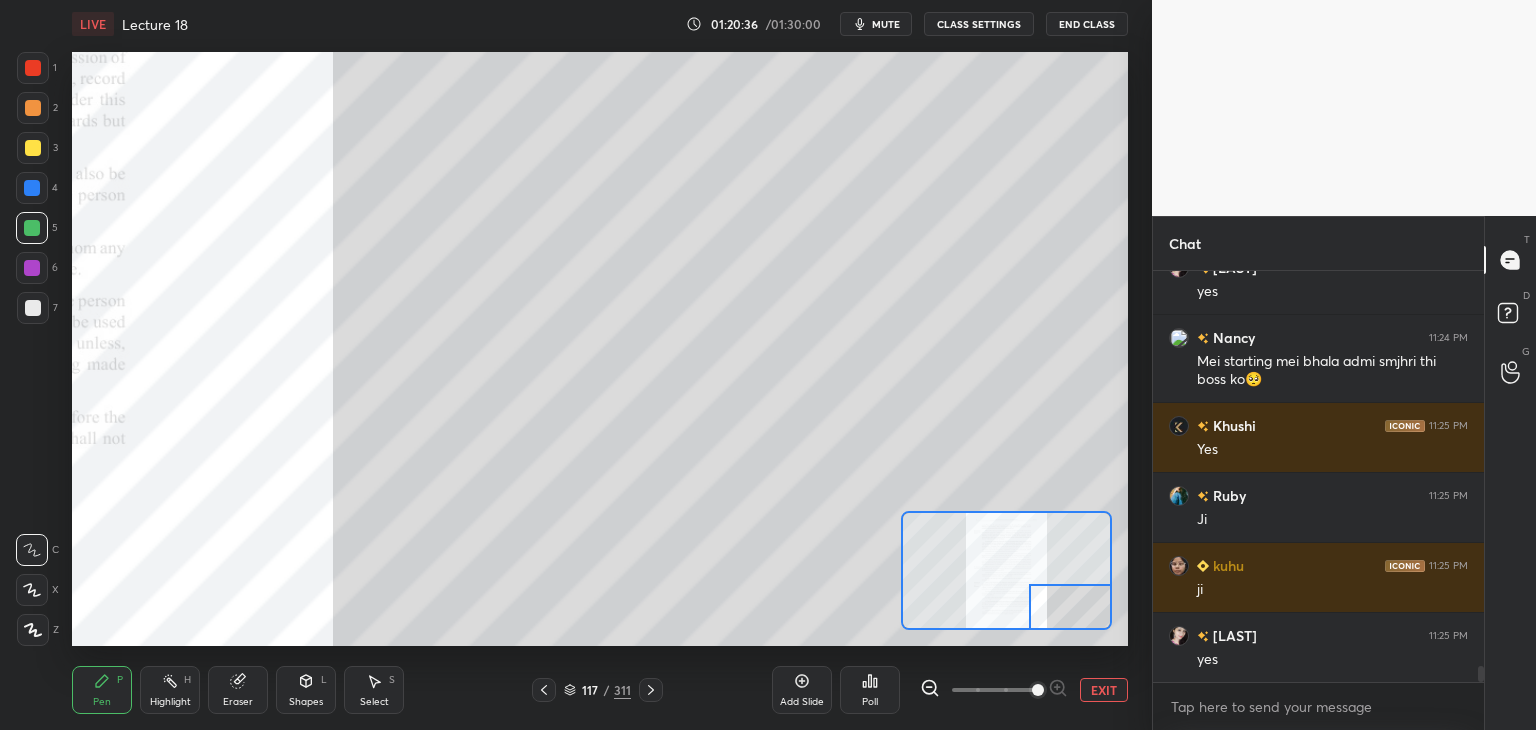click at bounding box center [32, 268] 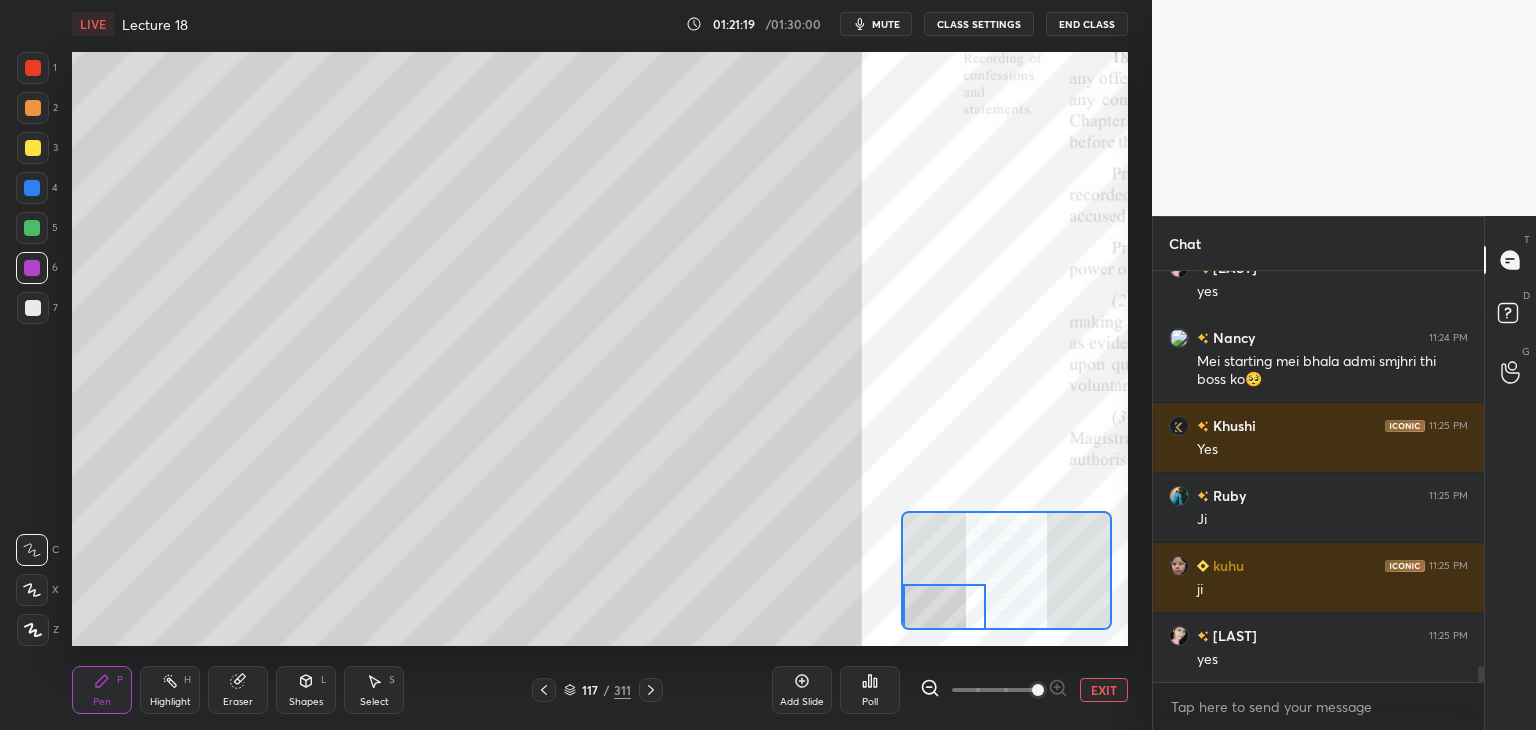 click at bounding box center [32, 228] 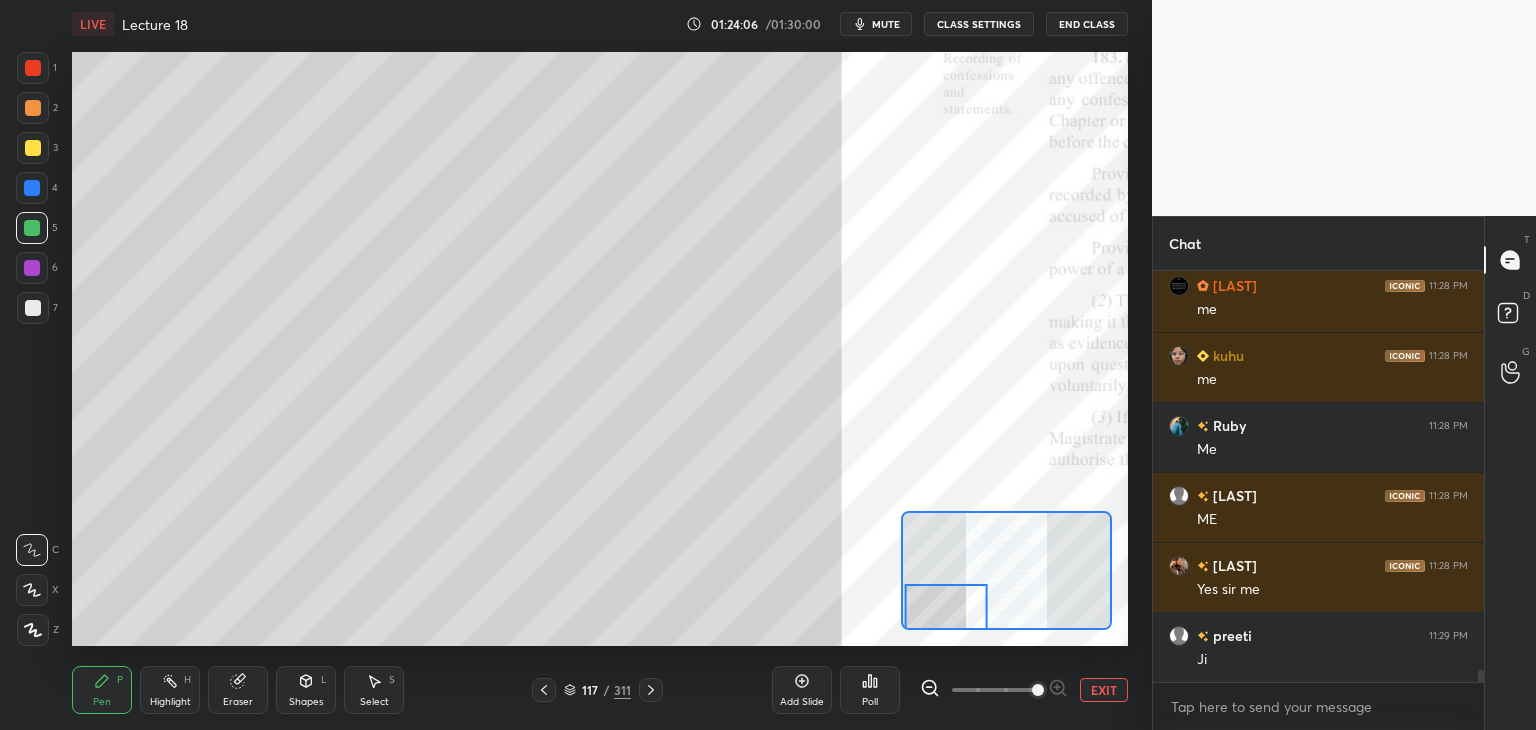 scroll, scrollTop: 13734, scrollLeft: 0, axis: vertical 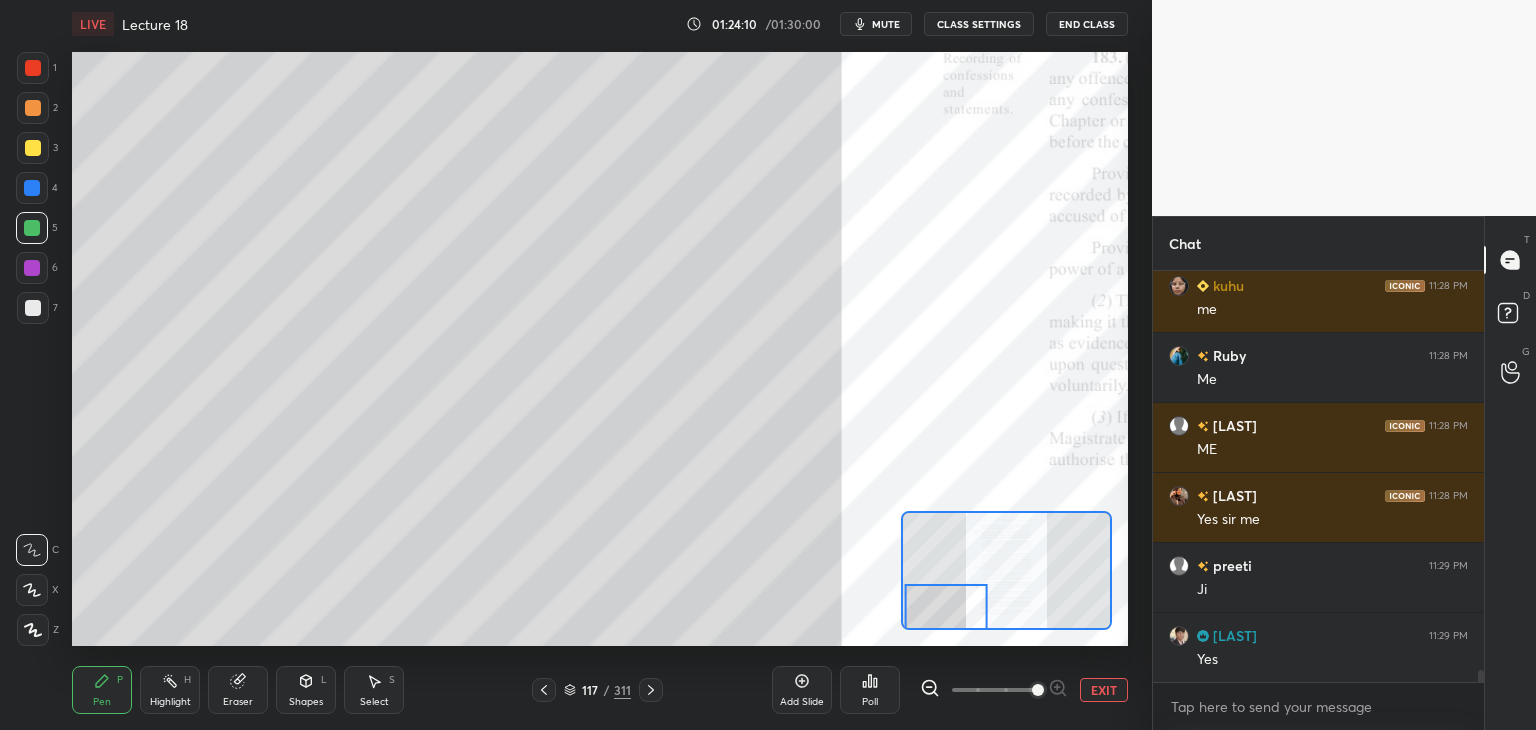 click on "Add Slide" at bounding box center [802, 702] 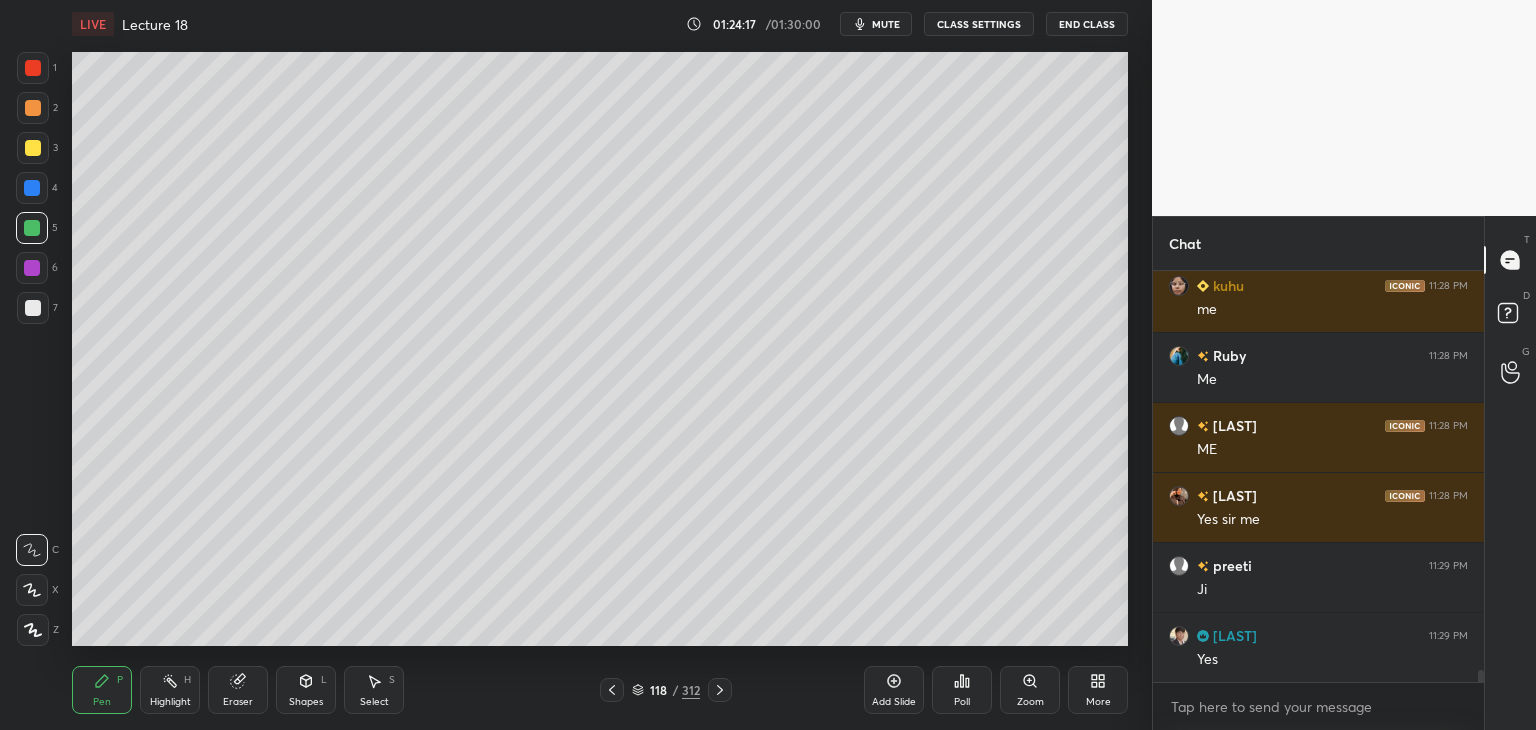 click on "1 2 3 4 5 6 7 C X Z C X Z E E Erase all   H H" at bounding box center [32, 349] 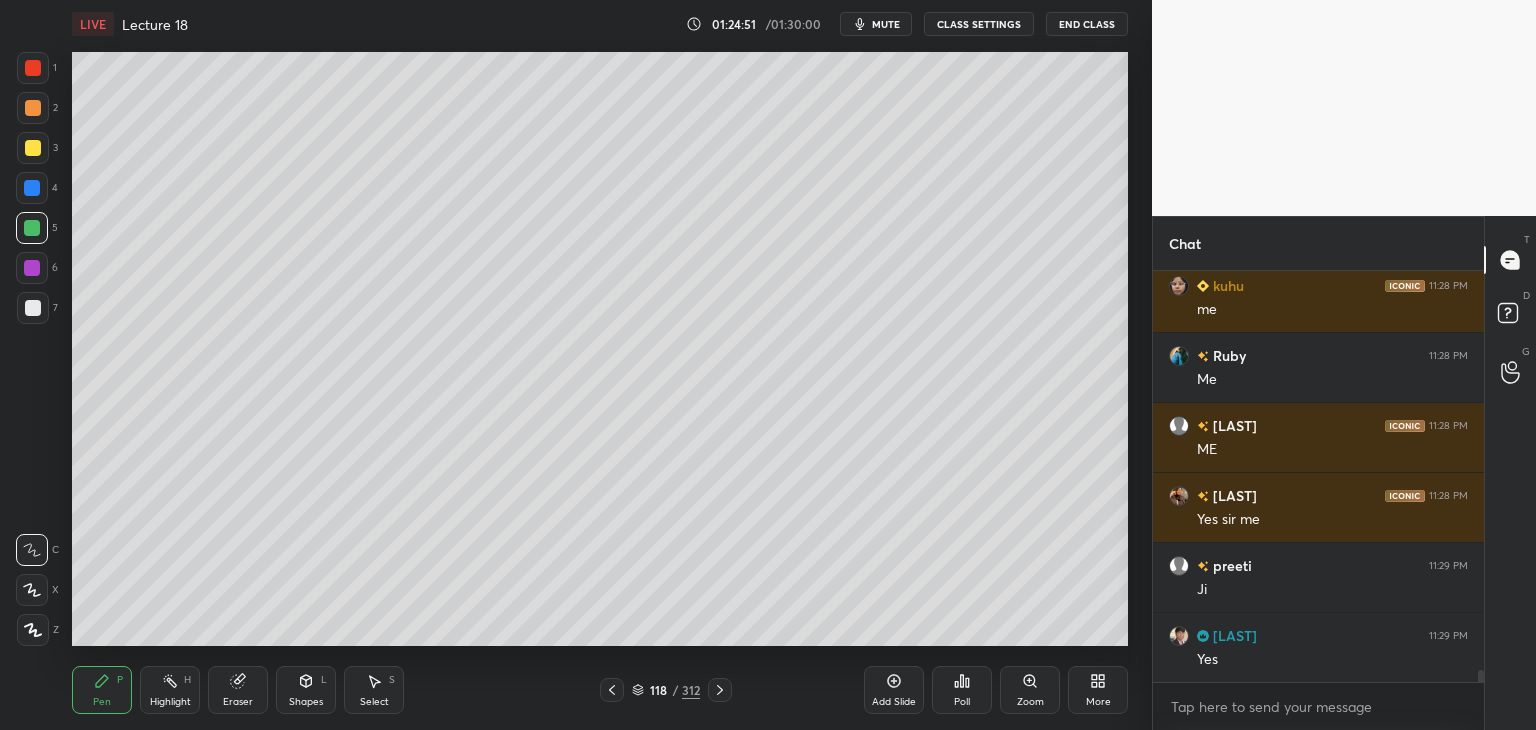 scroll, scrollTop: 13782, scrollLeft: 0, axis: vertical 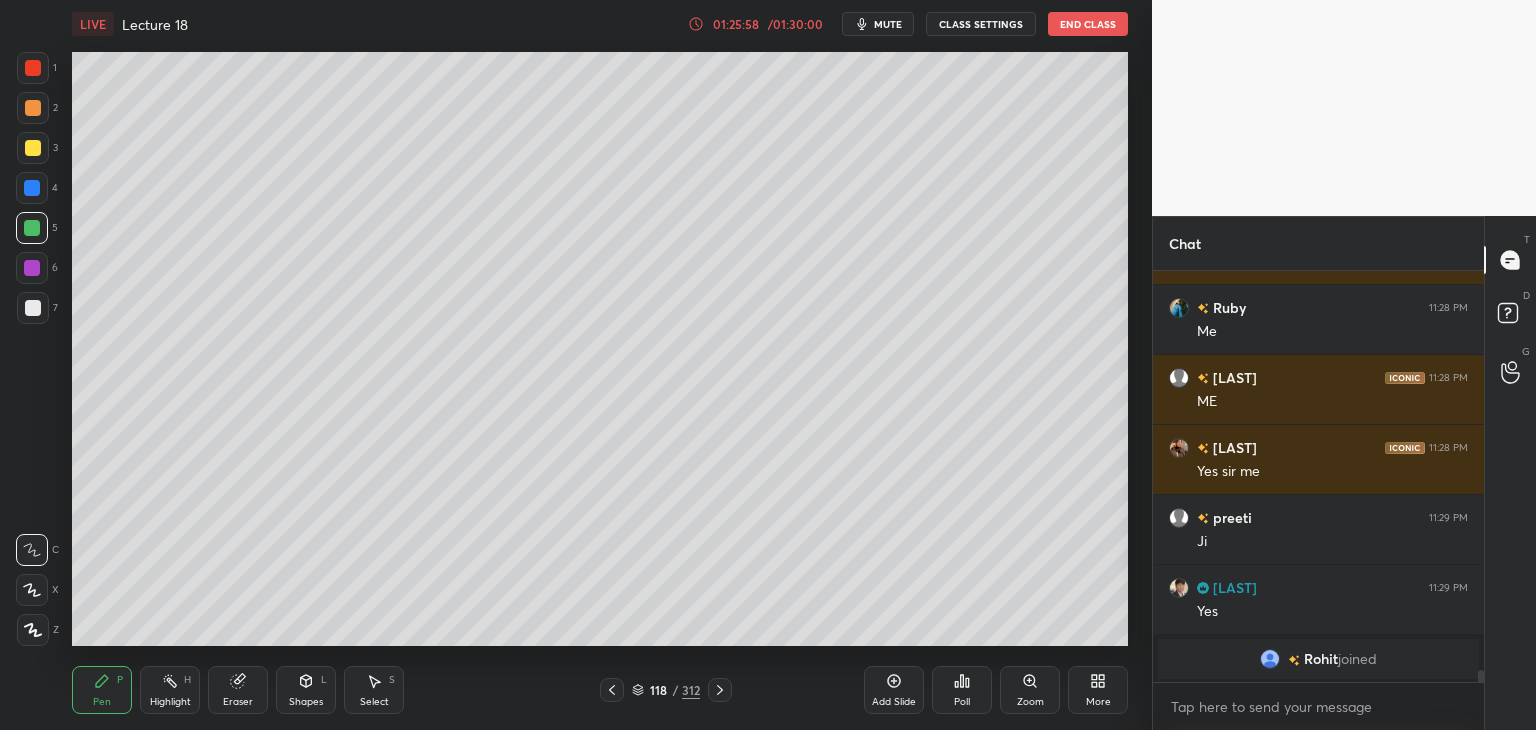 click on "1 2 3 4 5 6 7 C X Z C X Z E E Erase all   H H LIVE Lecture 18 01:25:58 /  01:30:00 mute CLASS SETTINGS End Class Setting up your live class Poll for   secs No correct answer Start poll Back Lecture 18 • L21 of Bharatiya Nagarik Suraksha Sanhita, 2023 Vasu Dev Monga Pen P Highlight H Eraser Shapes L Select S 118 / 312 Add Slide Poll Zoom More" at bounding box center (568, 365) 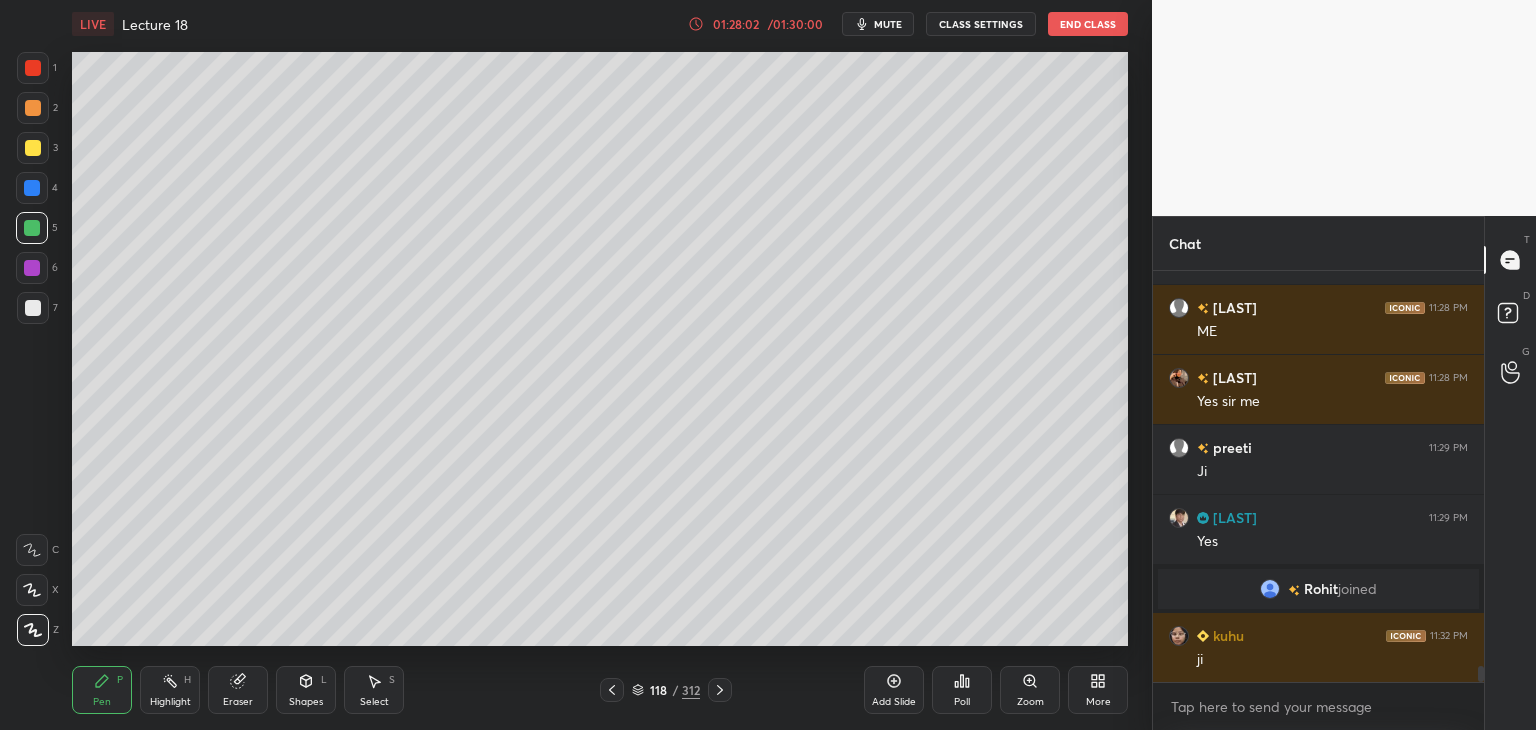 scroll, scrollTop: 10386, scrollLeft: 0, axis: vertical 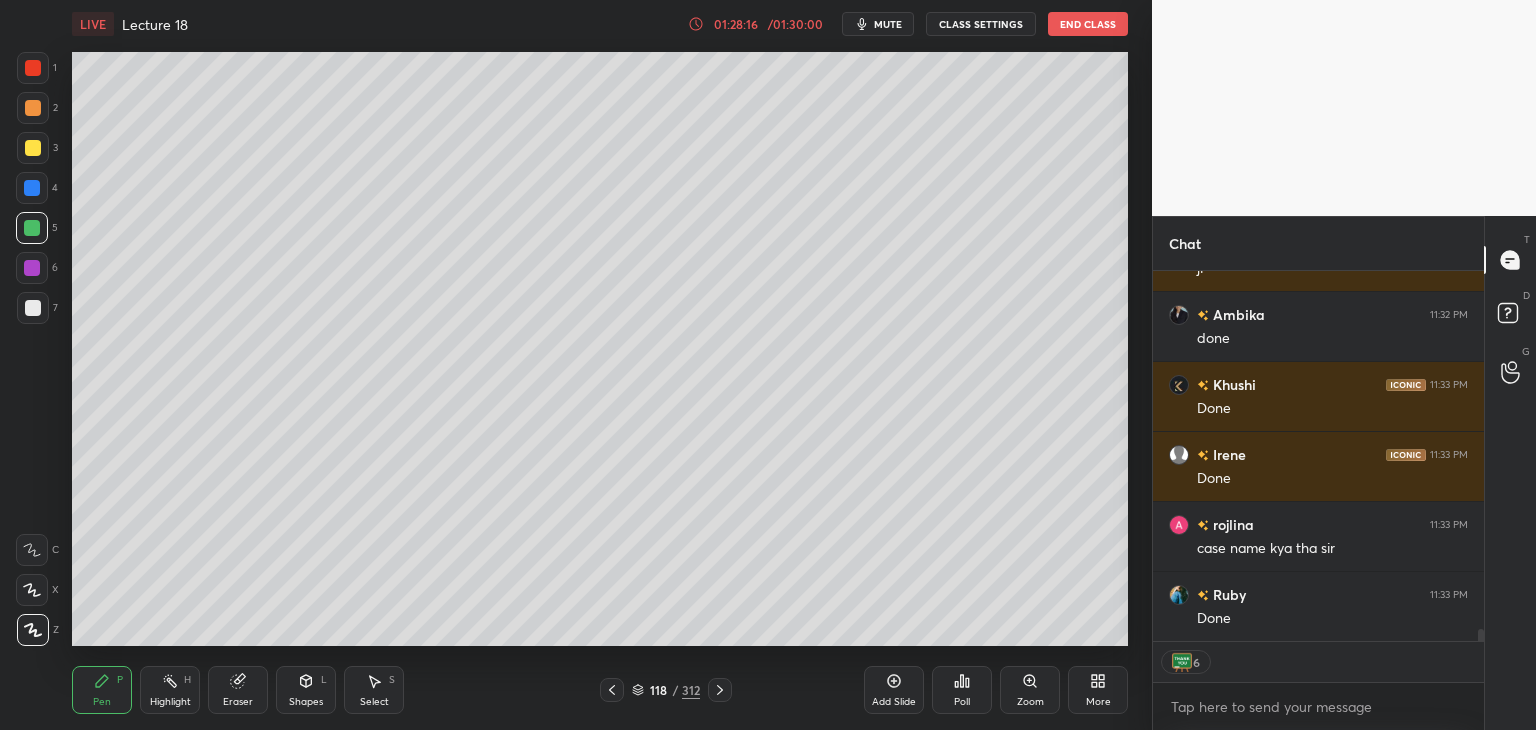 click on "Add Slide" at bounding box center [894, 702] 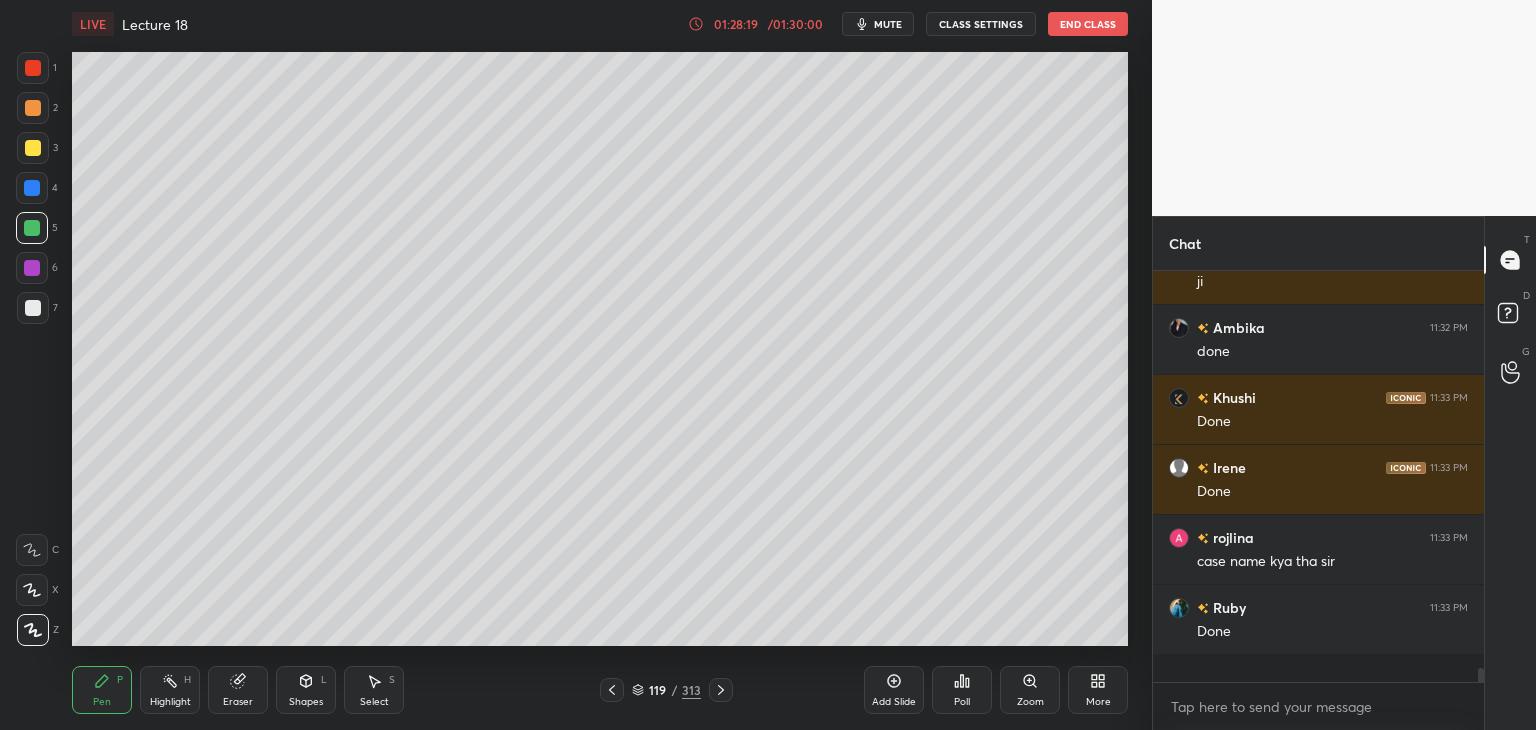 scroll, scrollTop: 6, scrollLeft: 6, axis: both 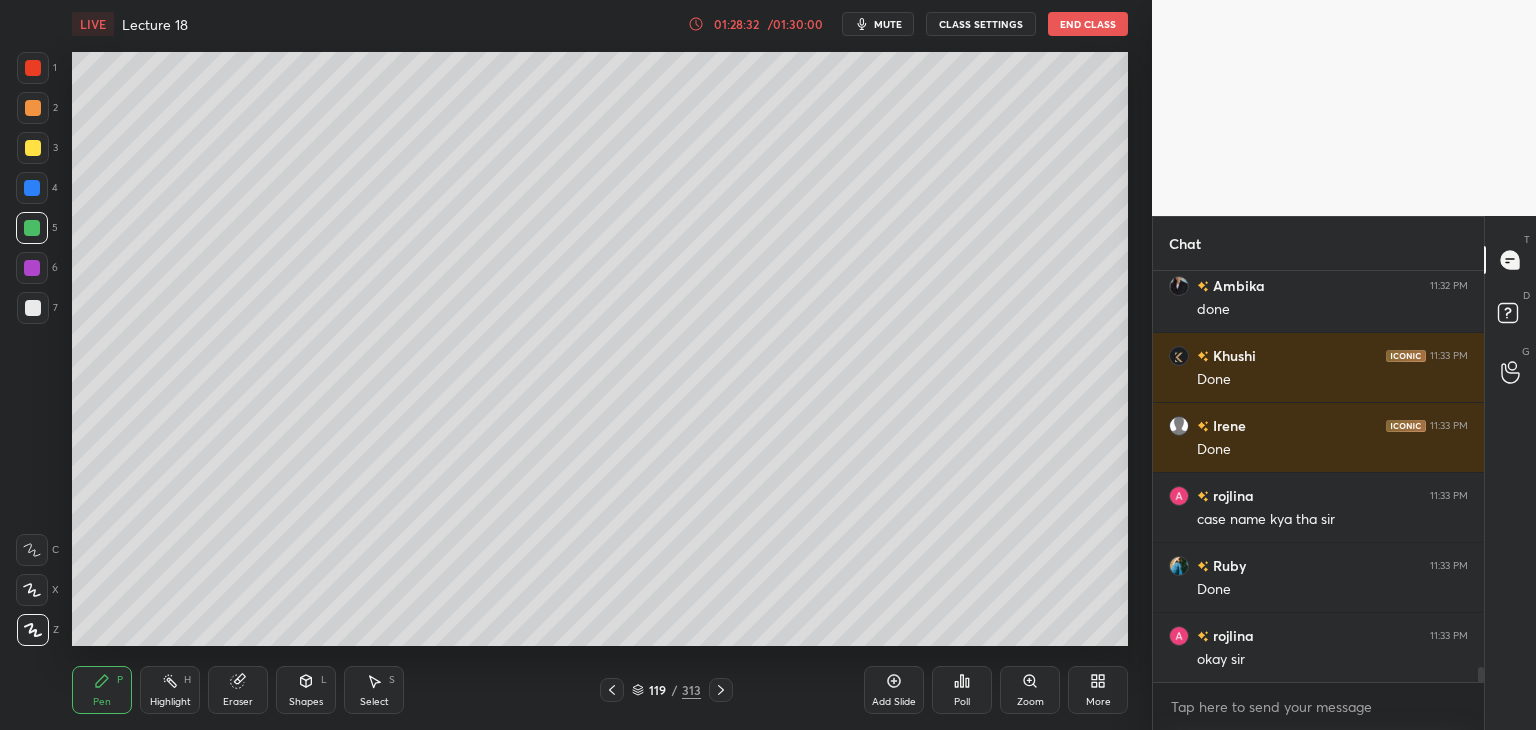 click at bounding box center [32, 188] 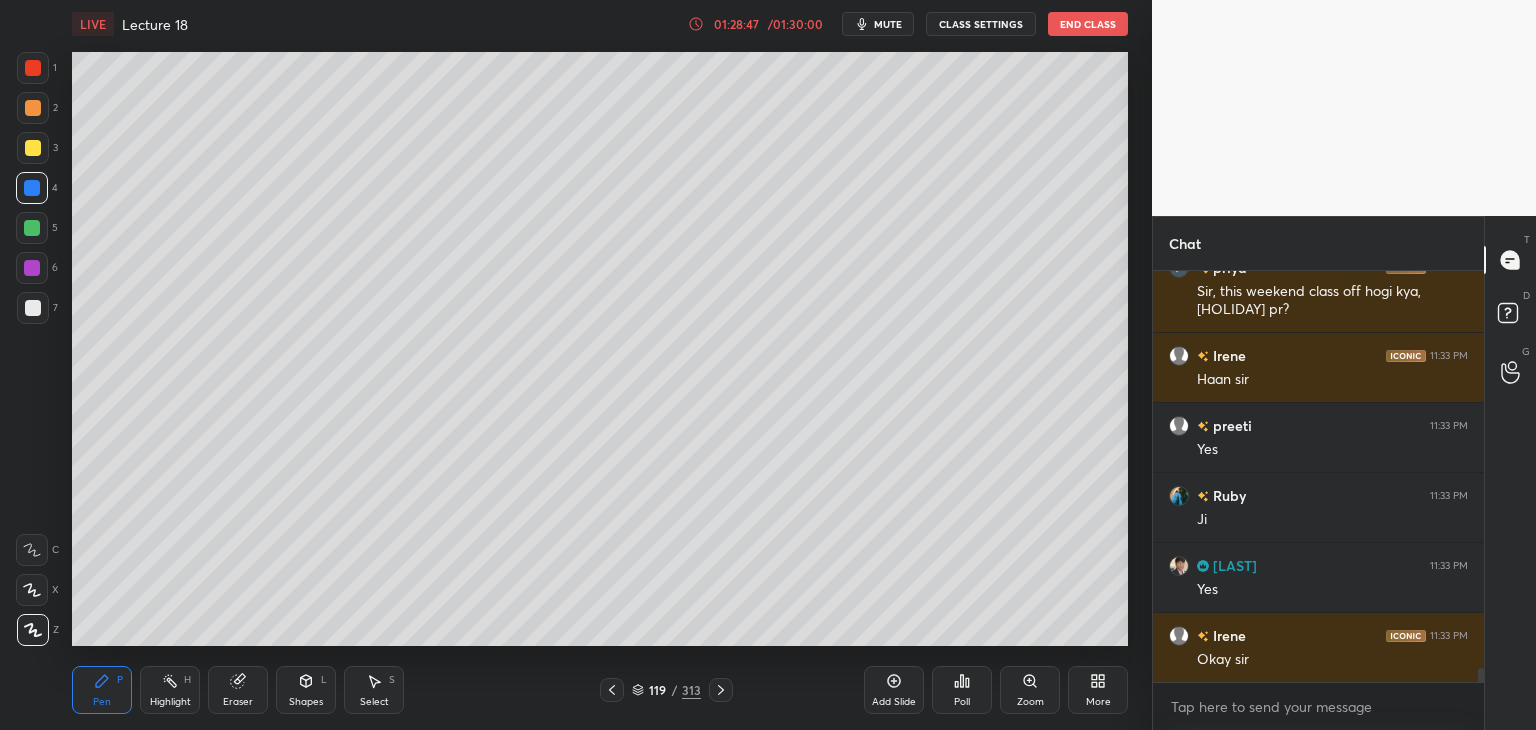 scroll, scrollTop: 11524, scrollLeft: 0, axis: vertical 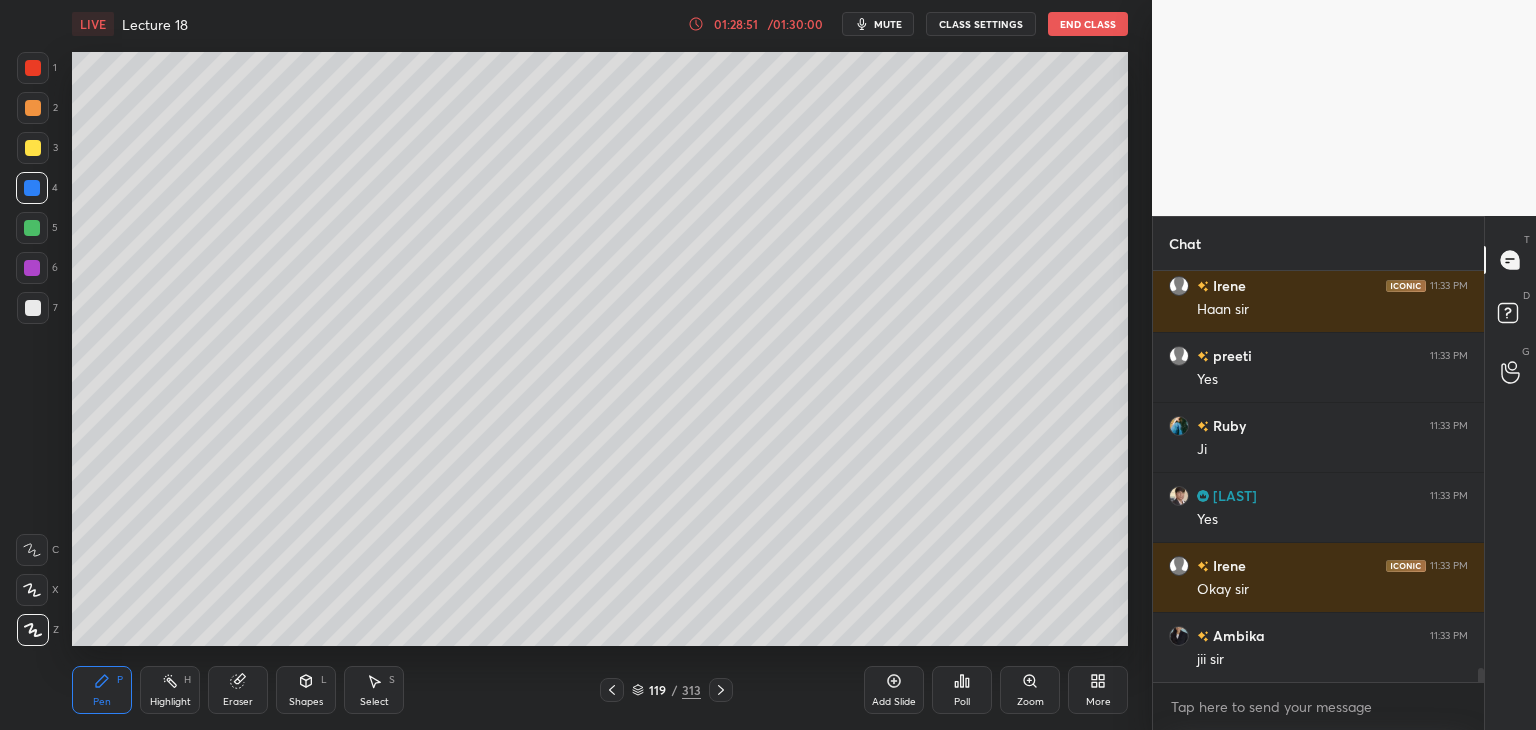 click on "5" at bounding box center [37, 228] 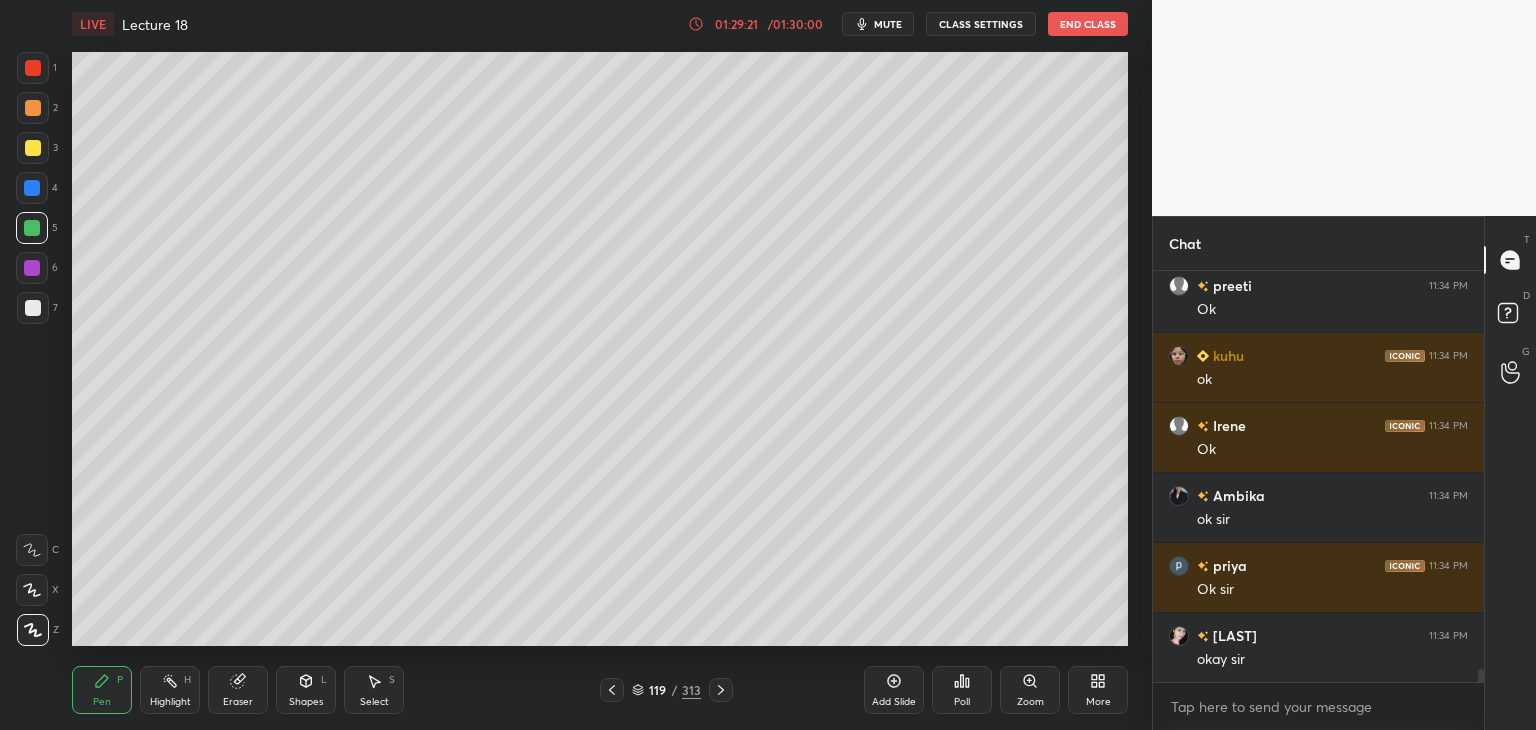 scroll, scrollTop: 12224, scrollLeft: 0, axis: vertical 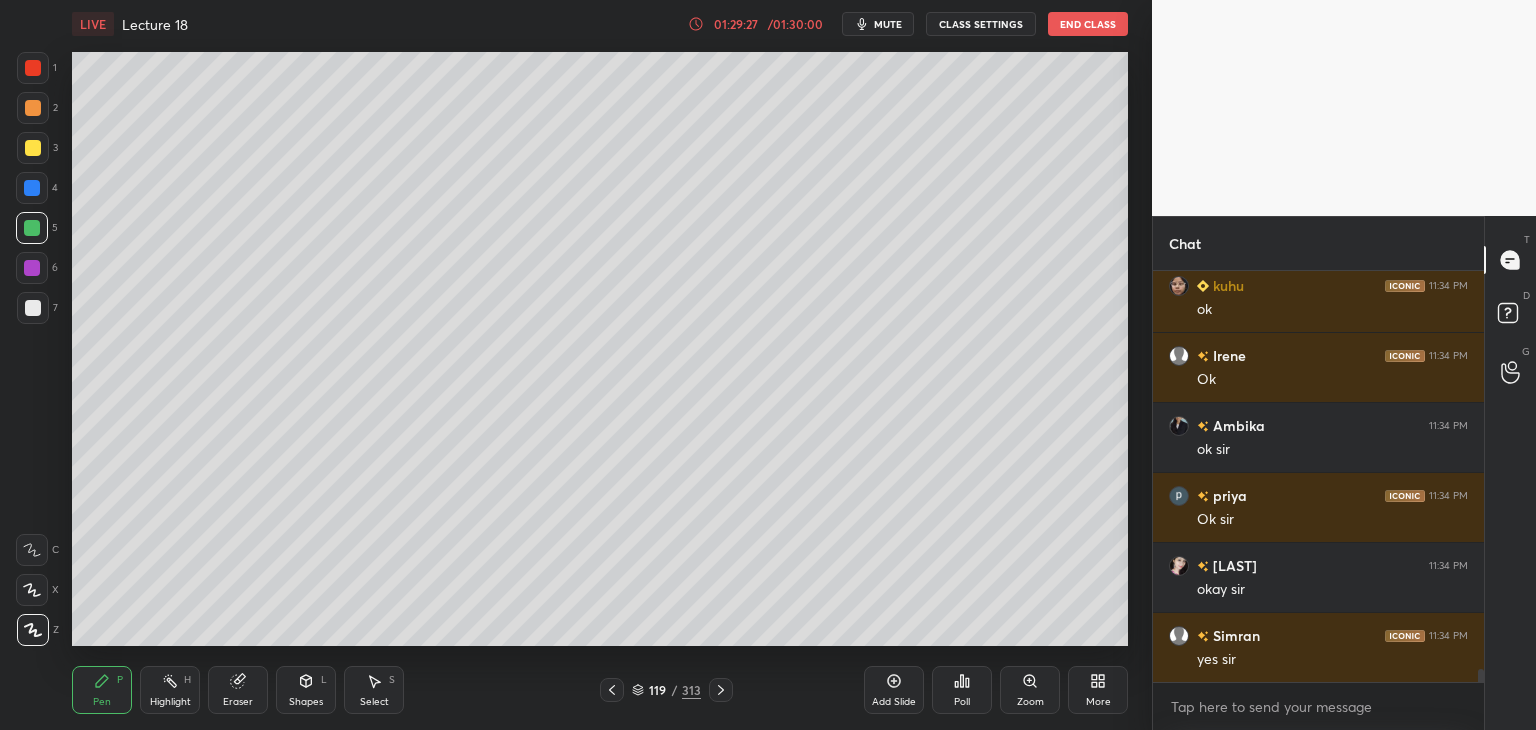 click at bounding box center (32, 268) 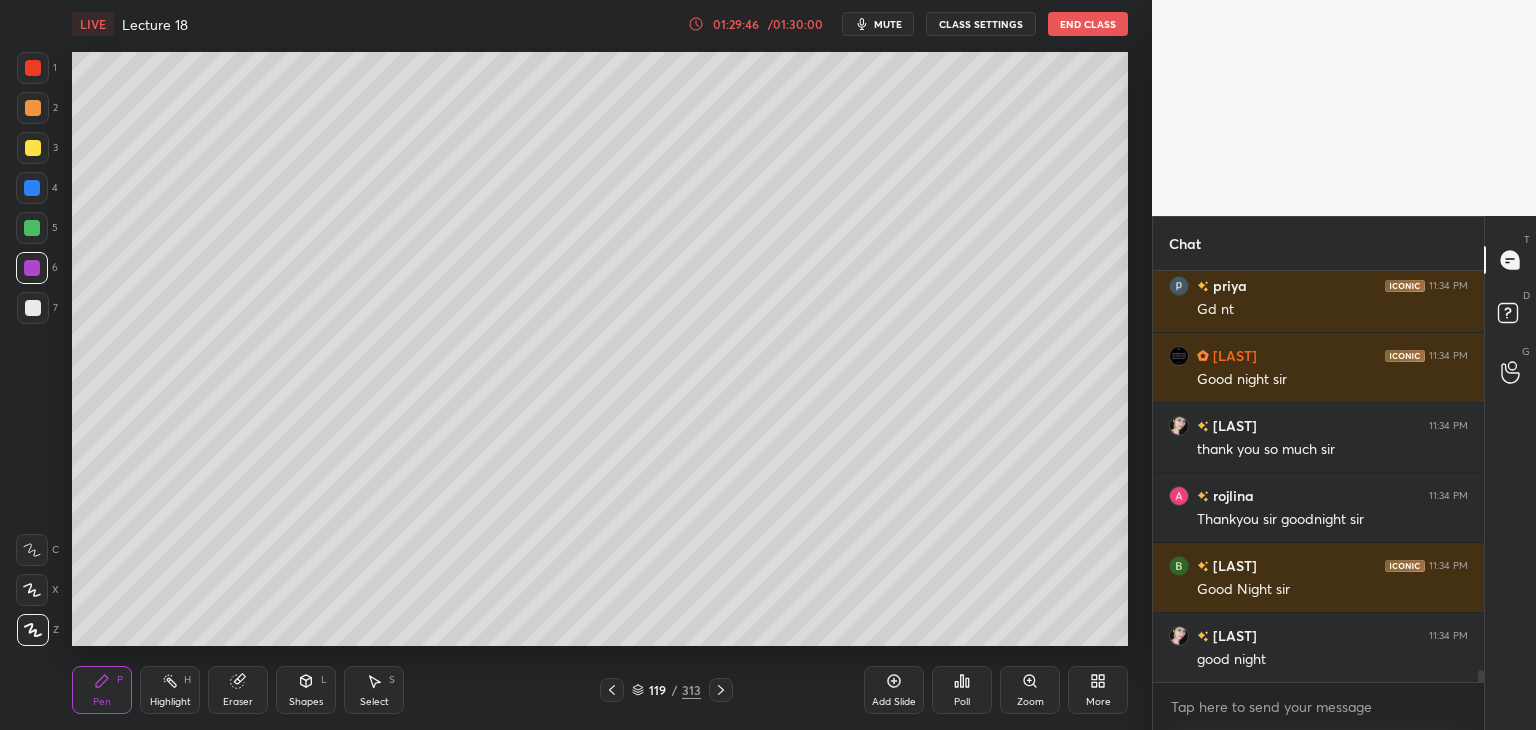 scroll, scrollTop: 13134, scrollLeft: 0, axis: vertical 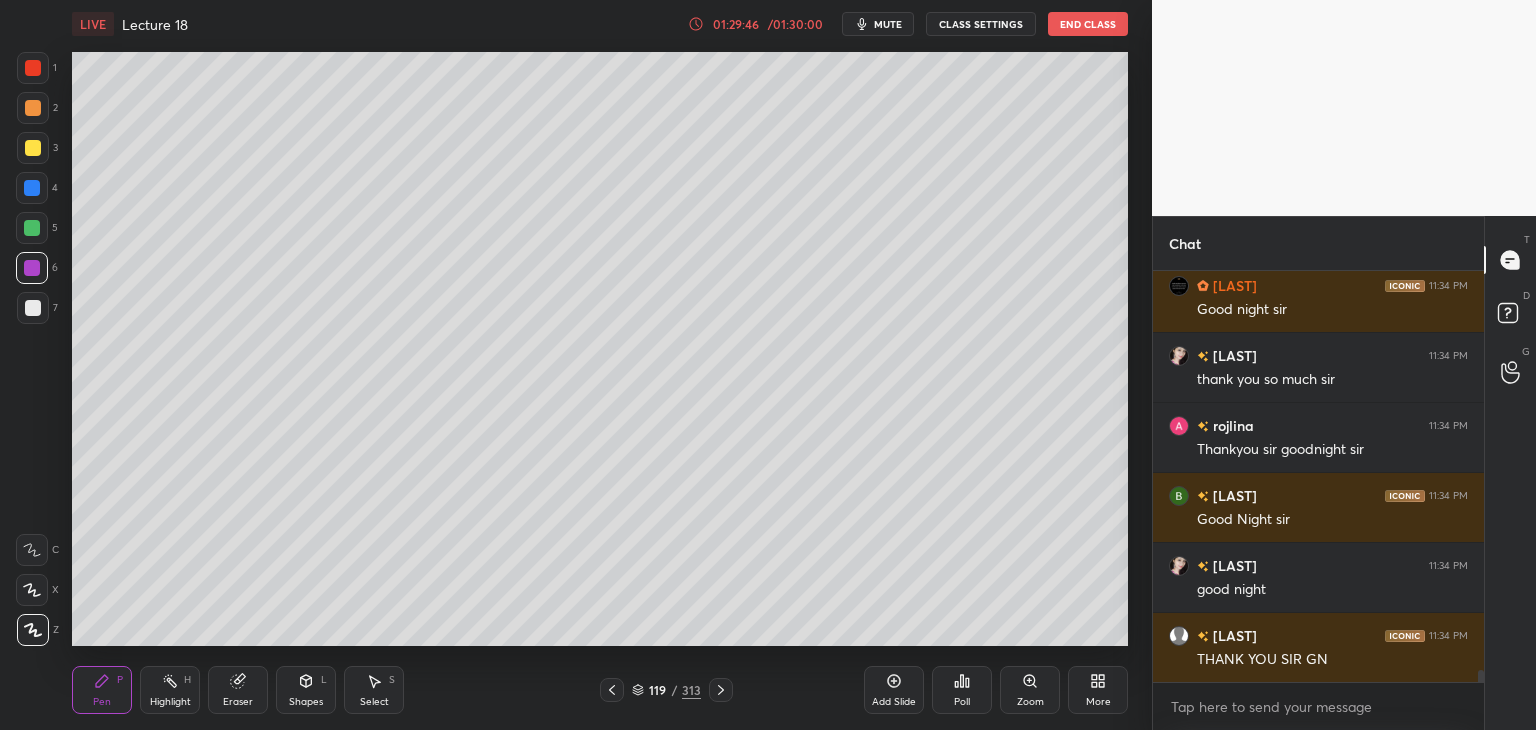 click on "5" at bounding box center [37, 232] 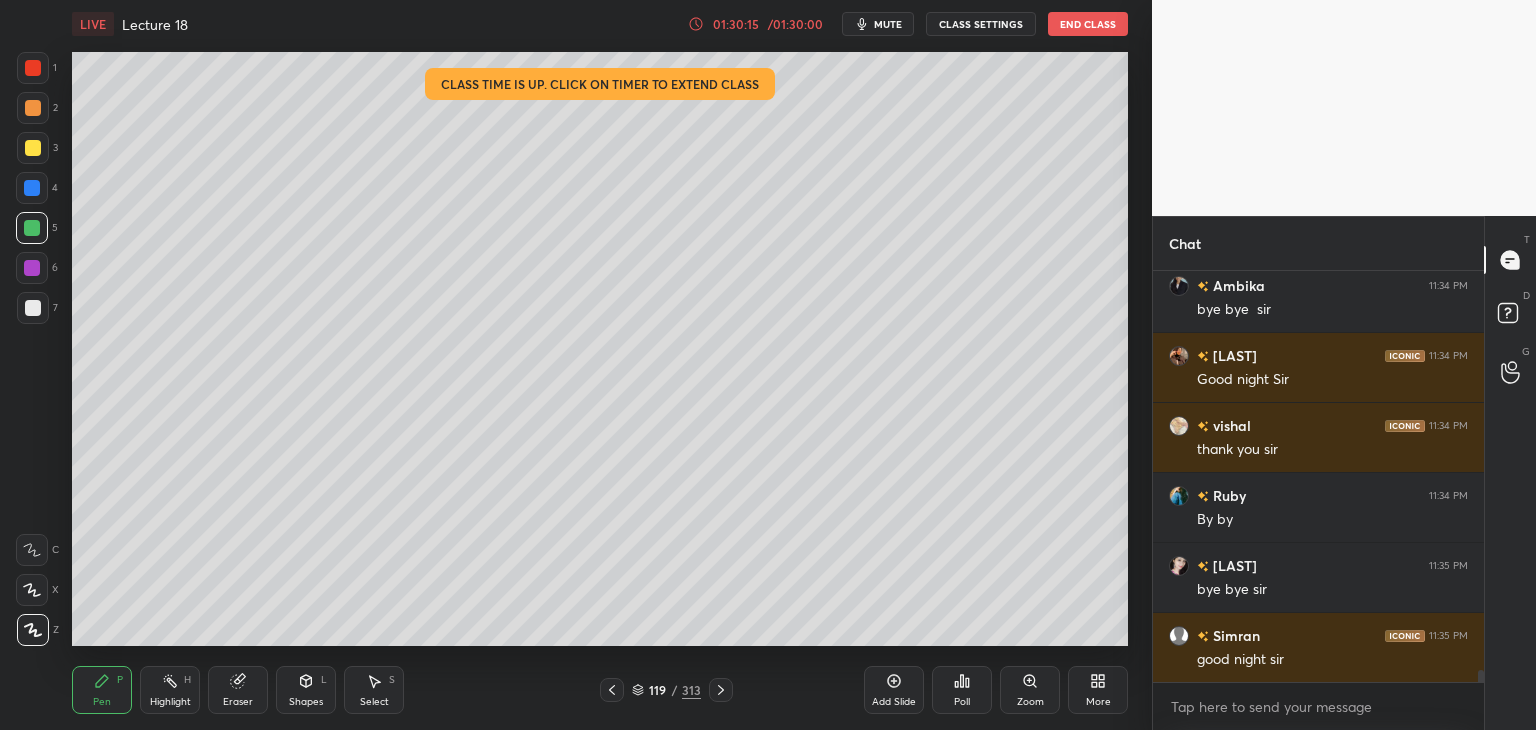 scroll, scrollTop: 14184, scrollLeft: 0, axis: vertical 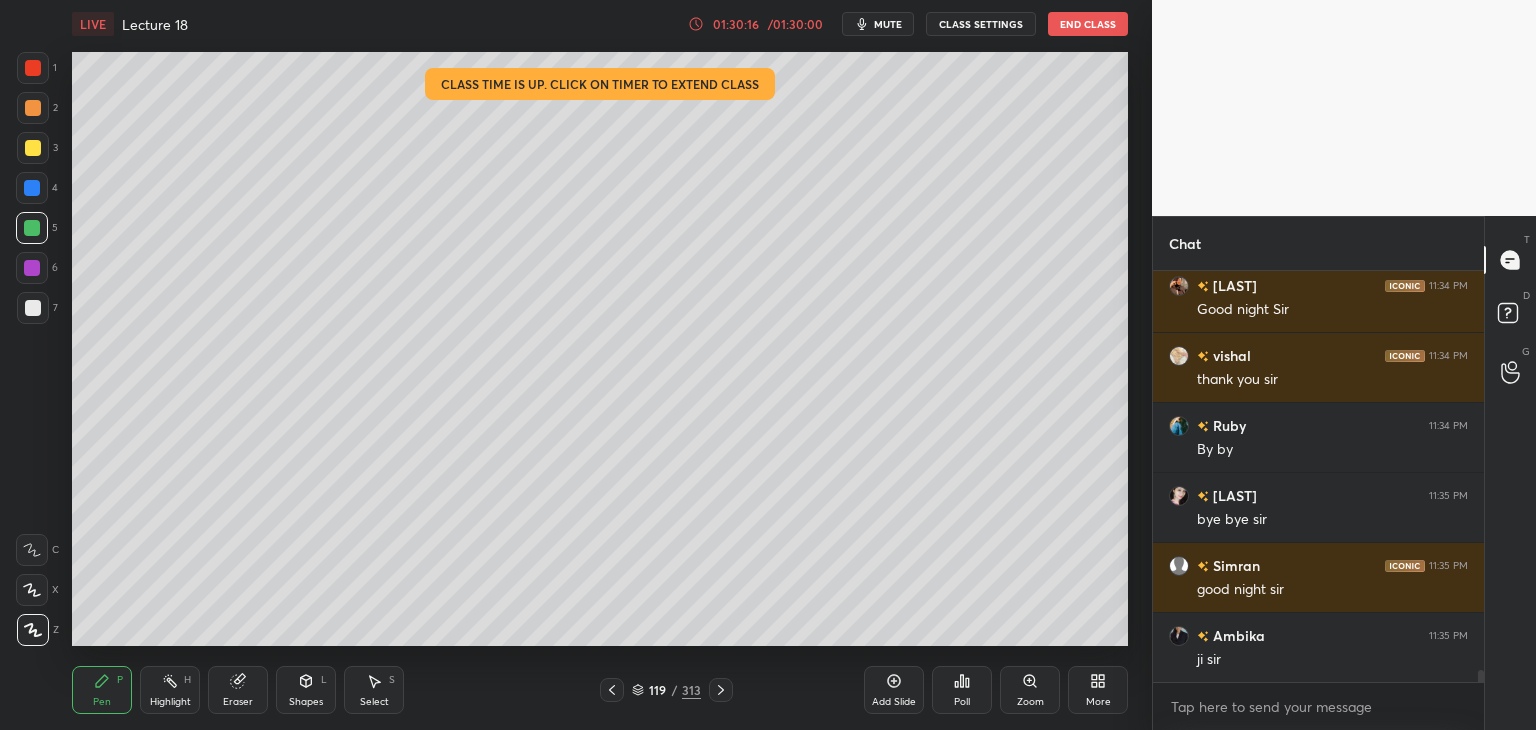 click on "End Class" at bounding box center [1088, 24] 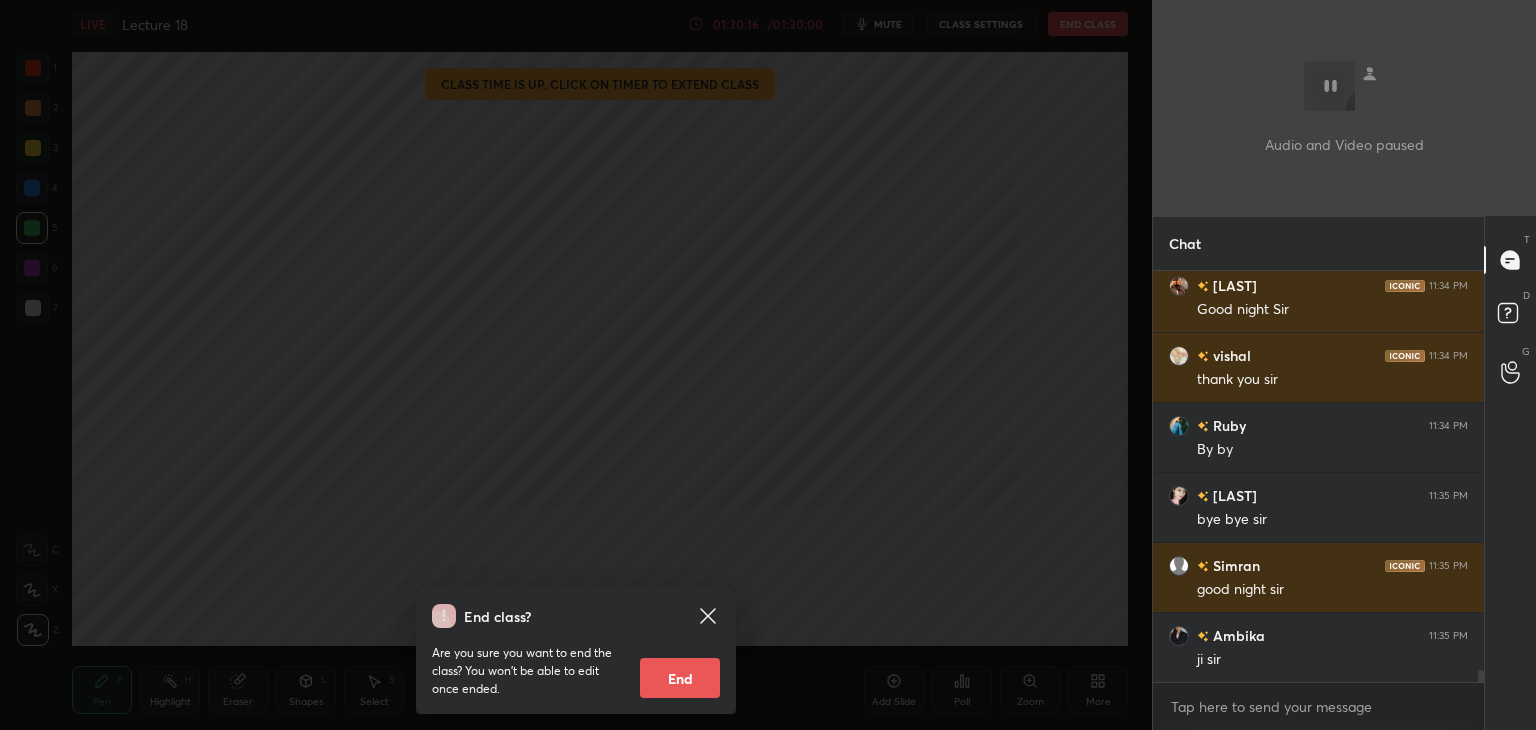 scroll, scrollTop: 14254, scrollLeft: 0, axis: vertical 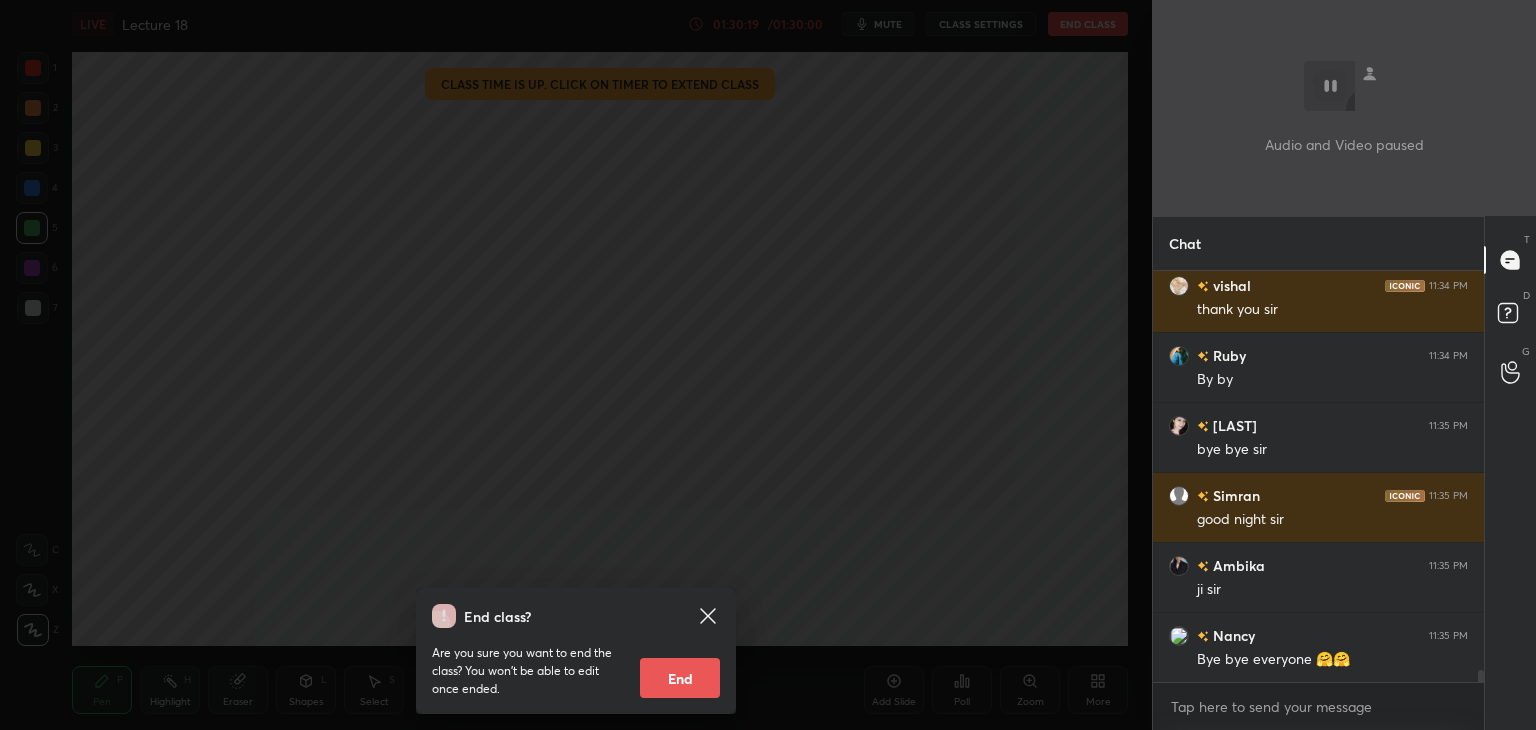 click on "End" at bounding box center [680, 678] 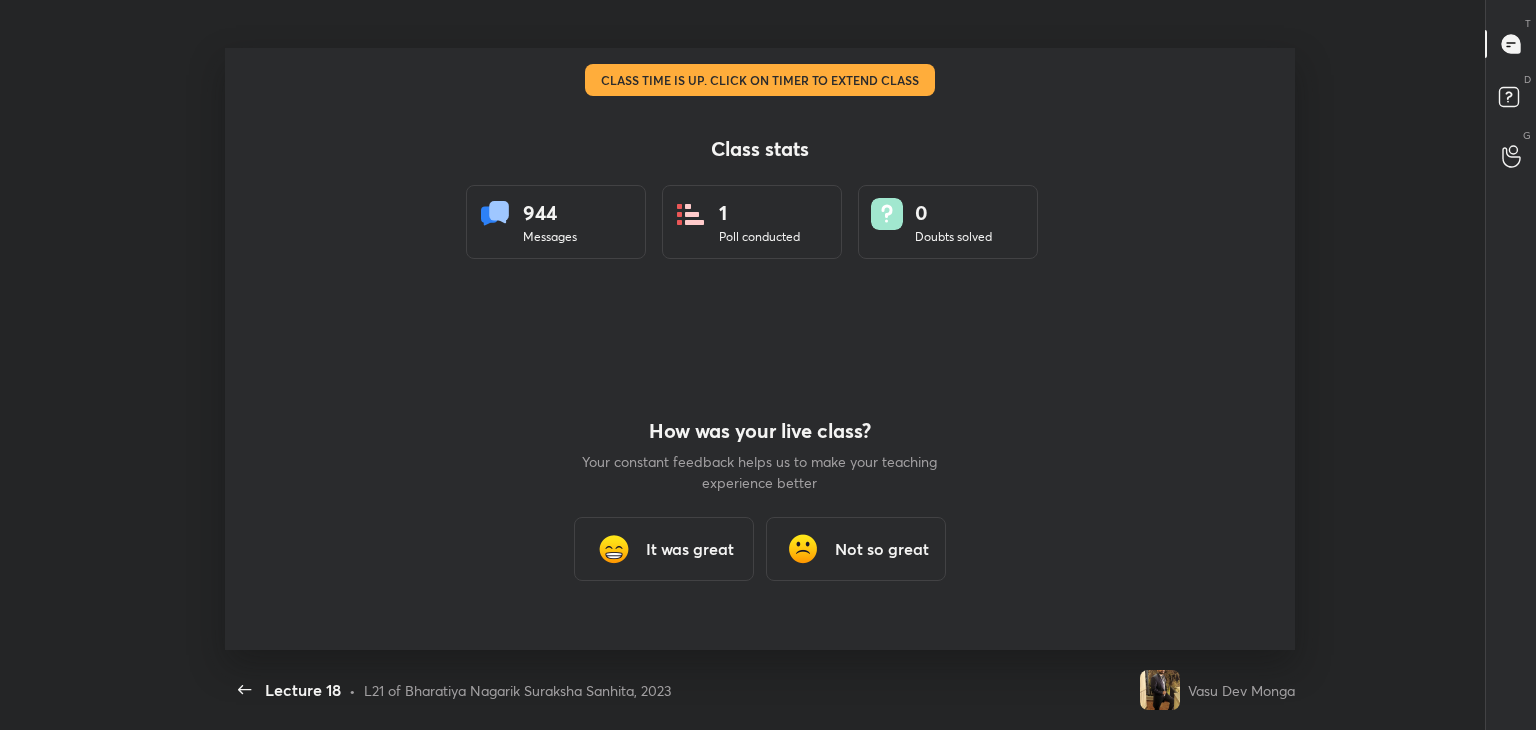scroll, scrollTop: 99397, scrollLeft: 98715, axis: both 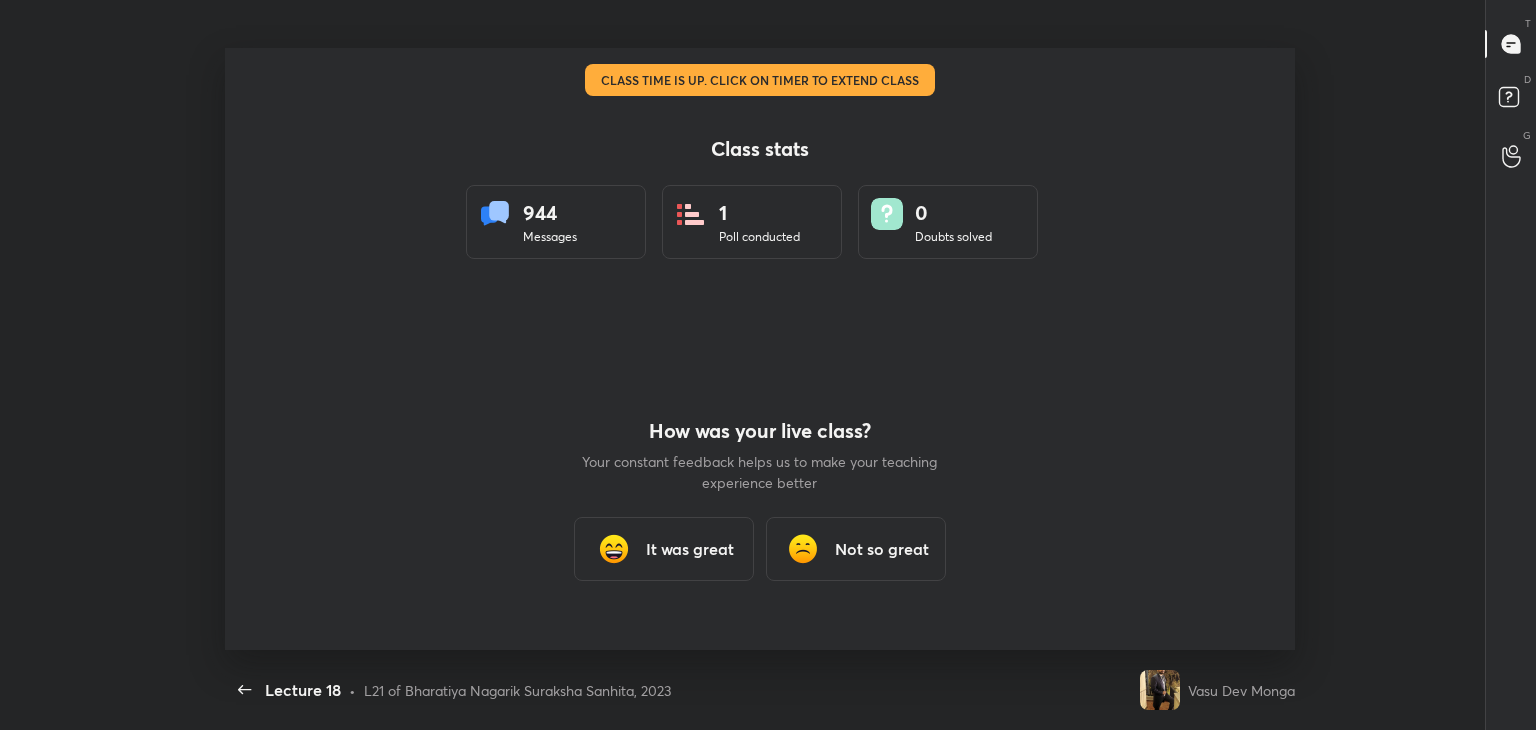 click on "It was great" at bounding box center (690, 549) 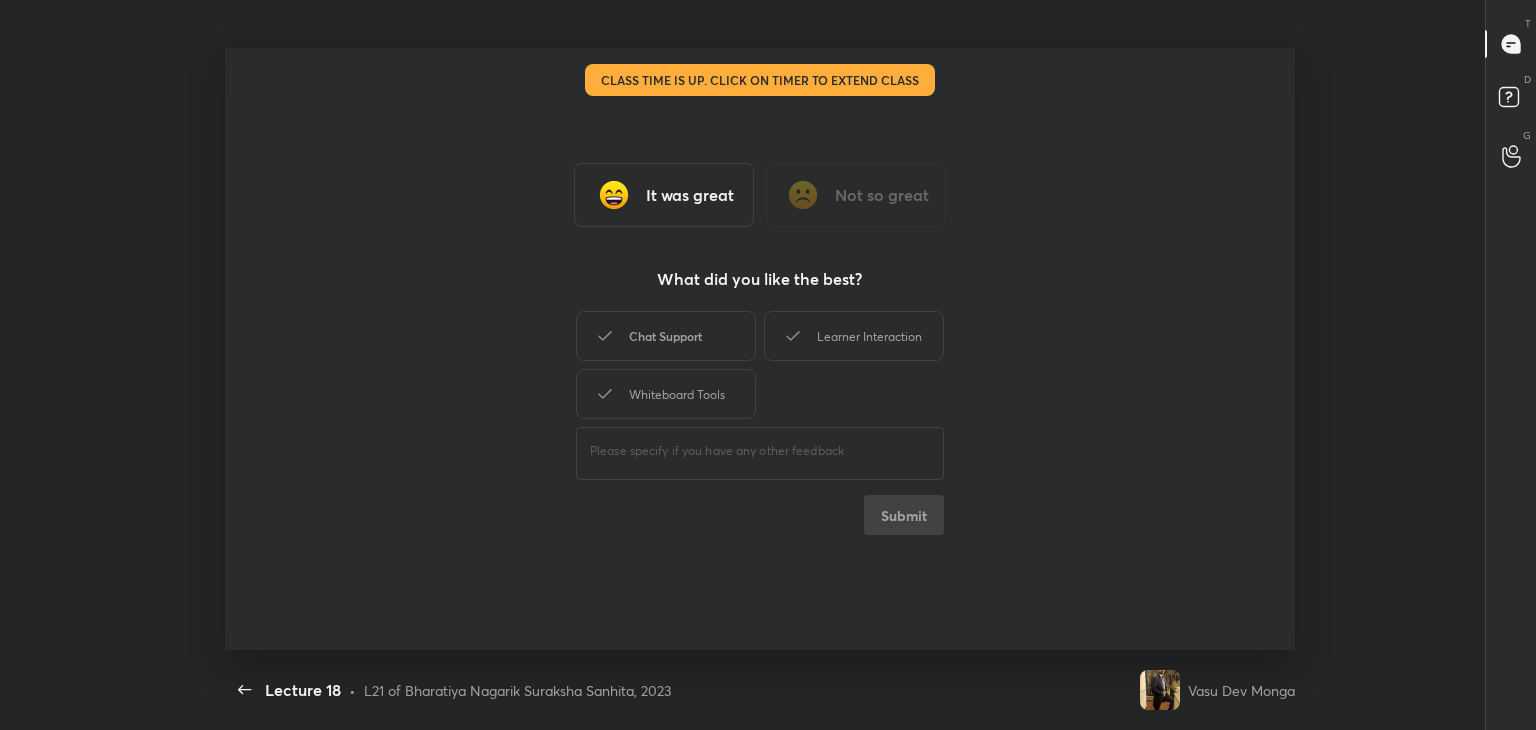 click on "Chat Support" at bounding box center [666, 336] 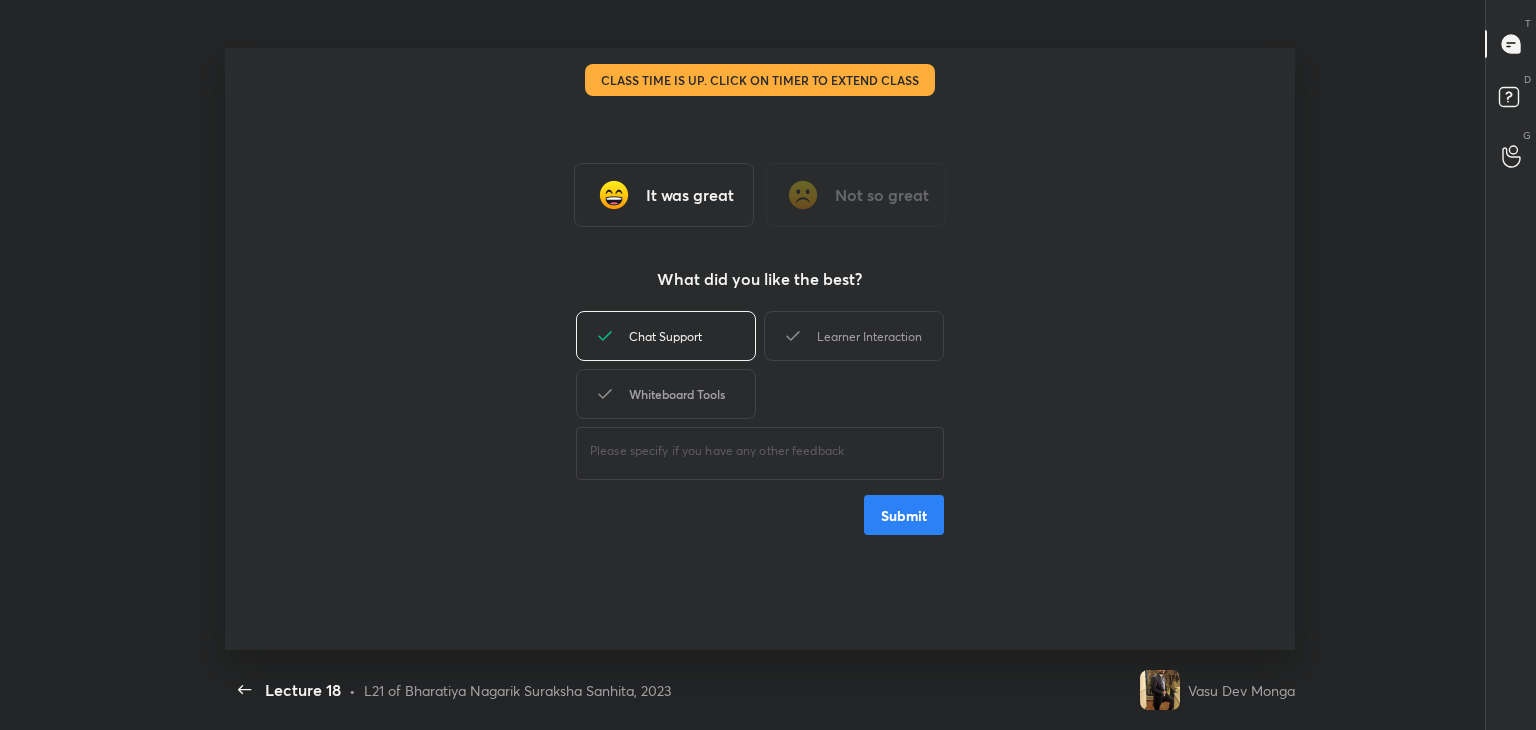click on "Learner Interaction" at bounding box center [854, 336] 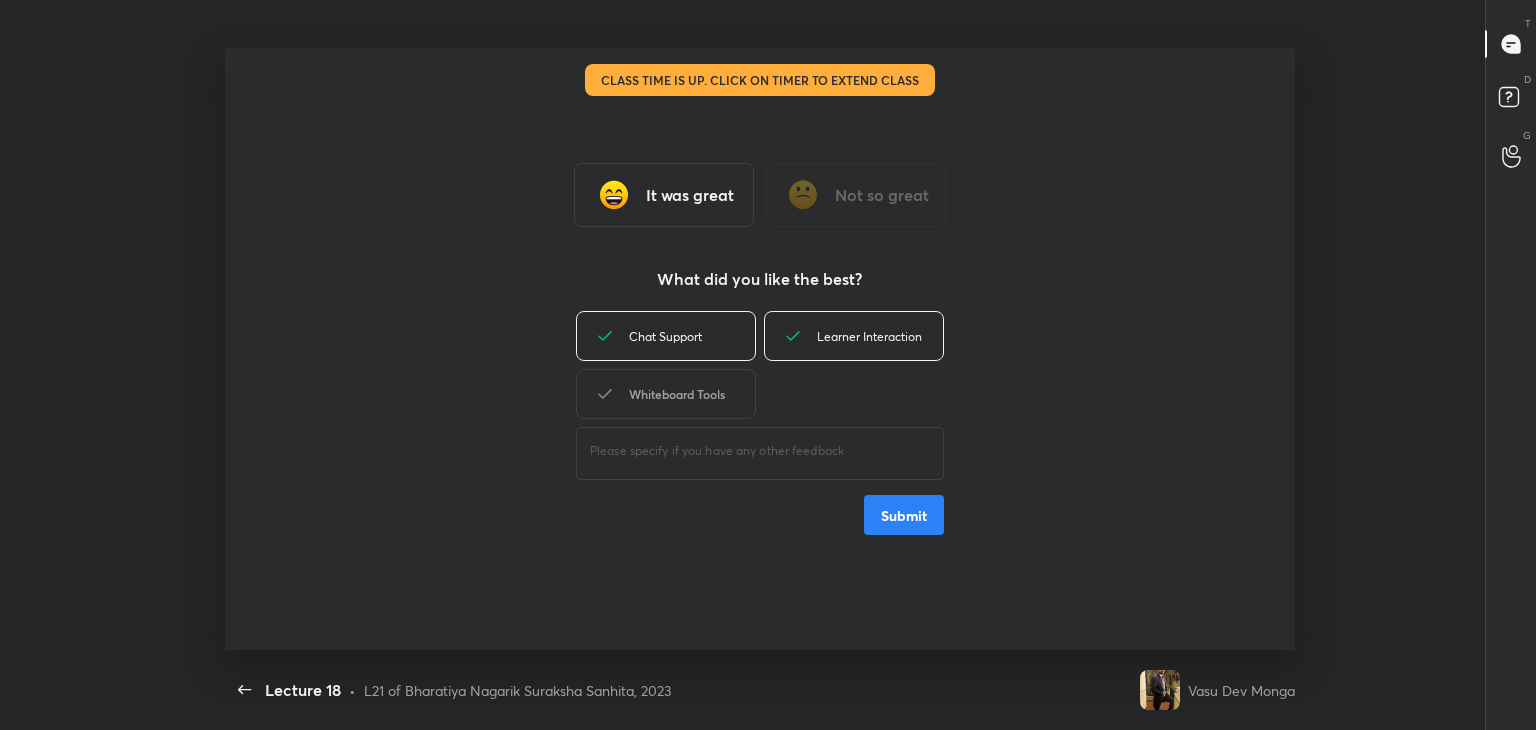 click on "Whiteboard Tools" at bounding box center (666, 394) 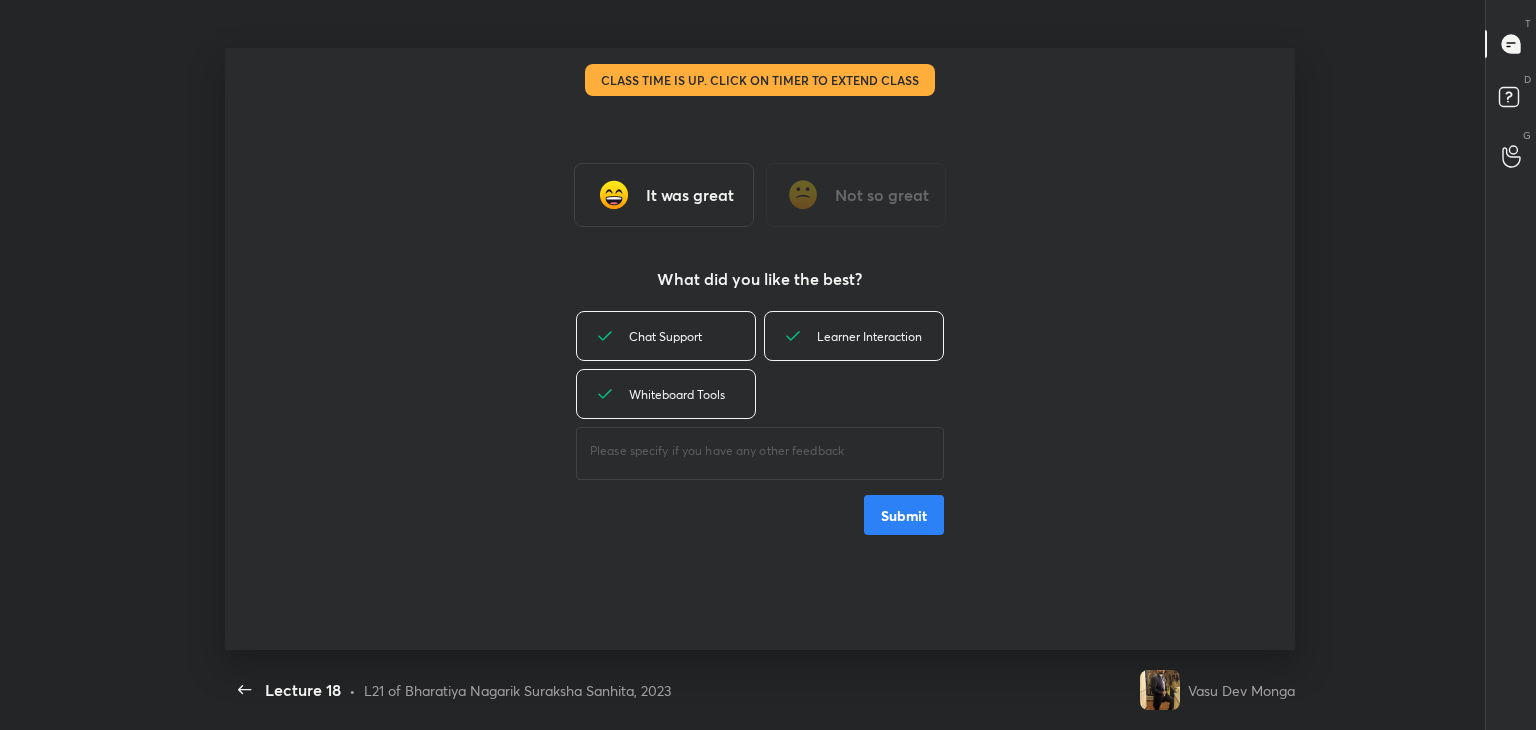 click on "Submit" at bounding box center (904, 515) 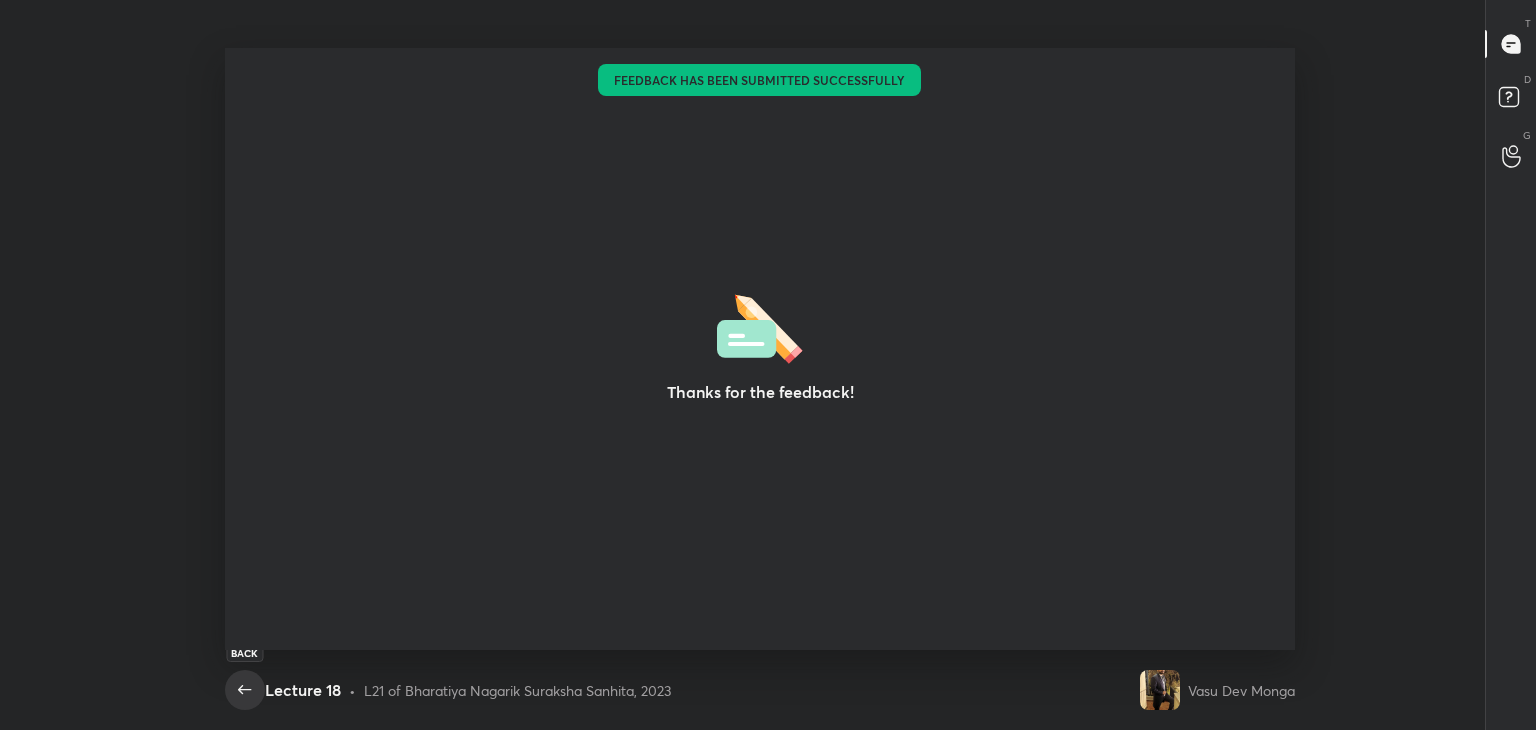 click 